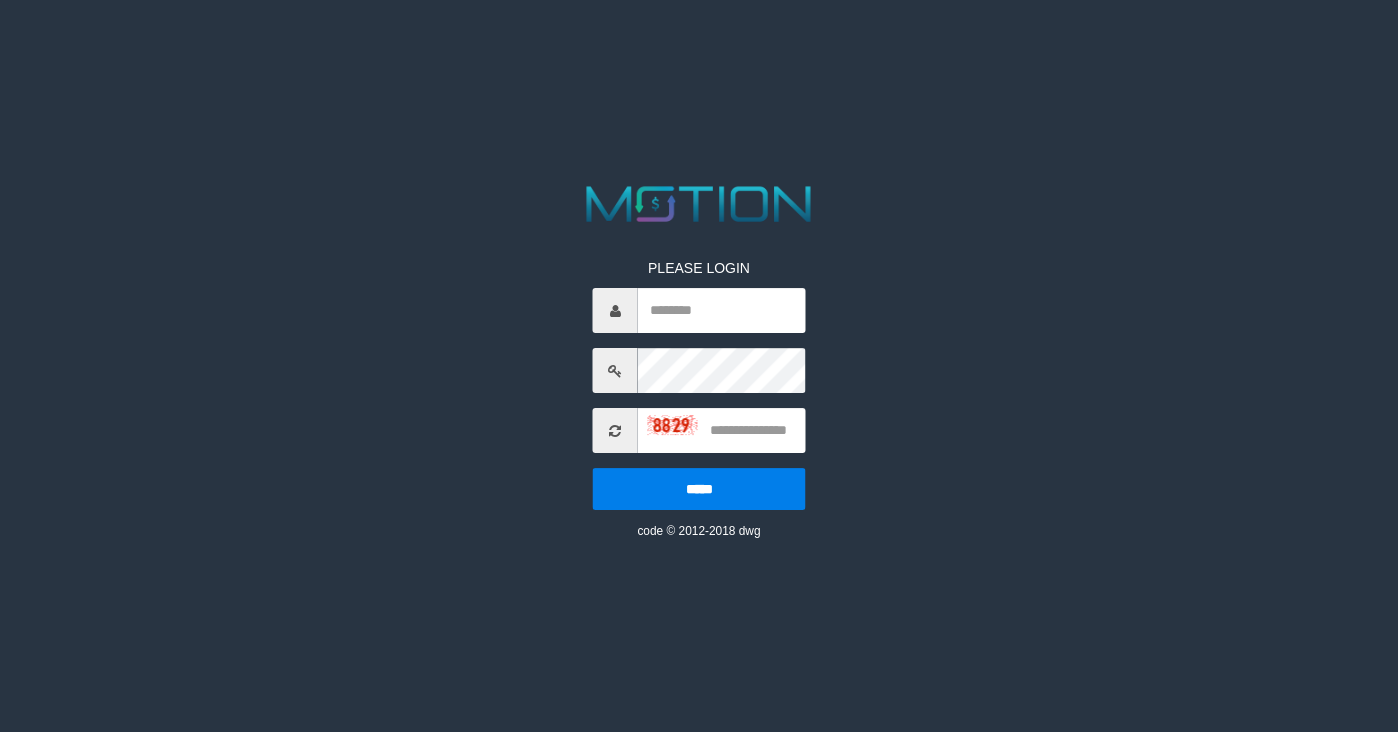 scroll, scrollTop: 0, scrollLeft: 0, axis: both 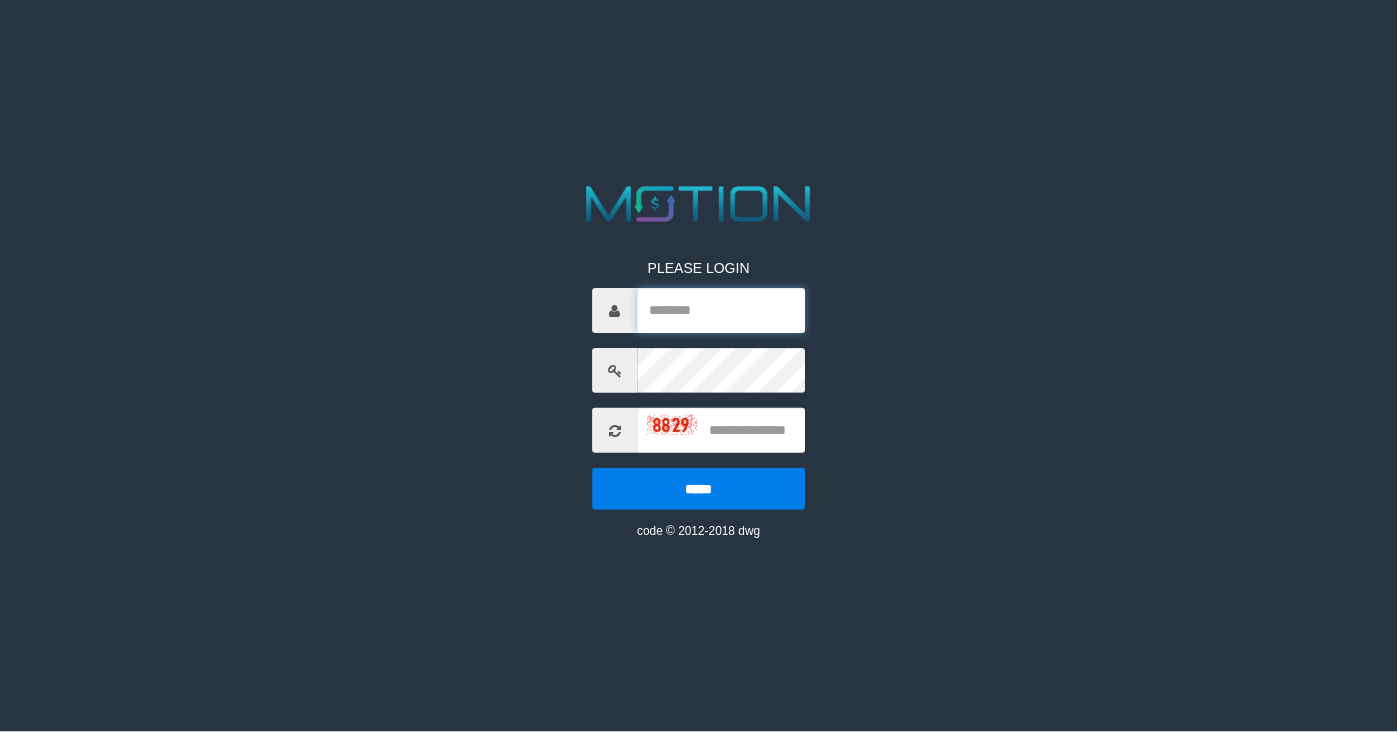 click at bounding box center [722, 310] 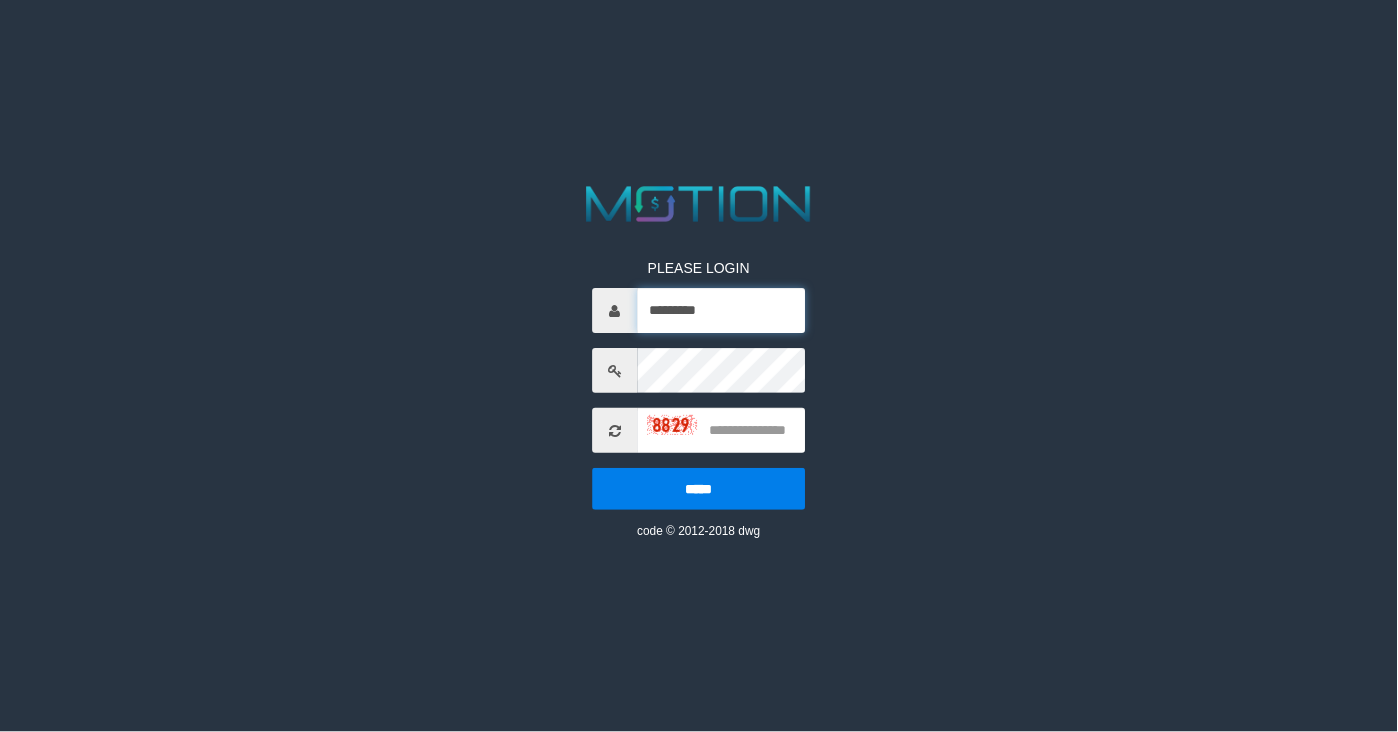 type on "*********" 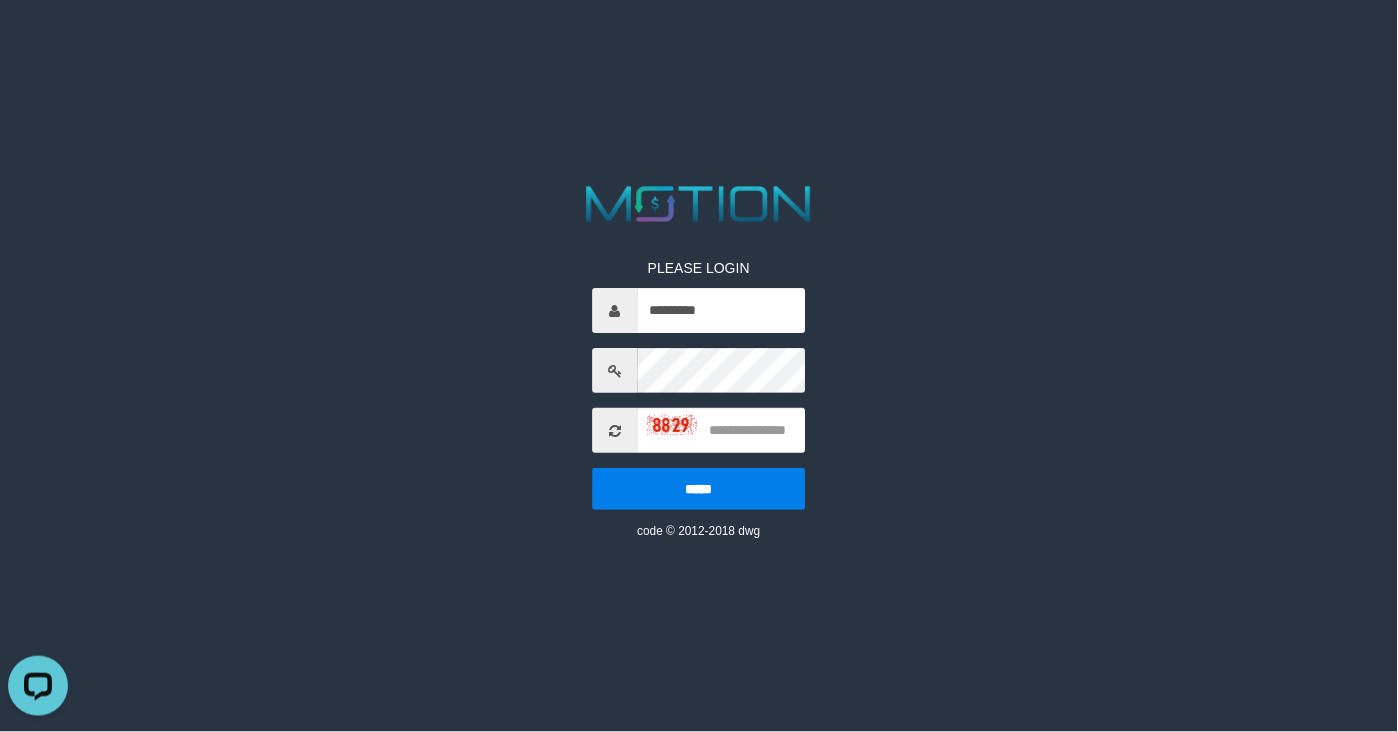 scroll, scrollTop: 0, scrollLeft: 0, axis: both 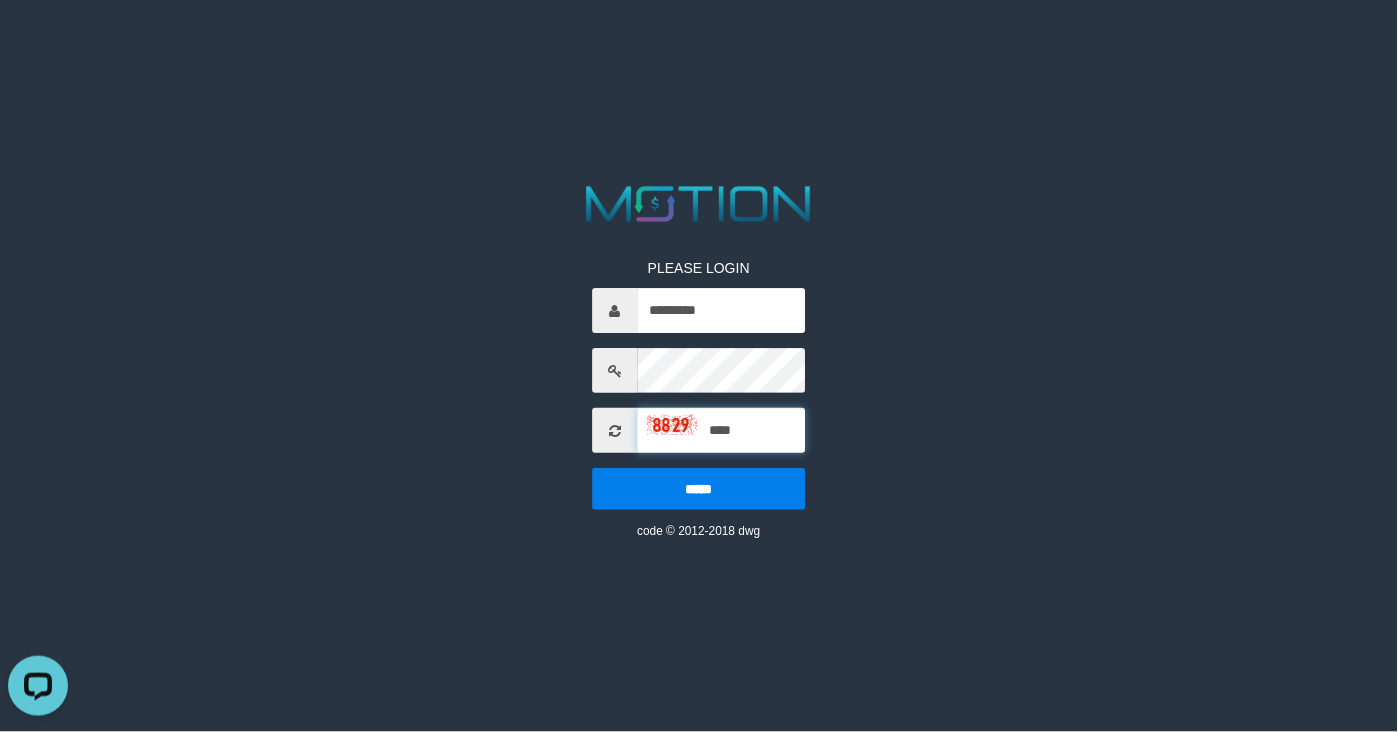 type on "****" 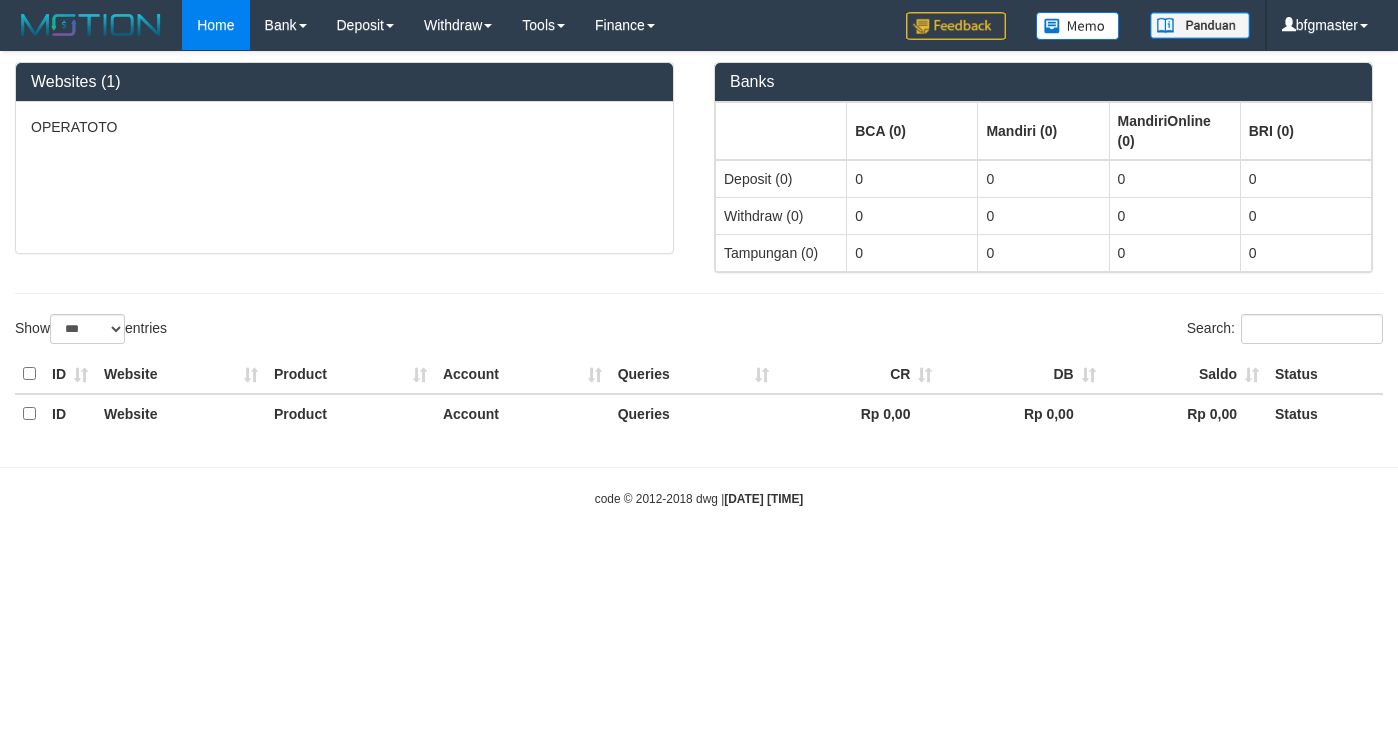 select on "***" 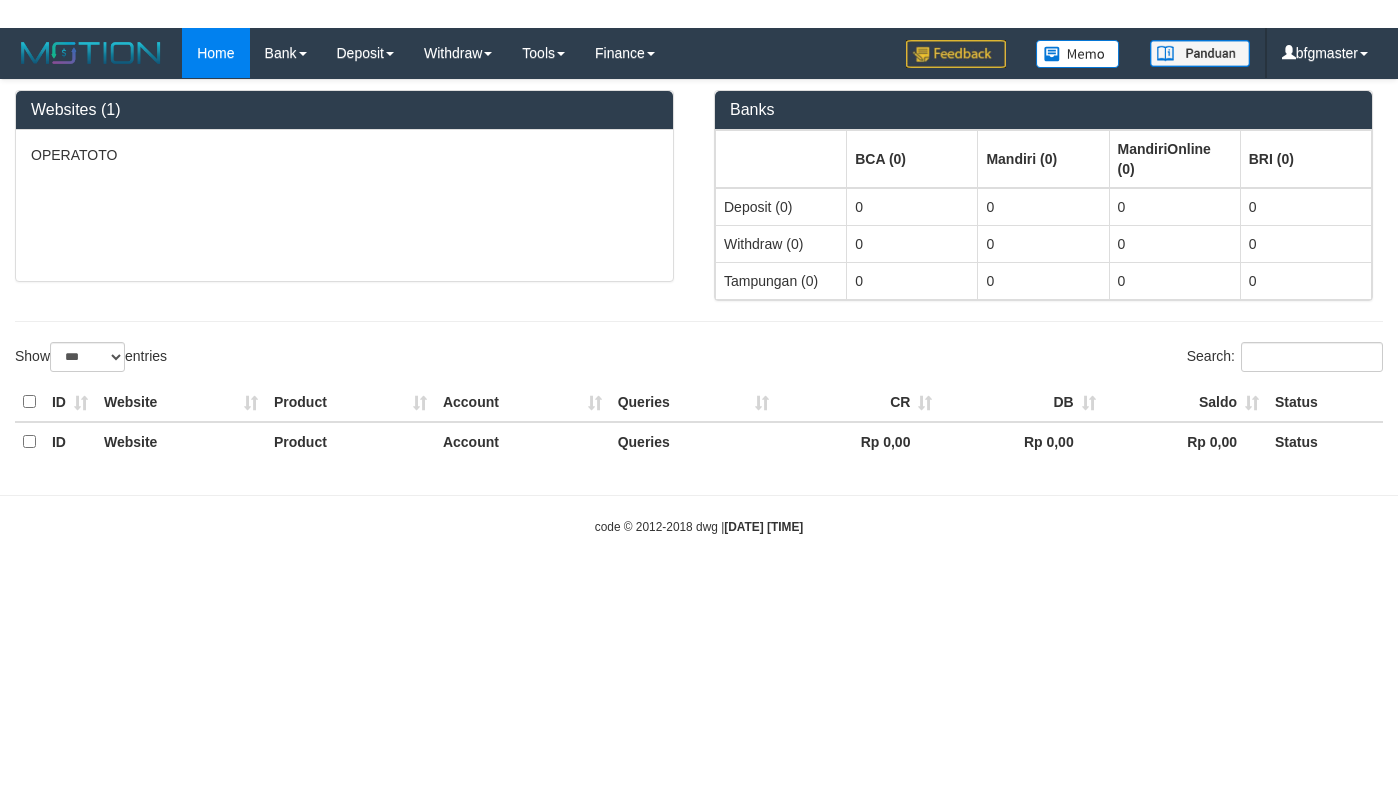 scroll, scrollTop: 0, scrollLeft: 0, axis: both 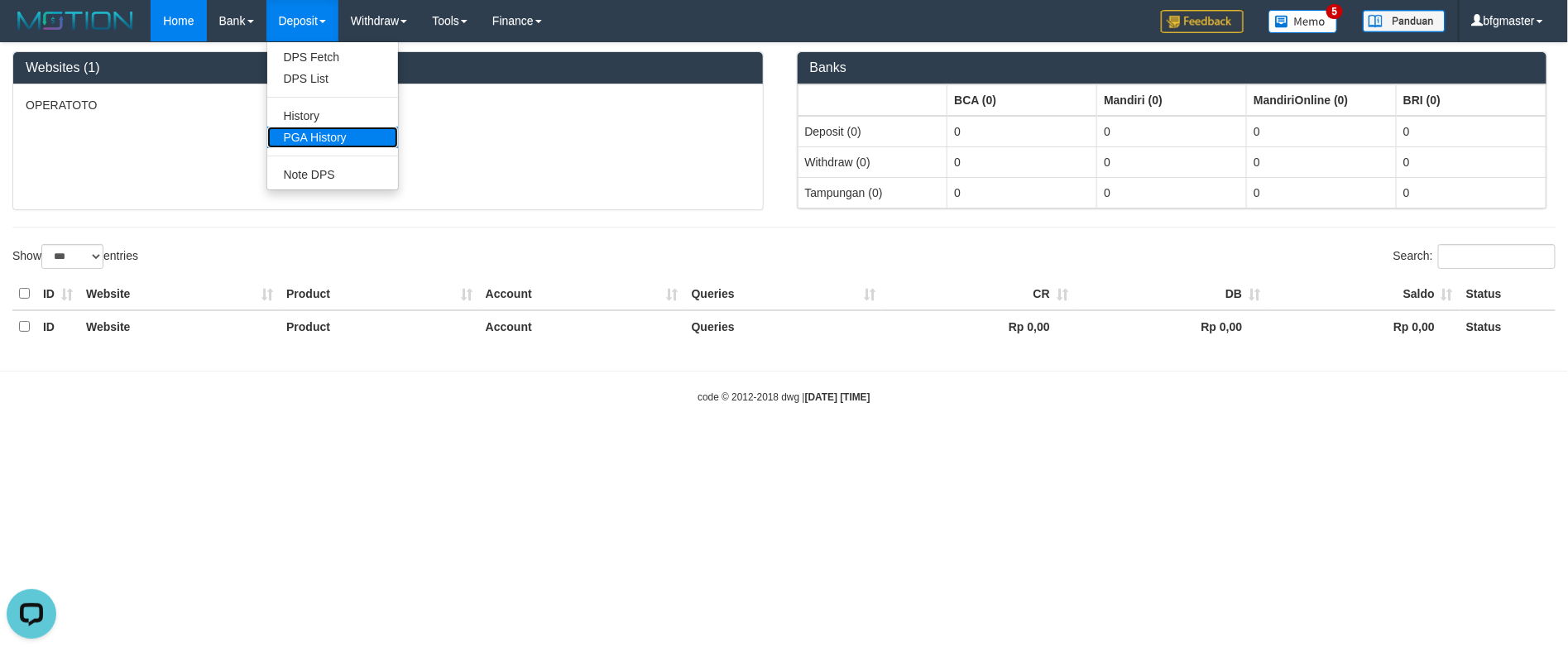 click on "PGA History" at bounding box center (333, 137) 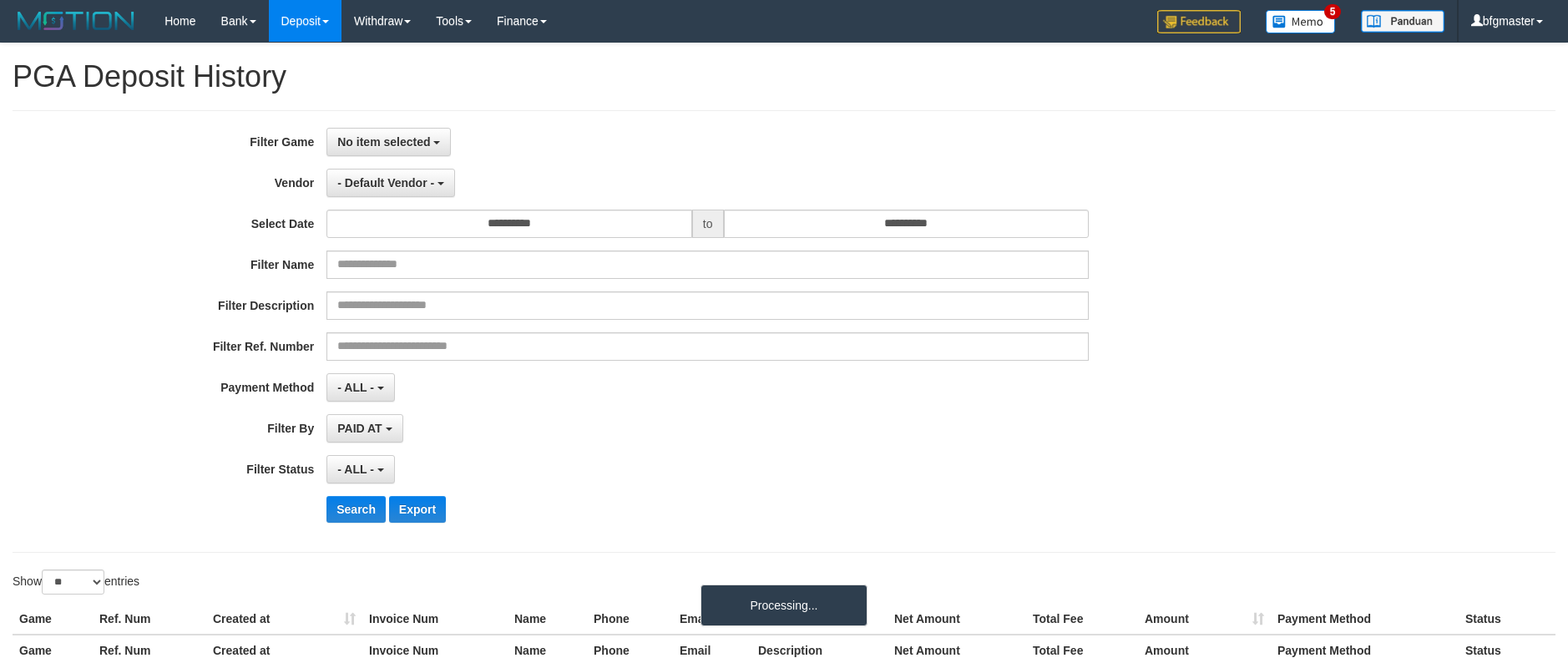 select 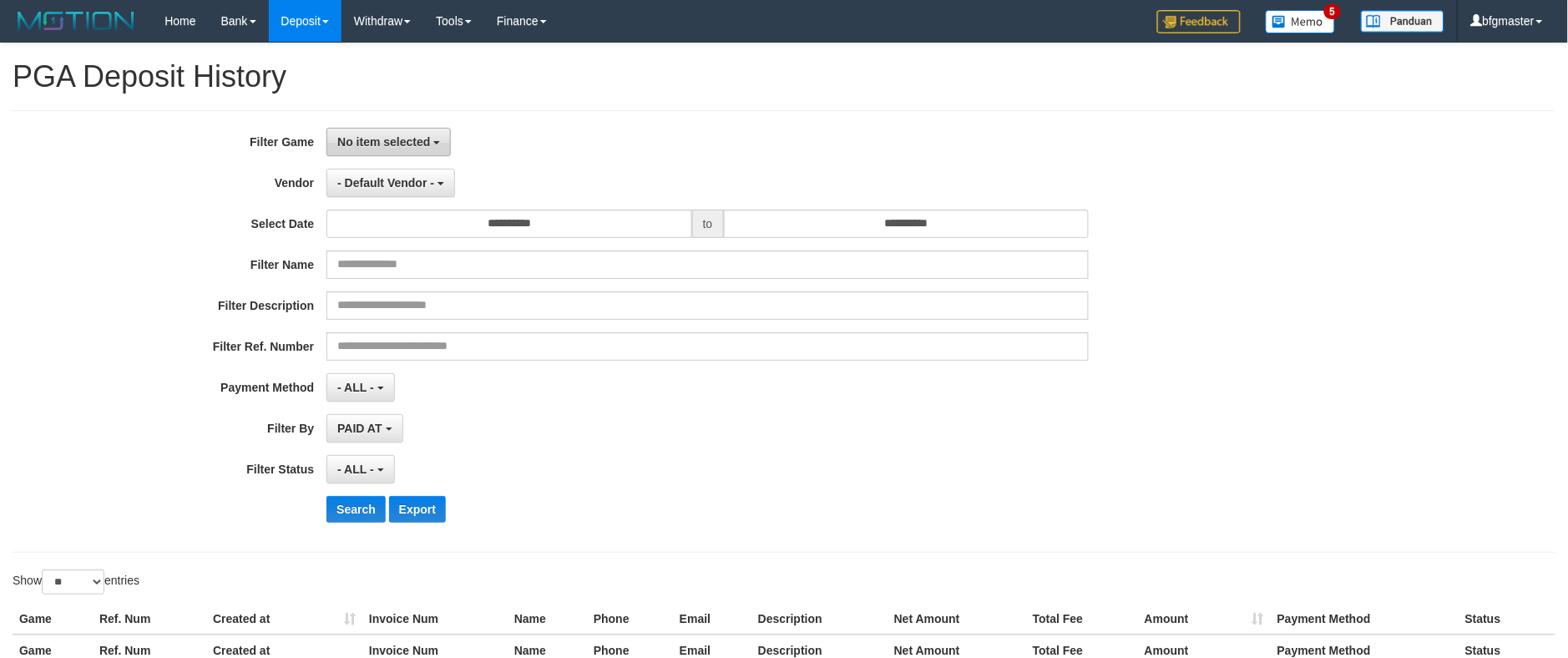 click on "No item selected" at bounding box center (388, 142) 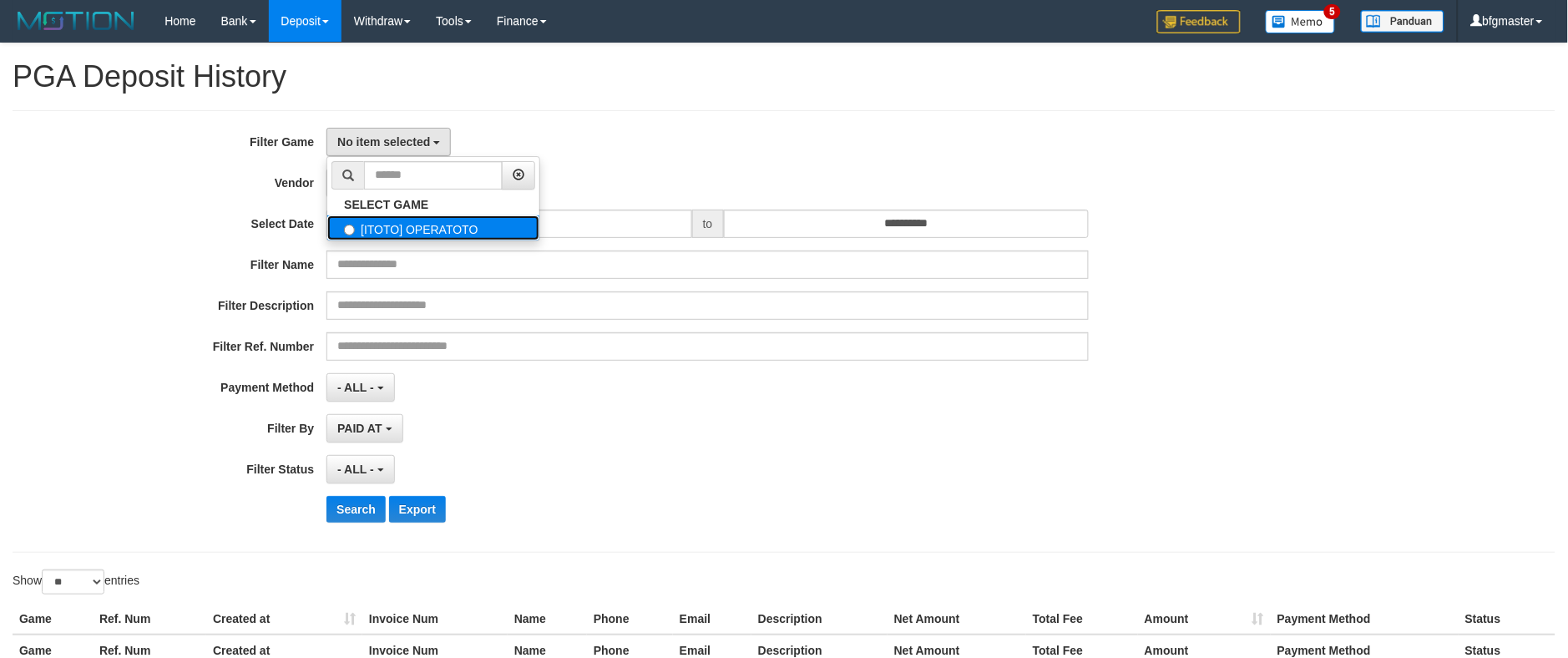 click on "[ITOTO] OPERATOTO" at bounding box center [433, 228] 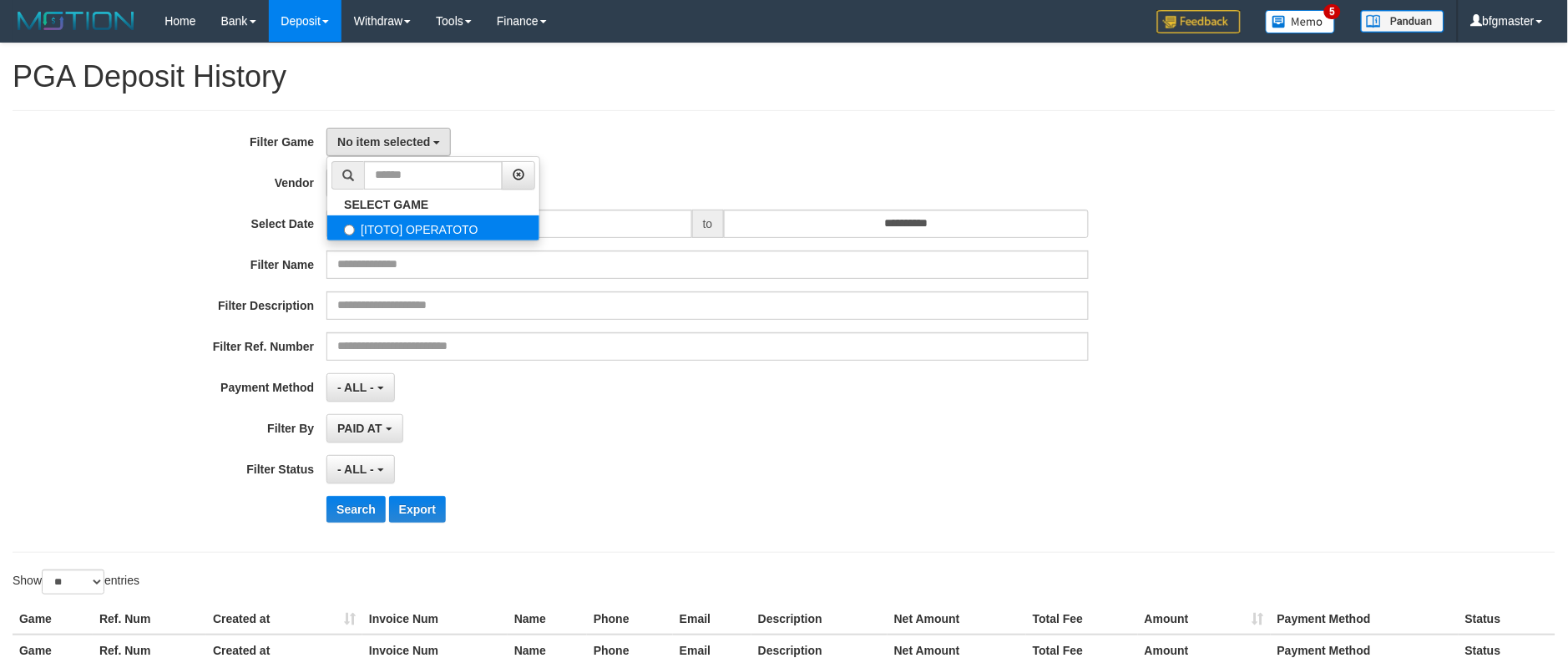 select on "***" 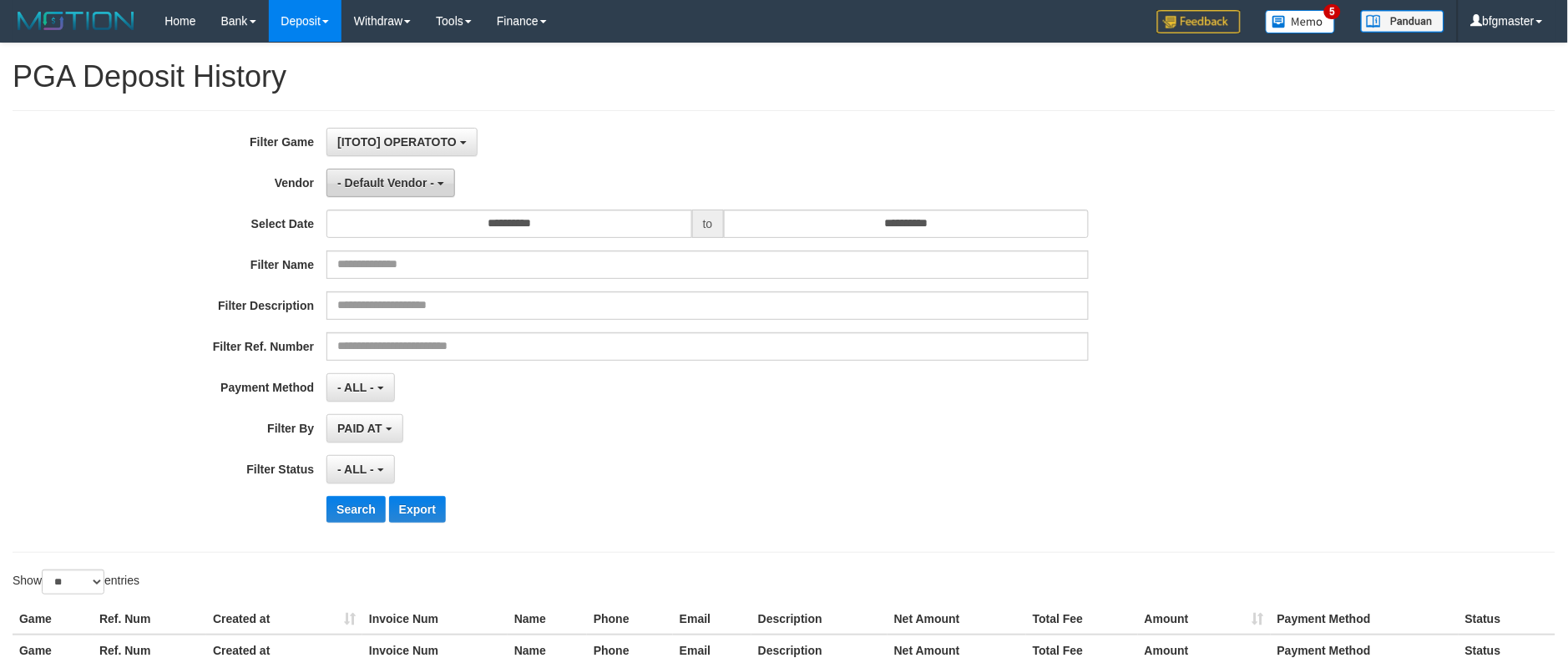 scroll, scrollTop: 14, scrollLeft: 0, axis: vertical 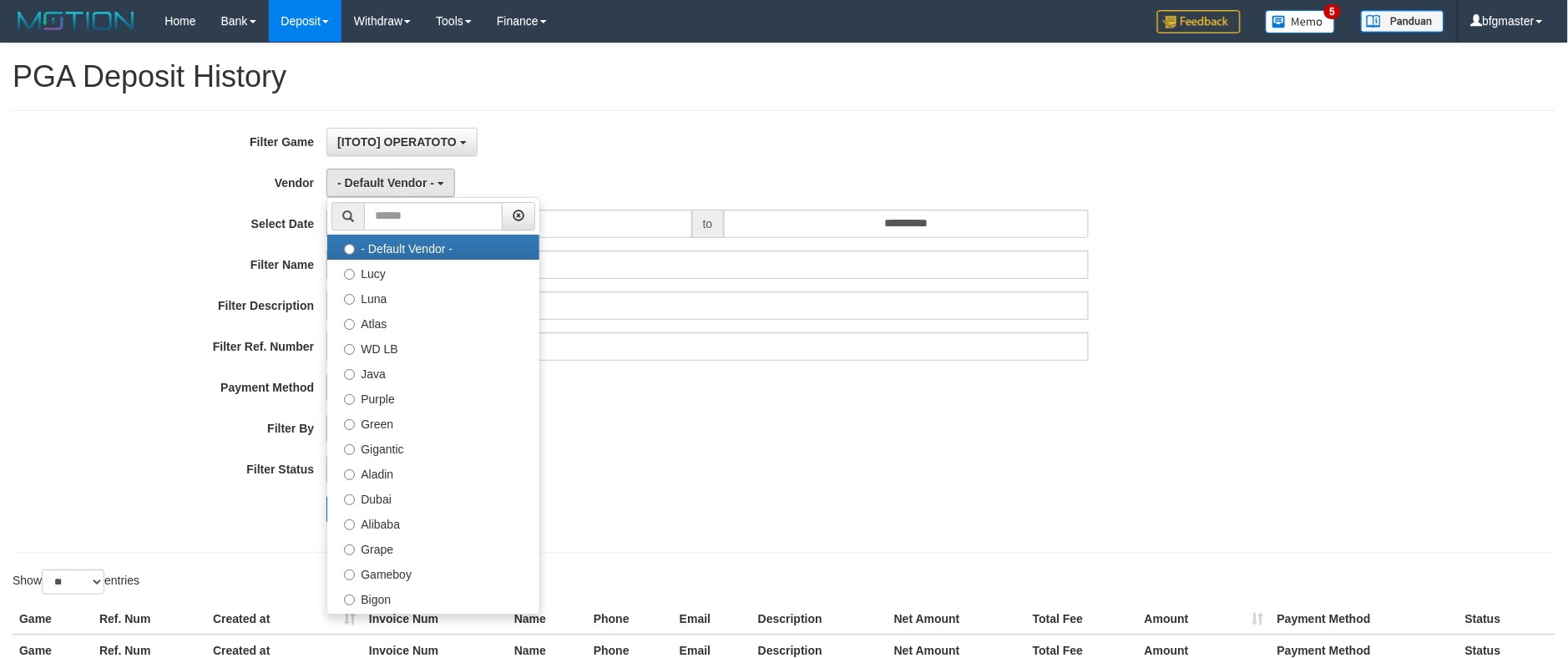 click on "- Default Vendor -  Lucy  Luna  Atlas  WD LB  Java  Purple  Green  Gigantic  Aladin  Dubai  Alibaba  Grape  Gameboy  Bigon  Allstar  Xtr  Gama  IBX11  Selat  Borde  Indahjualpulsa  Lemavo  Gogogoy  Itudo  Yuwanatopup  Sidikgame  Voucher100  Awalpulsa  Lambda  Combo  IBX3 NUANSATOPUP  IBX3 Pusatjualpulsa  IBX3 Itemgame  IBX3 SILAKSA  IBX3 Makmurvoucher  IBX3 MAKMURTOPUP  IBX3 Pilihvoucher" at bounding box center (433, 406) 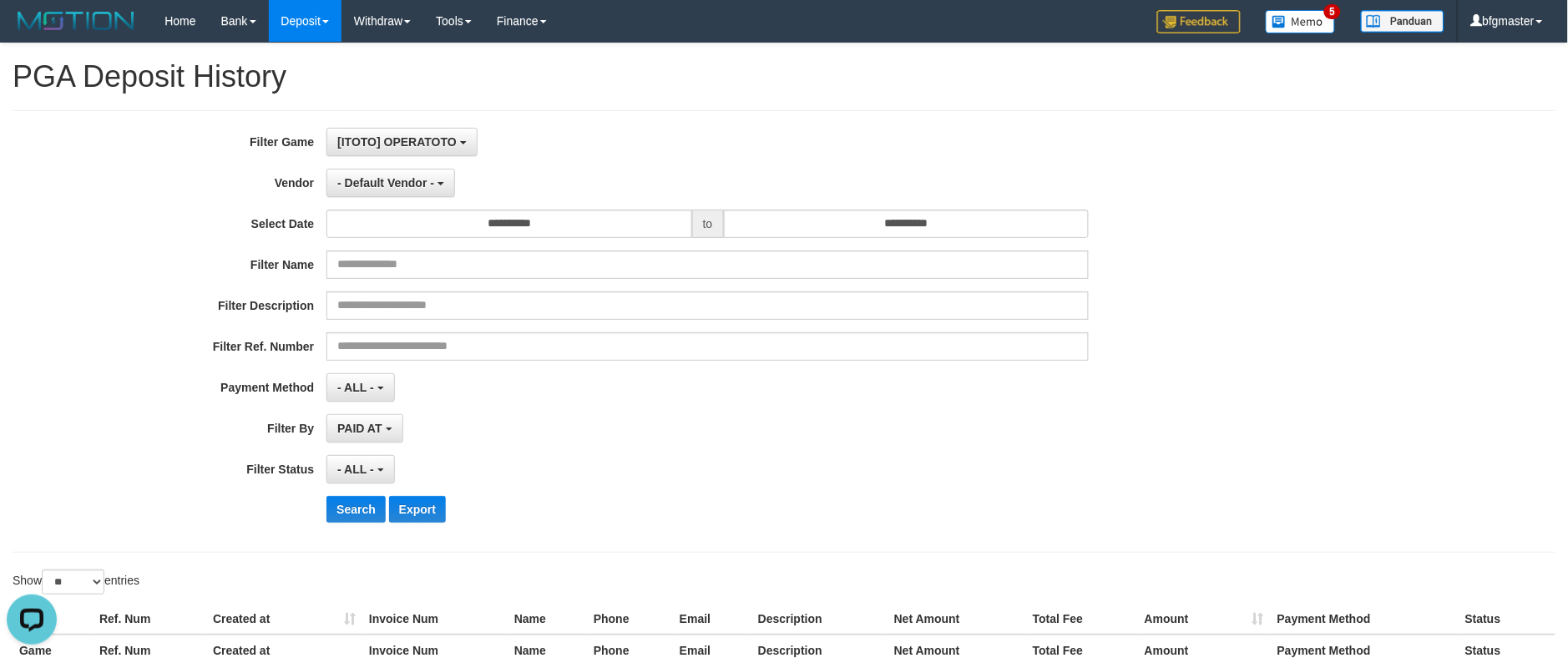 scroll, scrollTop: 0, scrollLeft: 0, axis: both 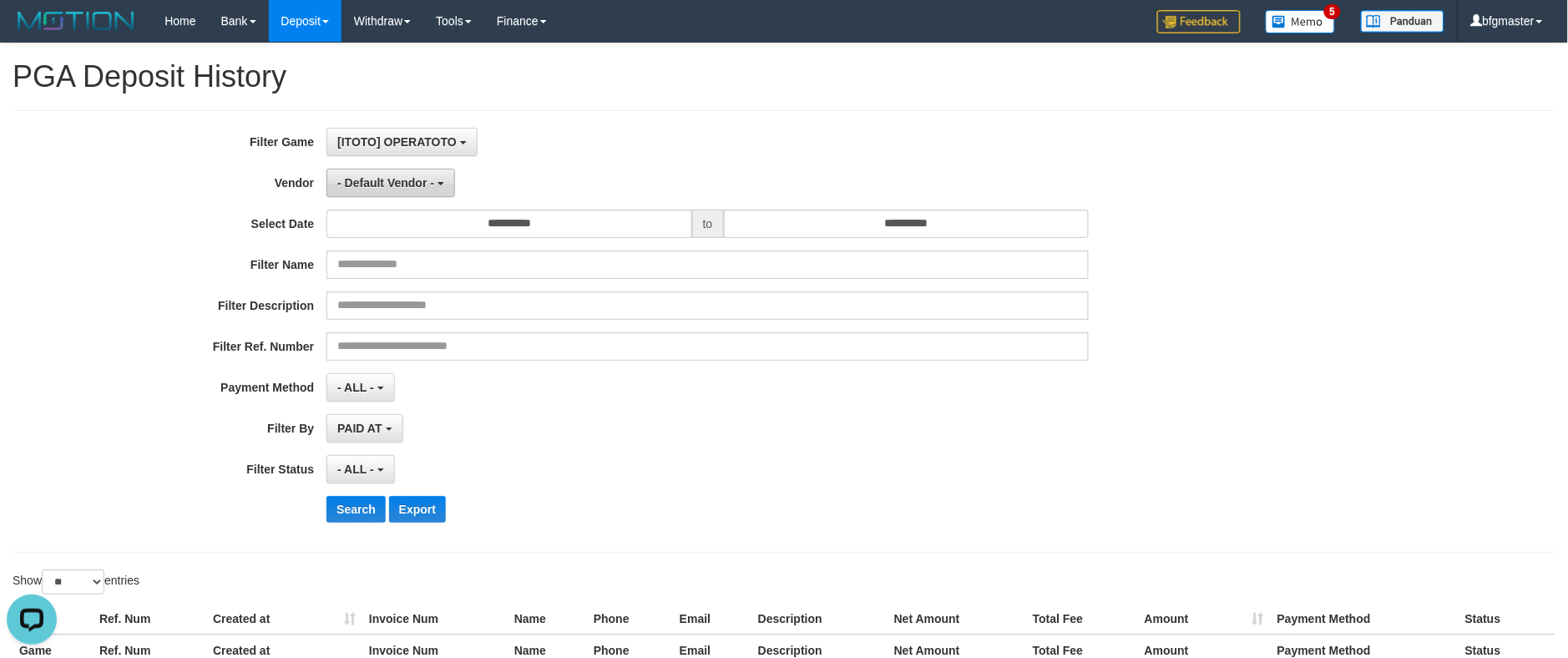 drag, startPoint x: 419, startPoint y: 187, endPoint x: 421, endPoint y: 230, distance: 43.04649 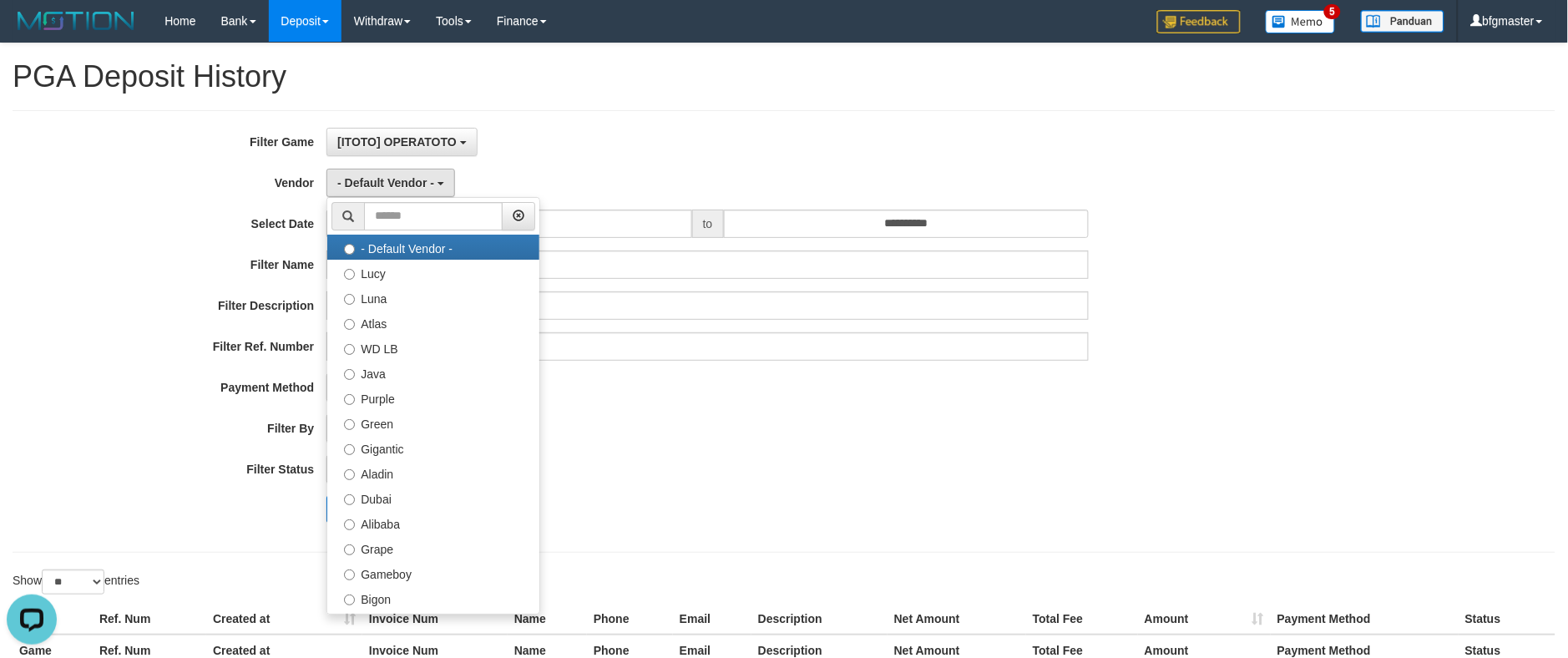 click at bounding box center [433, 216] 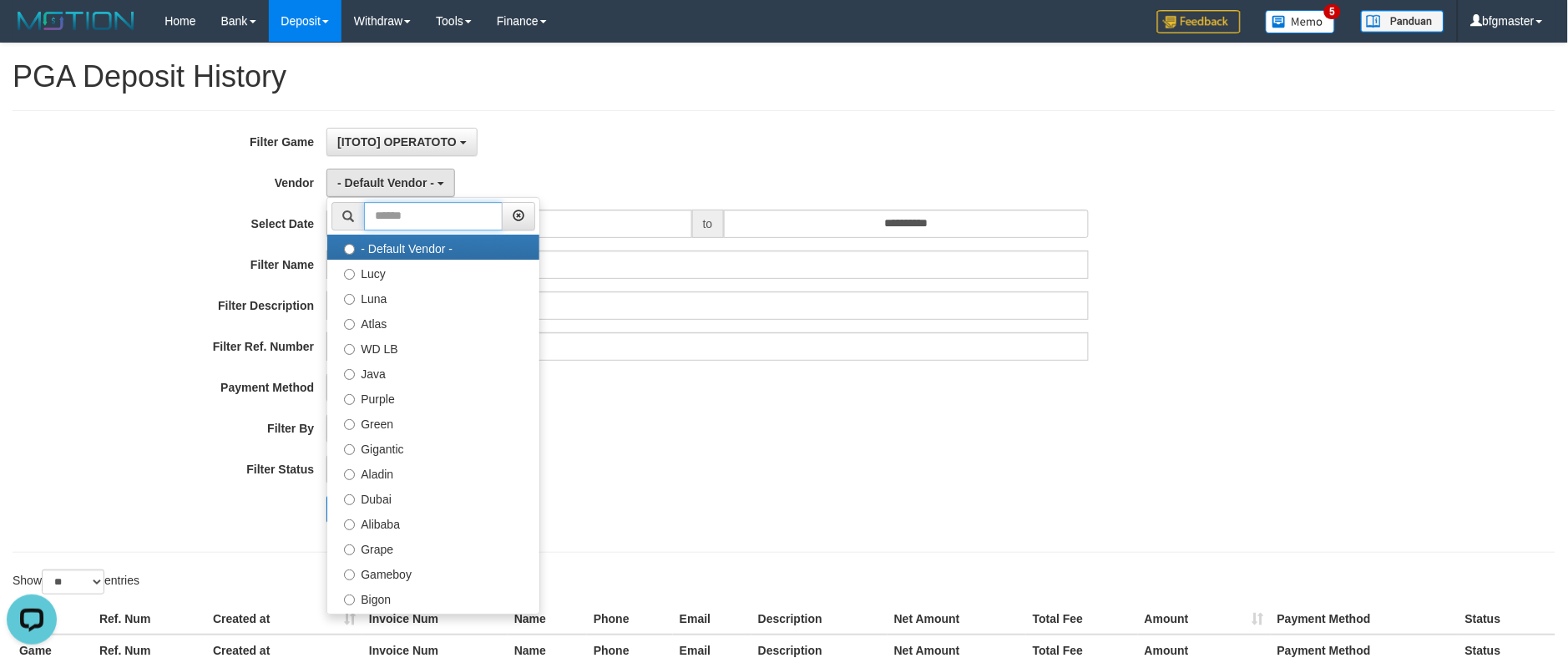click at bounding box center [433, 216] 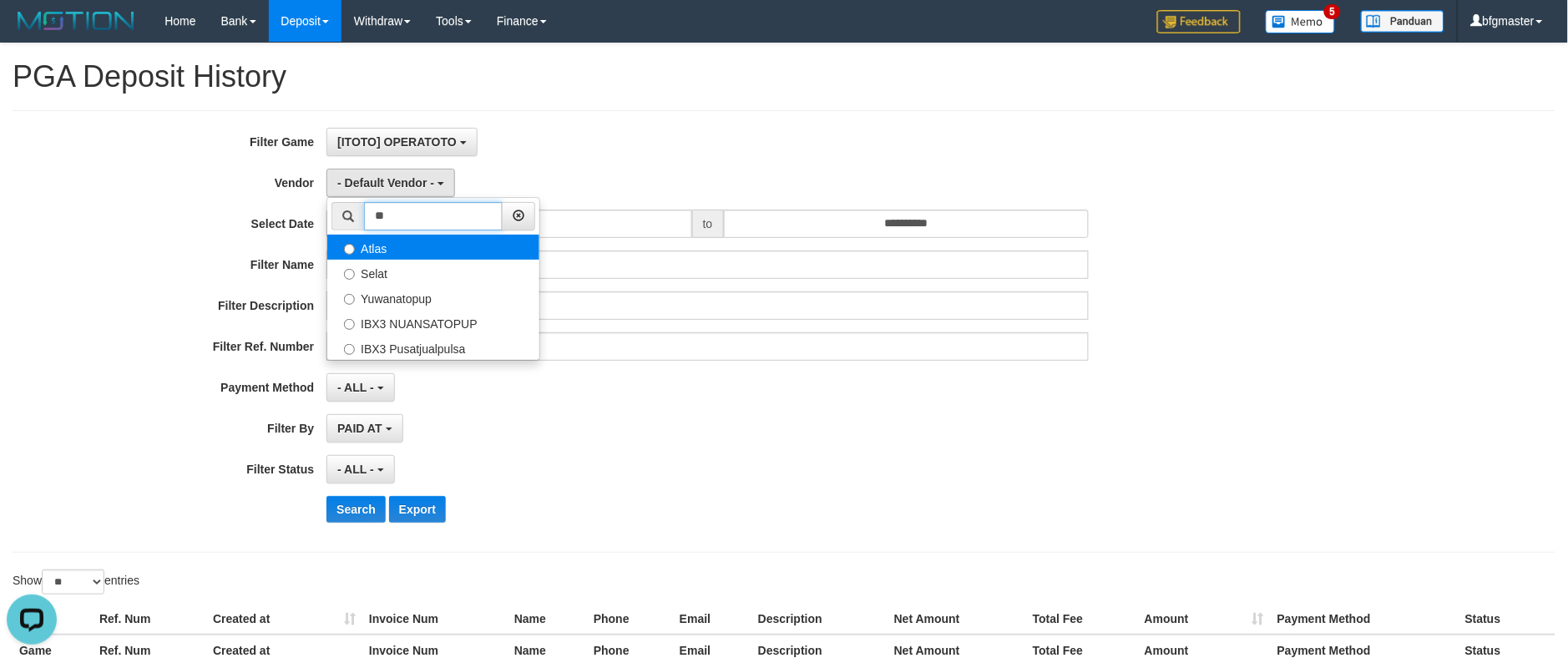 type on "**" 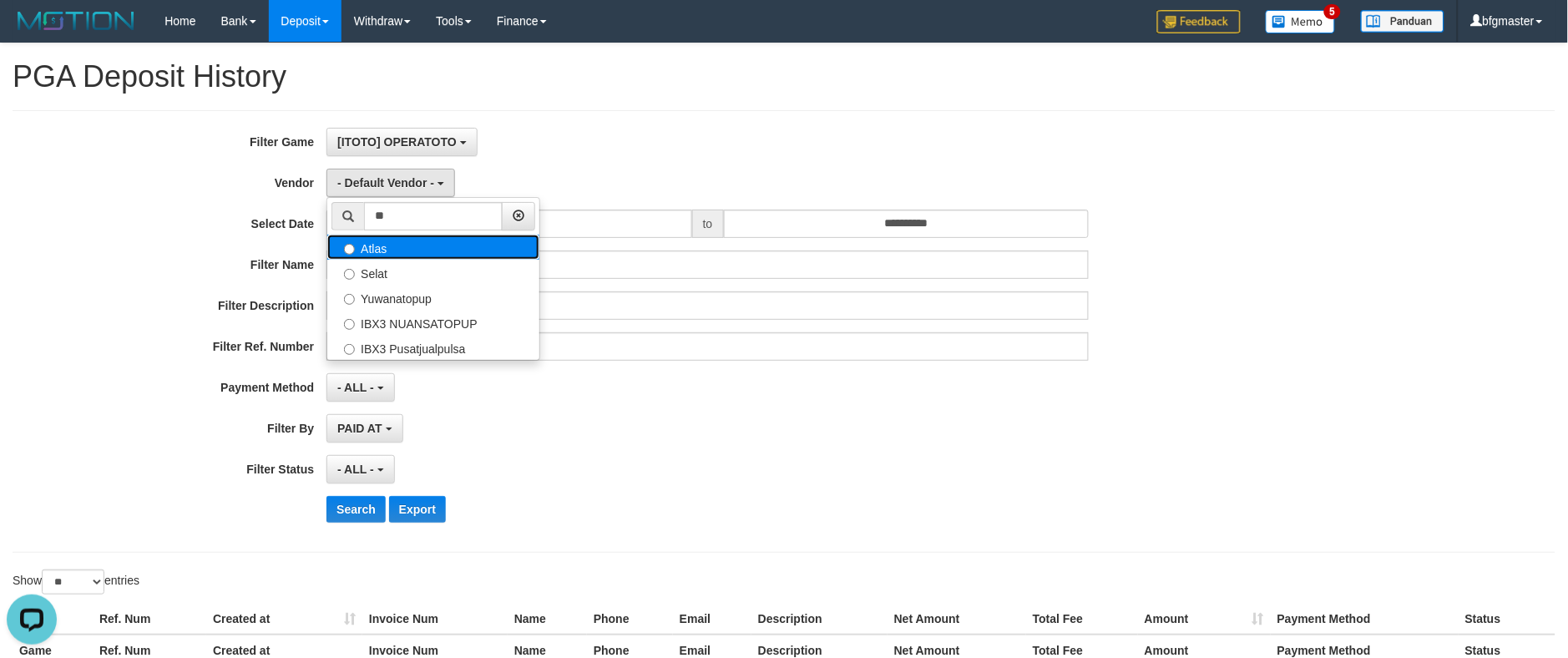 click on "Atlas" at bounding box center (433, 247) 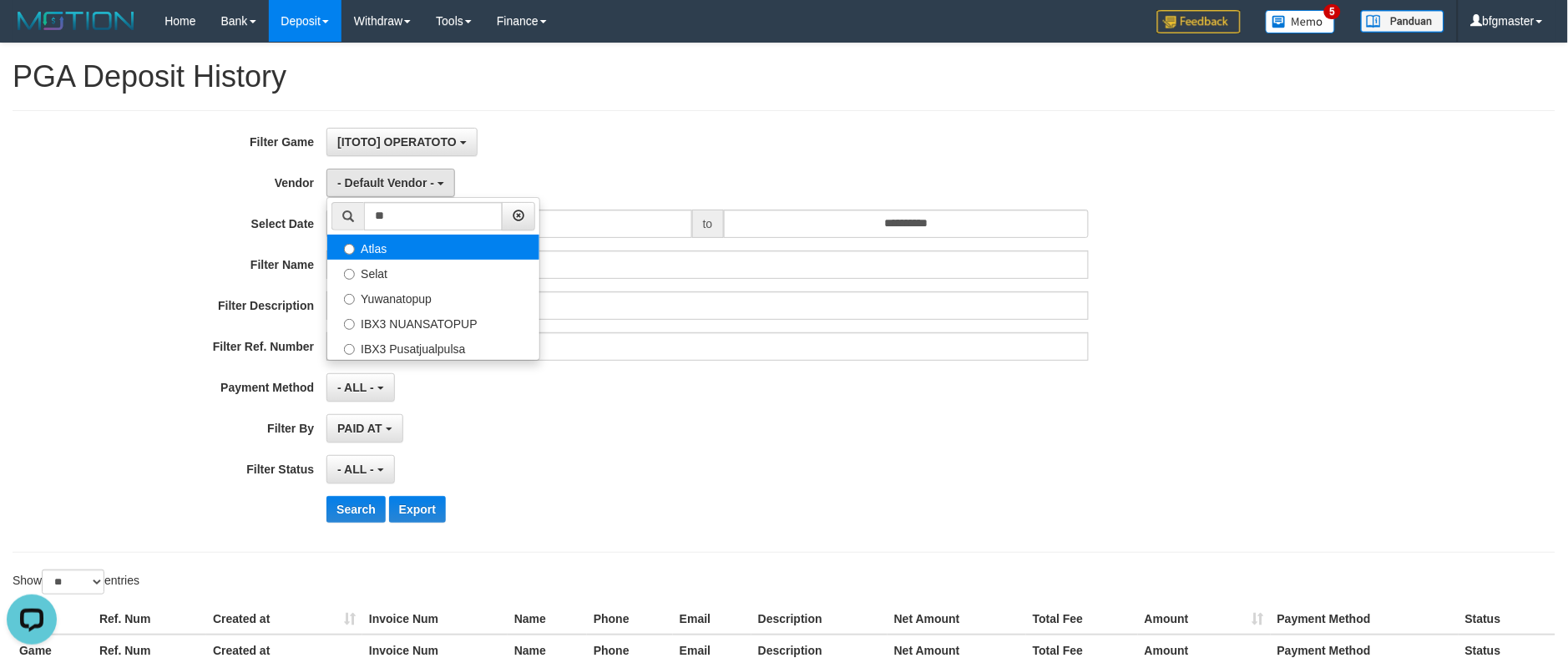 select on "**********" 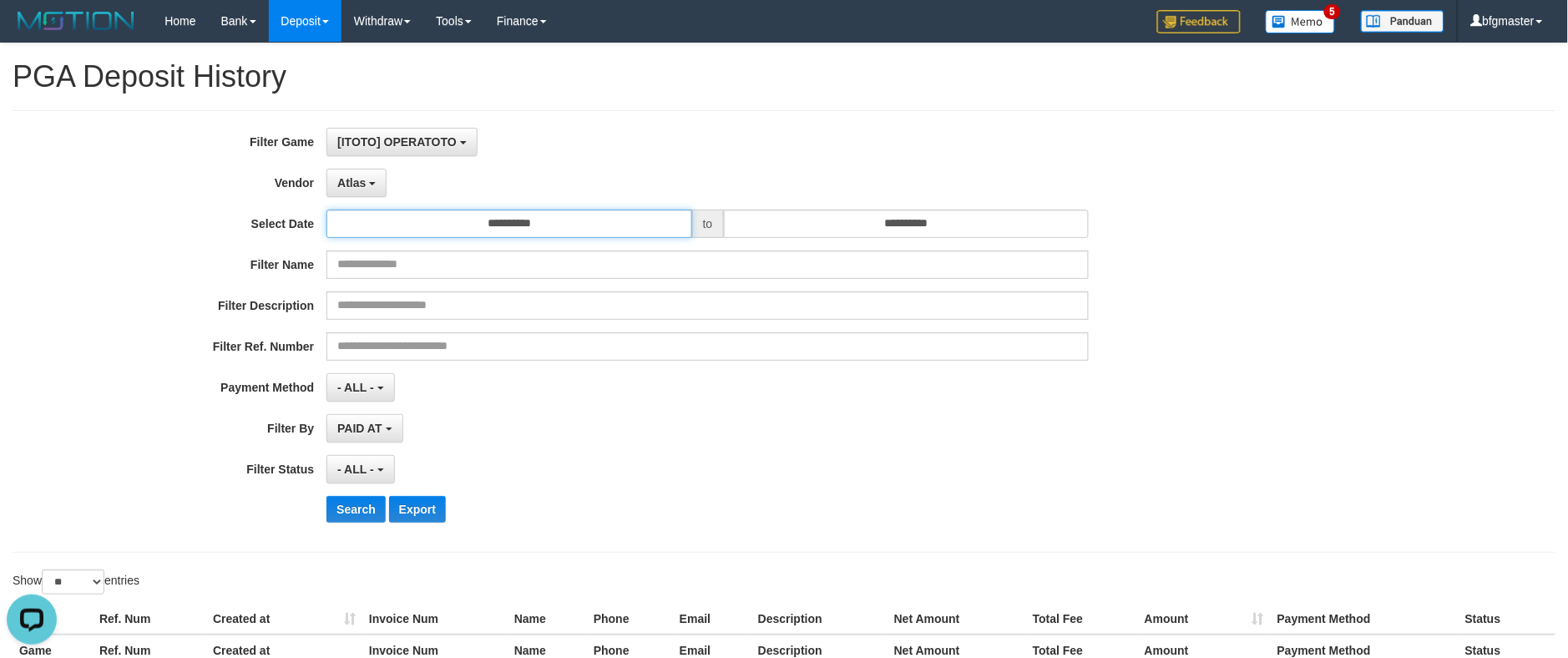 drag, startPoint x: 503, startPoint y: 226, endPoint x: 504, endPoint y: 235, distance: 9.055385 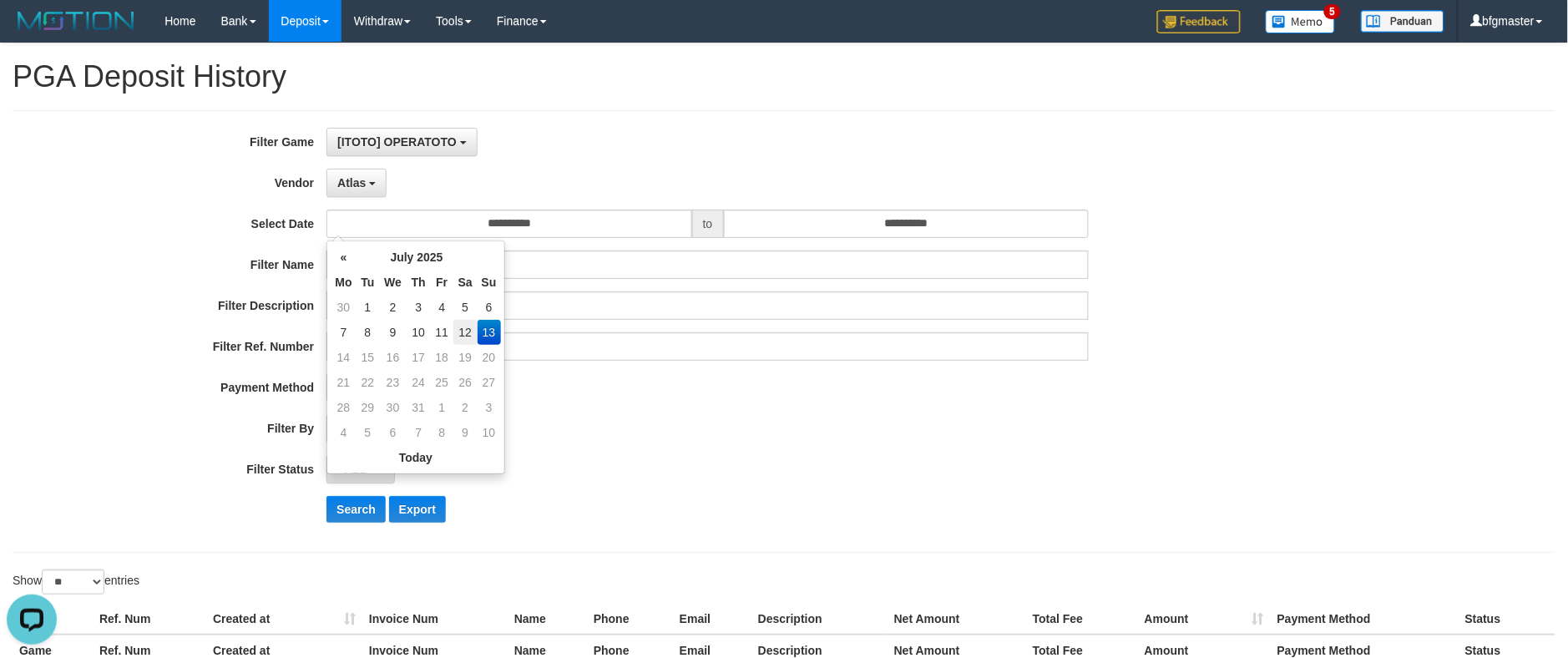 click on "12" at bounding box center [465, 332] 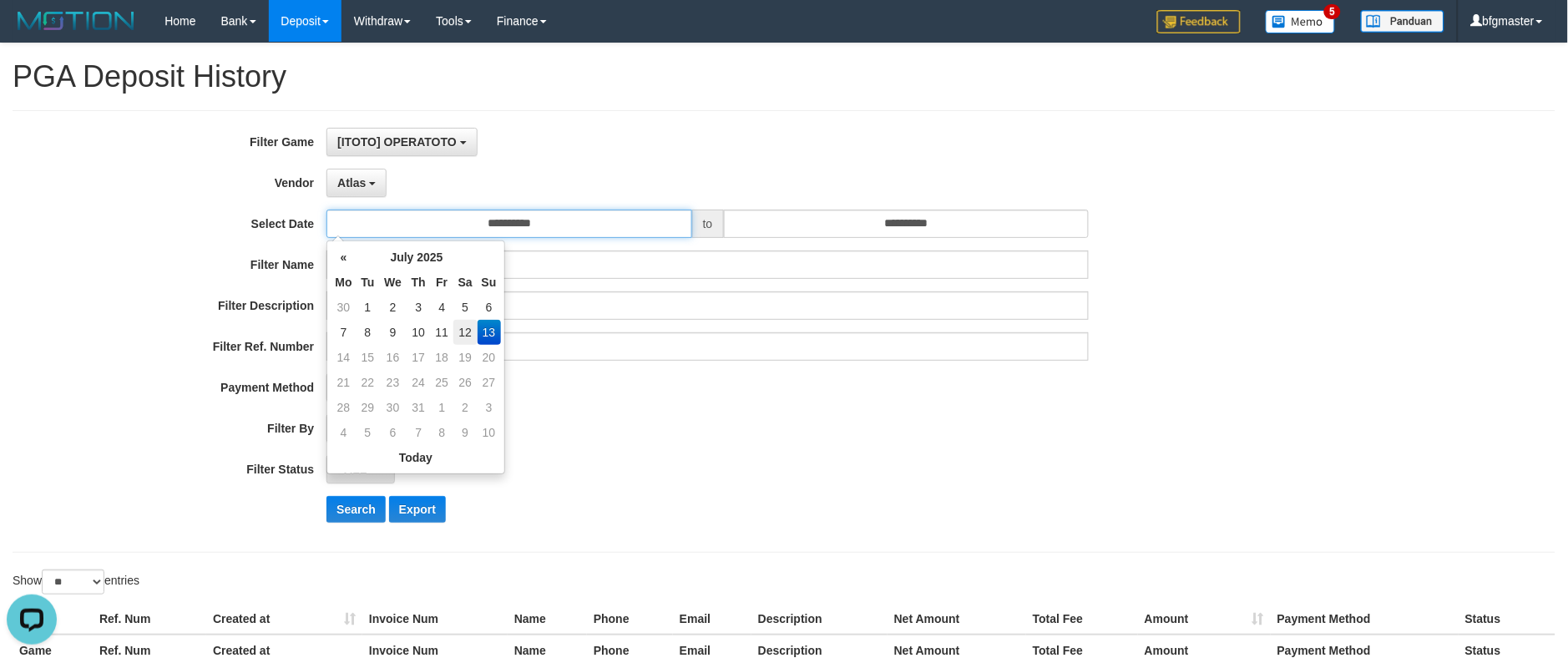 type on "**********" 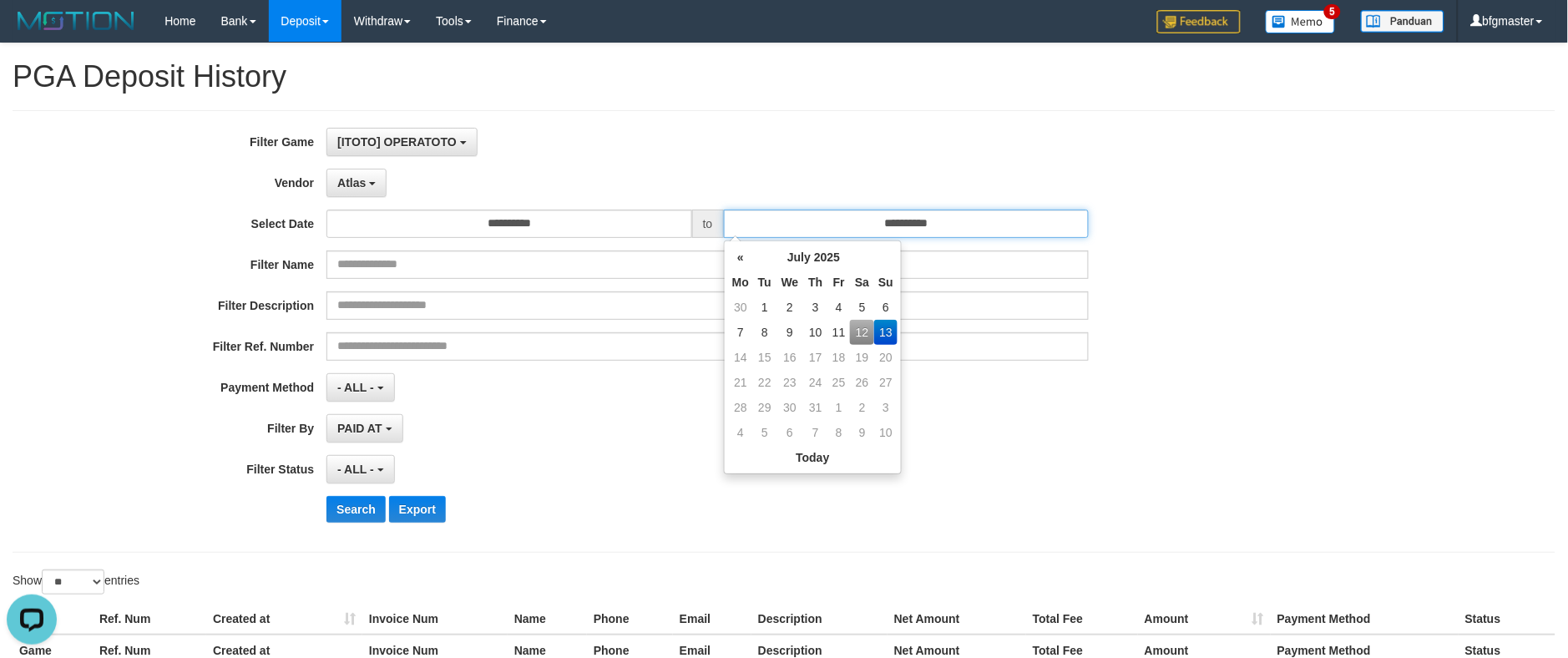 click on "**********" at bounding box center [907, 224] 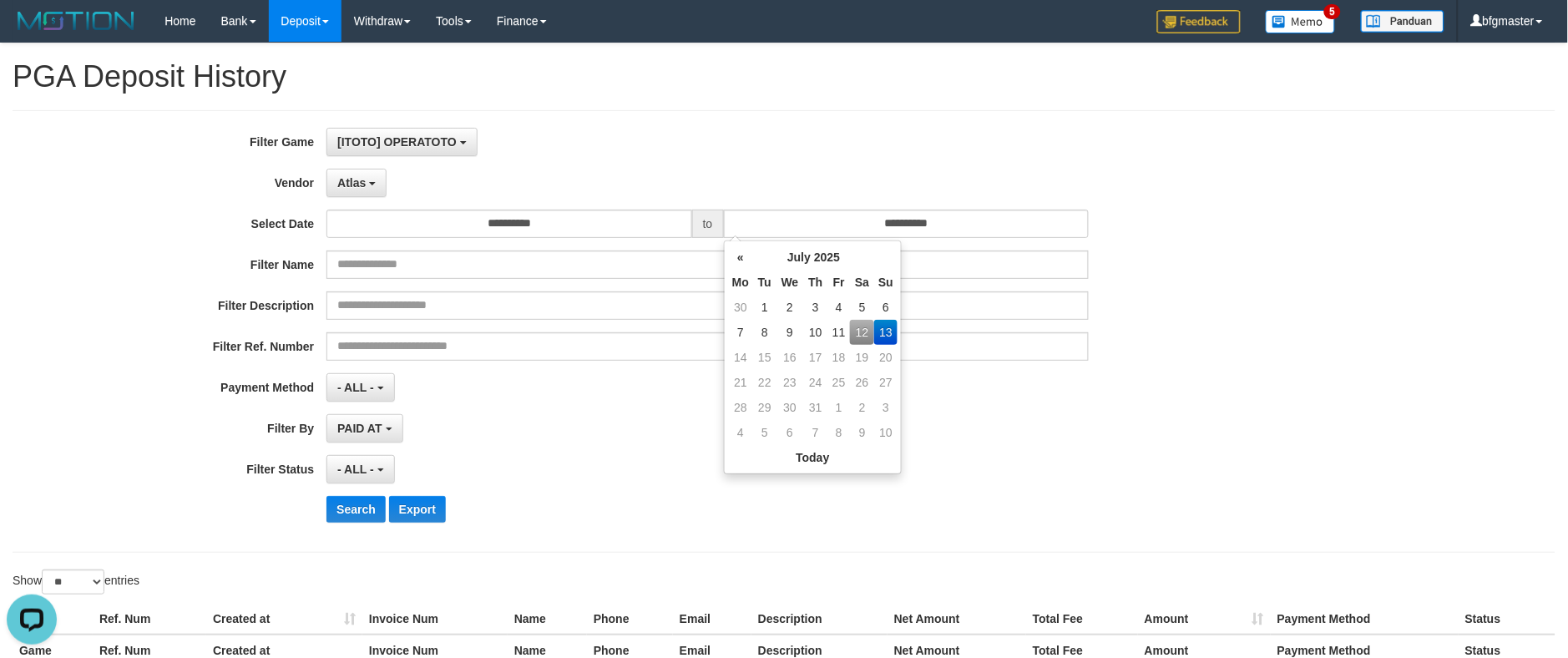 click on "12" at bounding box center (862, 332) 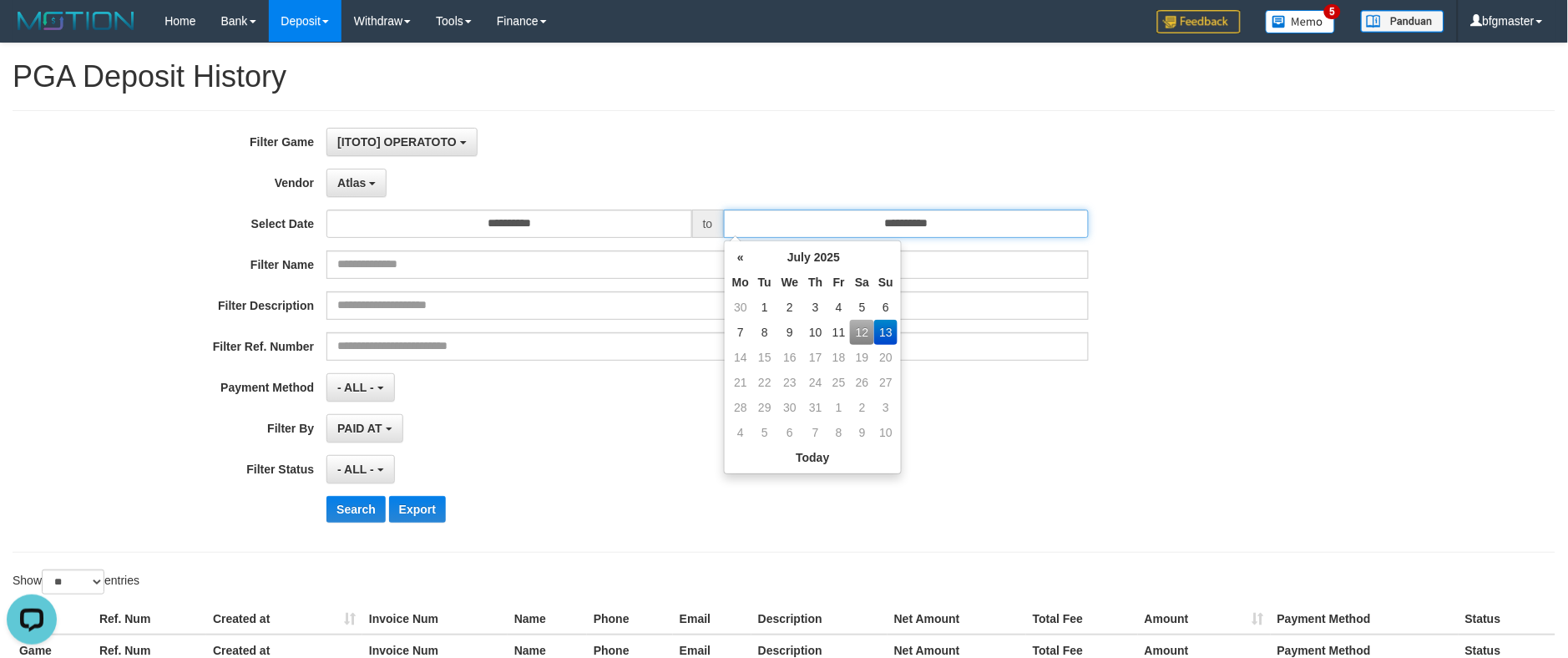 type on "**********" 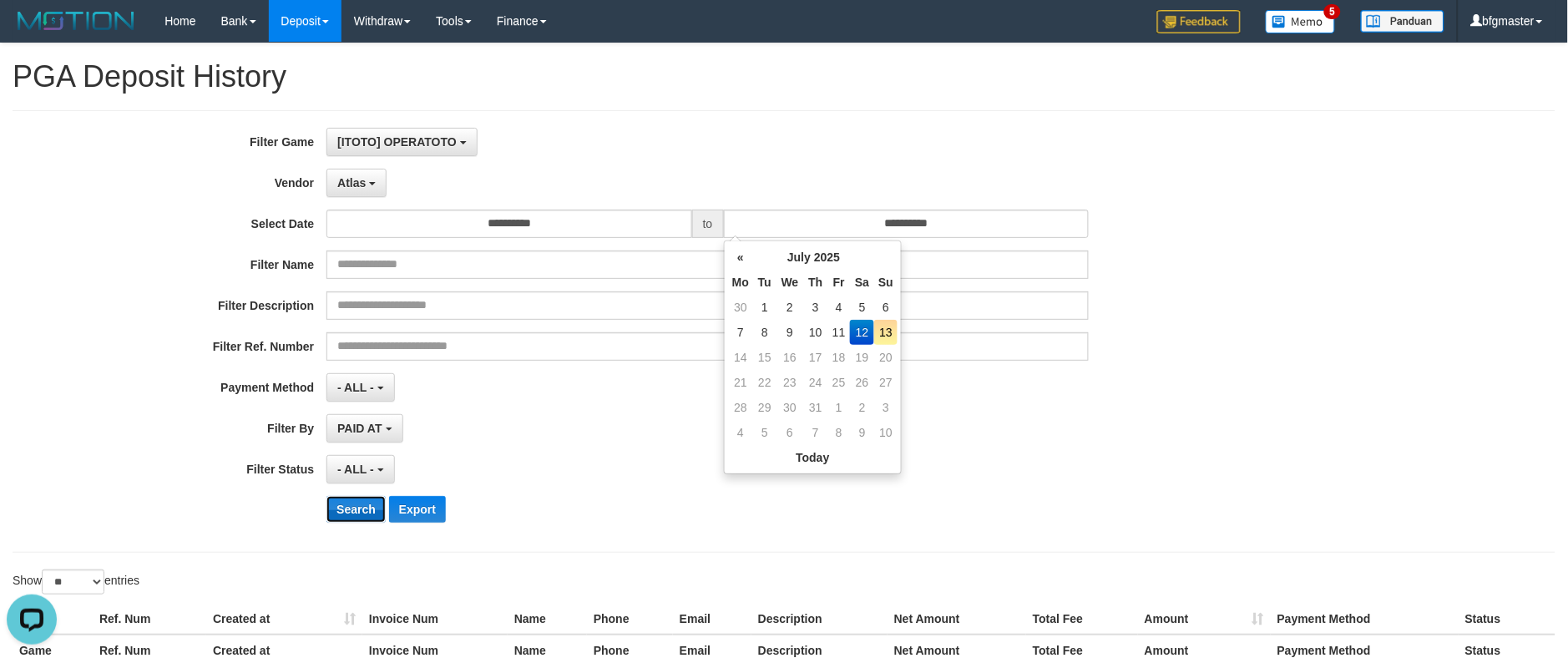 click on "Search" at bounding box center (356, 509) 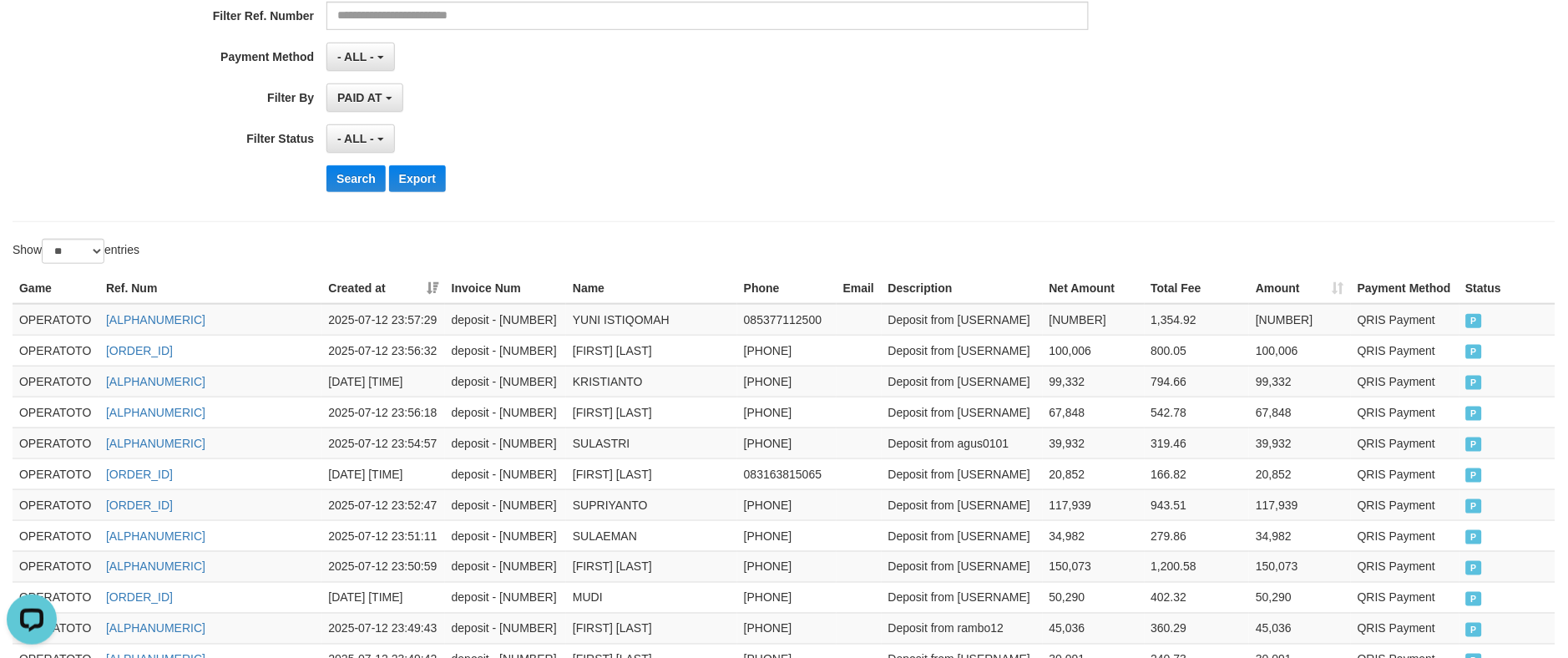 scroll, scrollTop: 0, scrollLeft: 0, axis: both 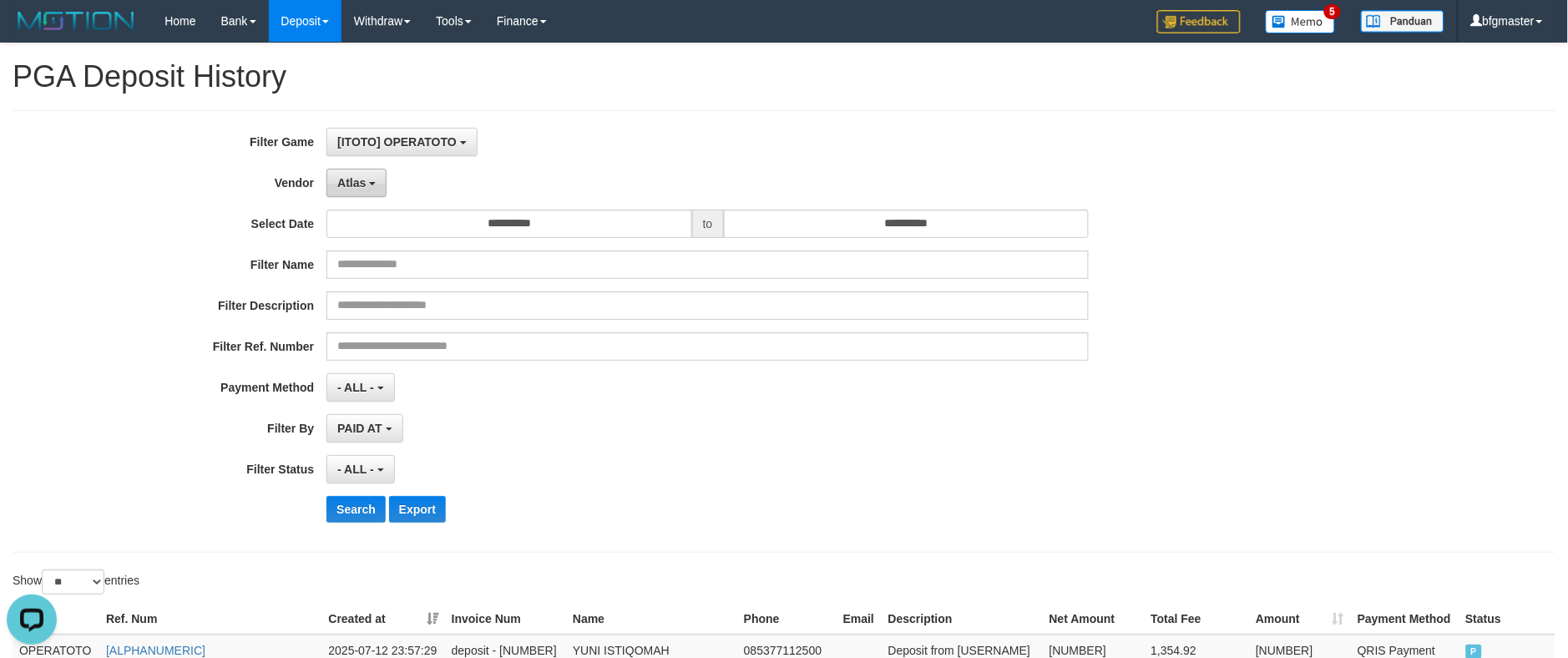 drag, startPoint x: 365, startPoint y: 171, endPoint x: 381, endPoint y: 184, distance: 20.615528 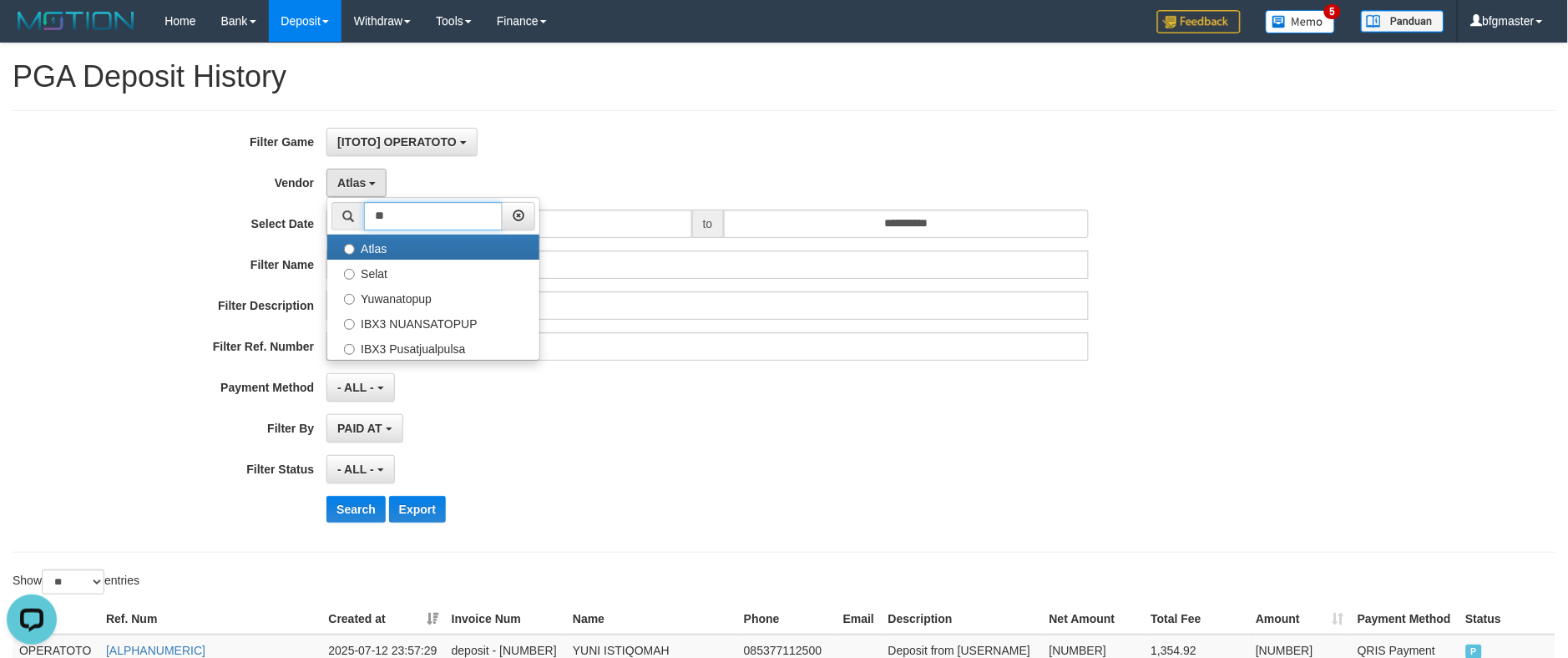 click on "**" at bounding box center (433, 216) 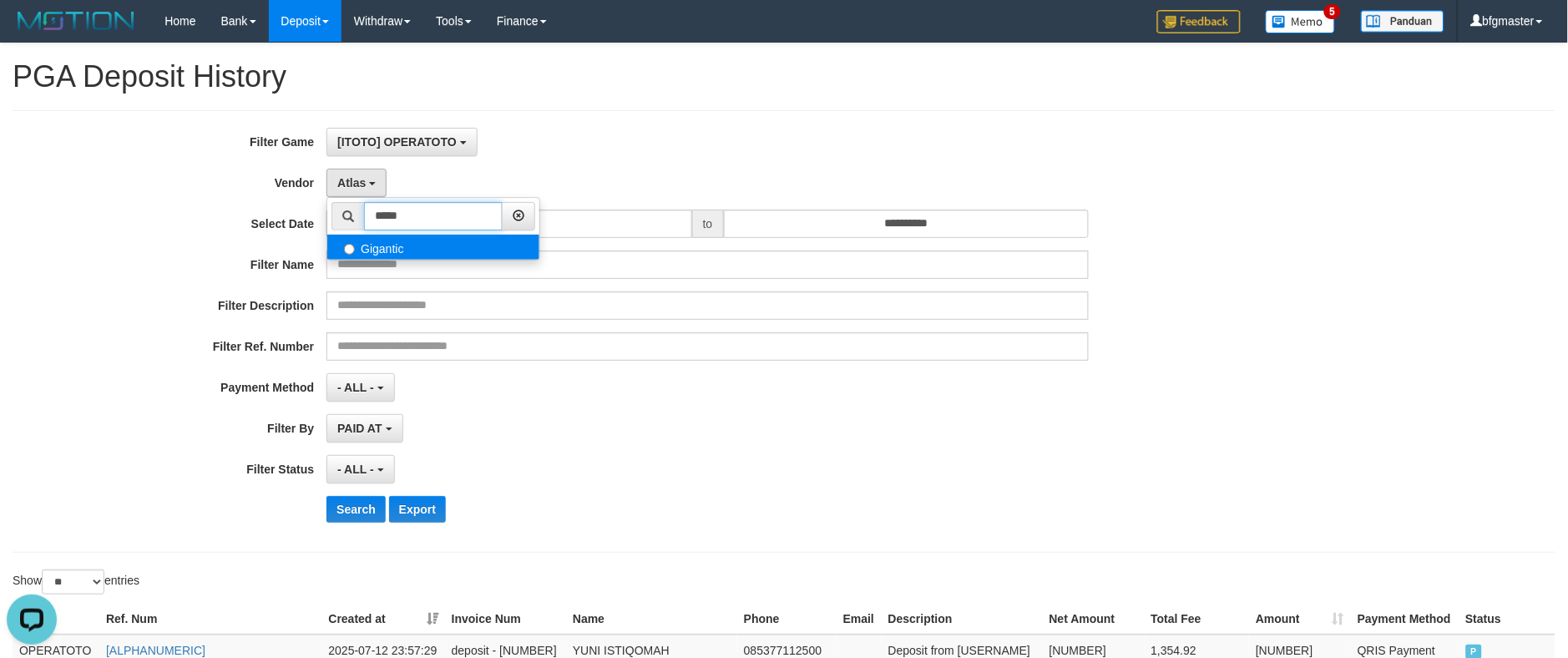type on "*****" 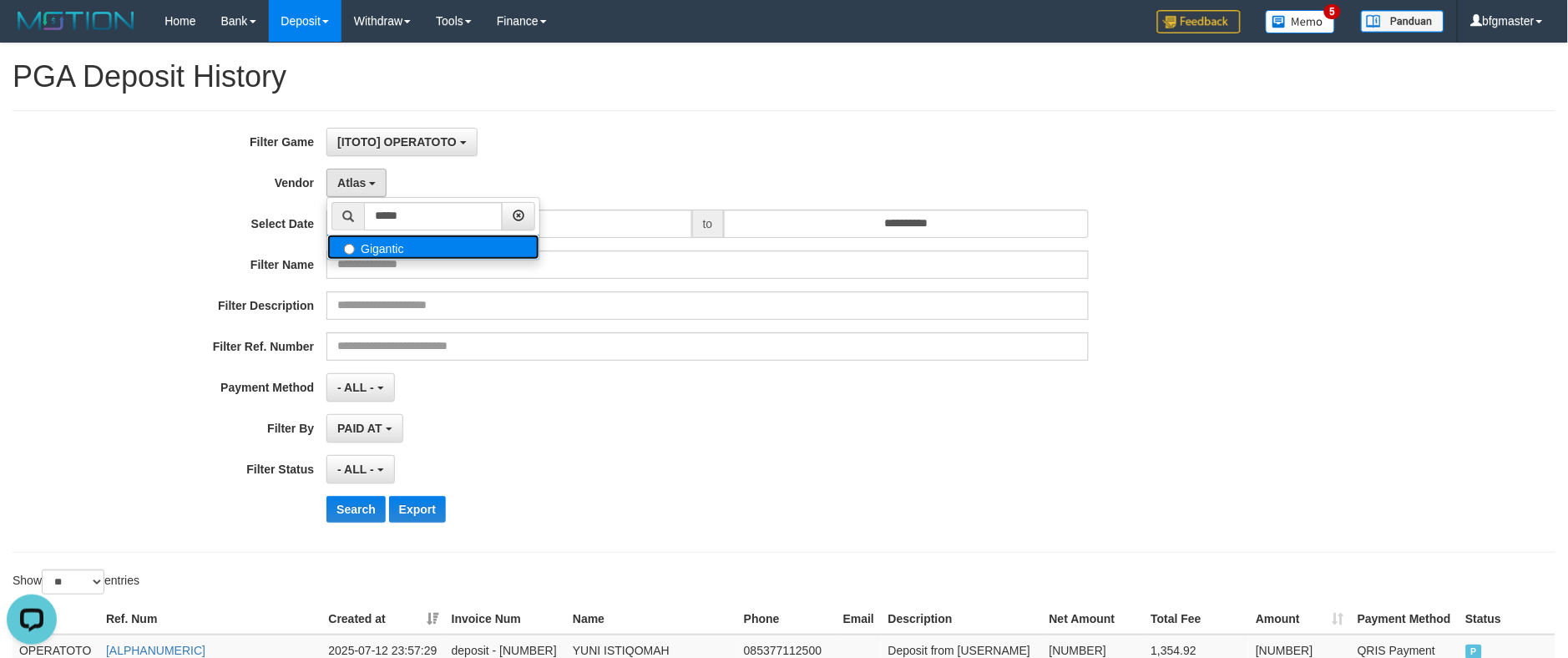 click on "Gigantic" at bounding box center (433, 247) 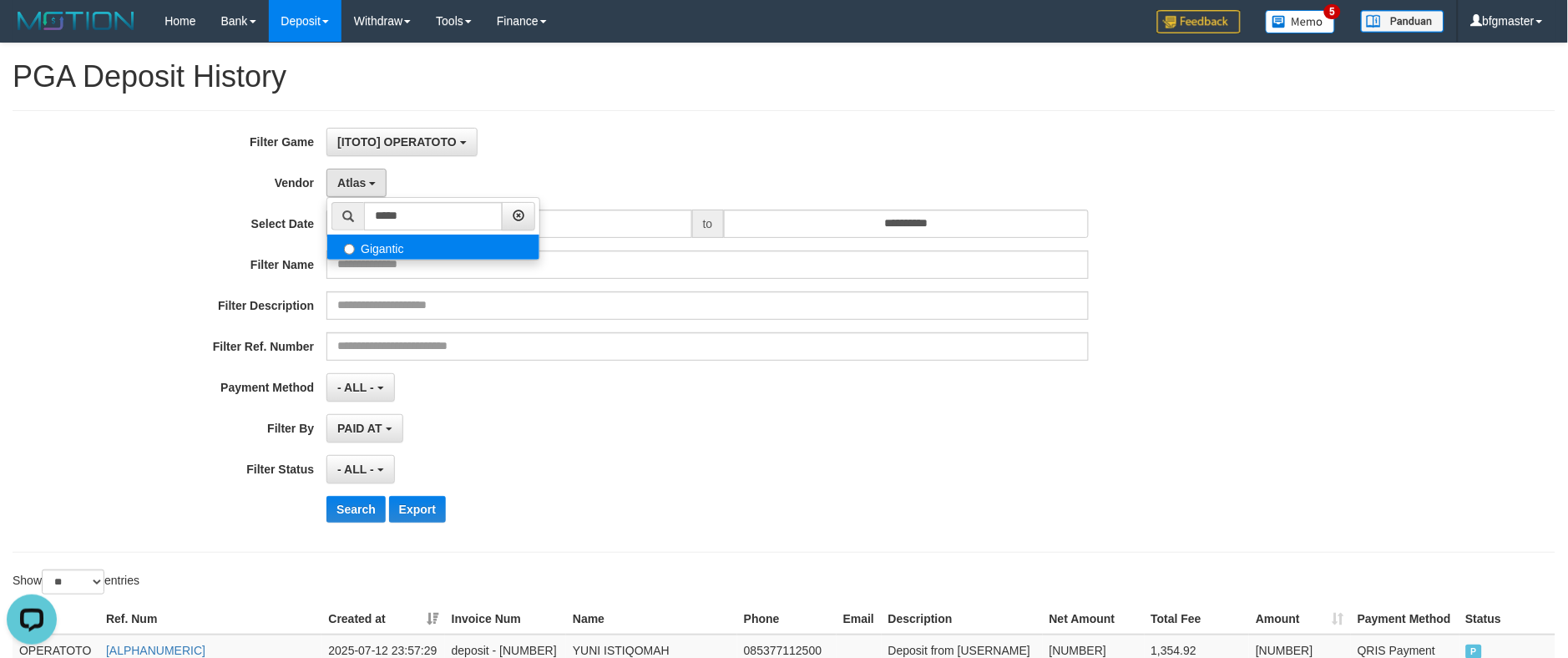 select on "**********" 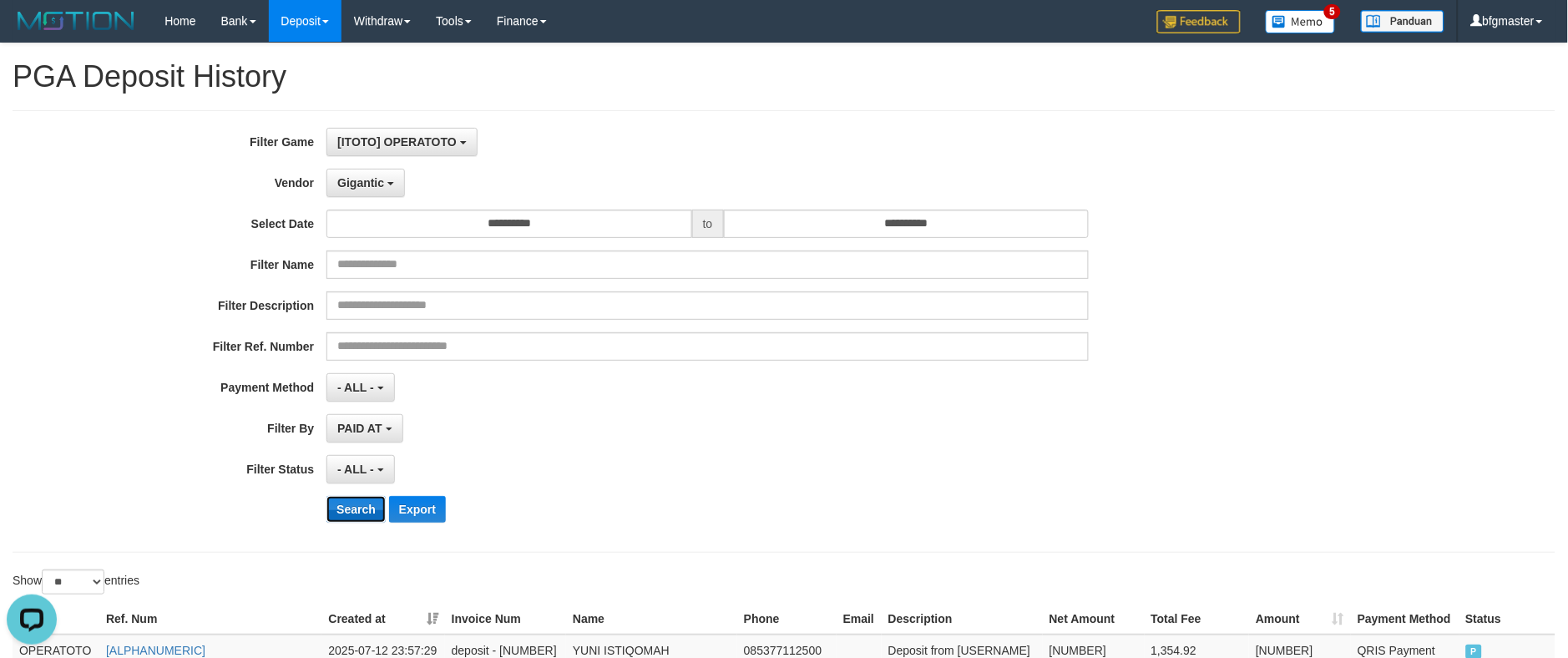 click on "Search" at bounding box center (356, 509) 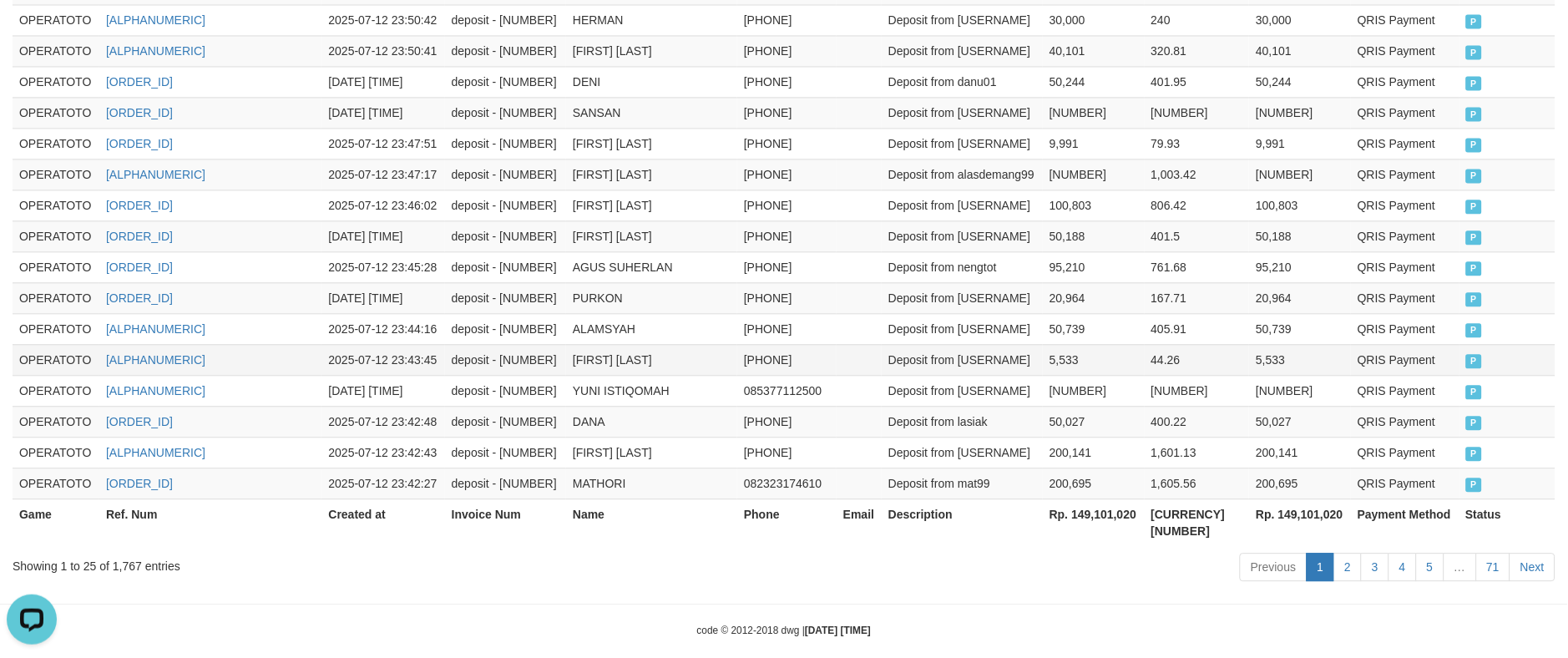 scroll, scrollTop: 932, scrollLeft: 0, axis: vertical 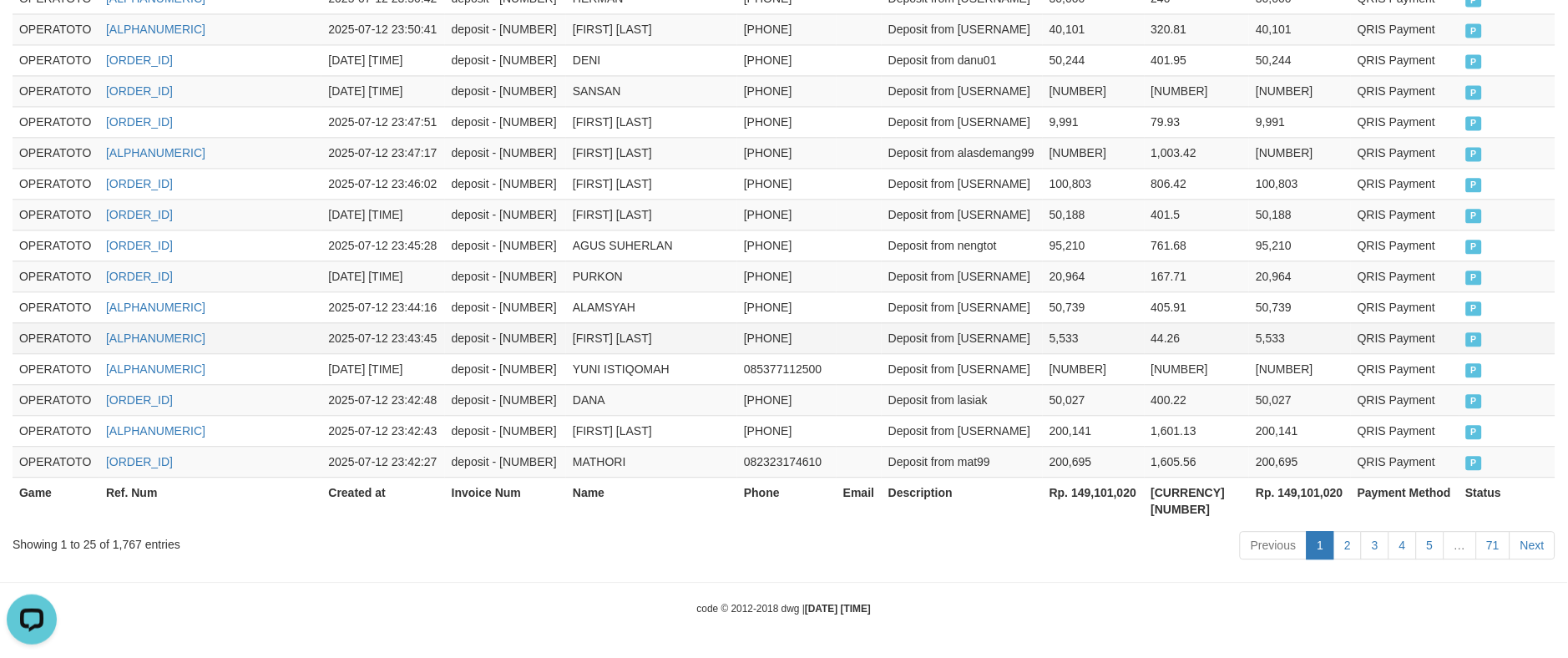 type 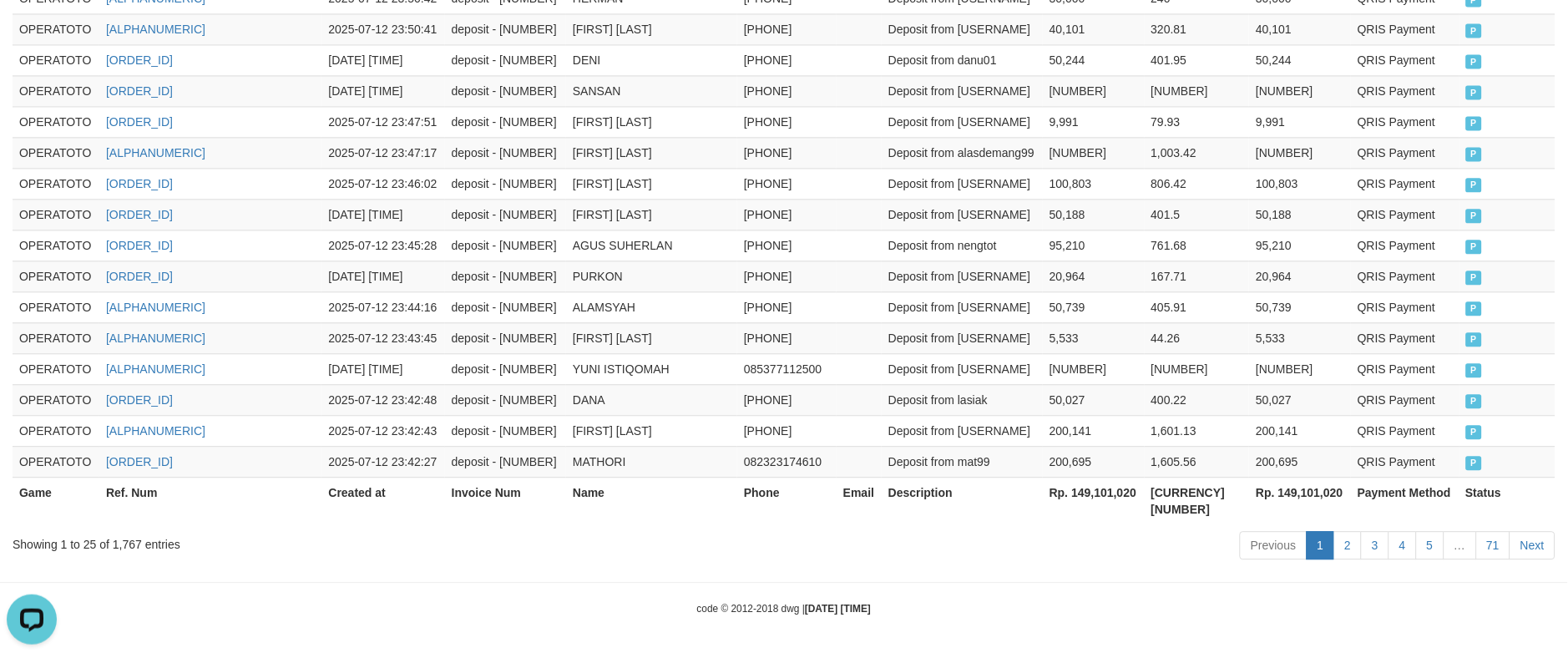 scroll, scrollTop: 0, scrollLeft: 0, axis: both 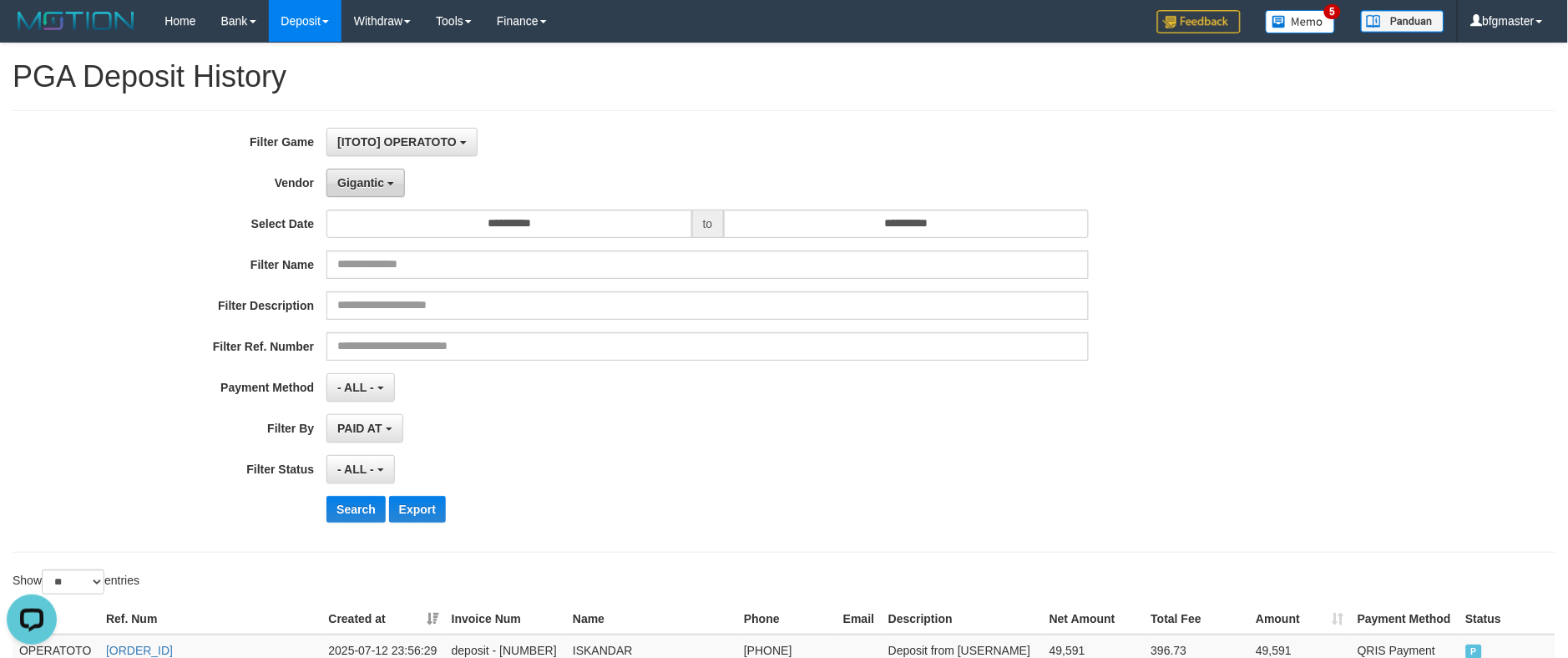 click on "Gigantic" at bounding box center (366, 183) 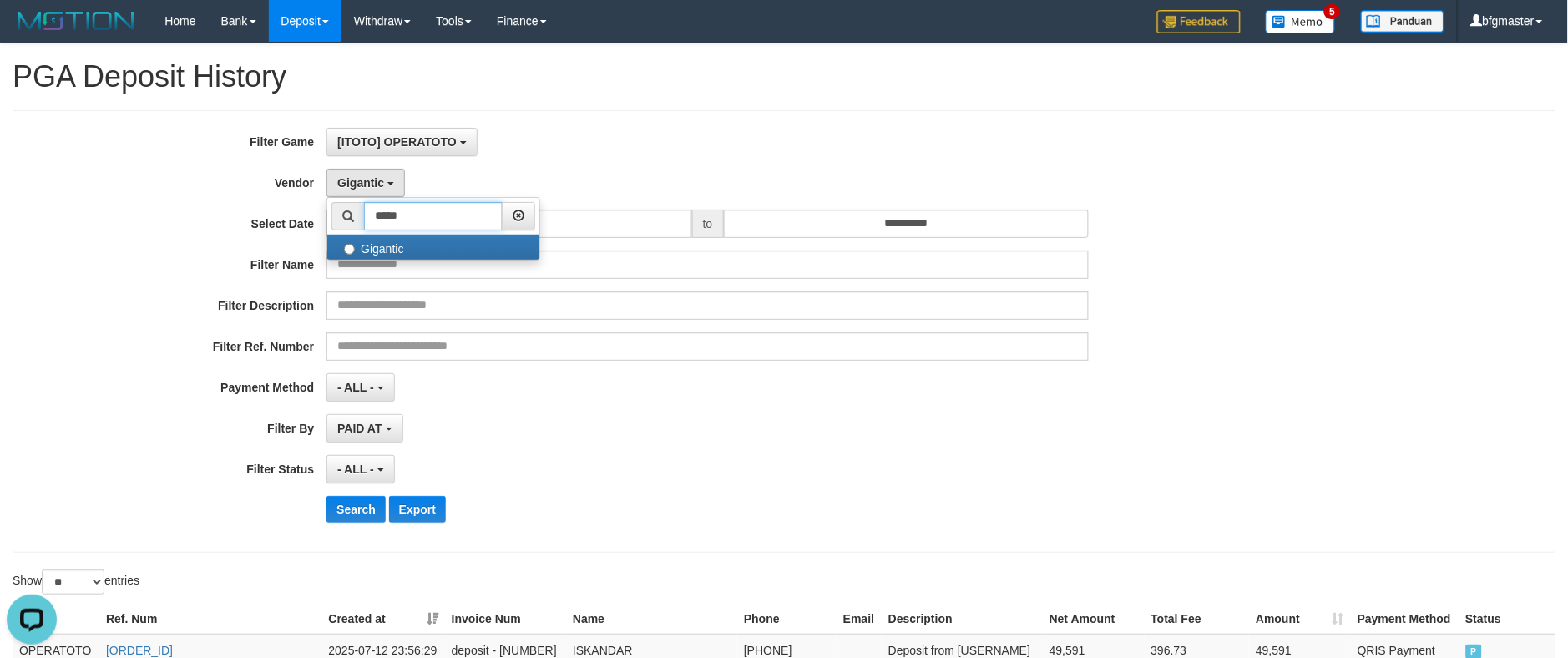 click on "*****" at bounding box center (433, 216) 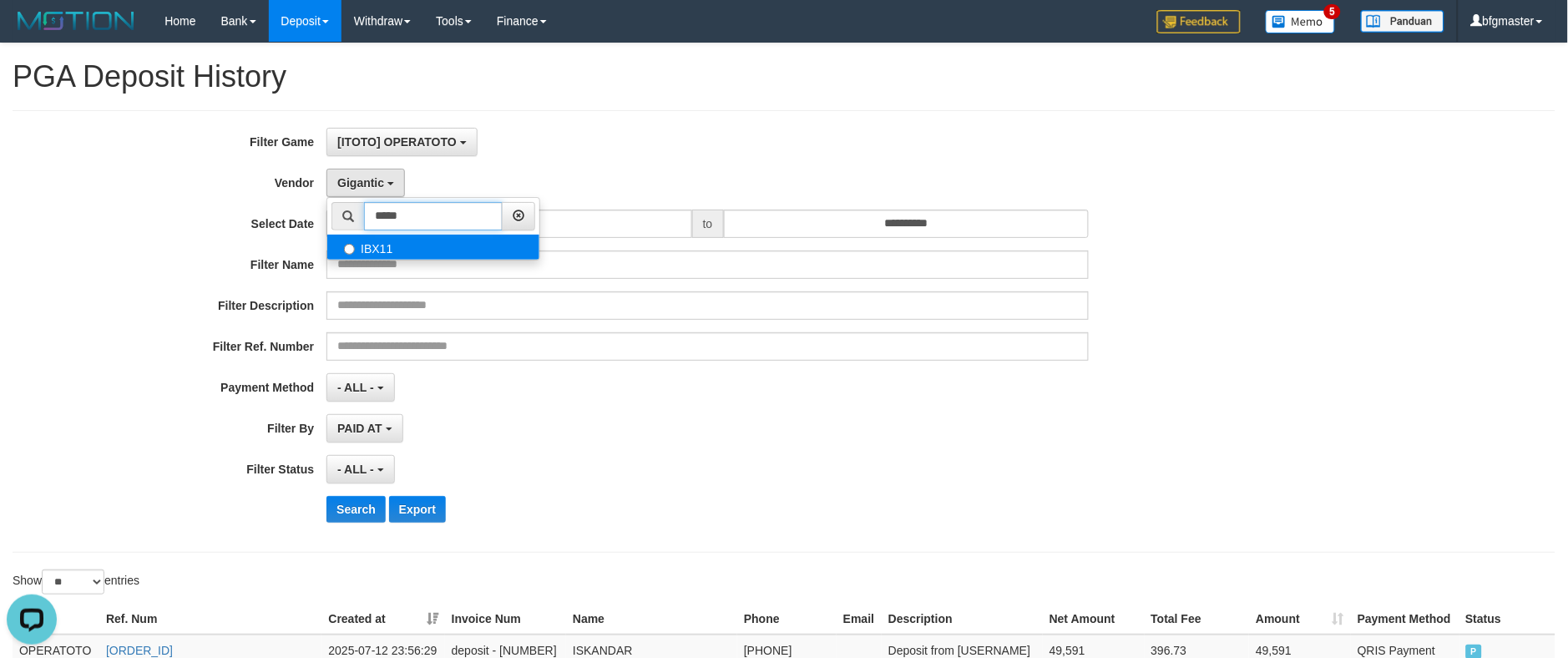 type on "*****" 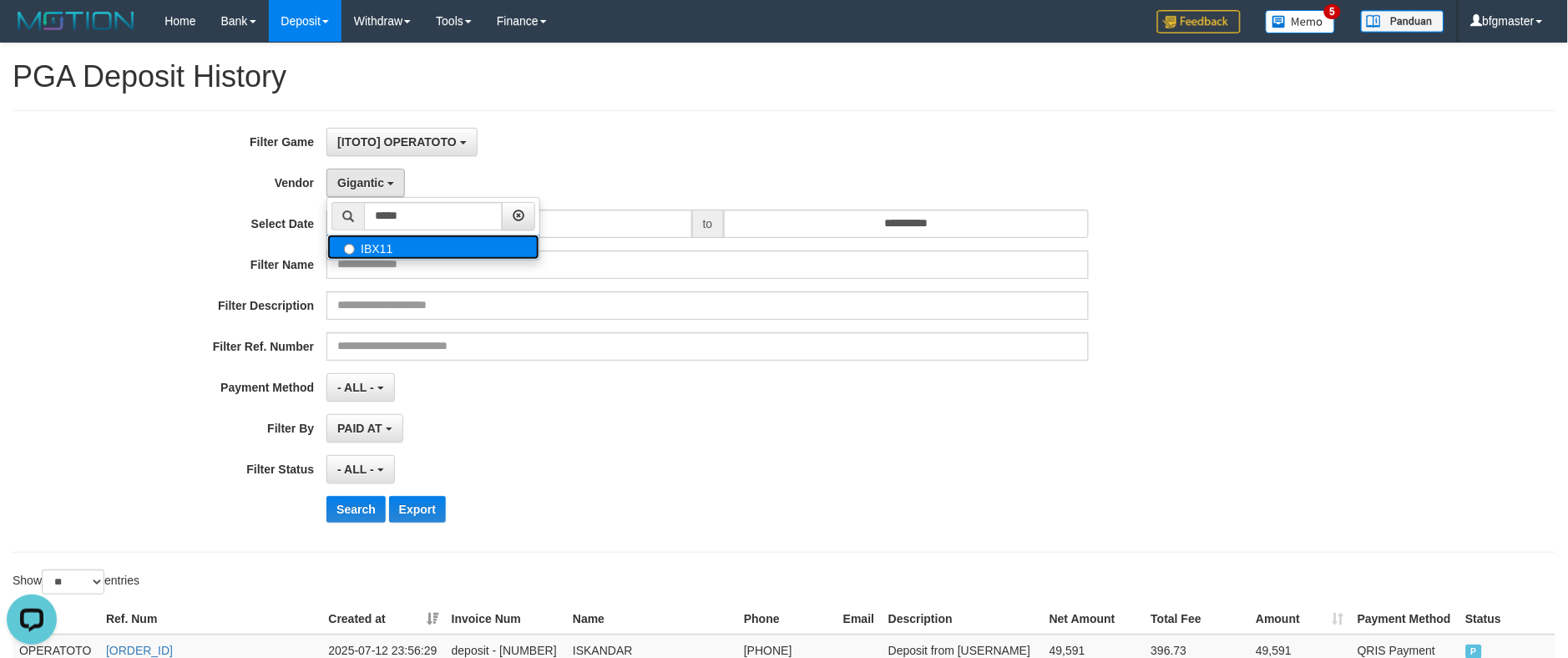 click on "IBX11" at bounding box center (433, 247) 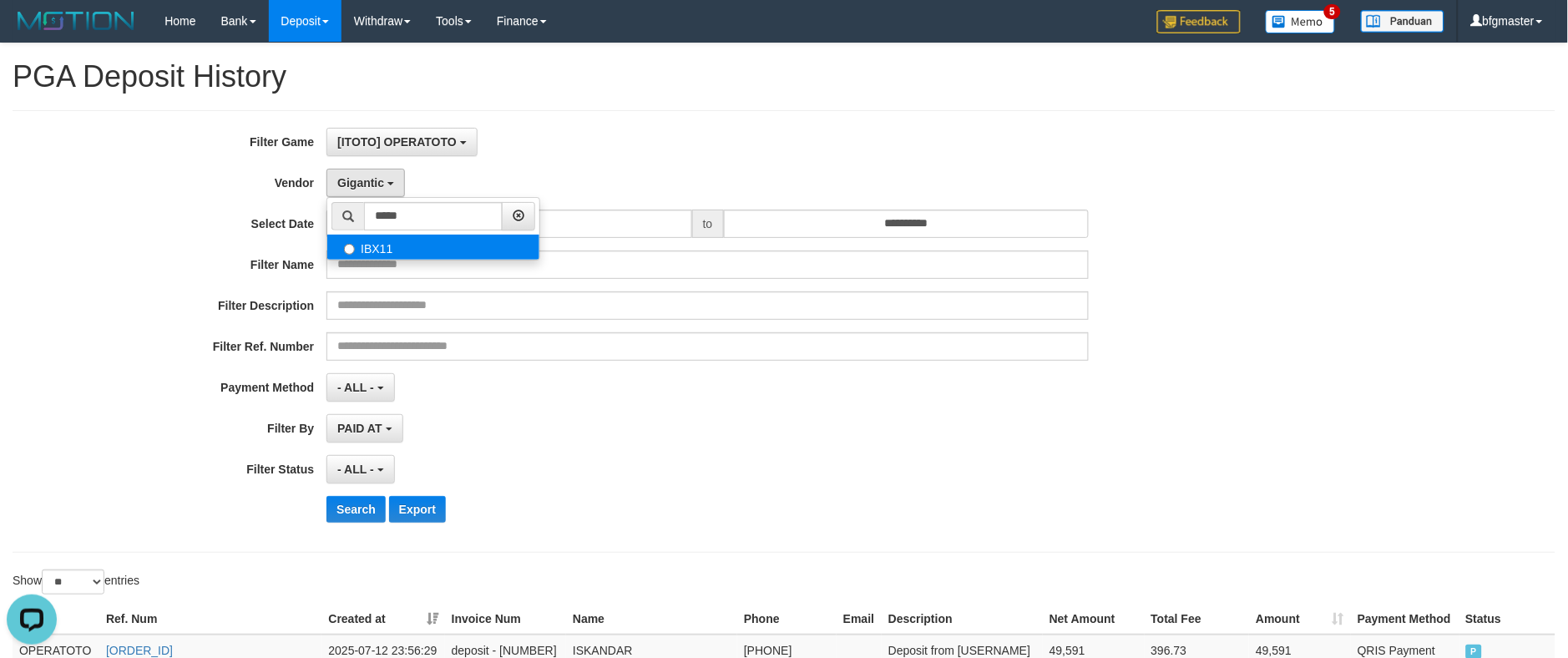 select on "**********" 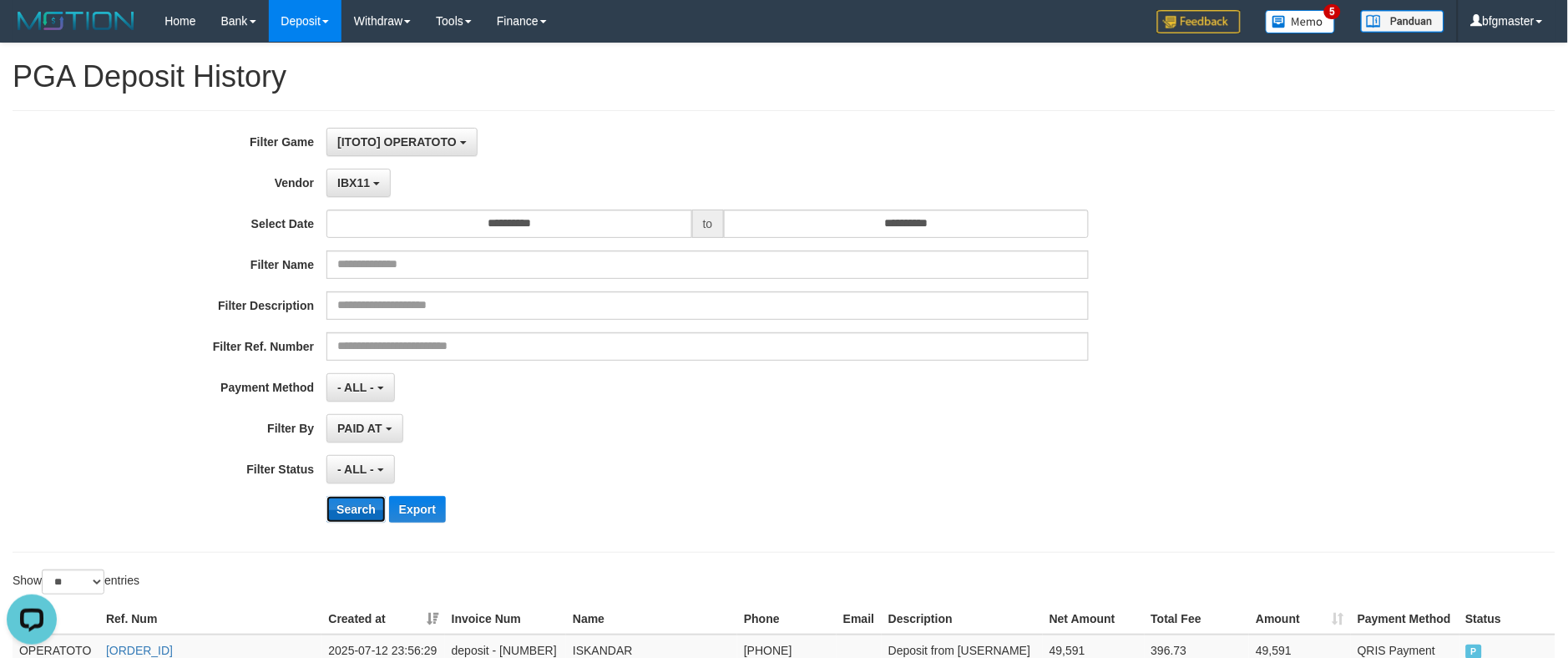 click on "Search" at bounding box center (356, 509) 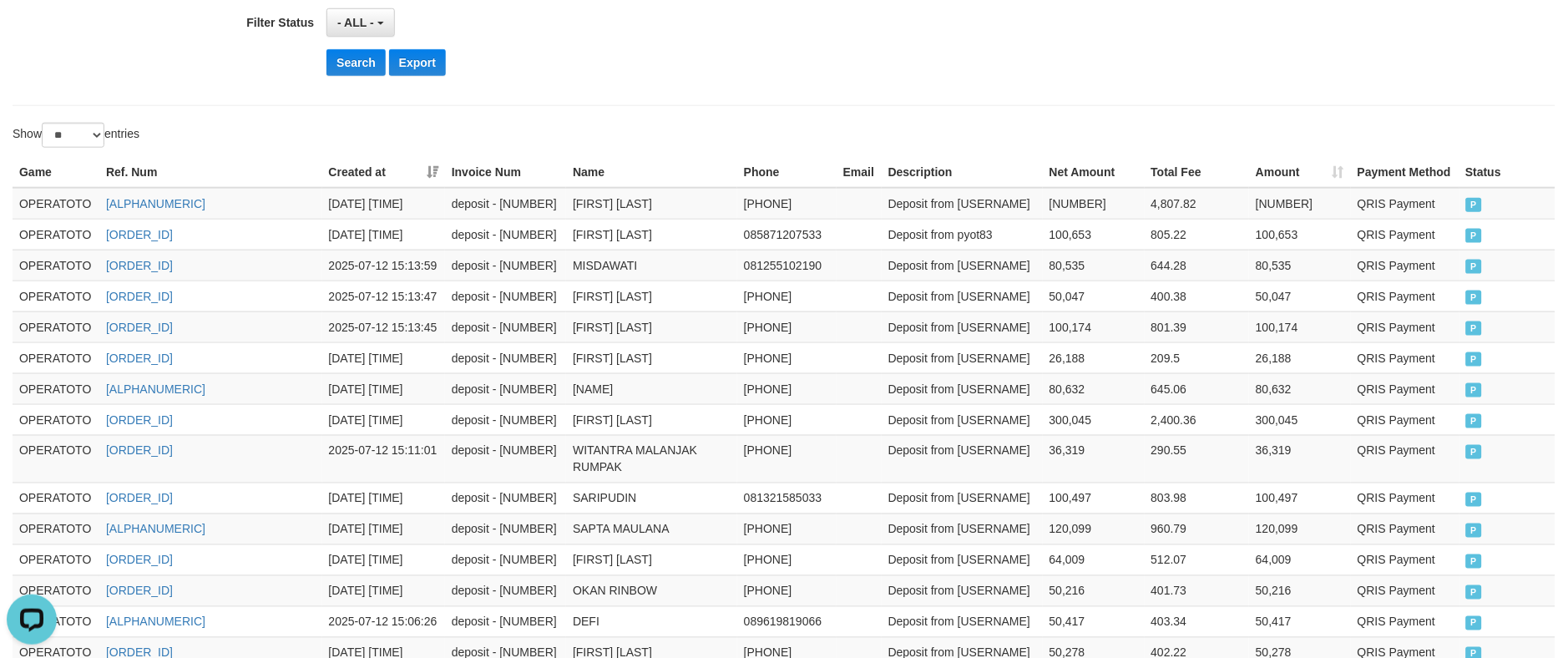scroll, scrollTop: 0, scrollLeft: 0, axis: both 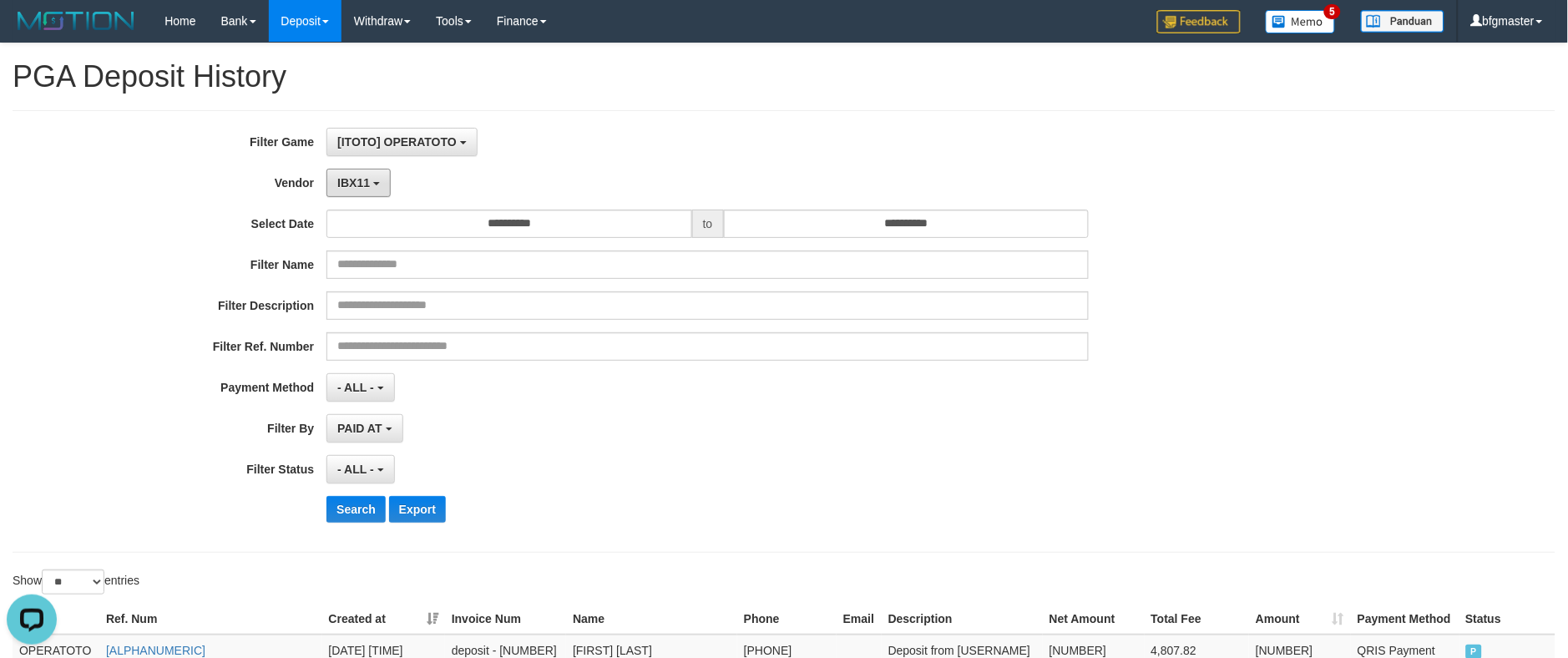 drag, startPoint x: 346, startPoint y: 172, endPoint x: 412, endPoint y: 202, distance: 72.49828 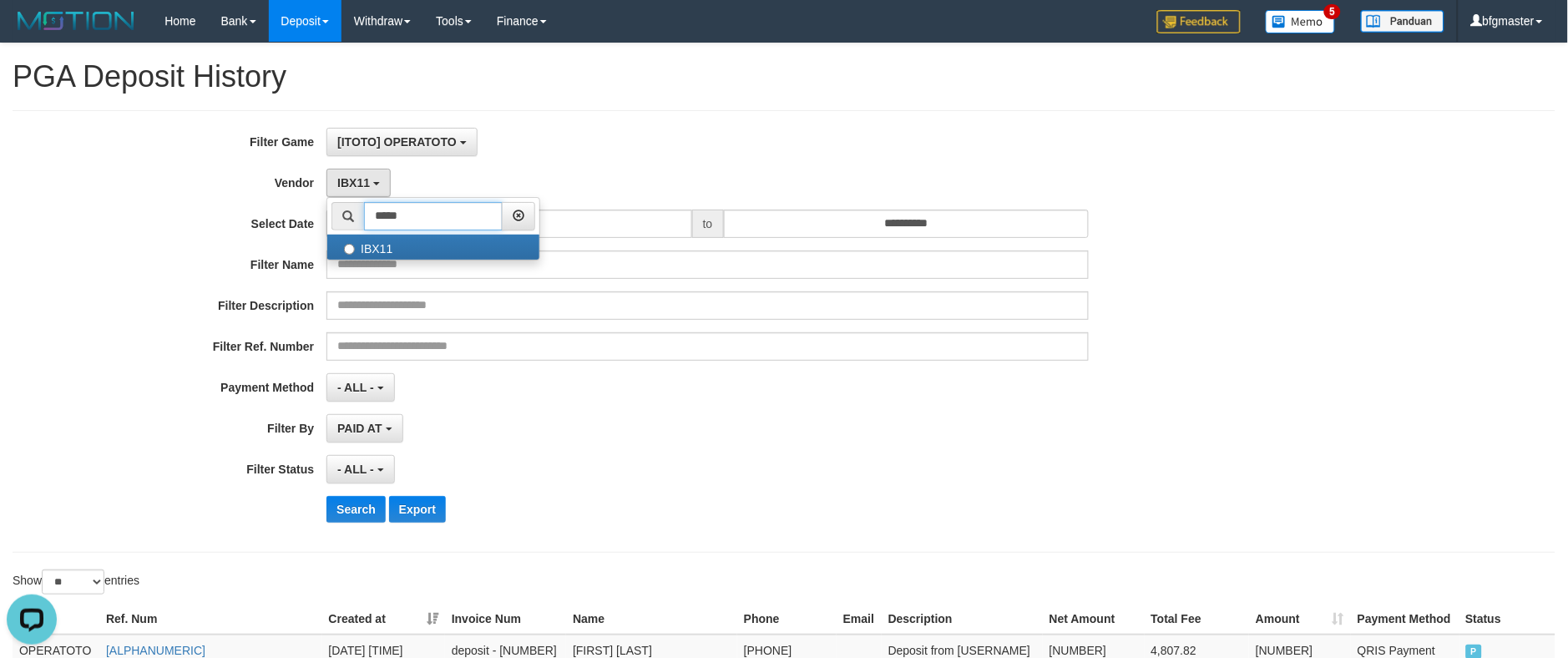 click on "*****" at bounding box center [433, 216] 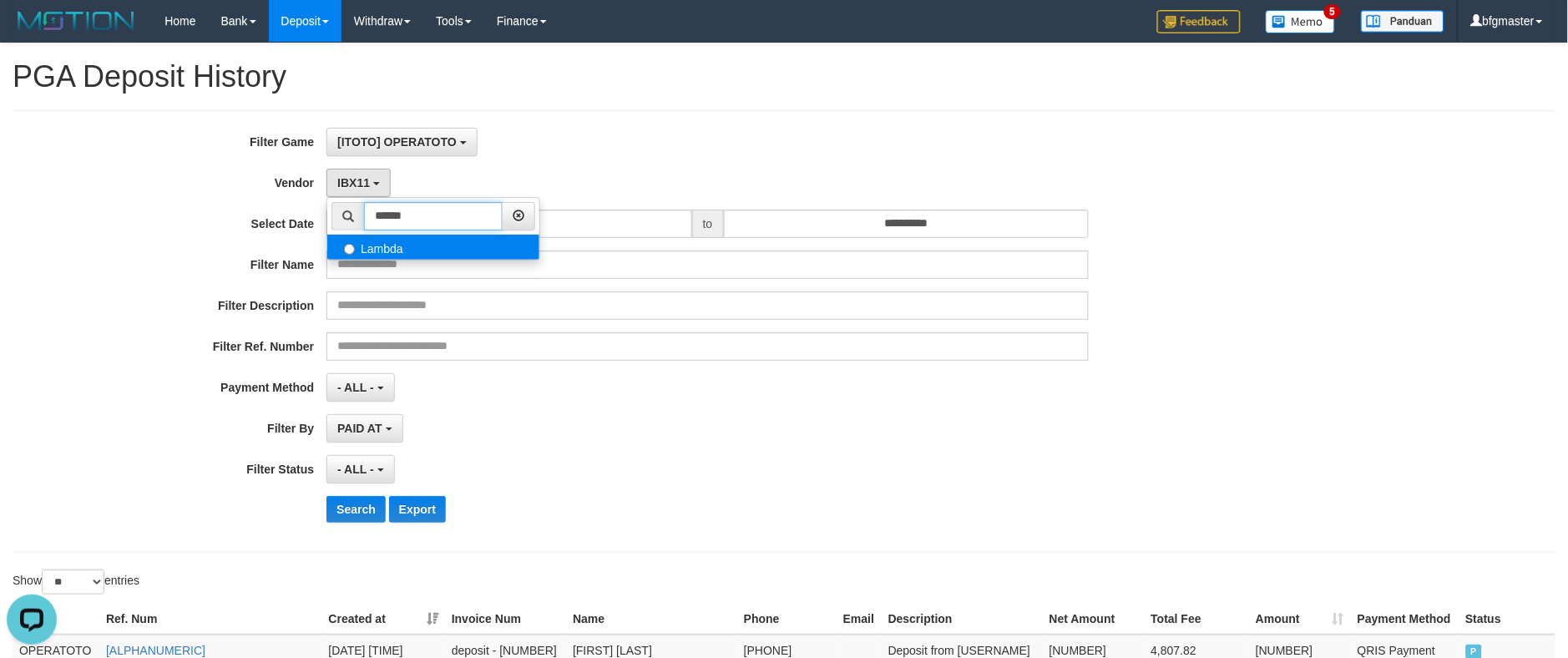 type on "******" 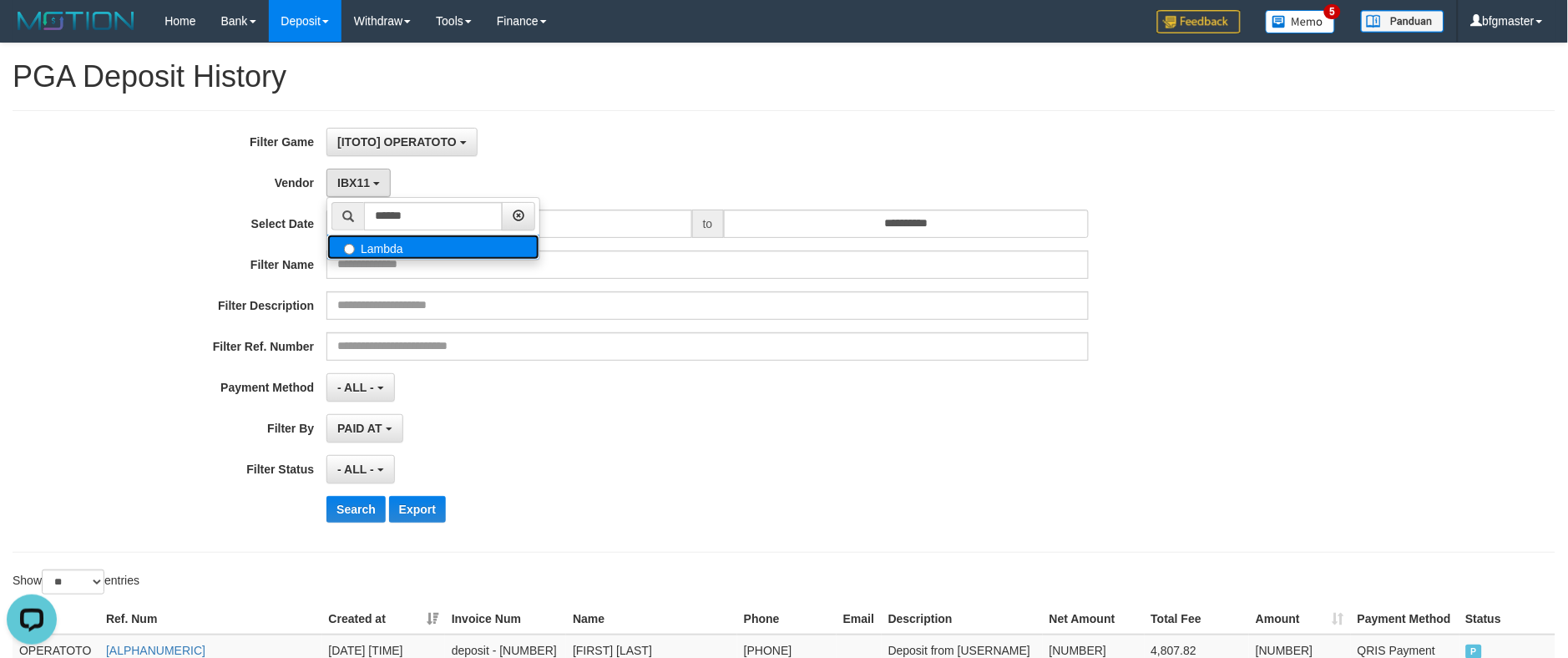 click on "Lambda" at bounding box center [433, 247] 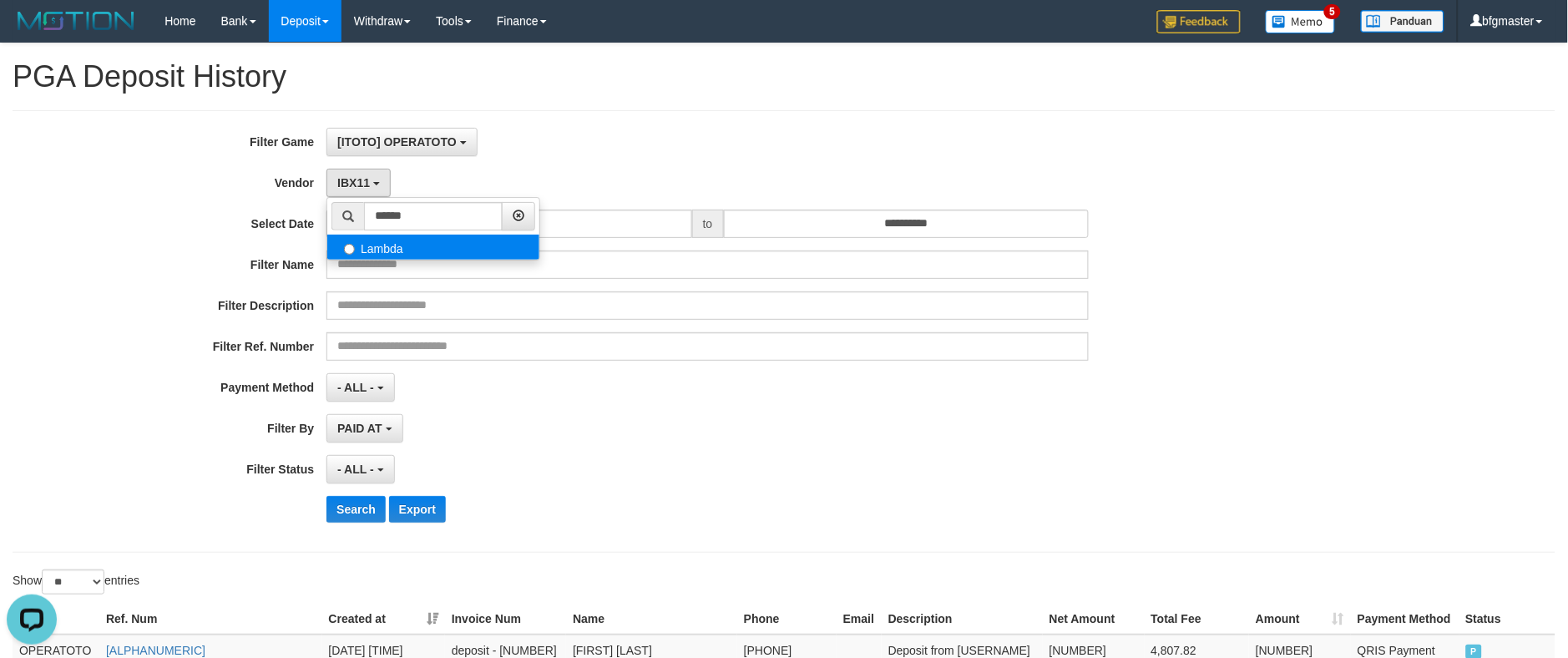 select on "**********" 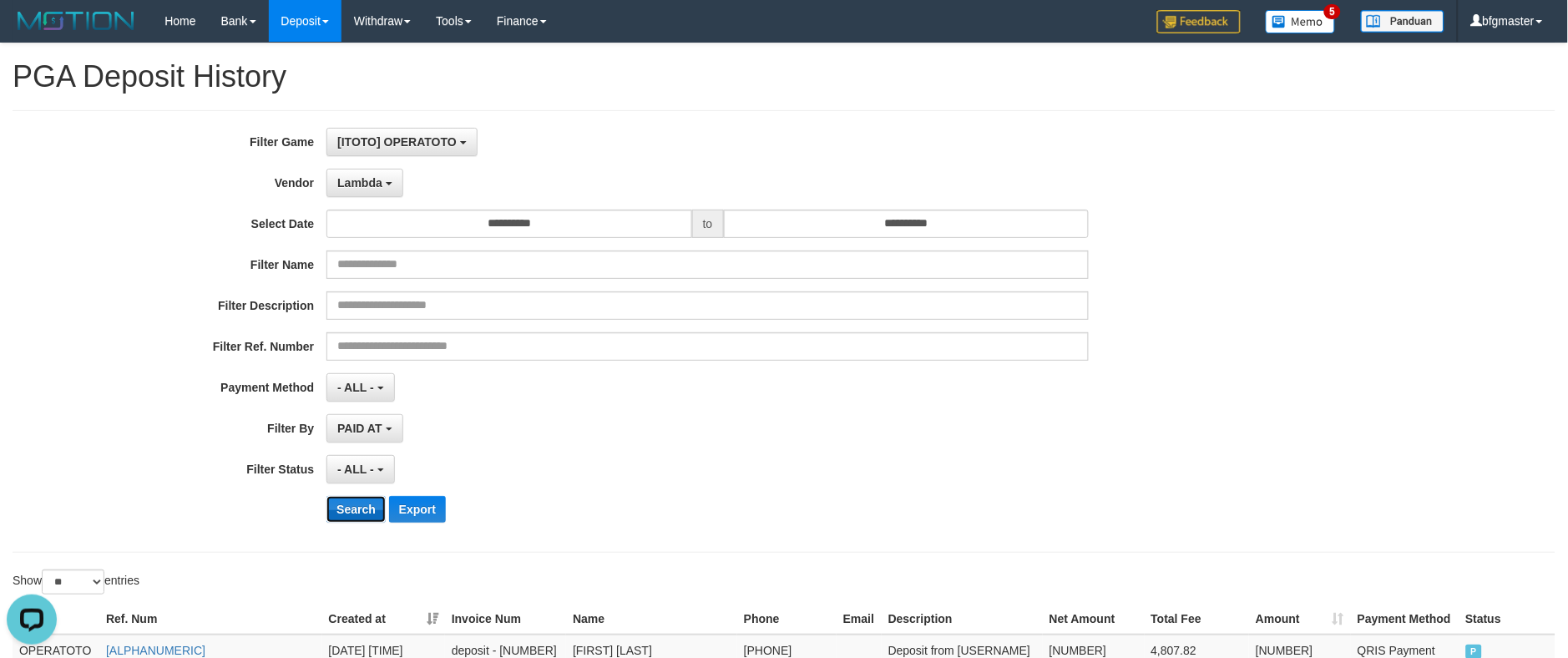 click on "Search" at bounding box center [356, 509] 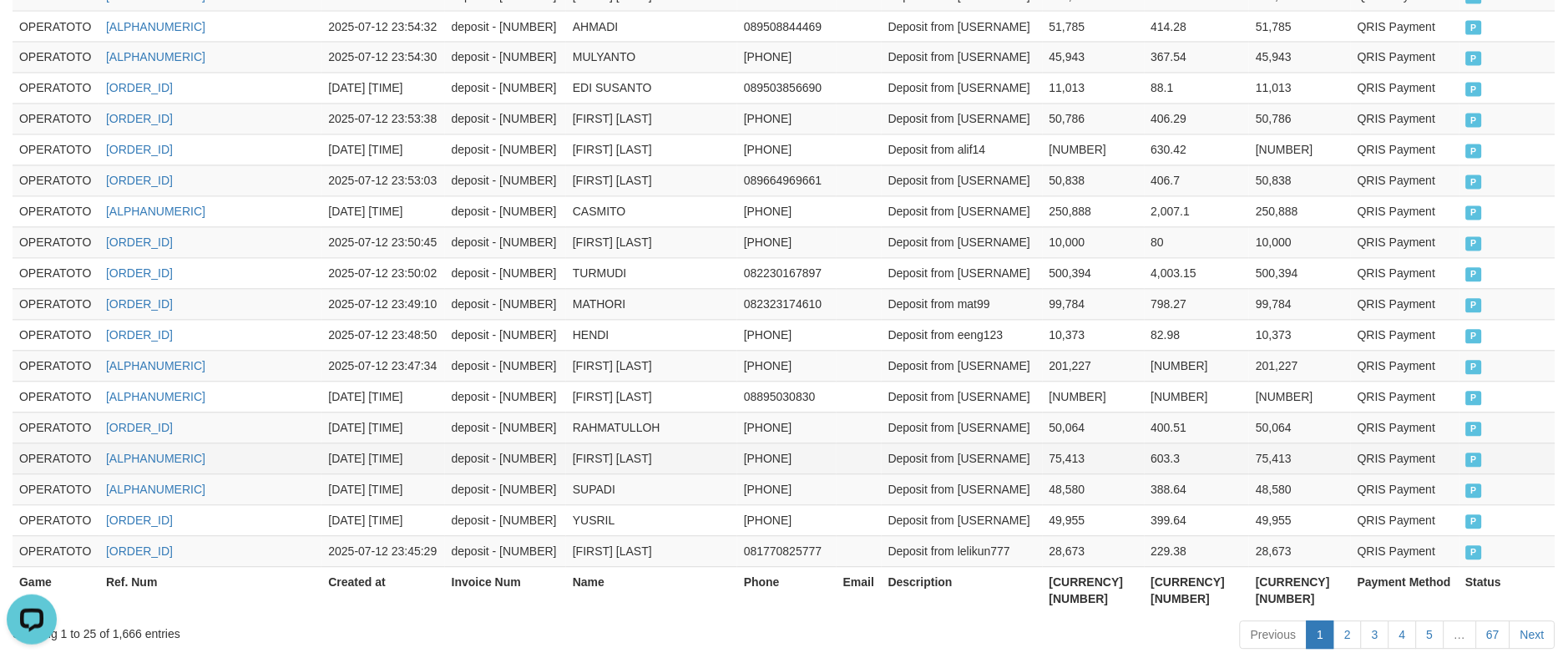 scroll, scrollTop: 915, scrollLeft: 0, axis: vertical 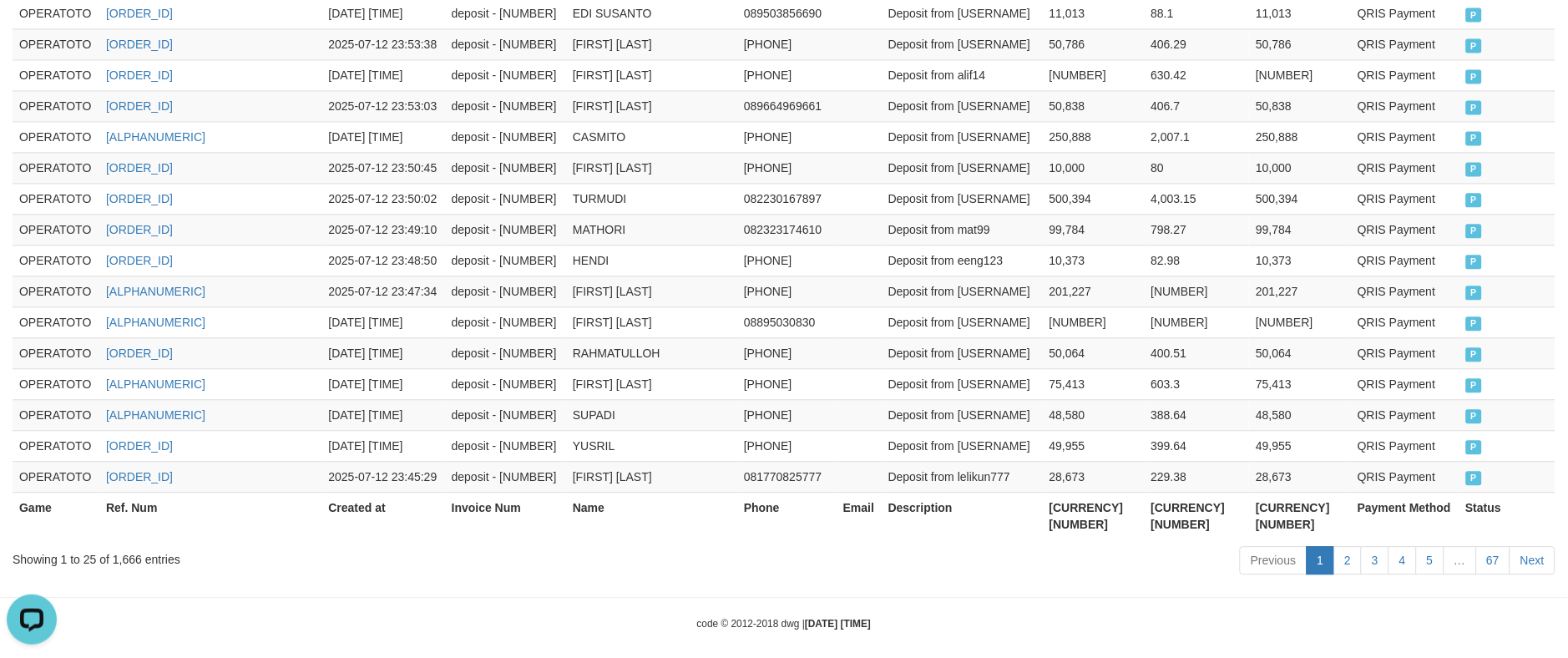 drag, startPoint x: 382, startPoint y: 593, endPoint x: 387, endPoint y: 547, distance: 46.270941 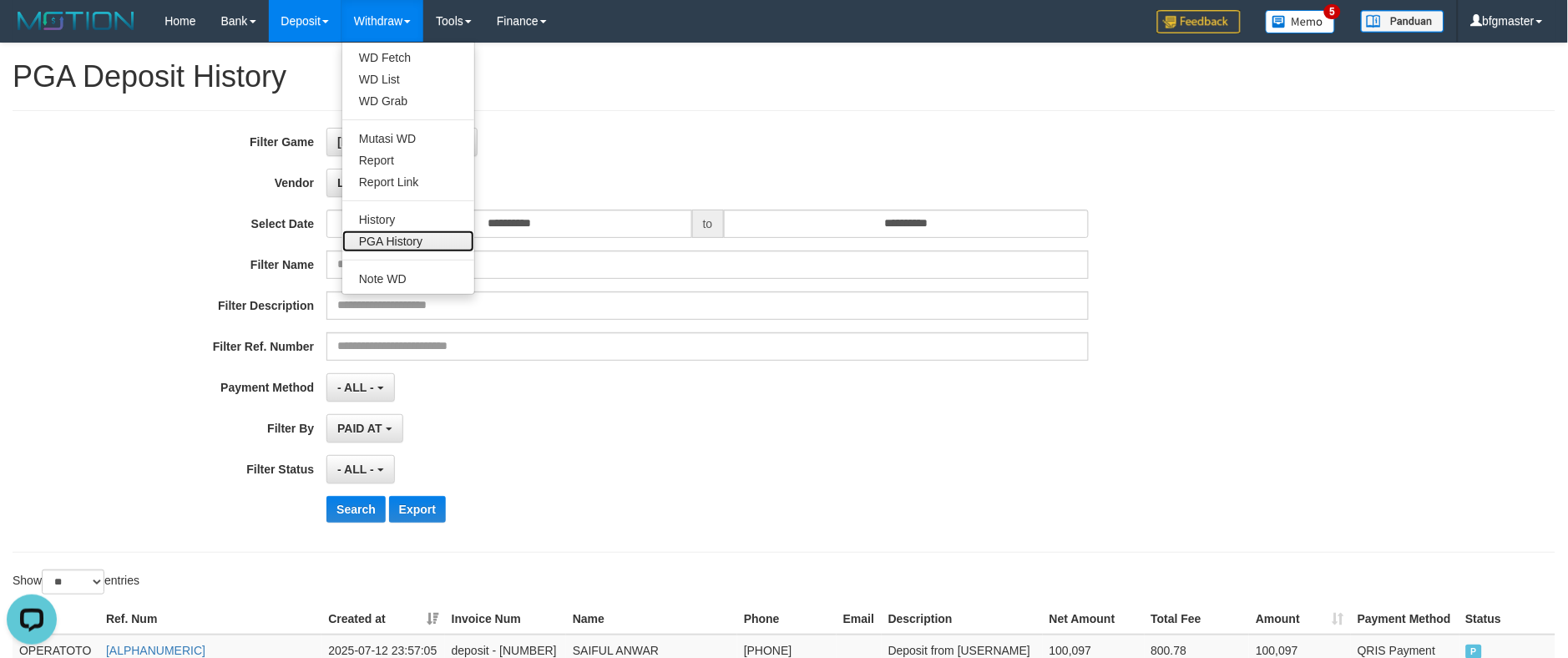 click on "PGA History" at bounding box center (408, 241) 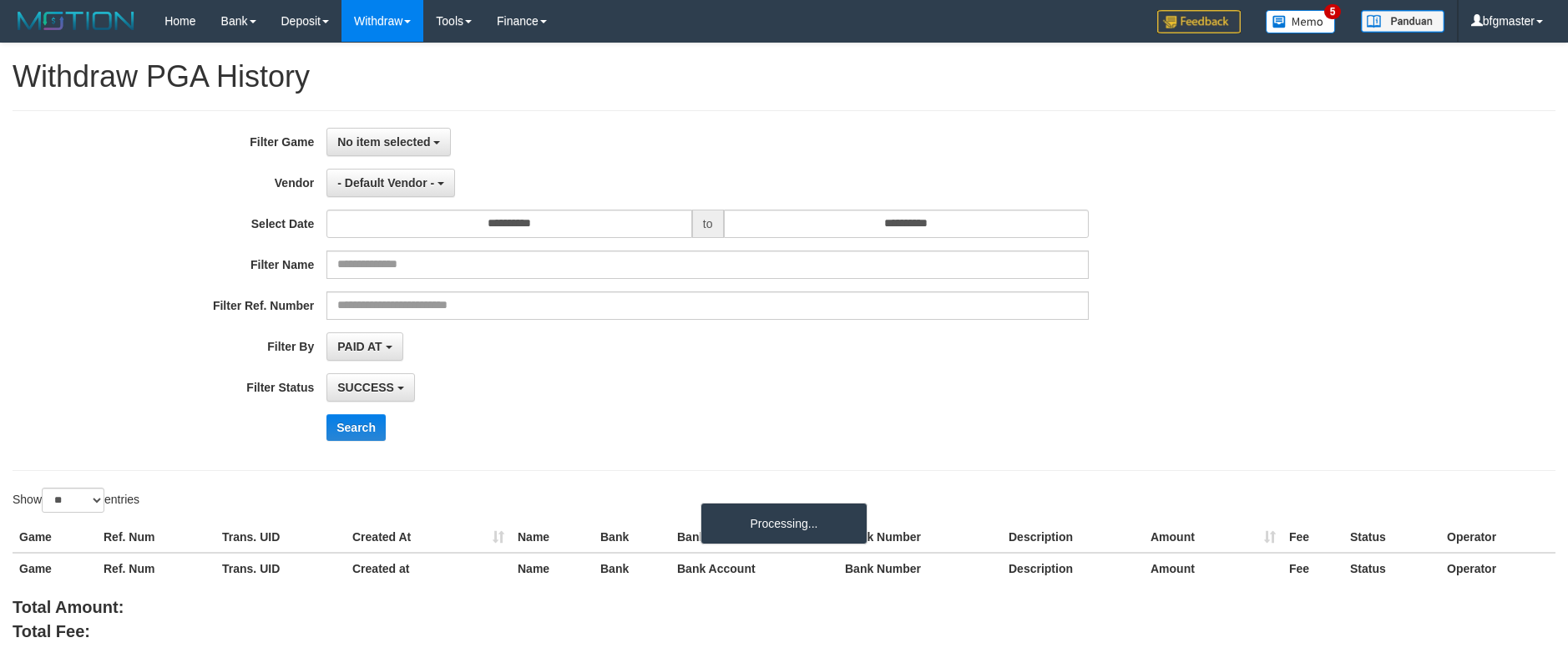 select 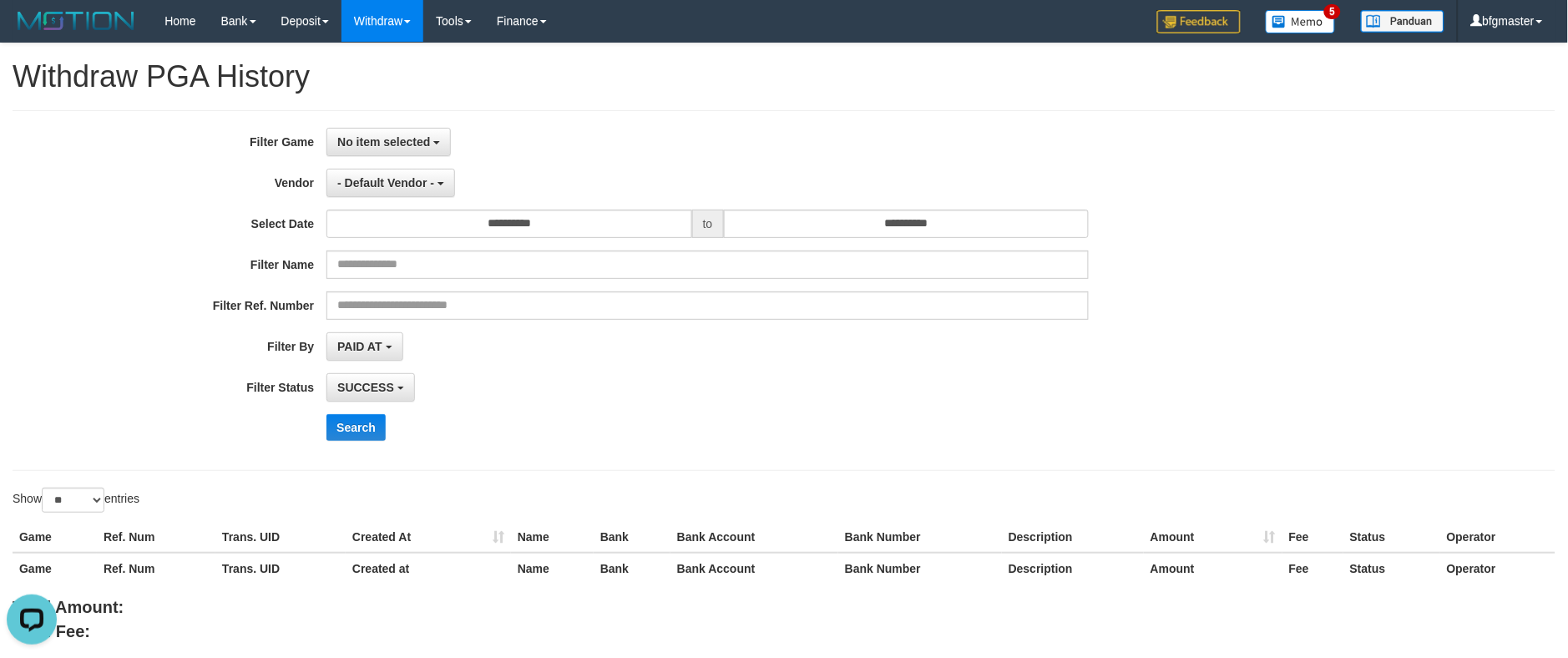 scroll, scrollTop: 0, scrollLeft: 0, axis: both 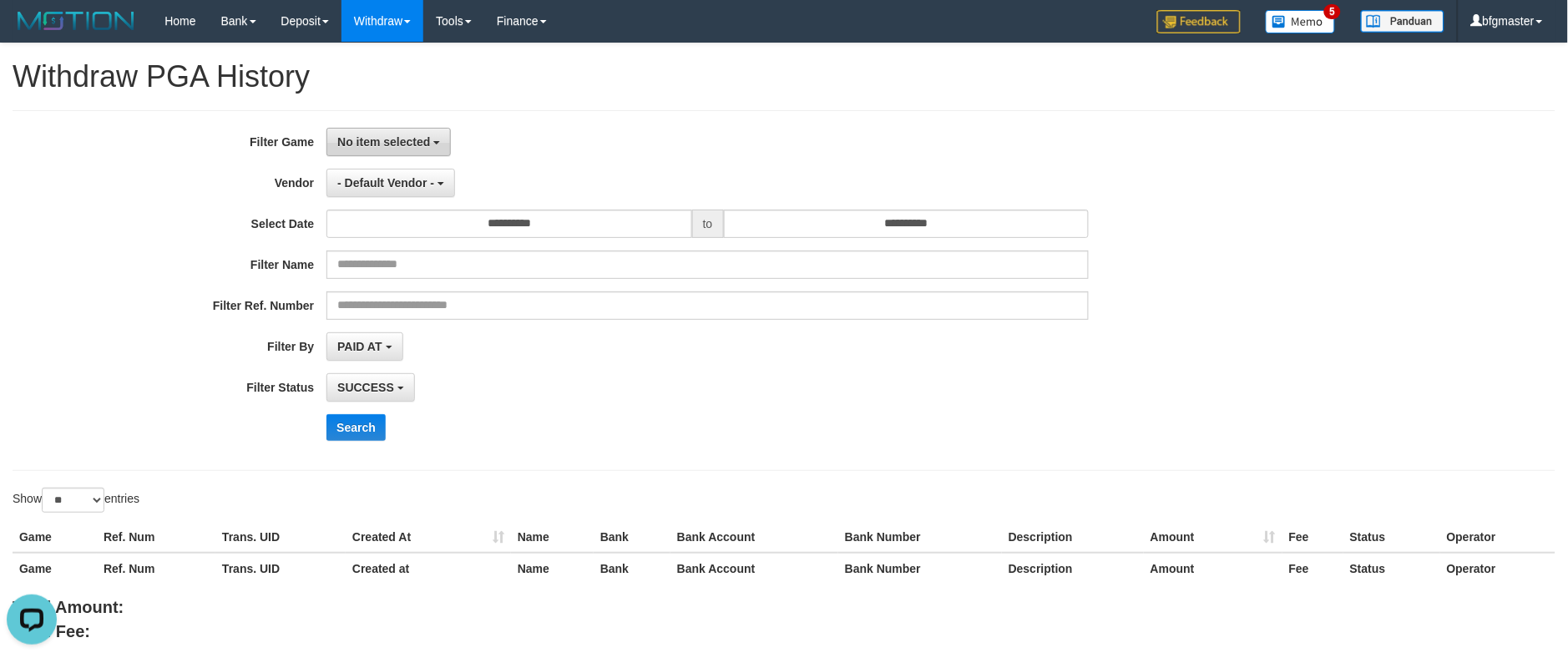 click on "No item selected" at bounding box center [388, 142] 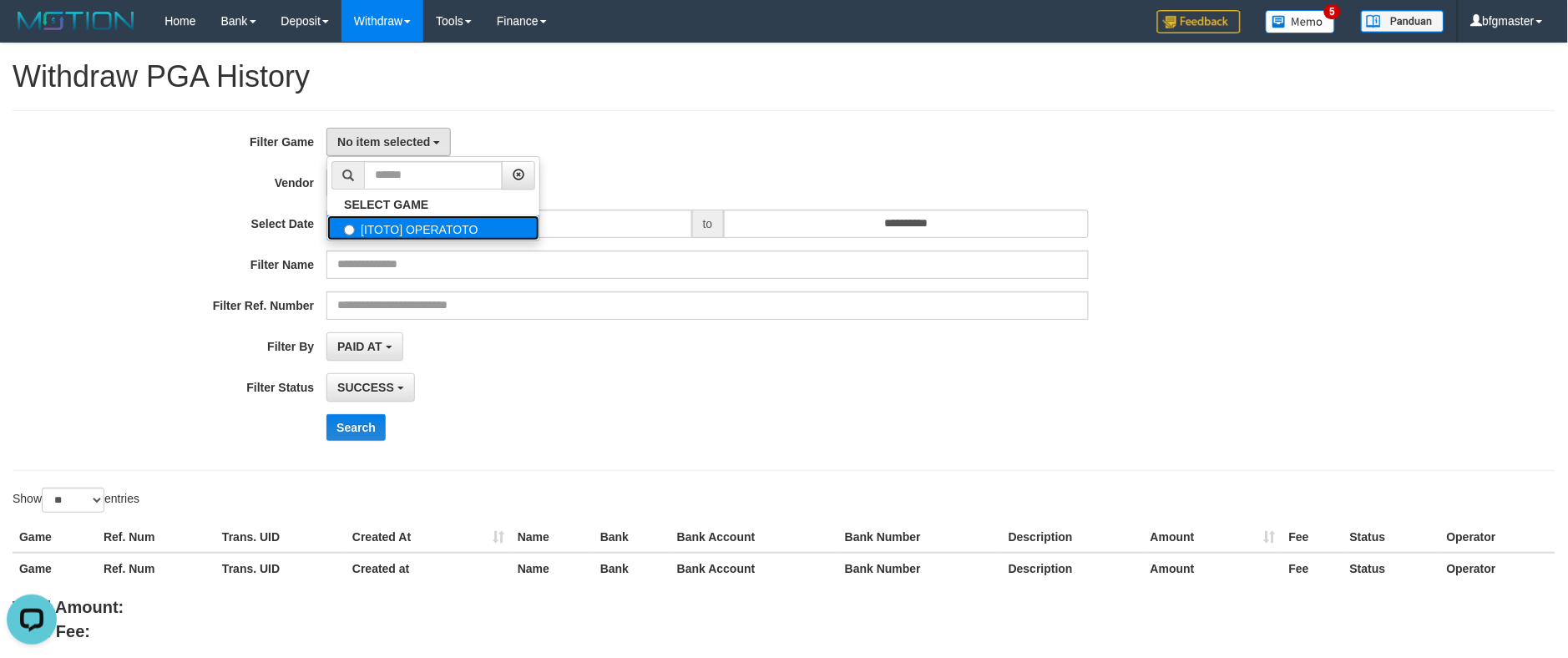 click on "[ITOTO] OPERATOTO" at bounding box center [433, 228] 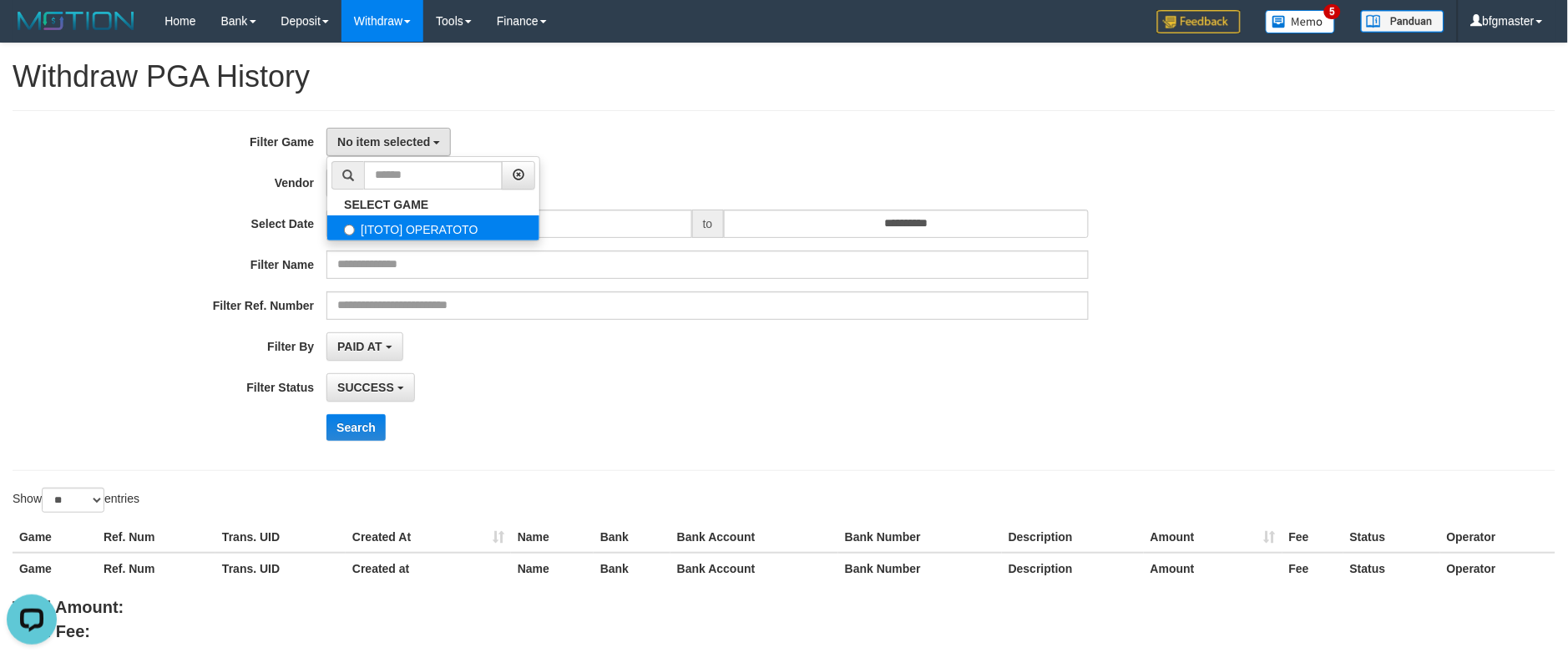 select on "***" 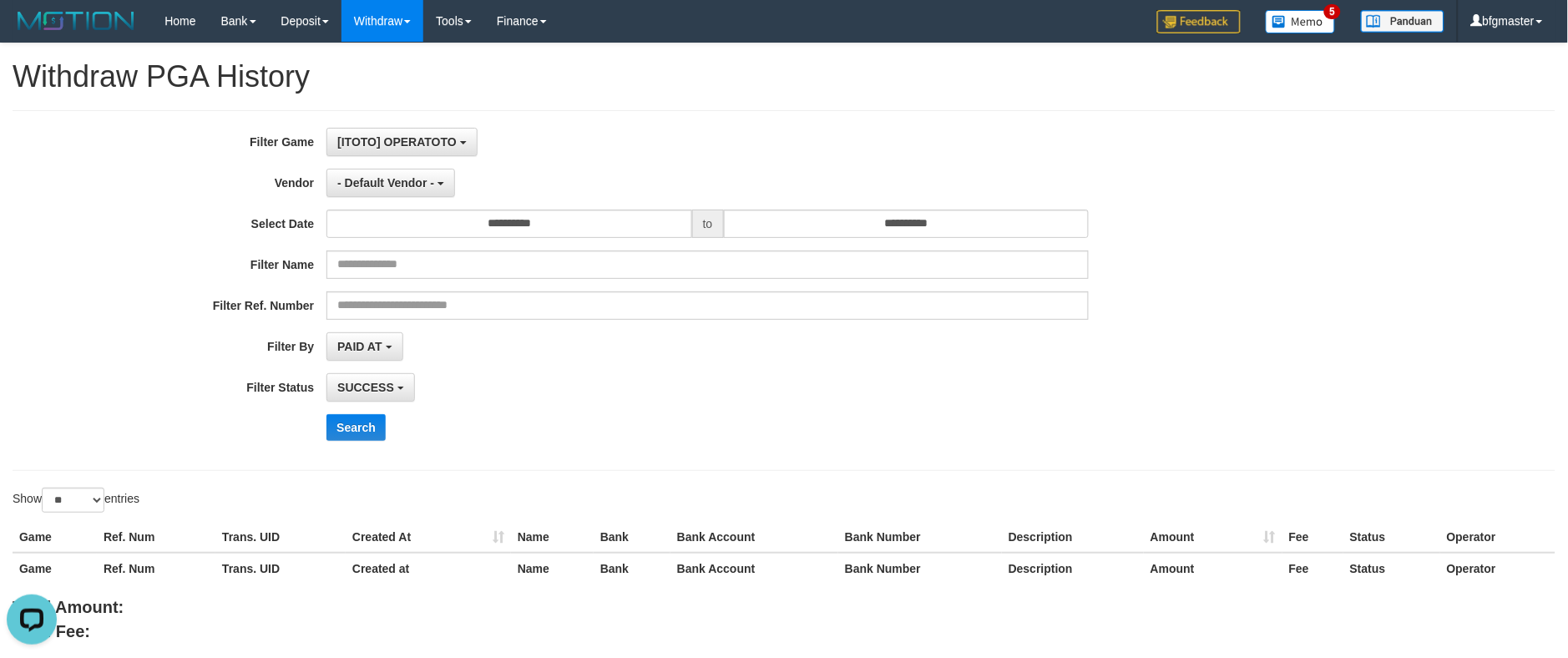 scroll, scrollTop: 14, scrollLeft: 0, axis: vertical 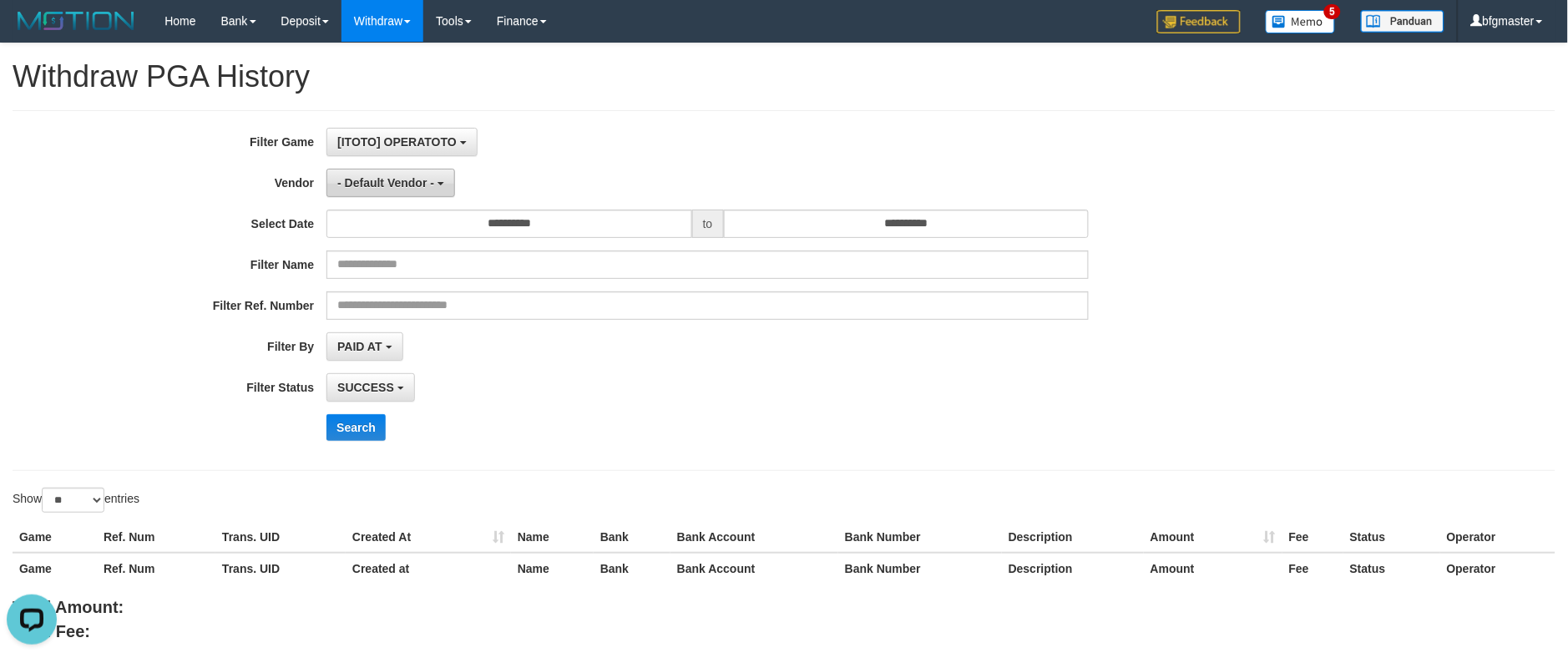 click on "- Default Vendor -" at bounding box center [391, 183] 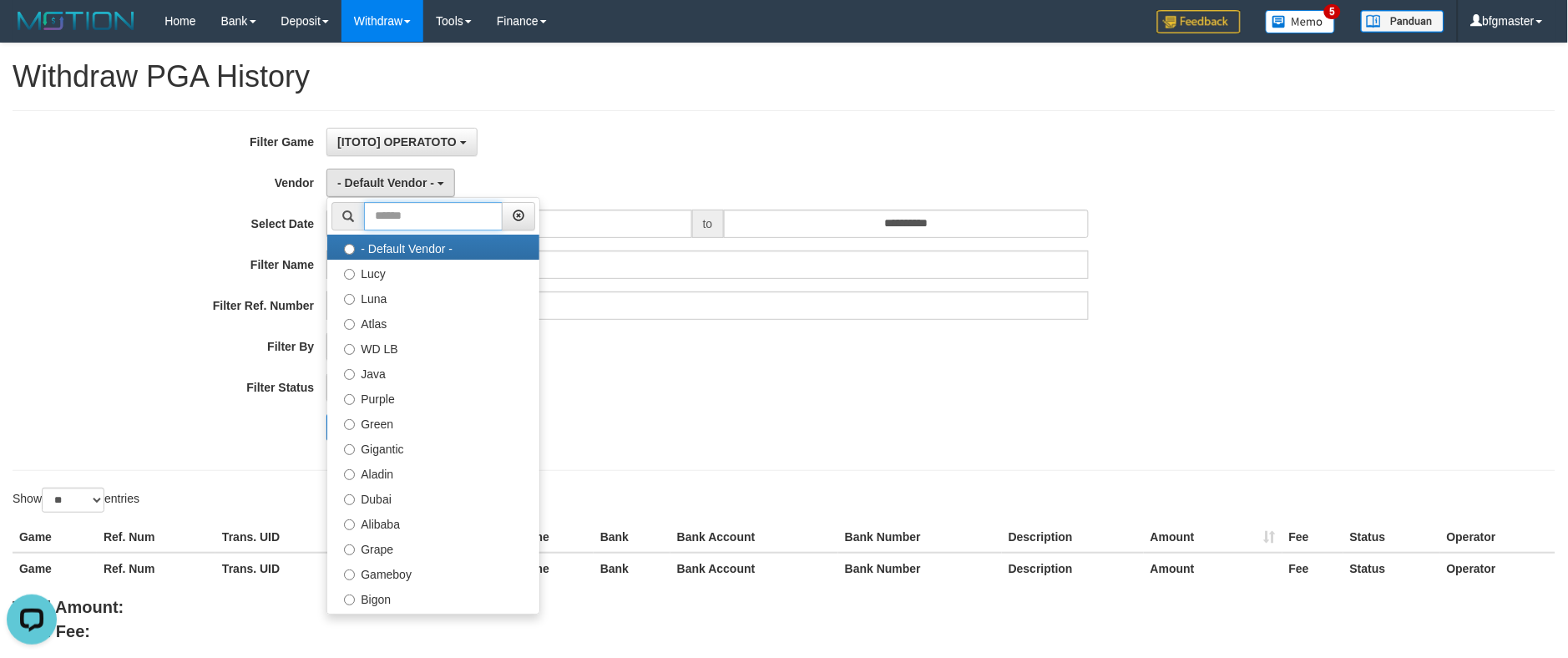 click at bounding box center [433, 216] 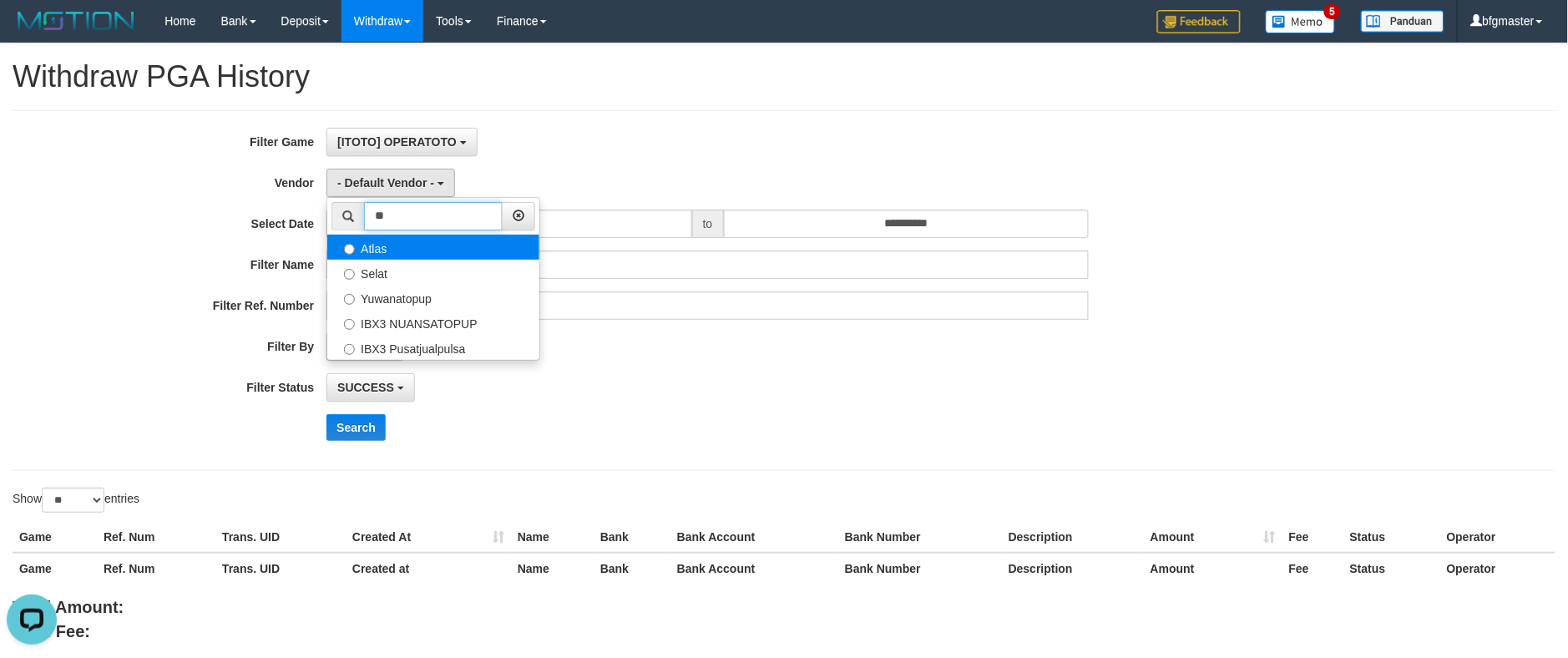type on "**" 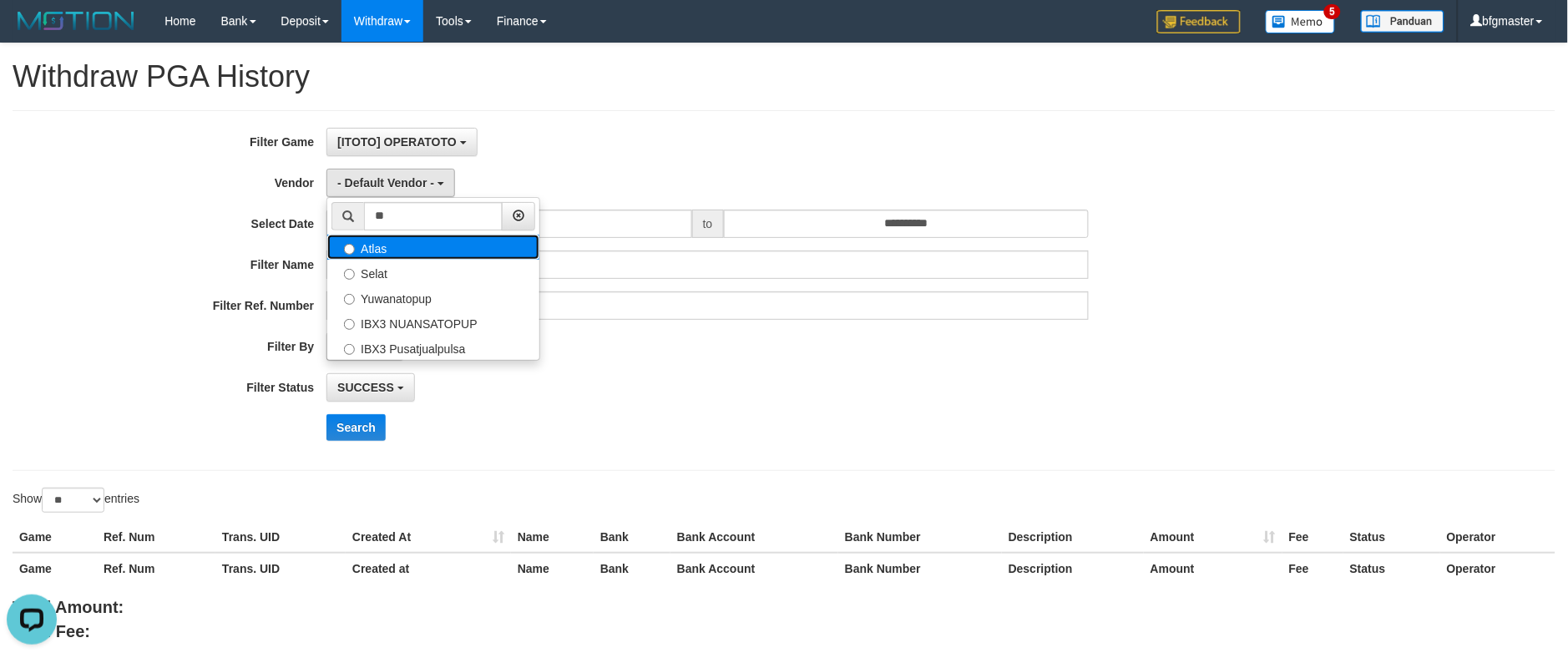 click on "Atlas" at bounding box center (433, 247) 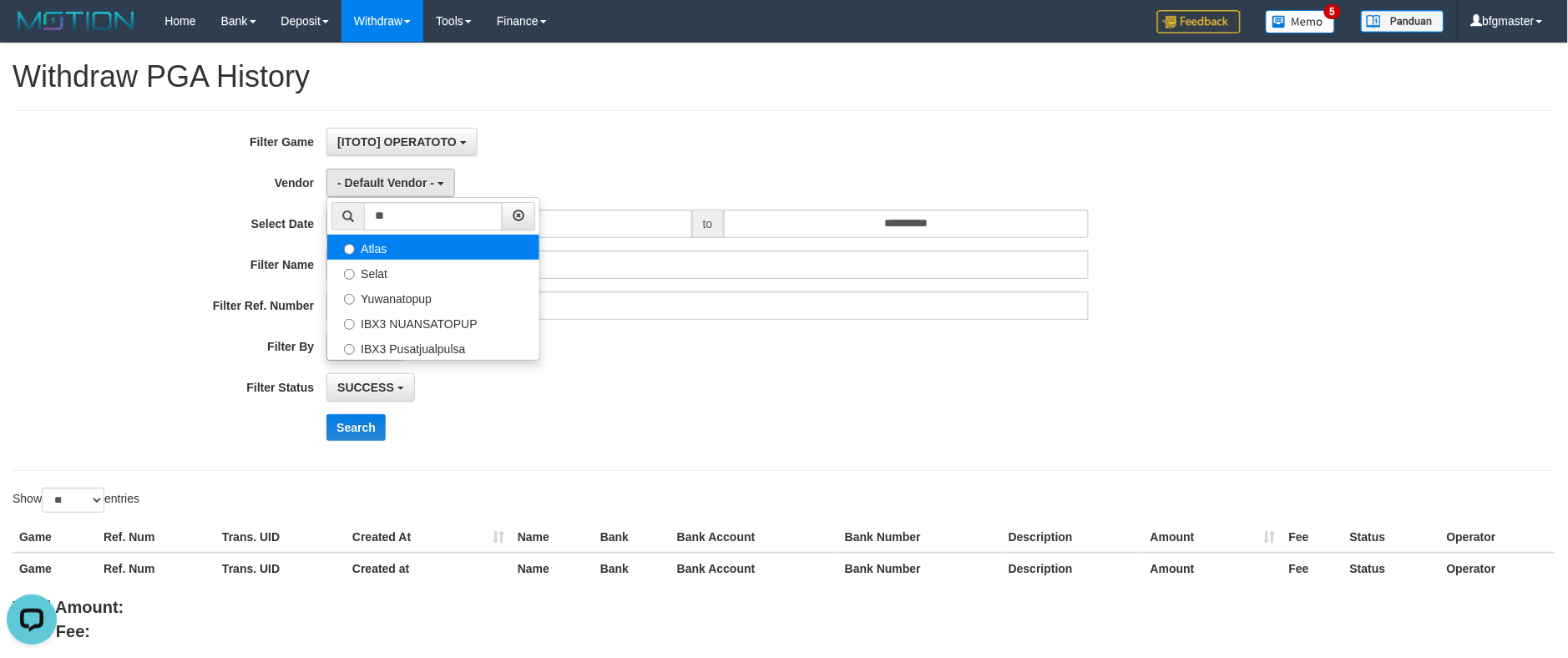 select on "**********" 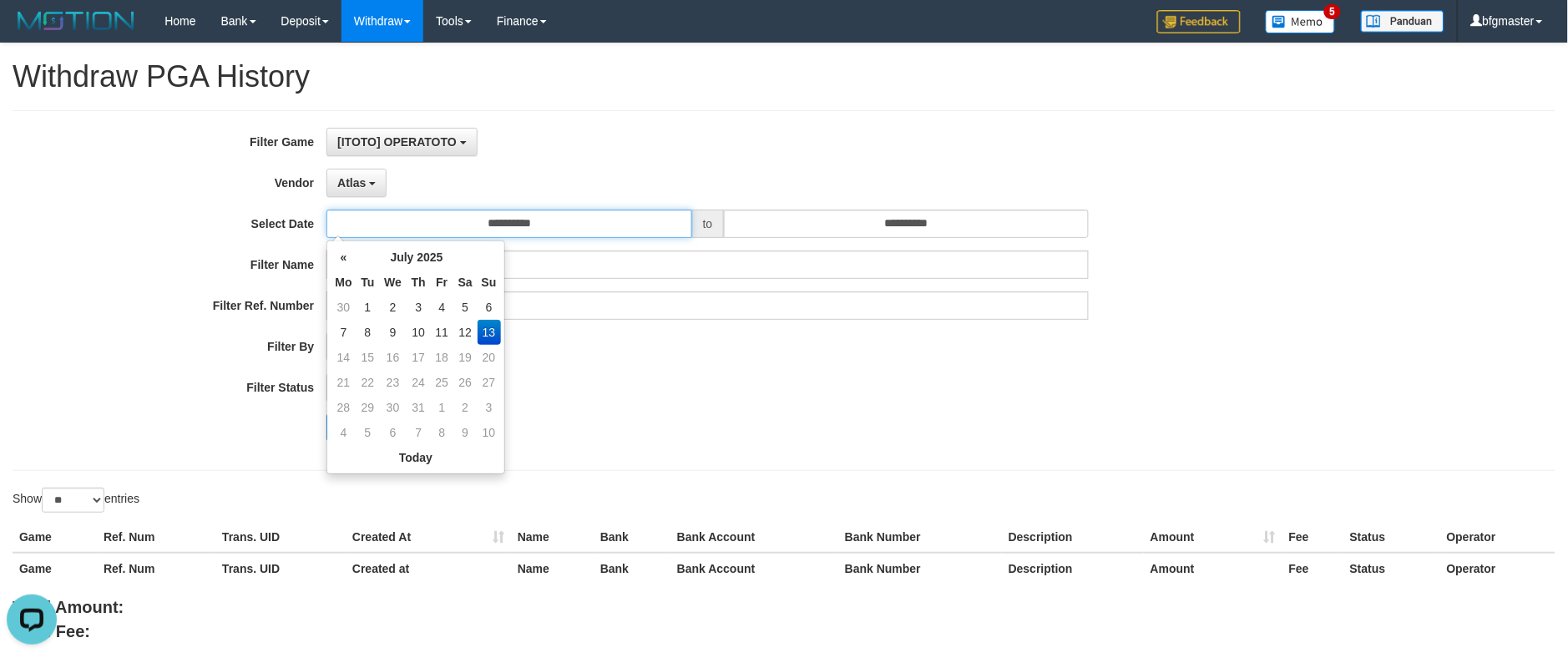 click on "**********" at bounding box center (509, 224) 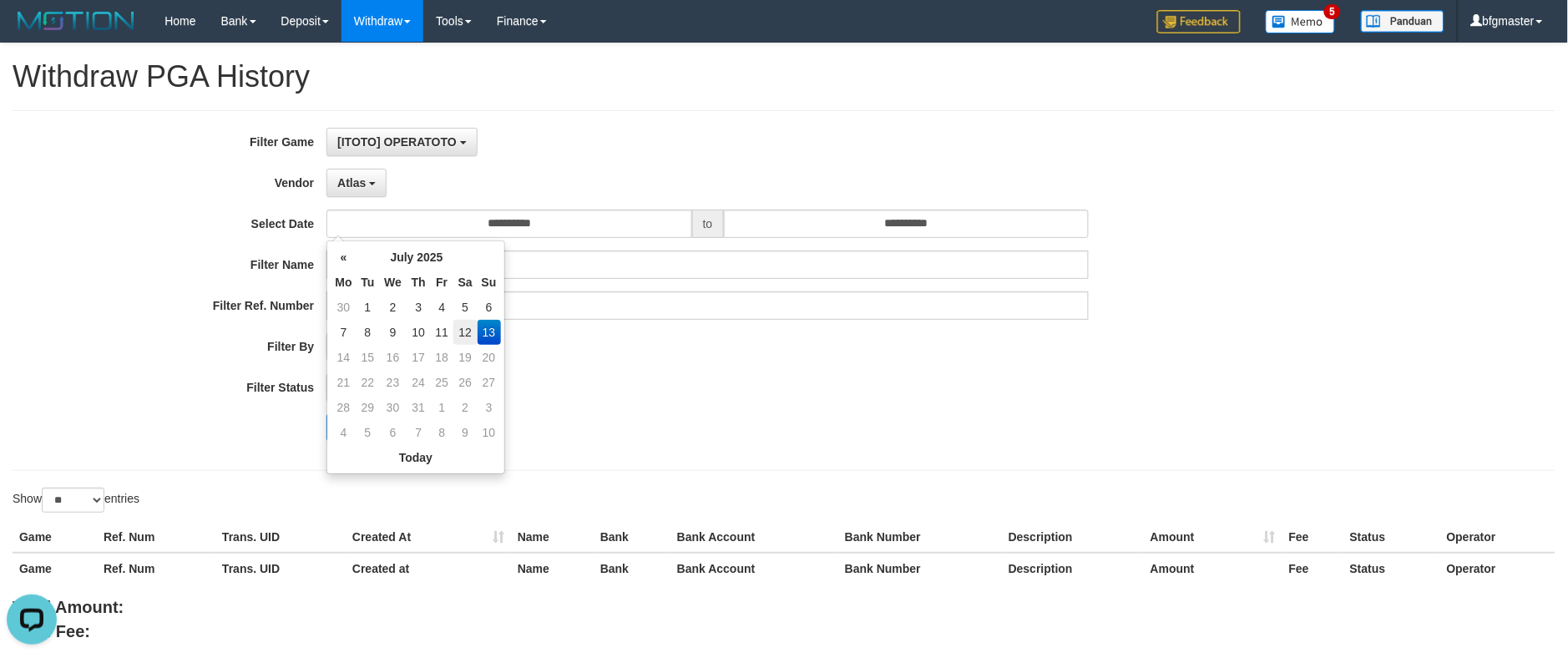click on "12" at bounding box center (465, 332) 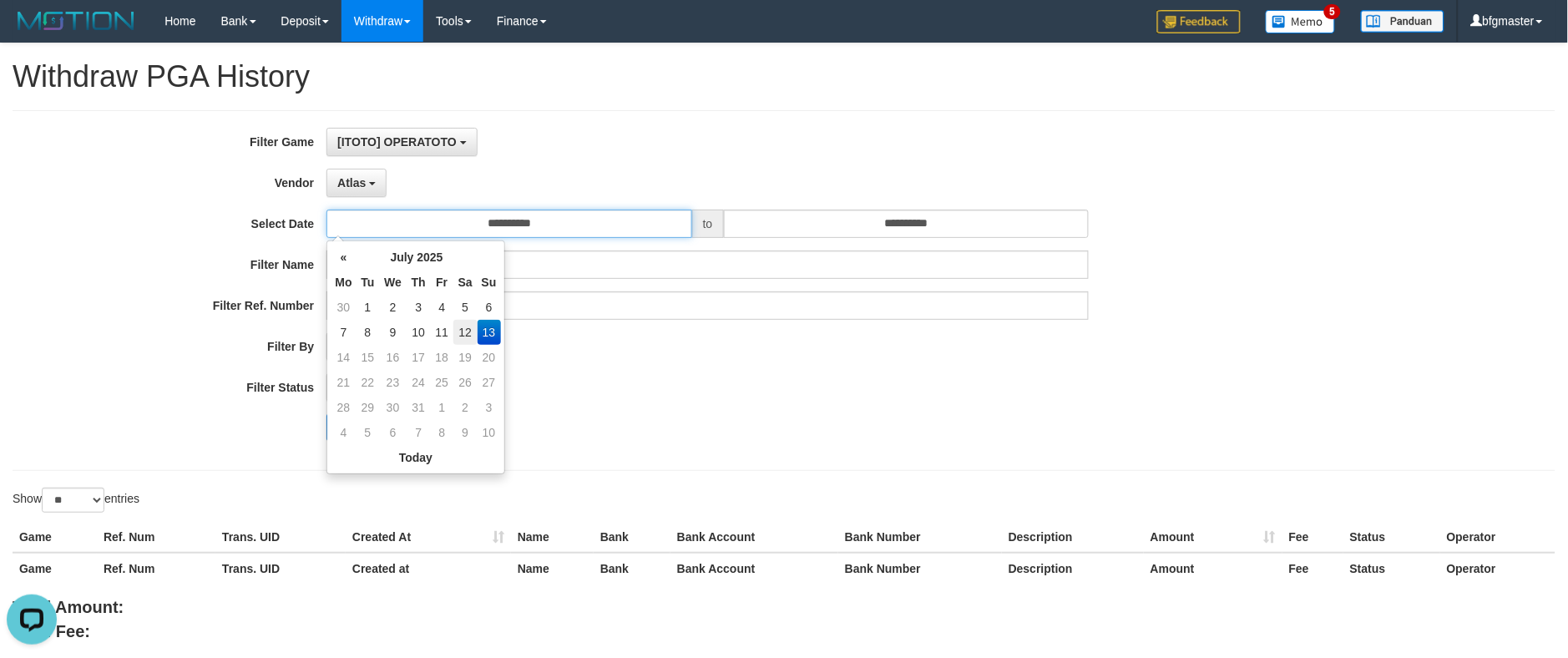 type on "**********" 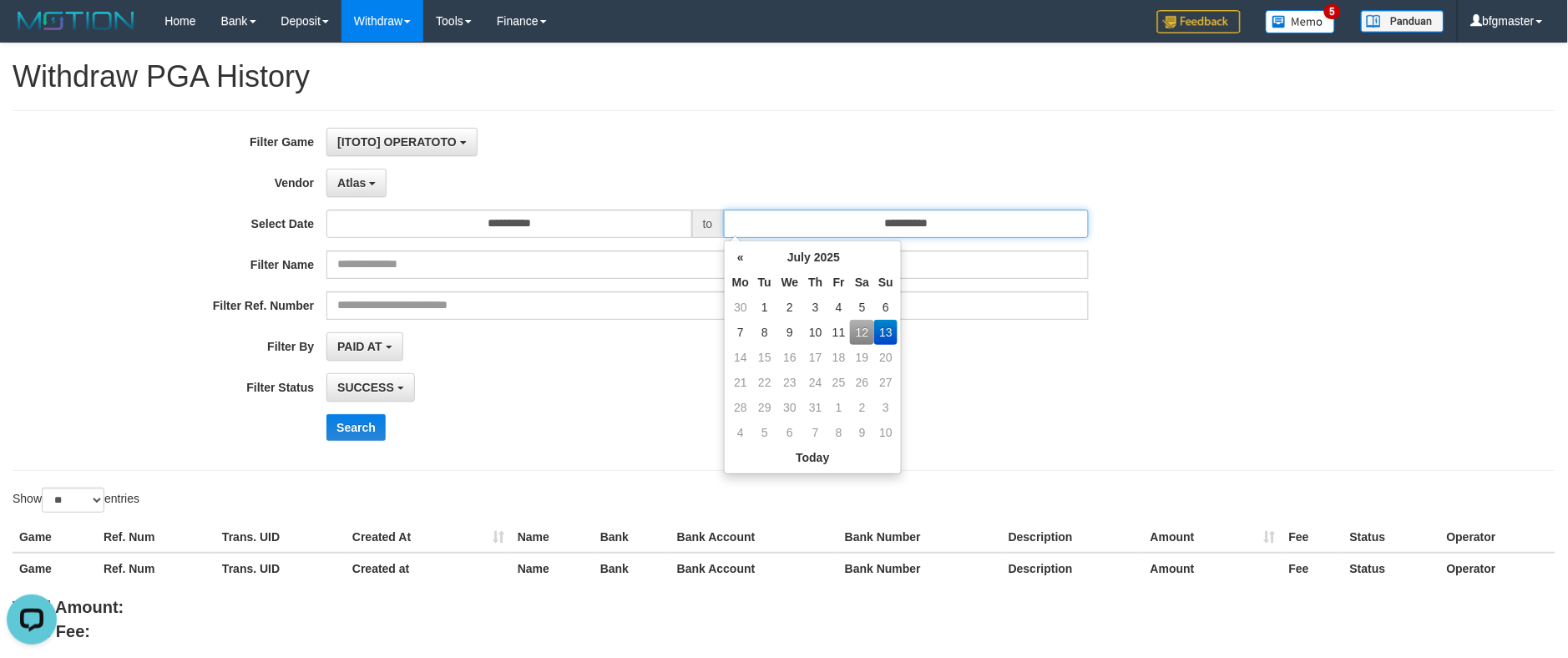 click on "**********" at bounding box center (907, 224) 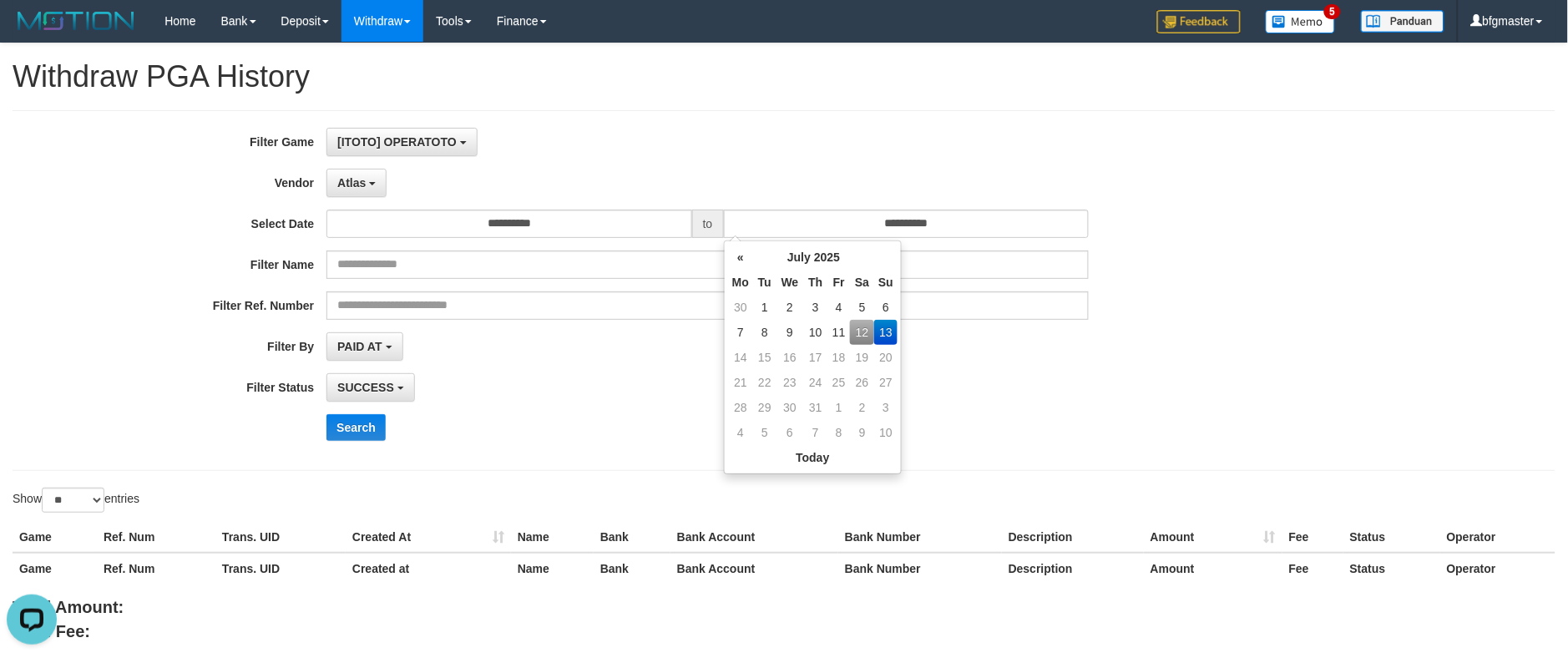 click on "12" at bounding box center [862, 332] 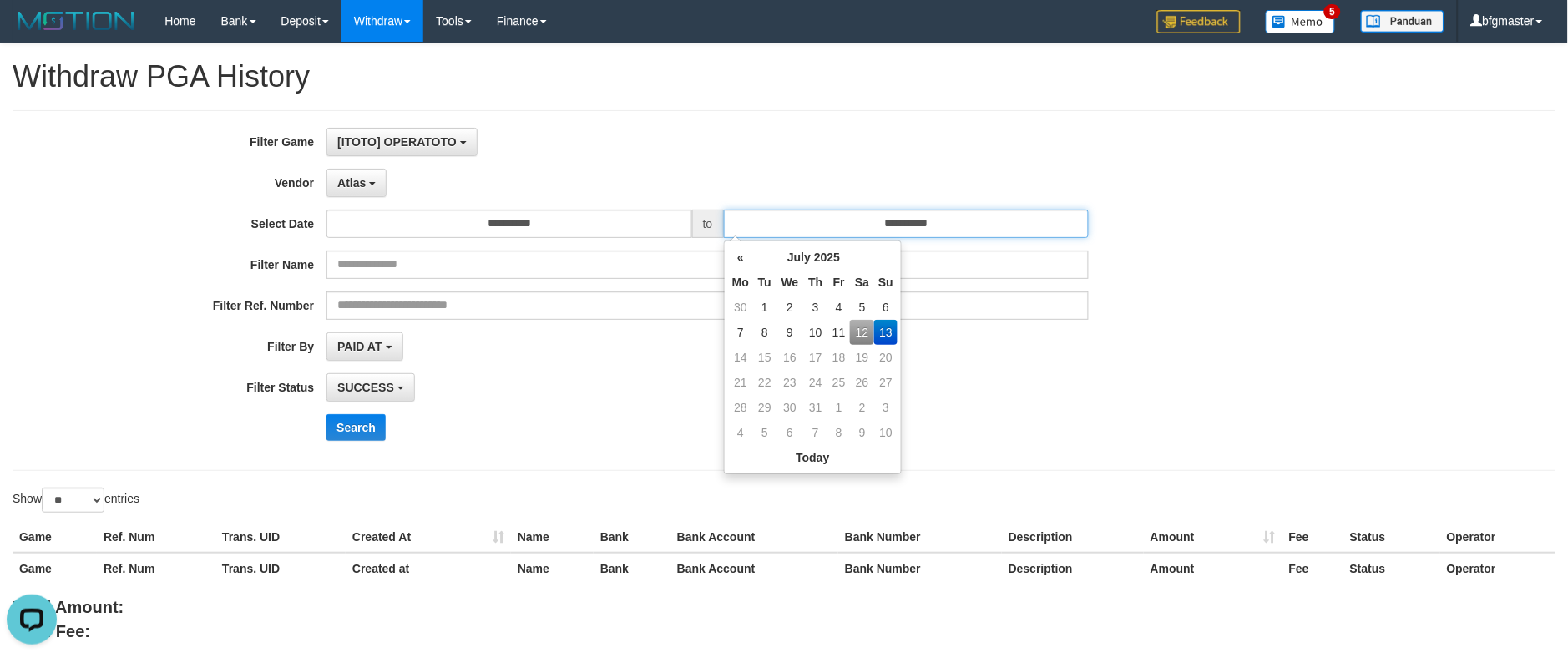 type on "**********" 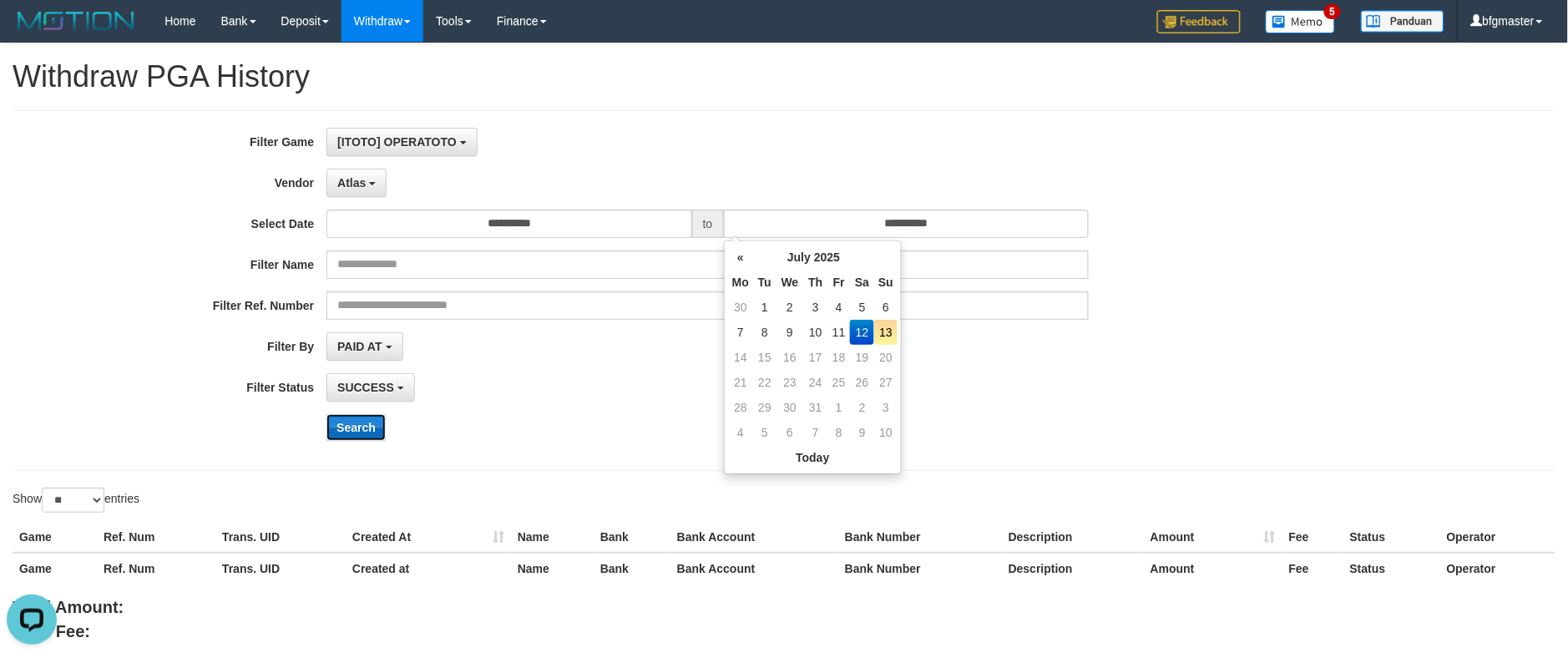click on "Search" at bounding box center [356, 428] 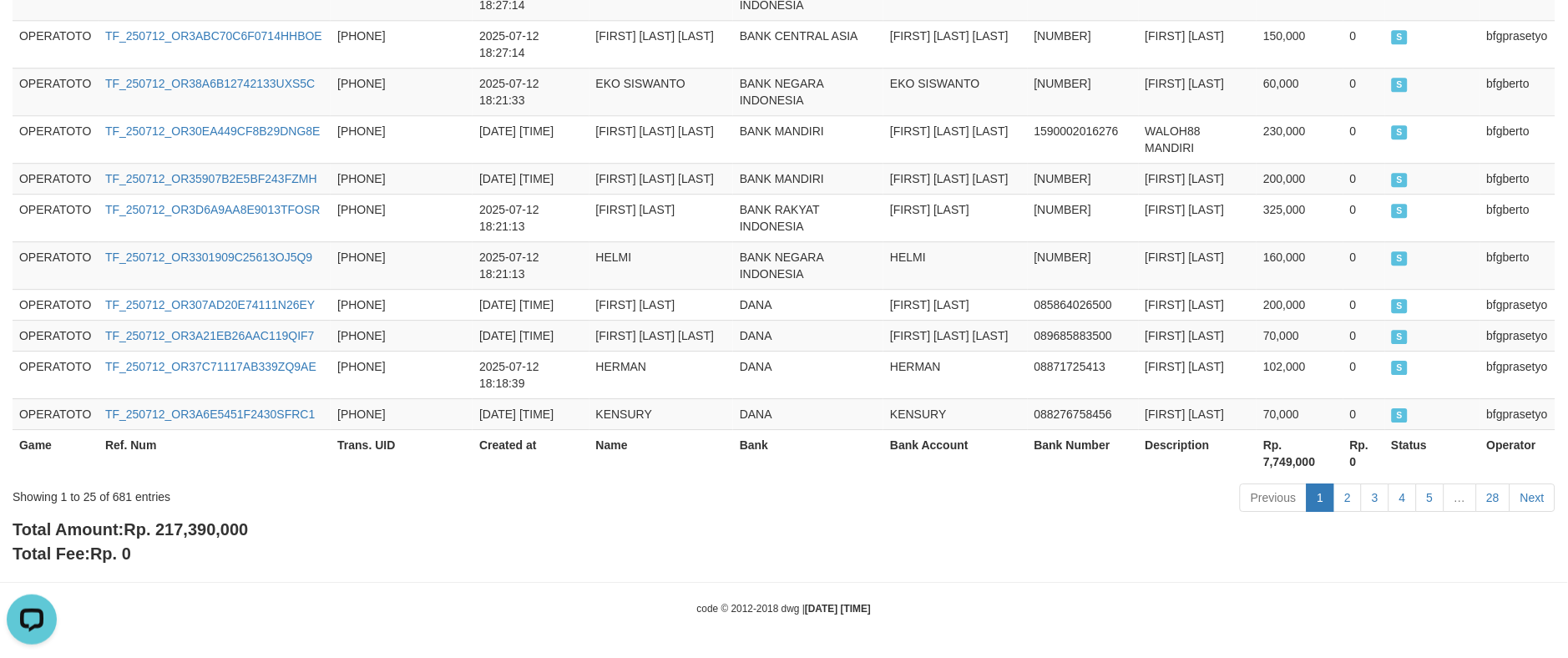 scroll, scrollTop: 0, scrollLeft: 0, axis: both 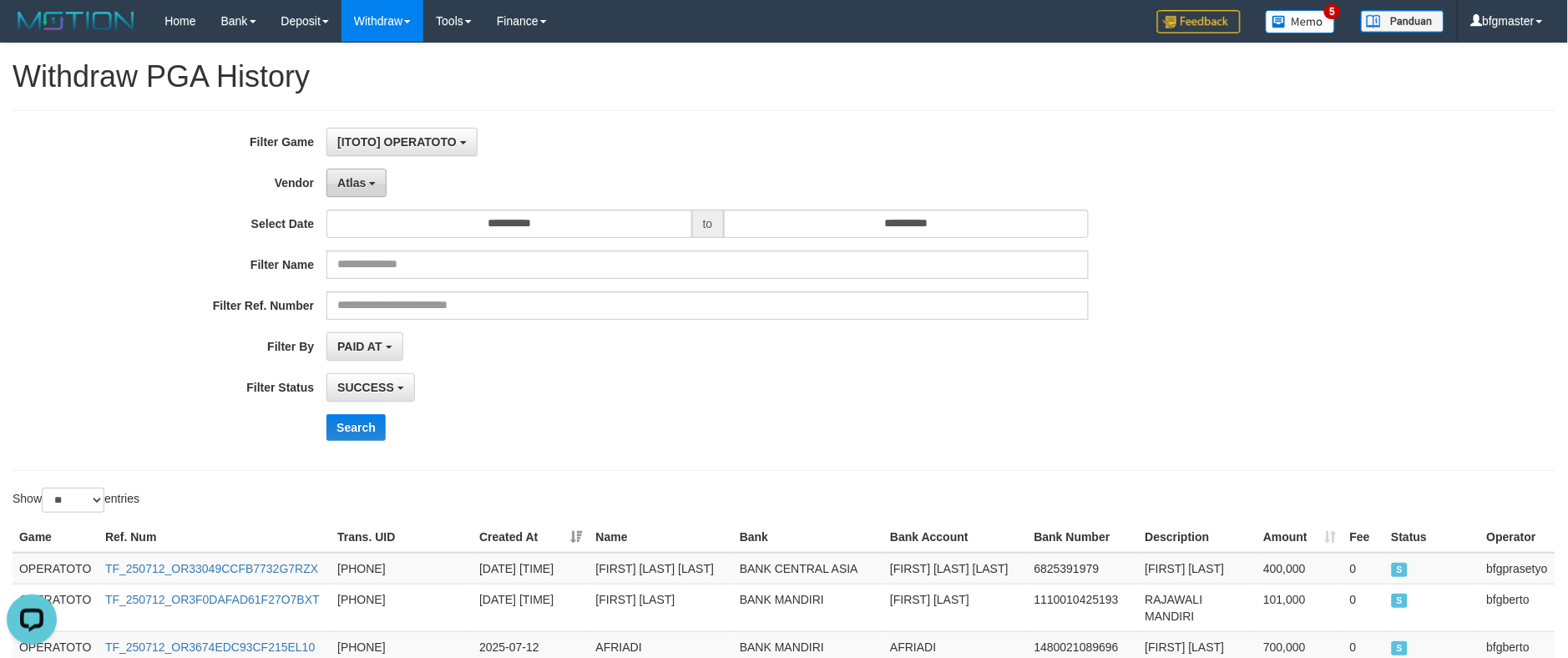 click on "Atlas" at bounding box center (357, 183) 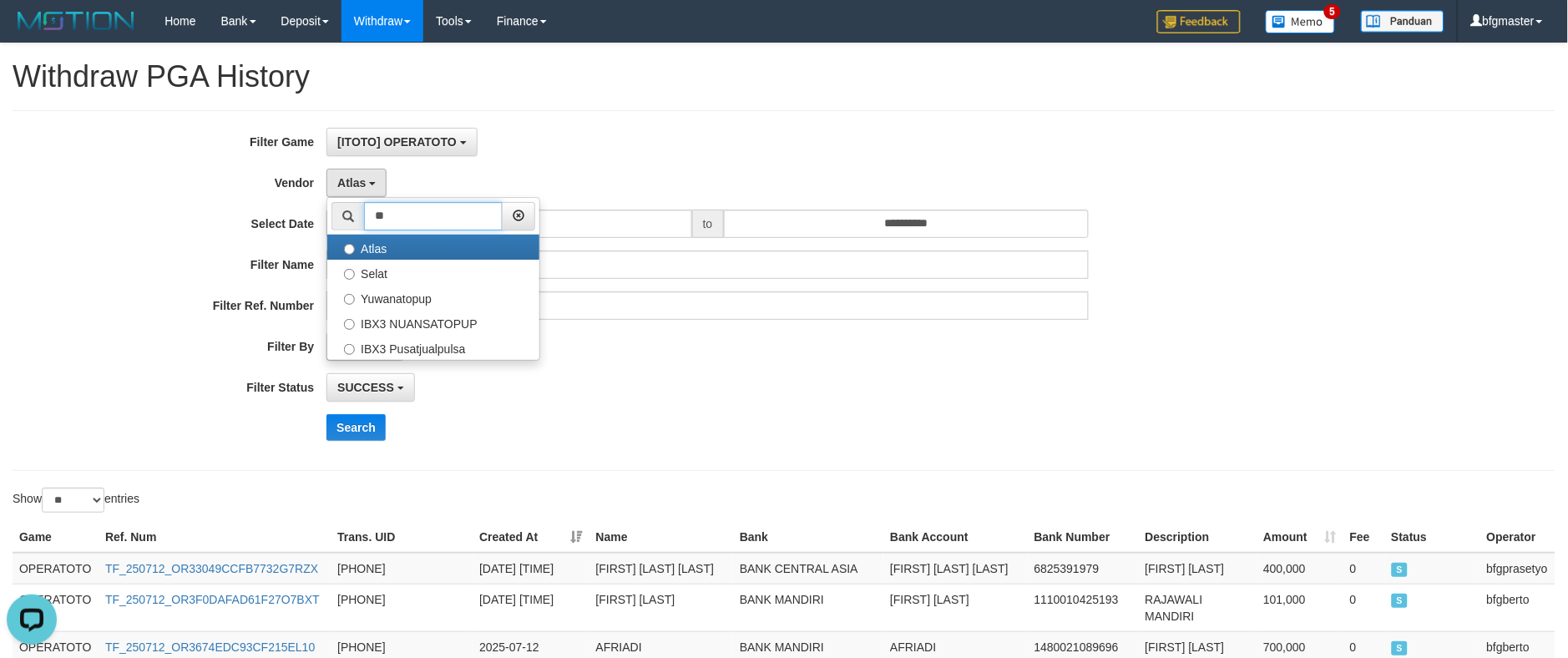 click on "**" at bounding box center [433, 216] 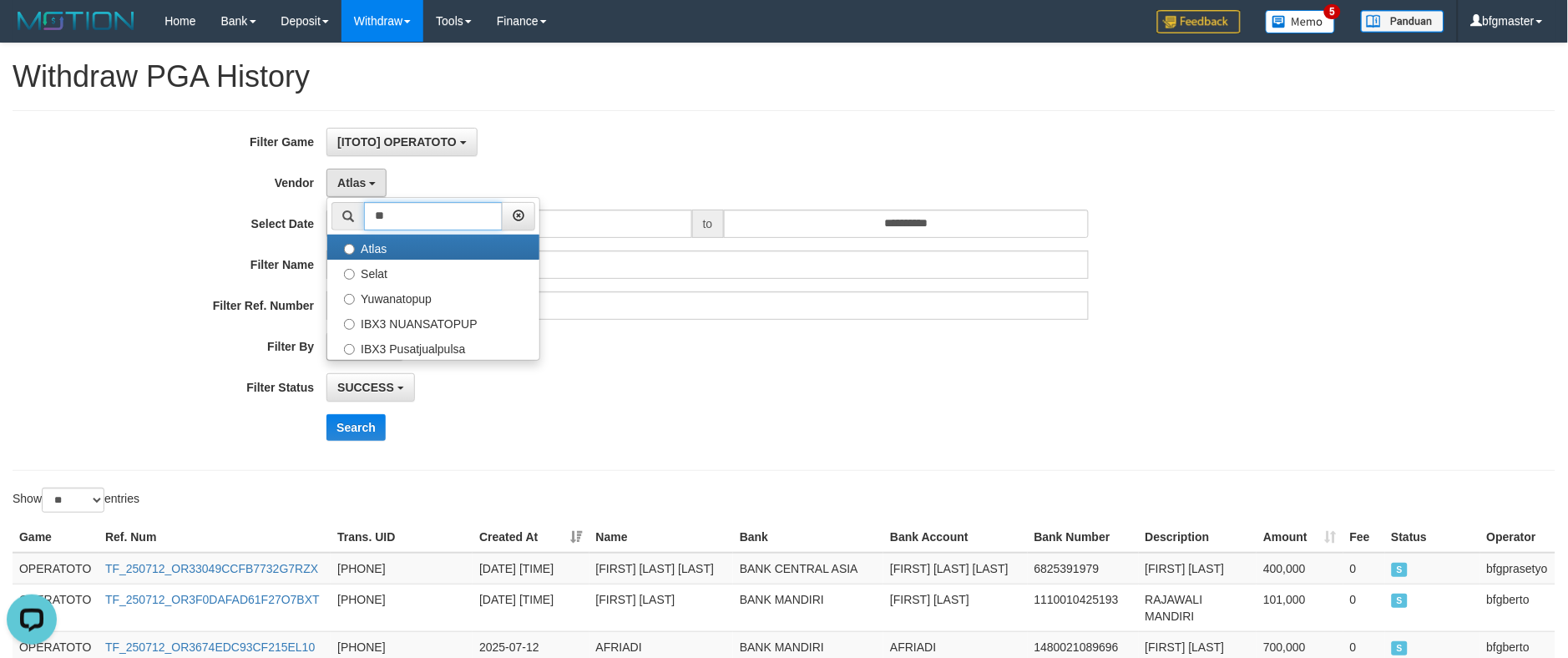 click on "**" at bounding box center (433, 216) 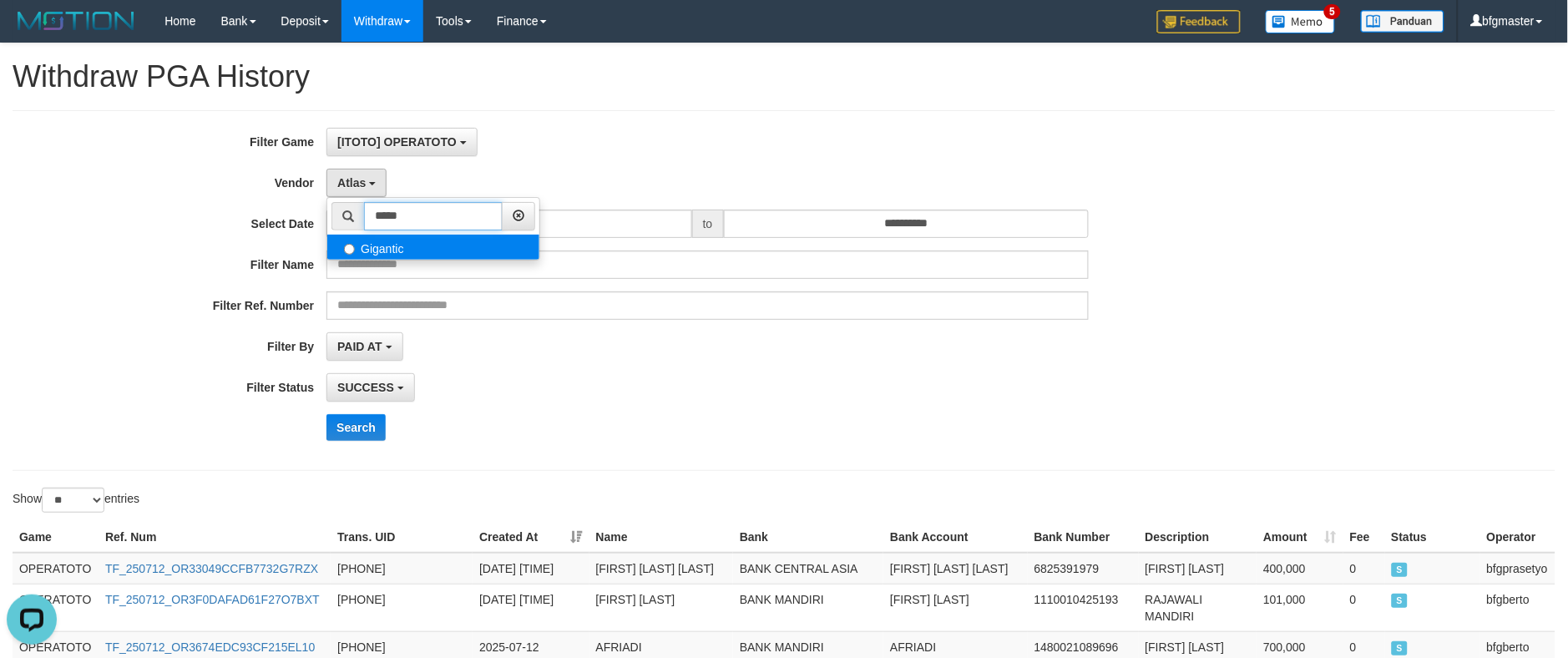 type on "*****" 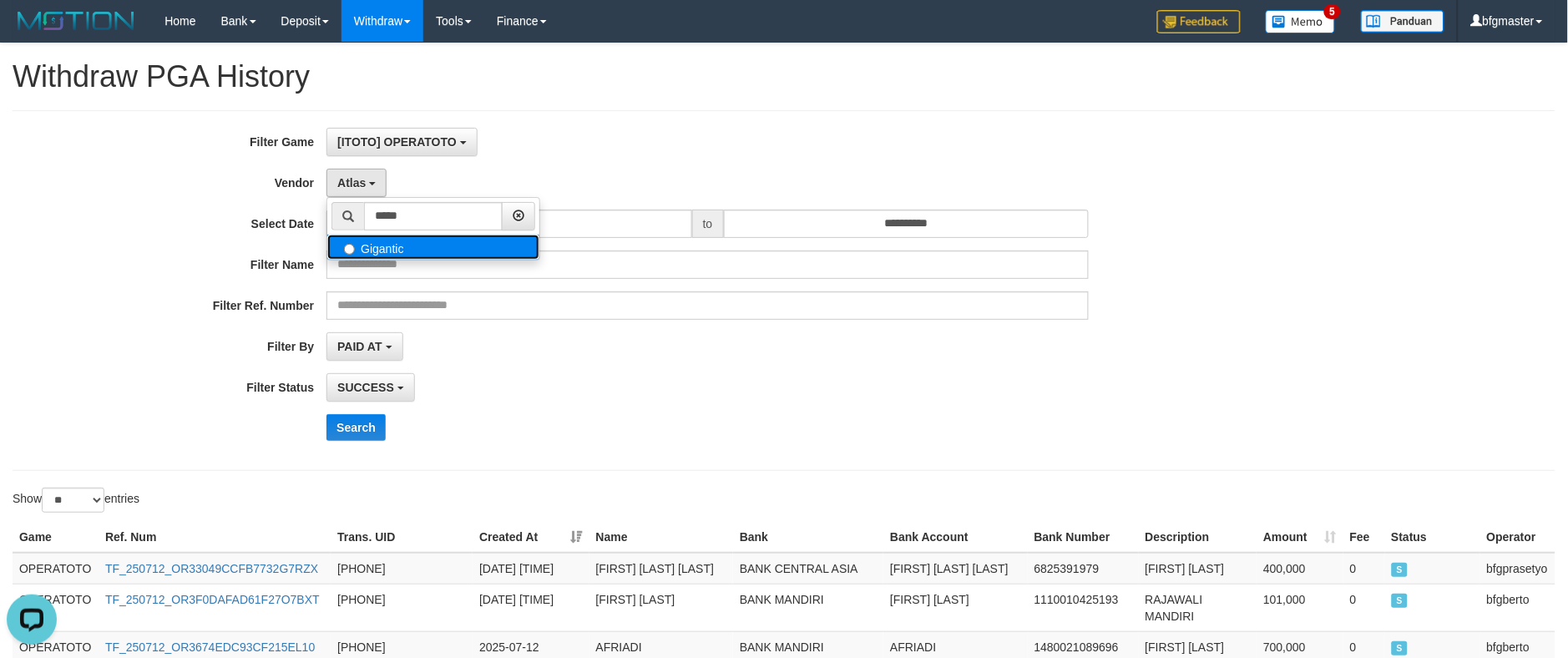 click on "Gigantic" at bounding box center [433, 247] 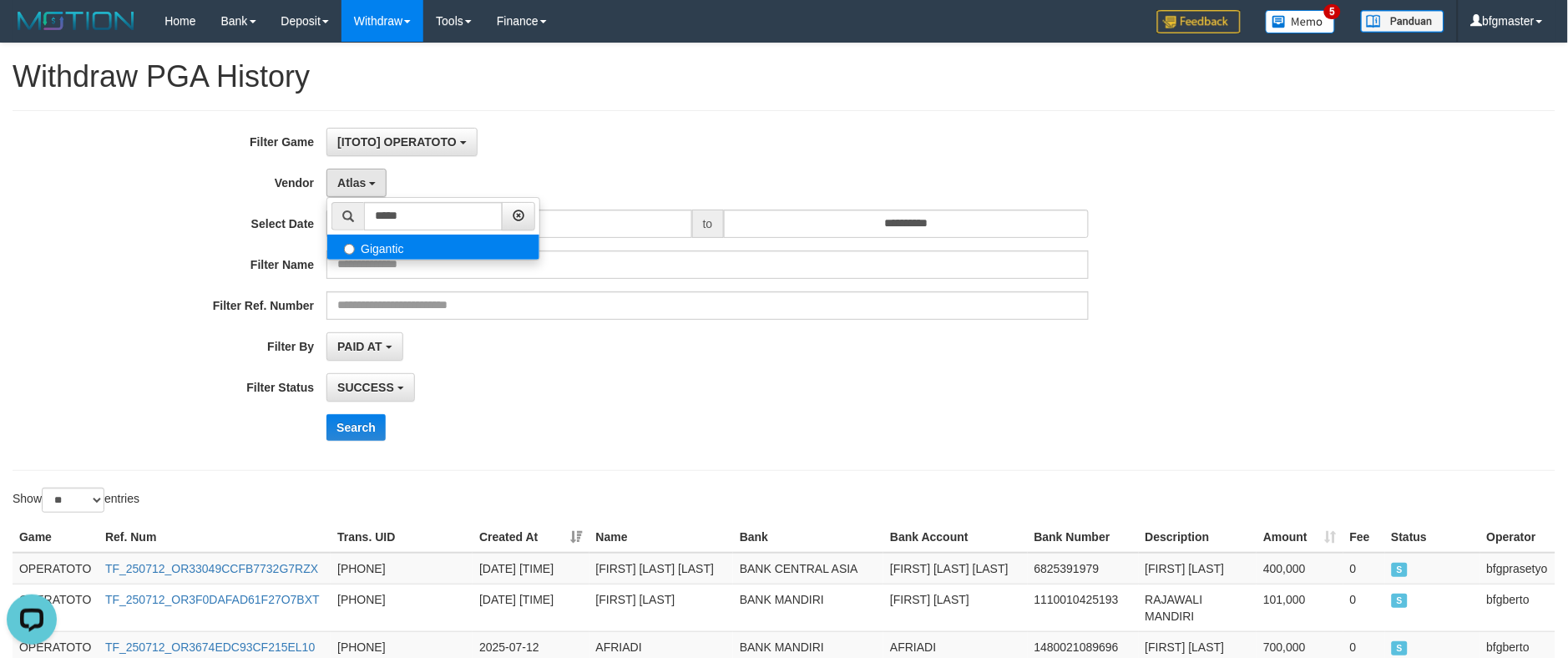 select on "**********" 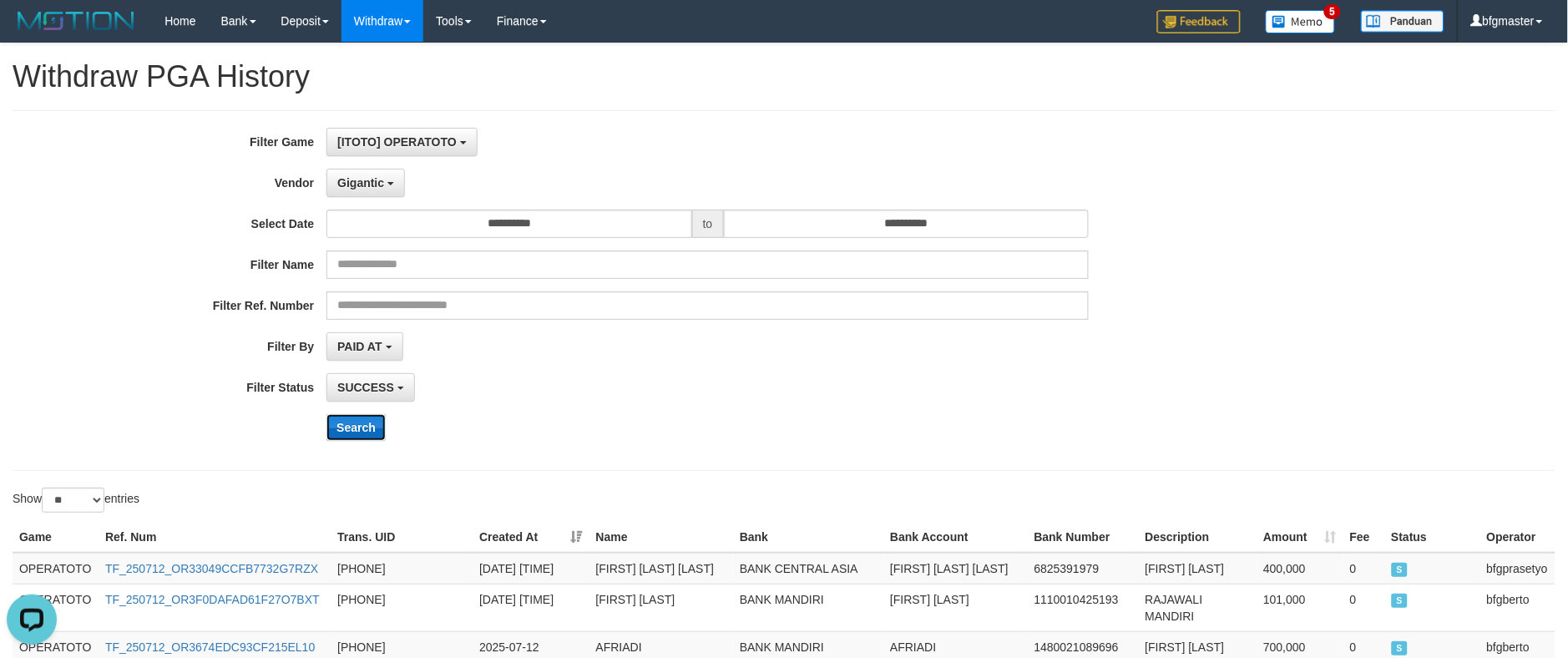 click on "Search" at bounding box center [356, 428] 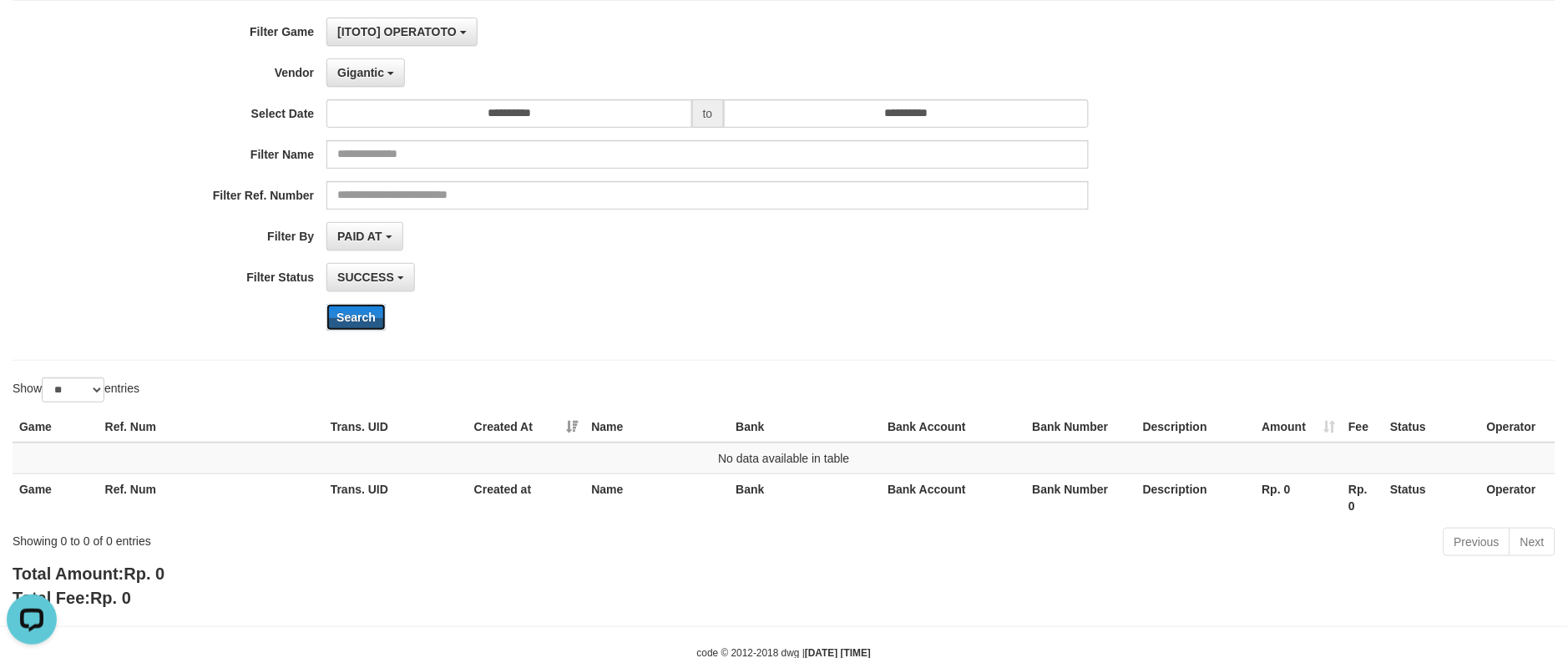 scroll, scrollTop: 155, scrollLeft: 0, axis: vertical 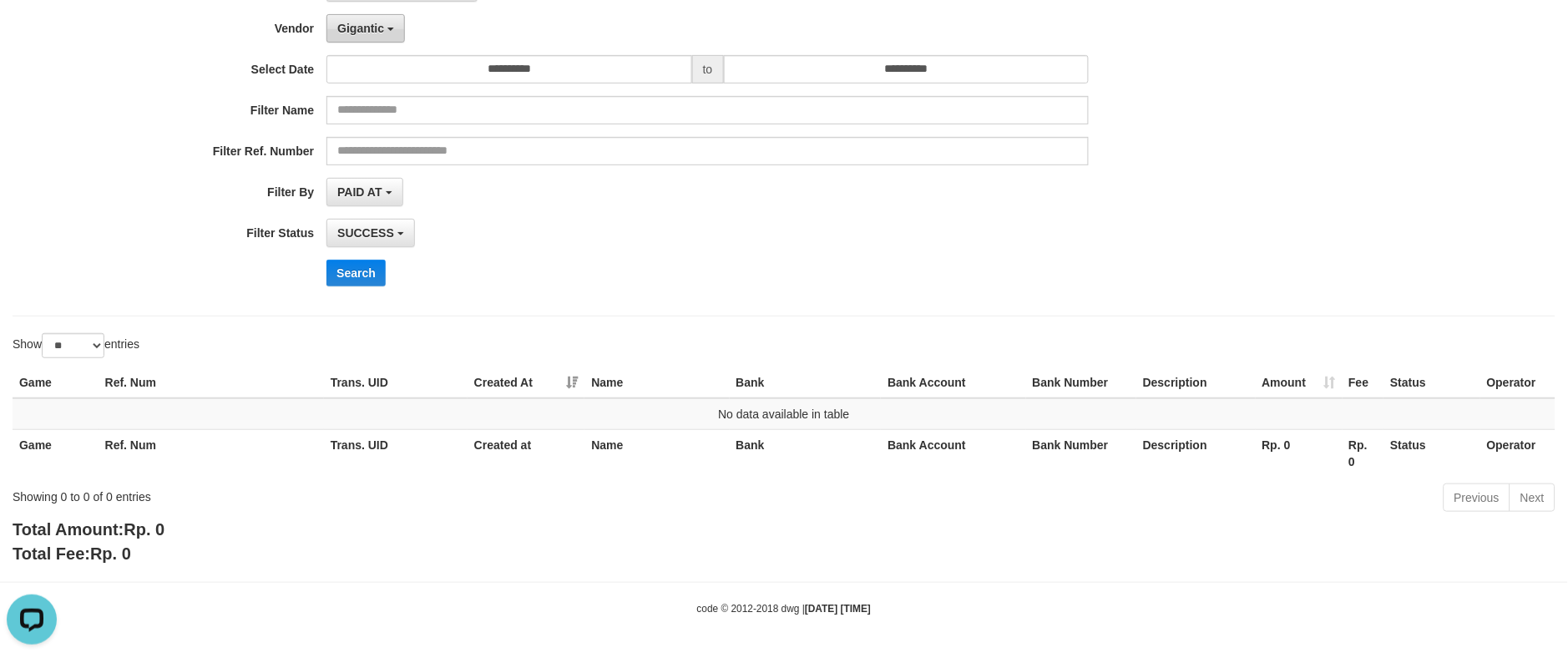 click on "Gigantic" at bounding box center (366, 28) 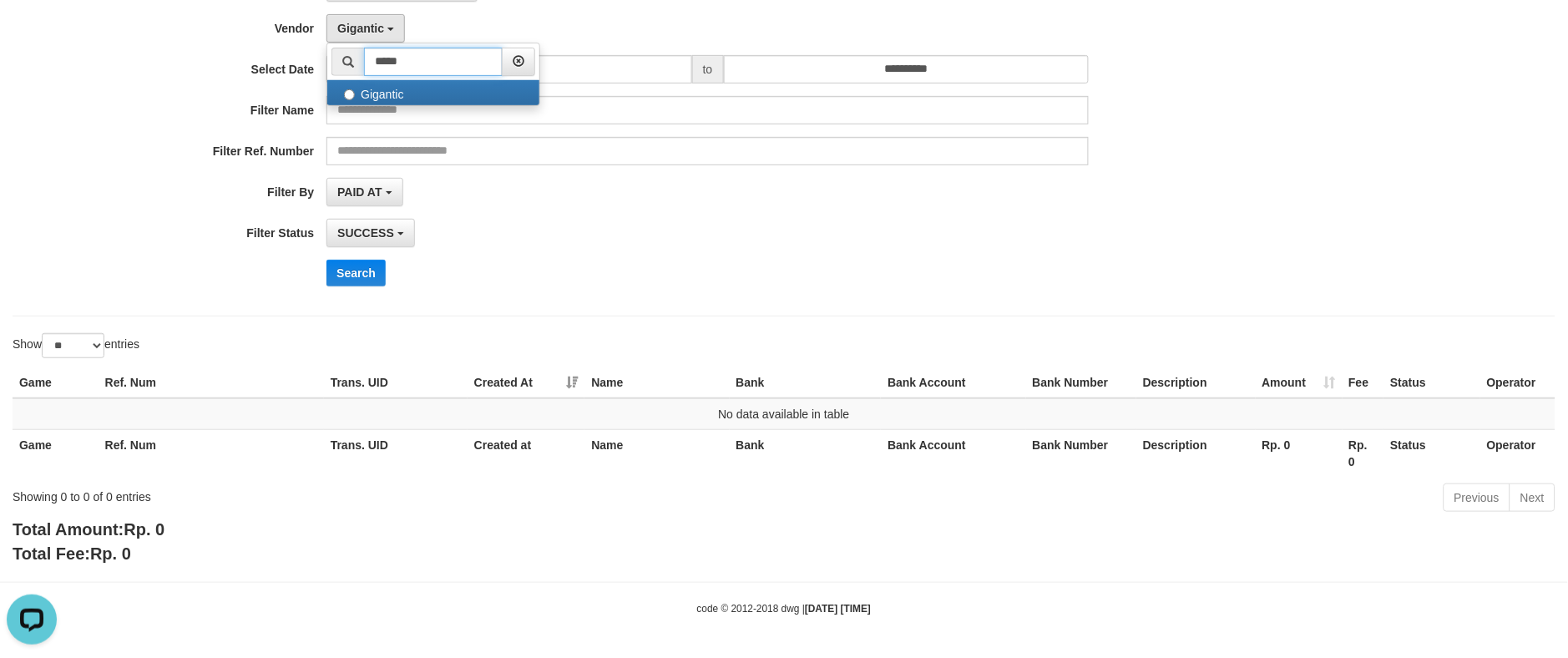 click on "*****" at bounding box center [433, 62] 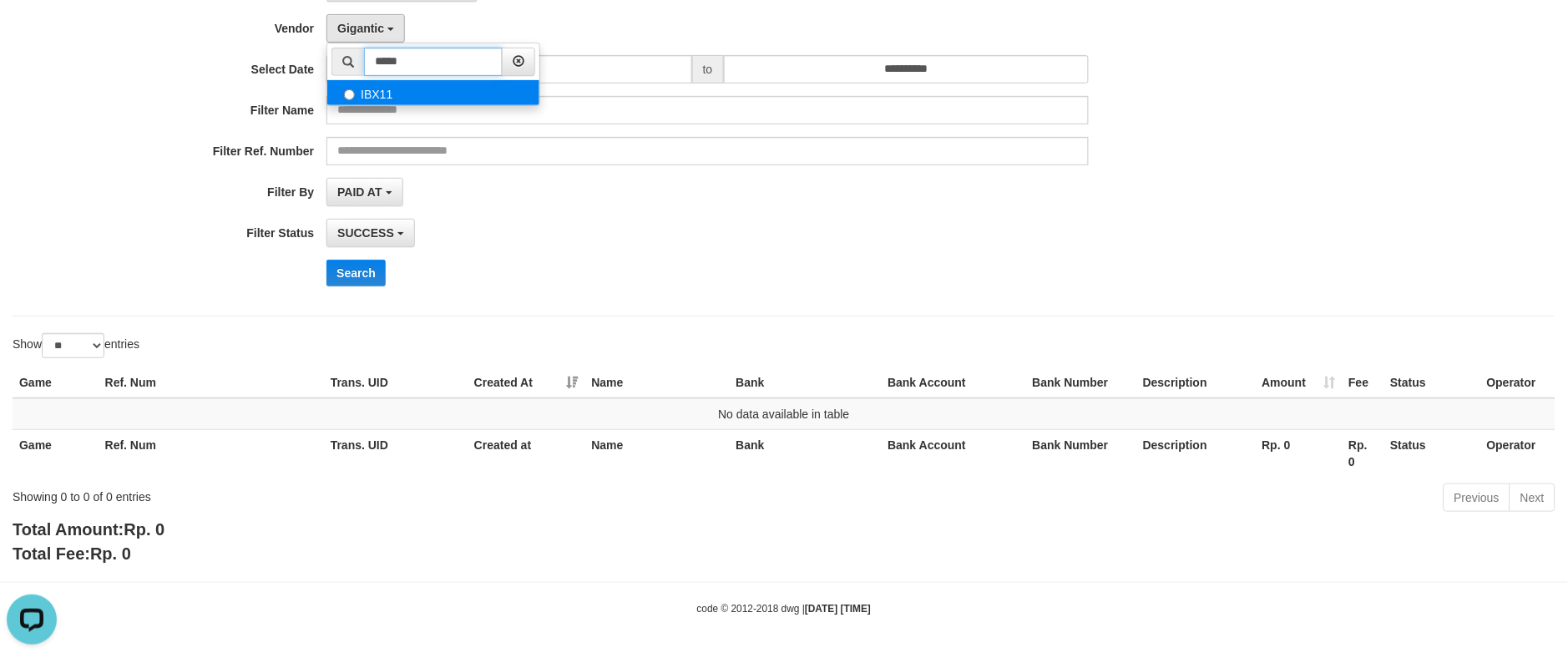 type on "*****" 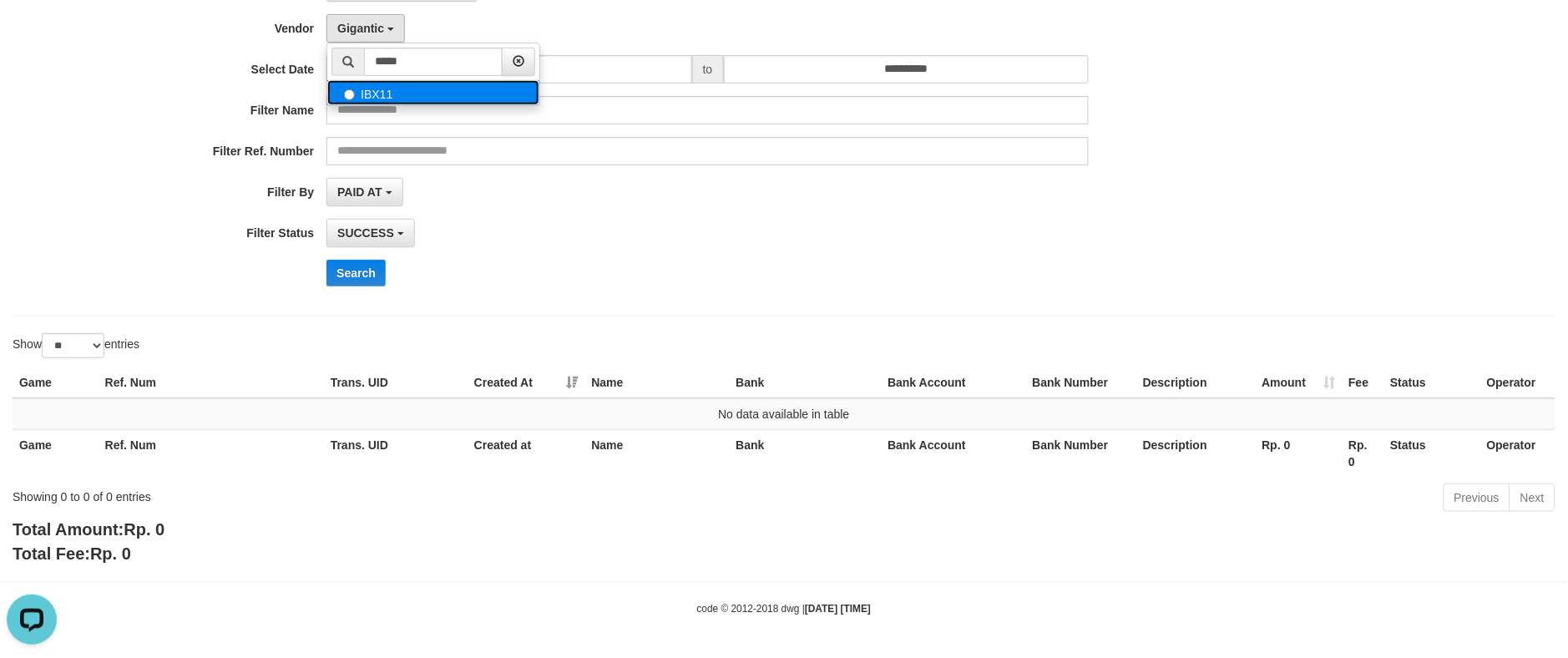click on "IBX11" at bounding box center [433, 93] 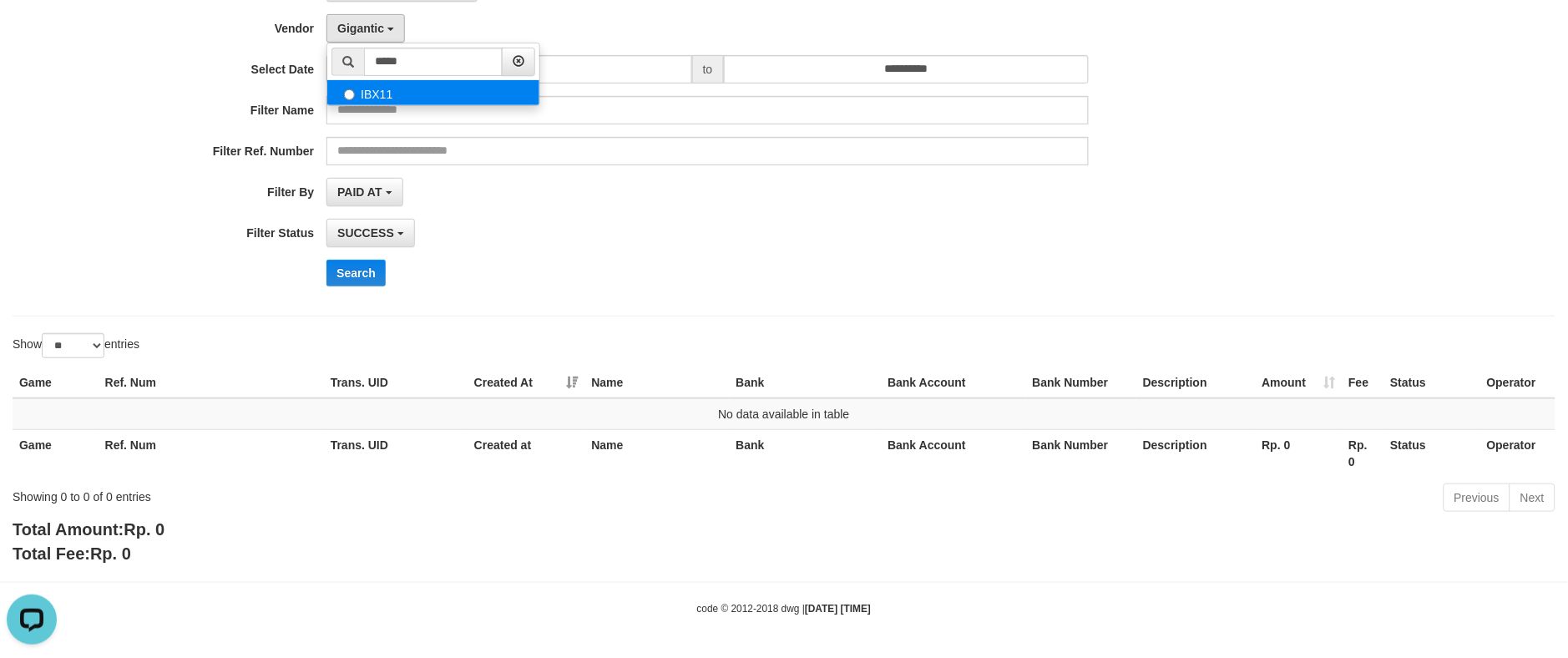 select on "**********" 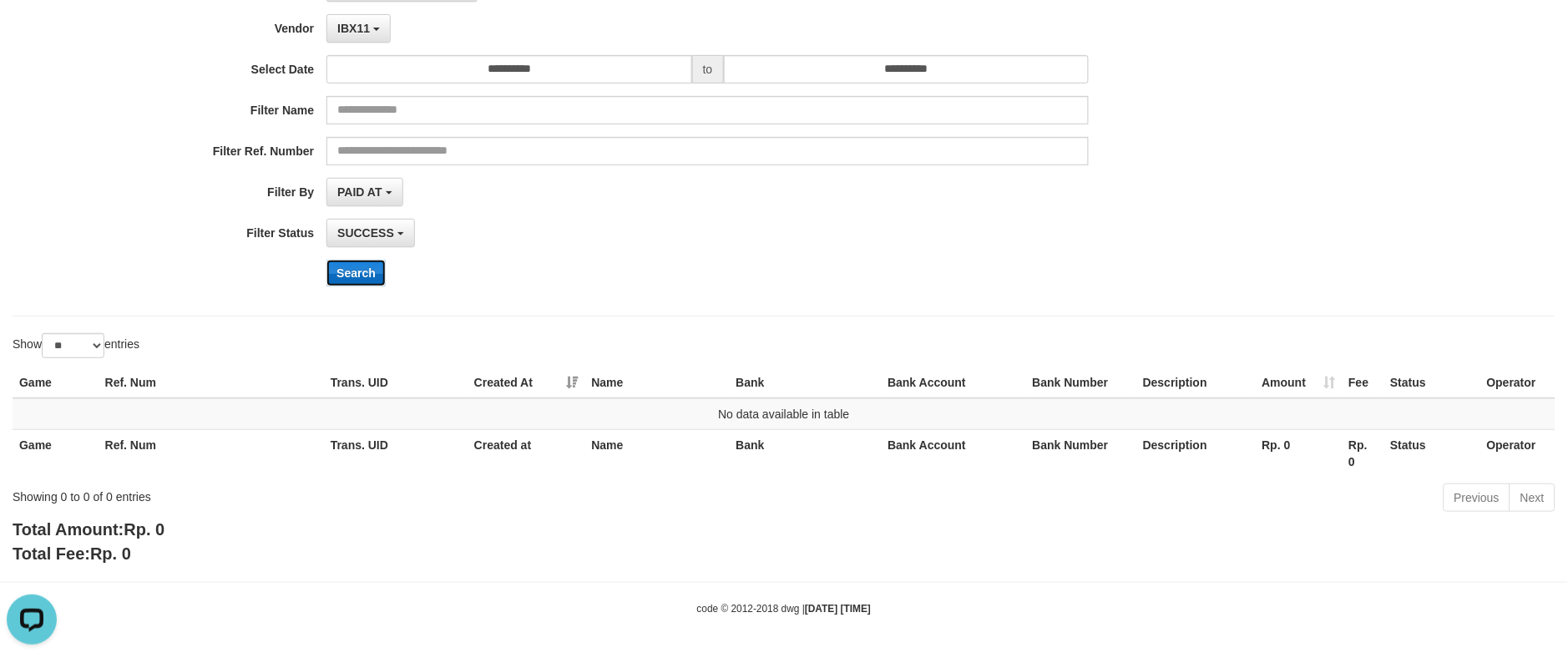 click on "Search" at bounding box center [356, 273] 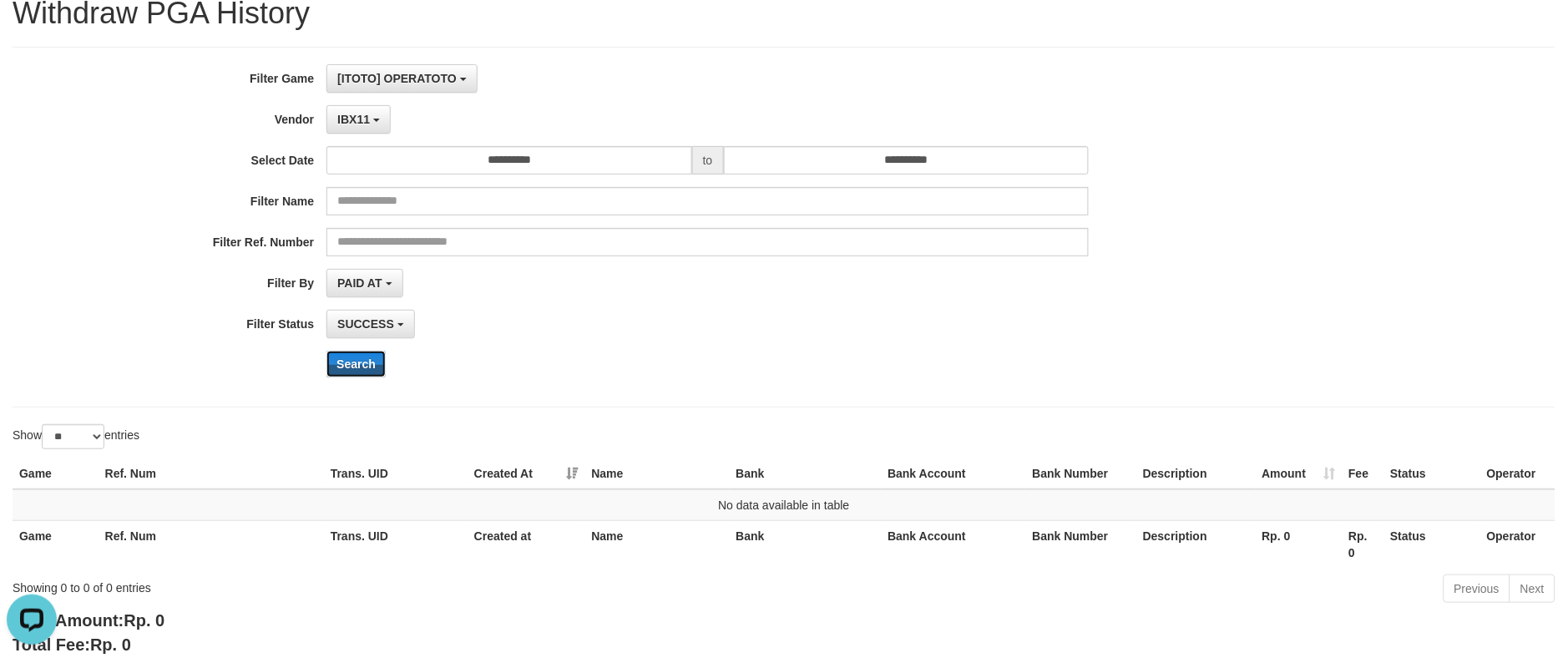 scroll, scrollTop: 155, scrollLeft: 0, axis: vertical 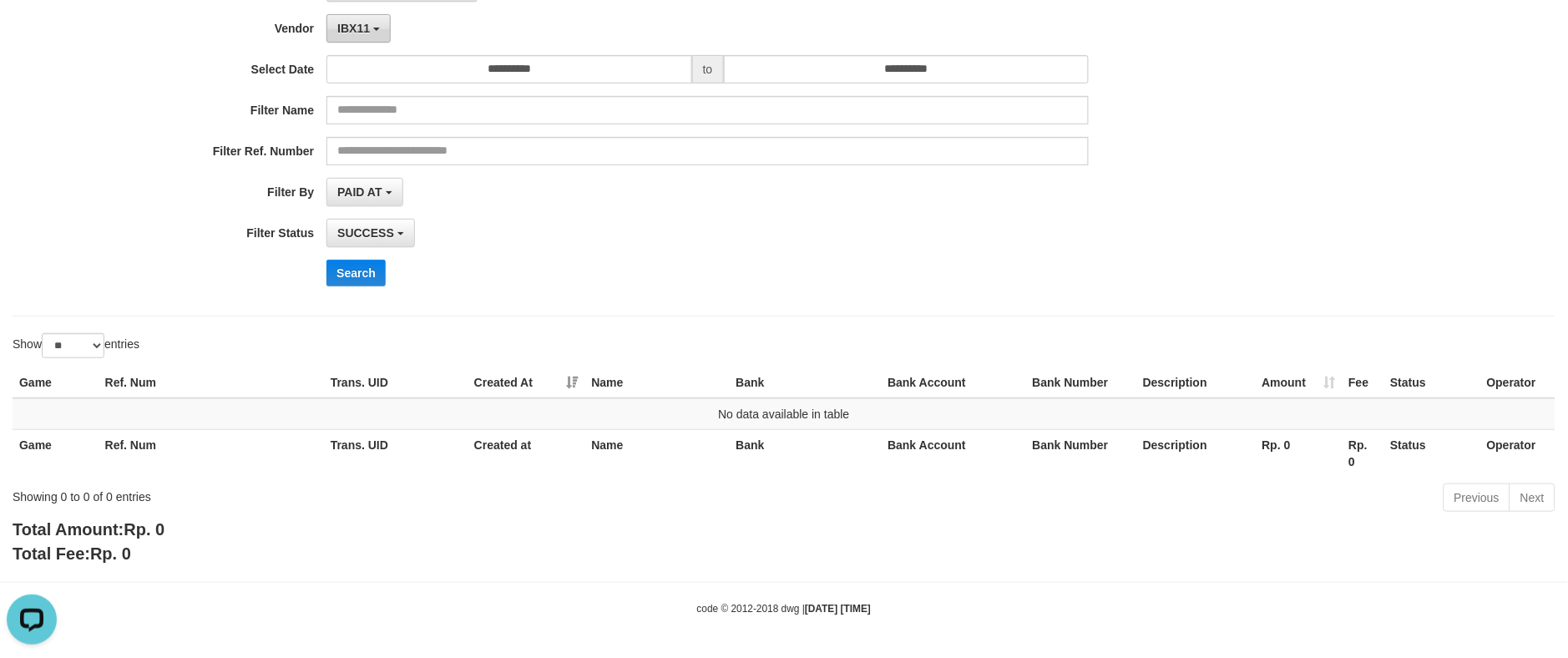 click on "IBX11" at bounding box center [358, 28] 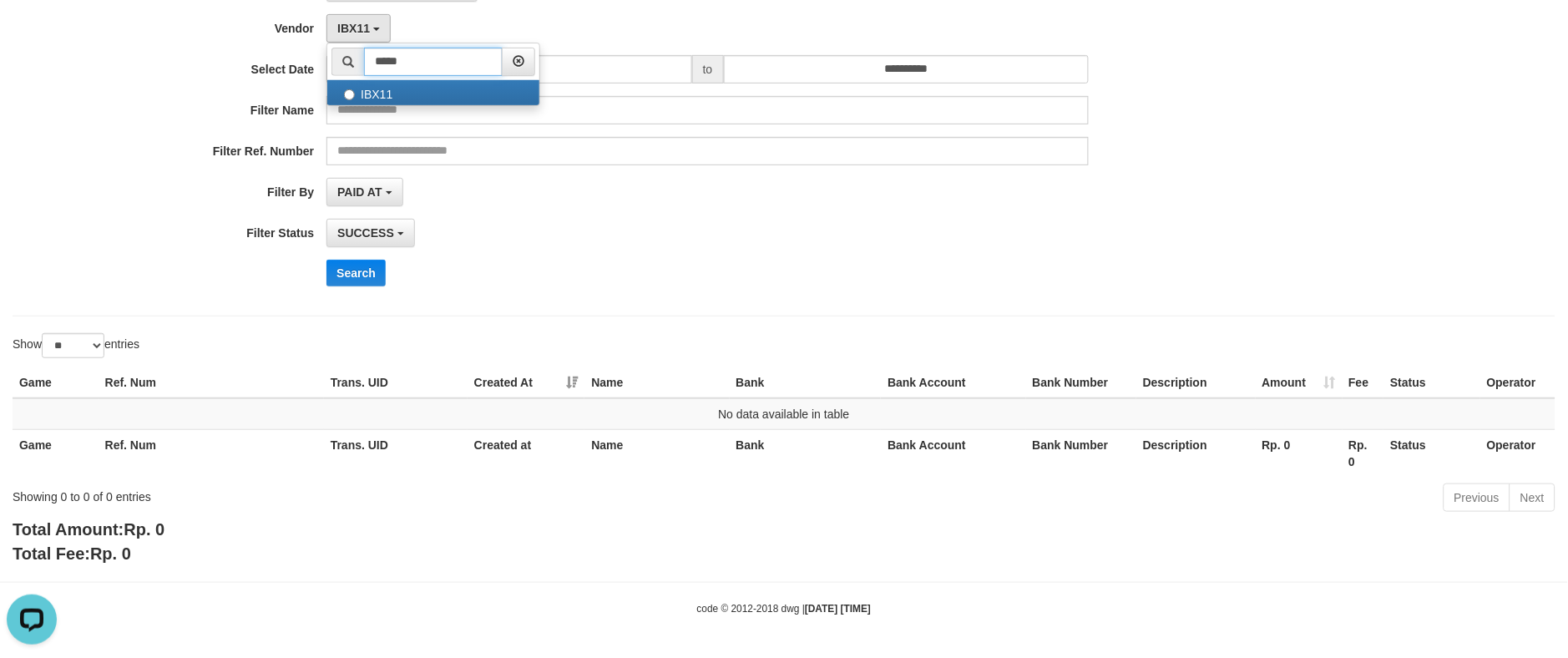 click on "*****" at bounding box center (433, 62) 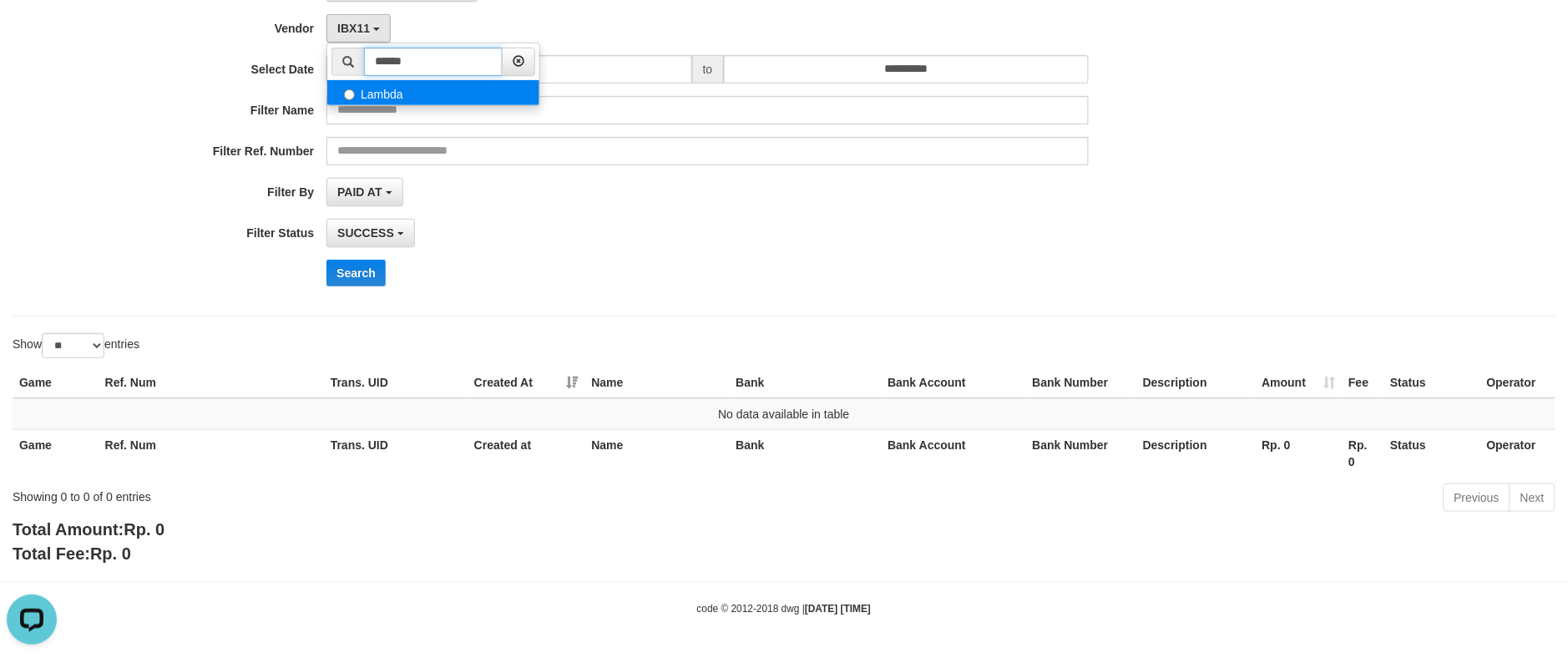type on "******" 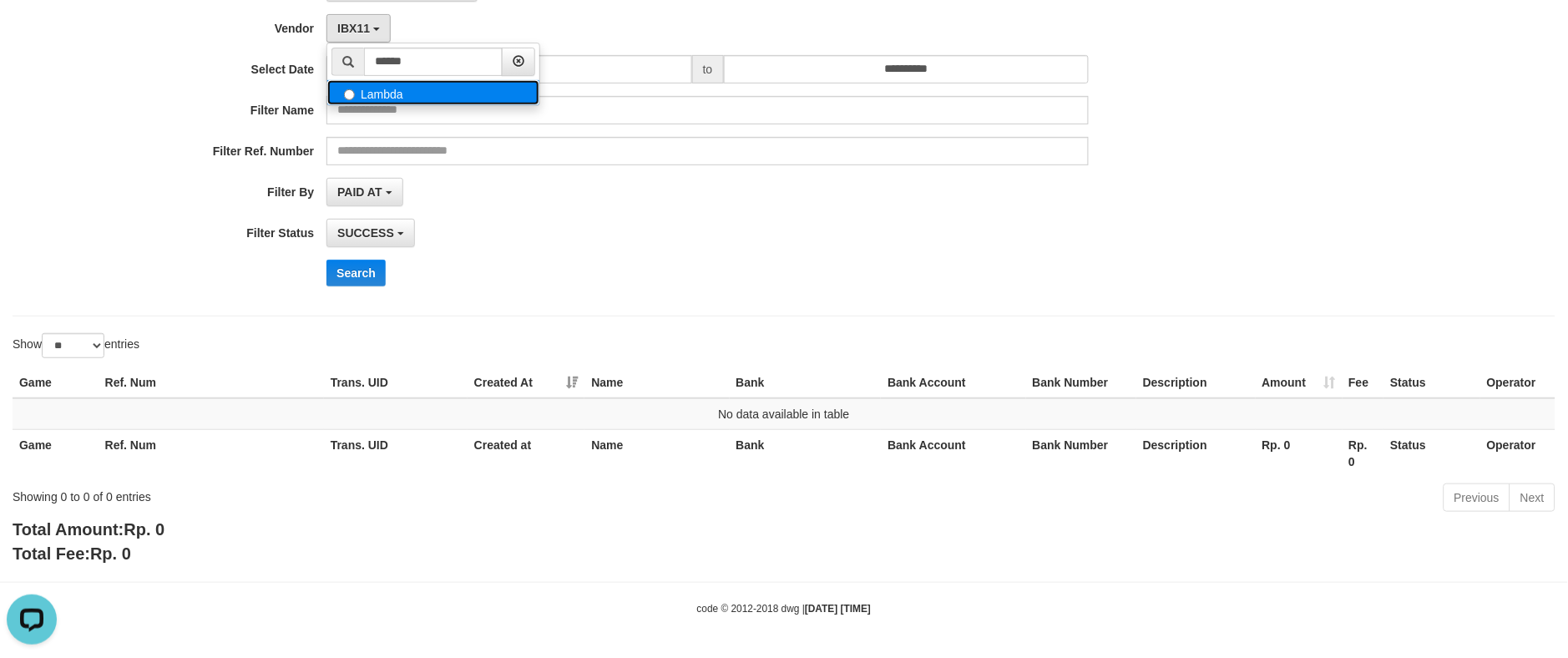 click on "Lambda" at bounding box center [433, 93] 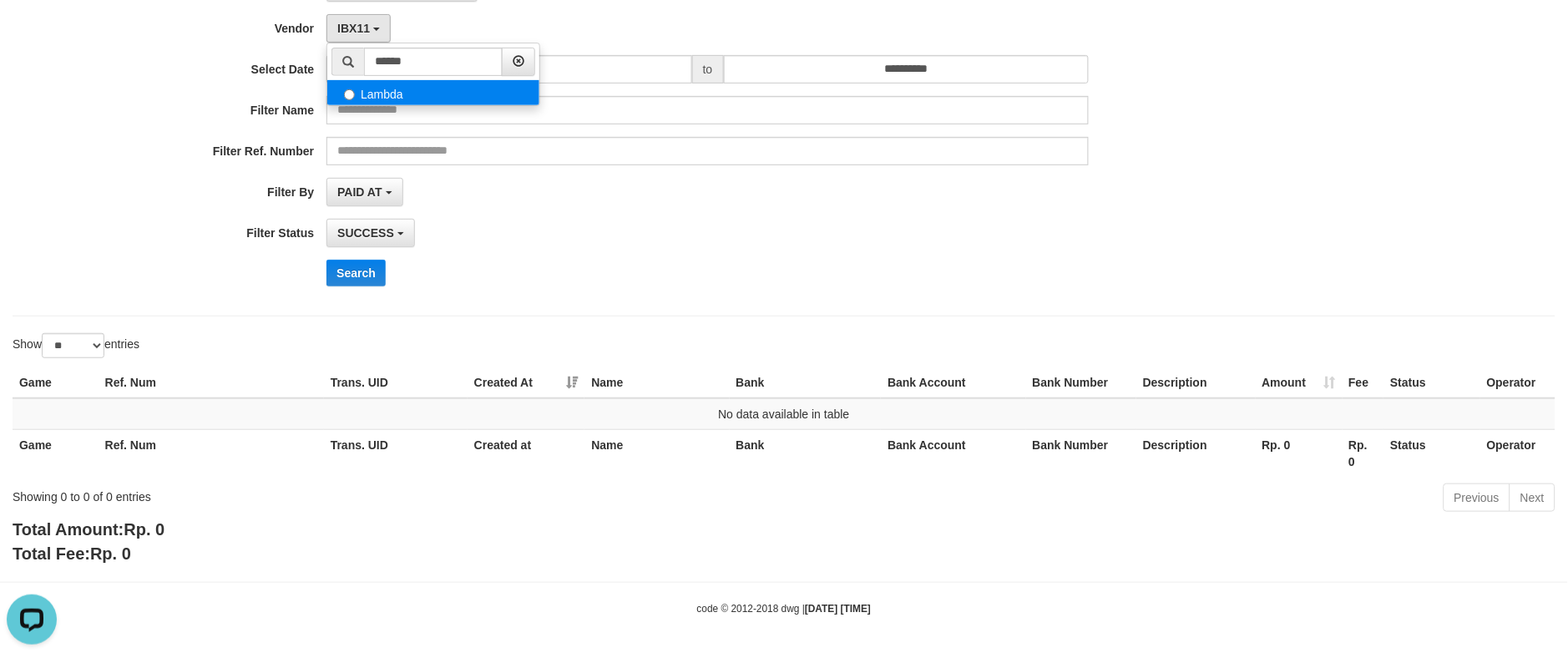 select on "**********" 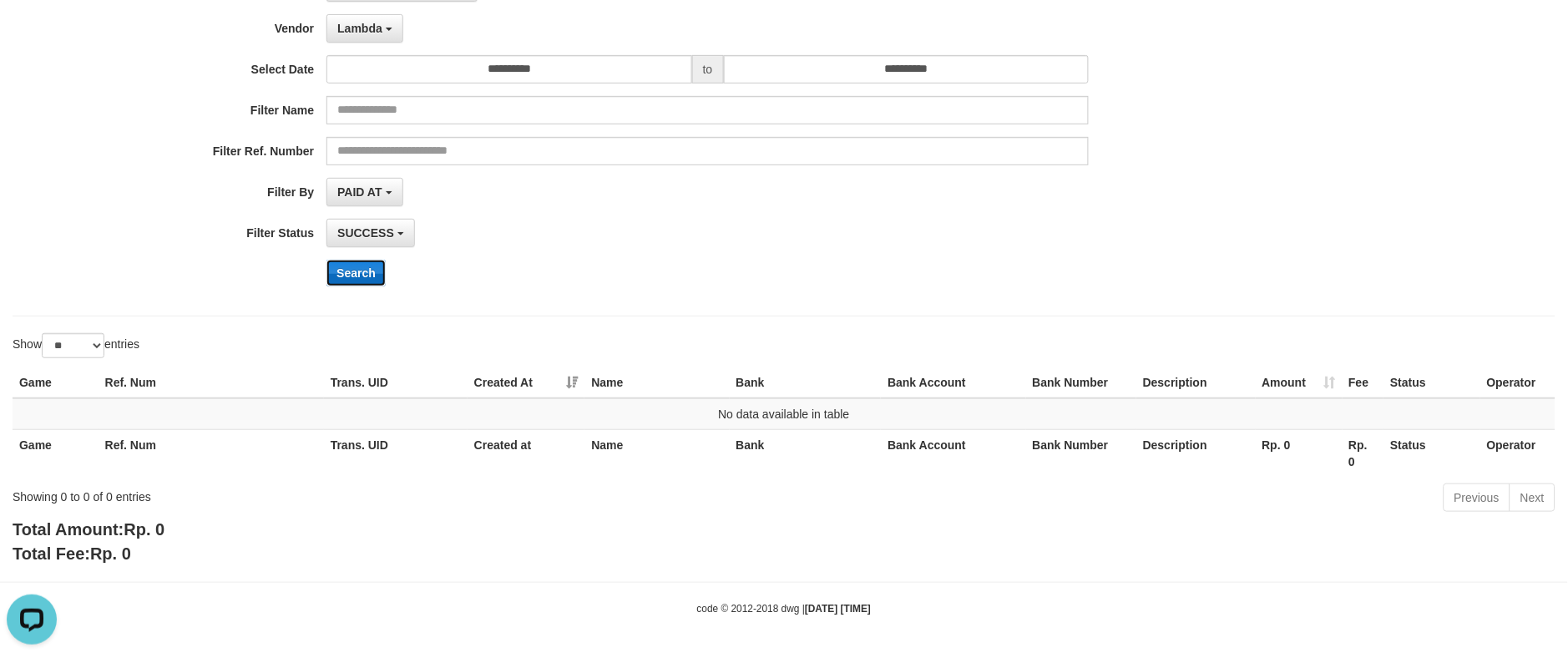 click on "Search" at bounding box center (356, 273) 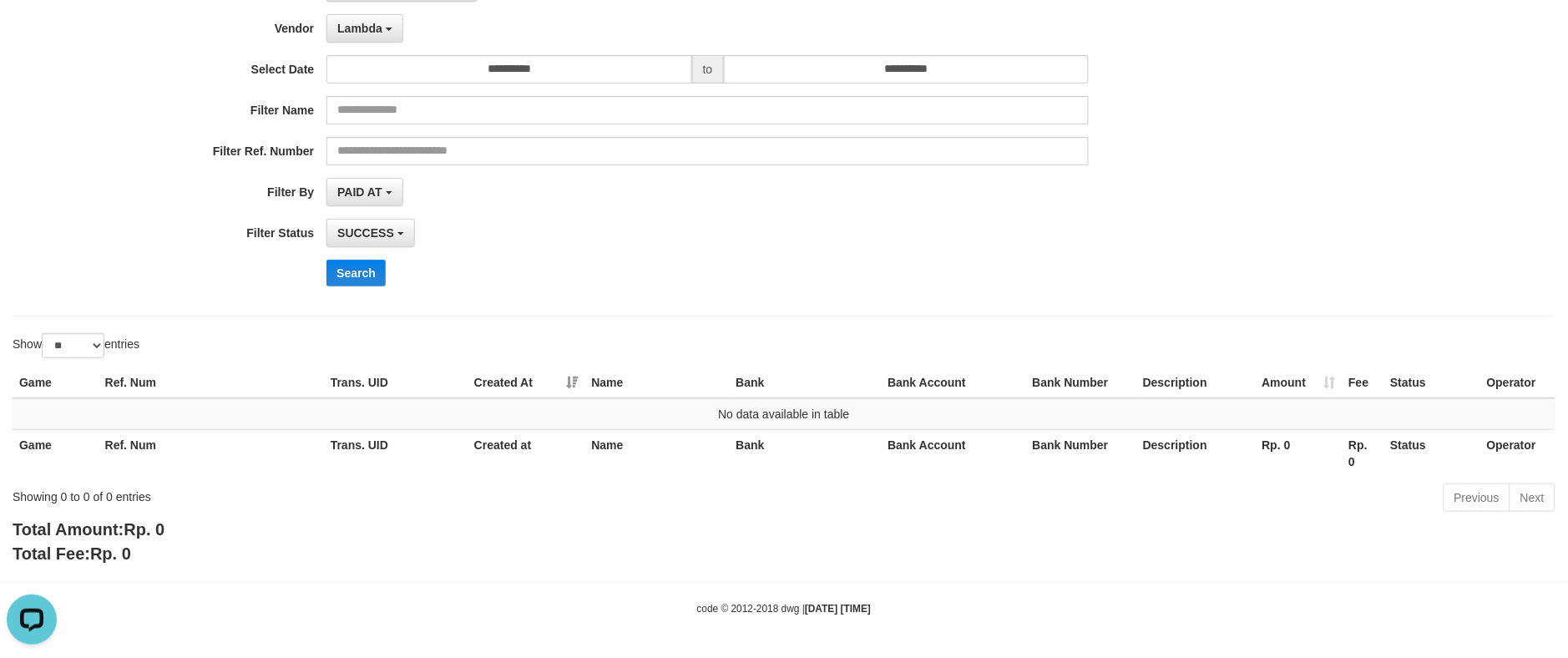 click on "SUCCESS
SUCCESS
ON PROCESS
FAILED" at bounding box center (707, 233) 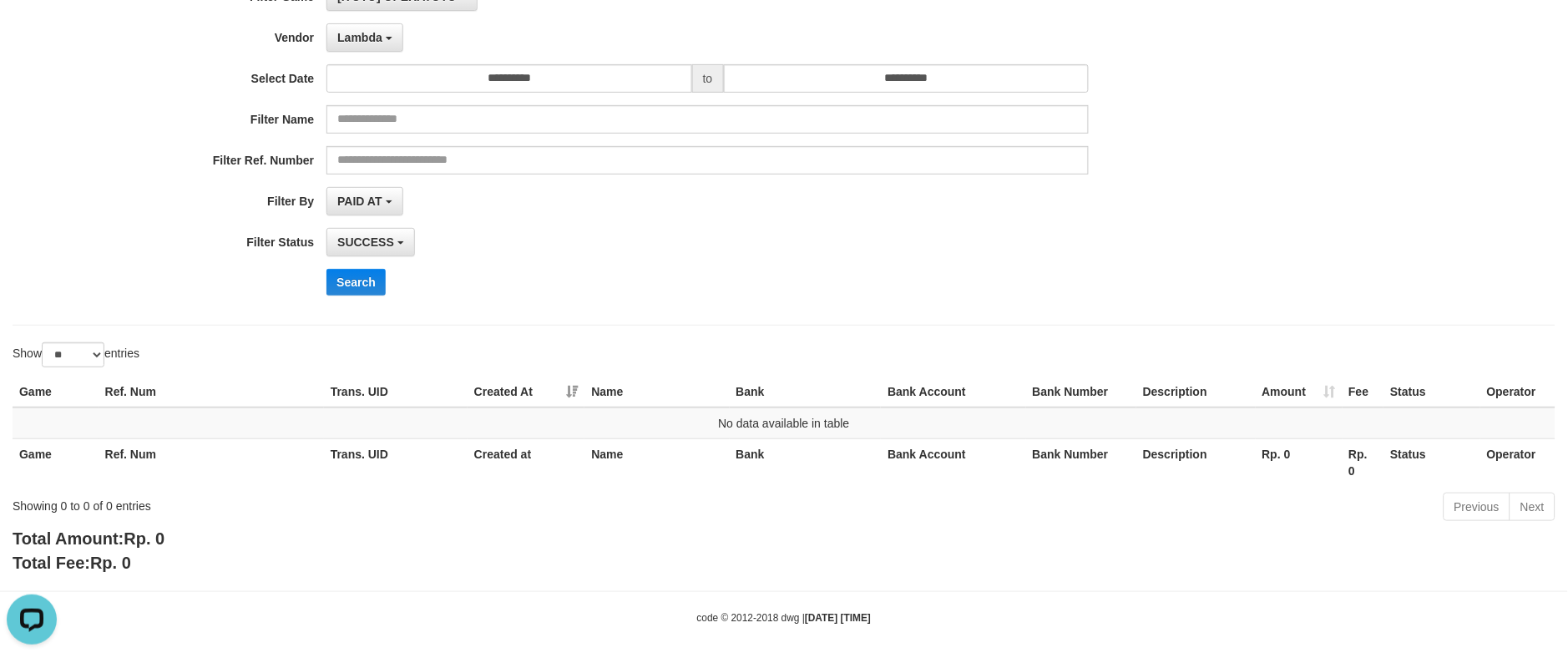 scroll, scrollTop: 0, scrollLeft: 0, axis: both 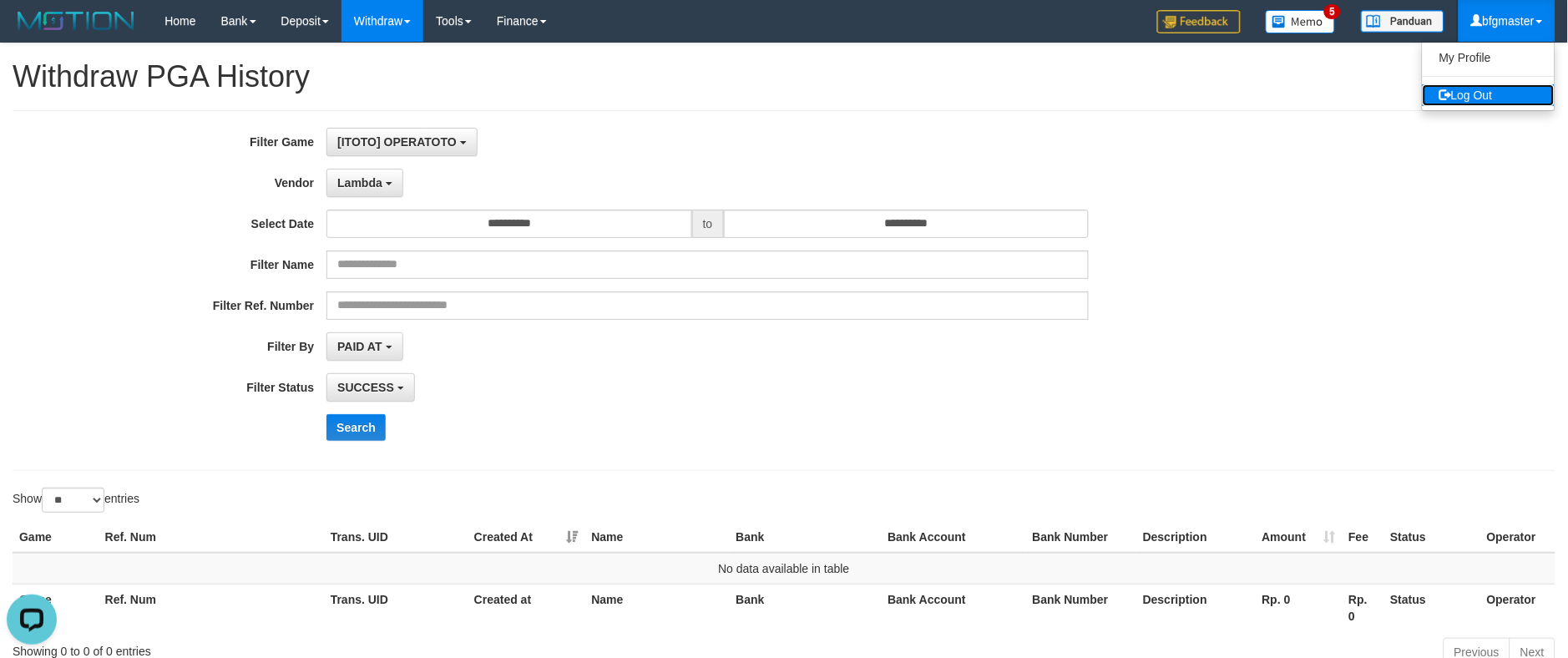 click on "Log Out" at bounding box center [1489, 95] 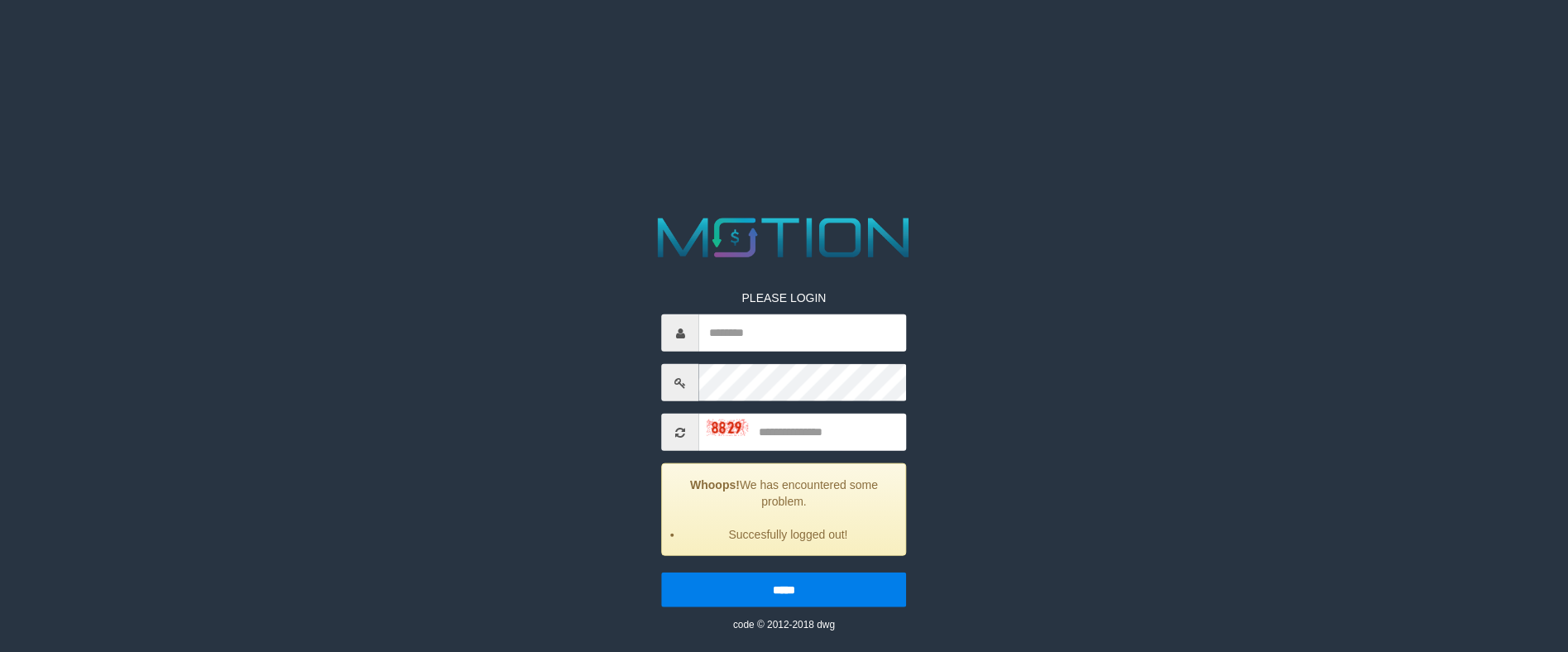 scroll, scrollTop: 0, scrollLeft: 0, axis: both 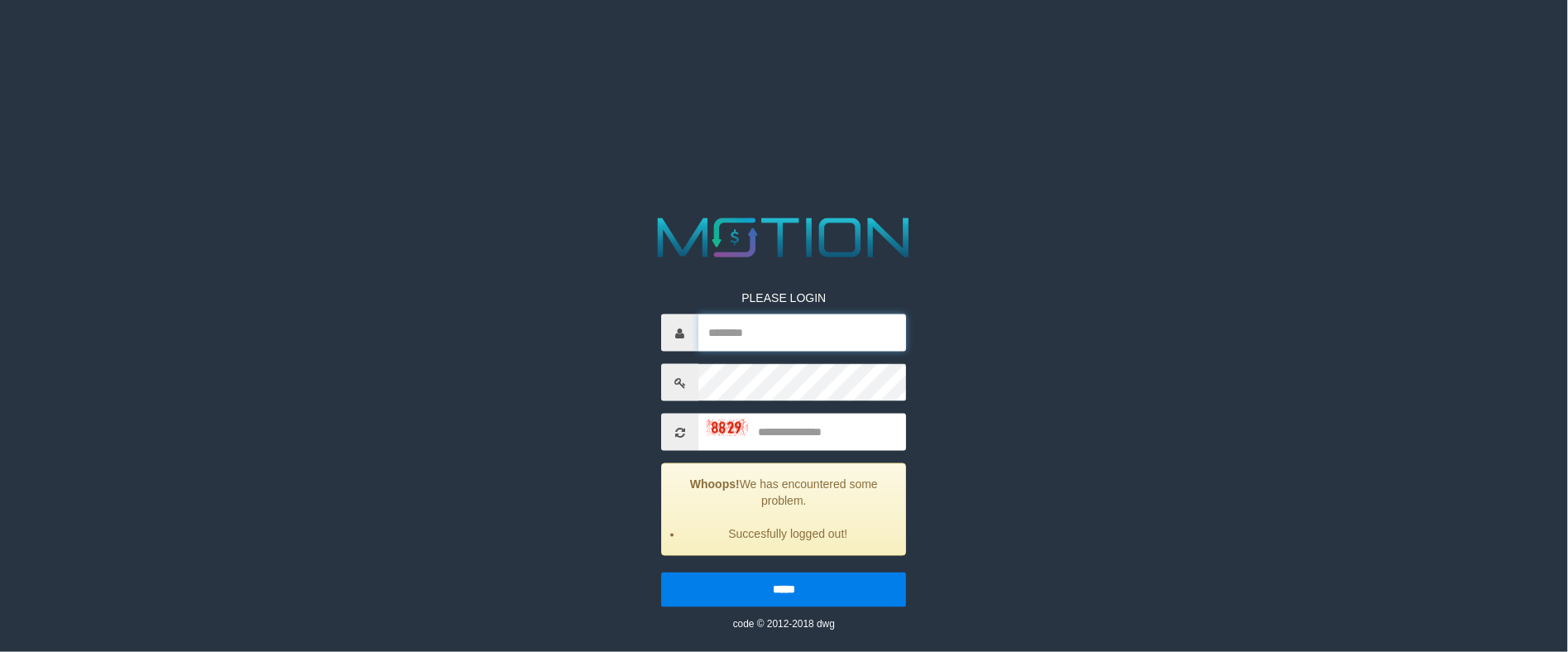 click at bounding box center (803, 333) 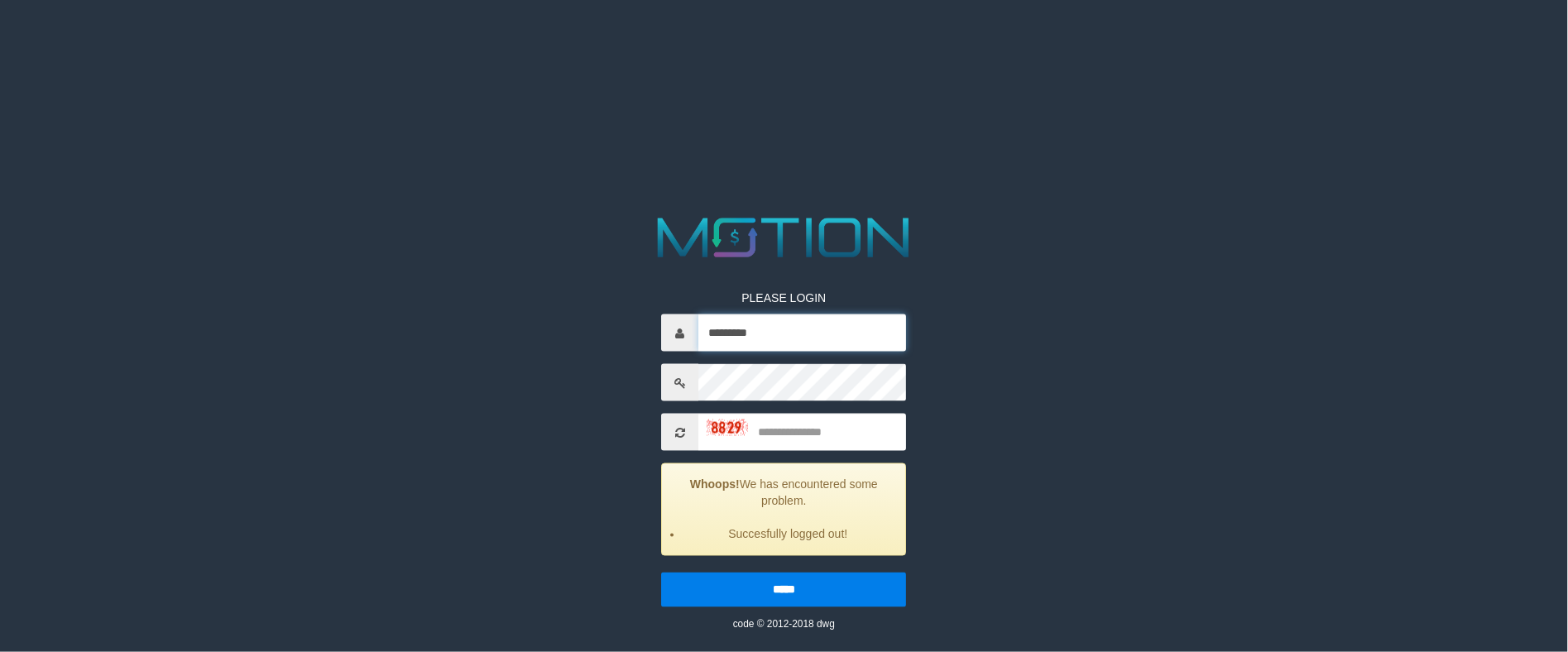 type on "*********" 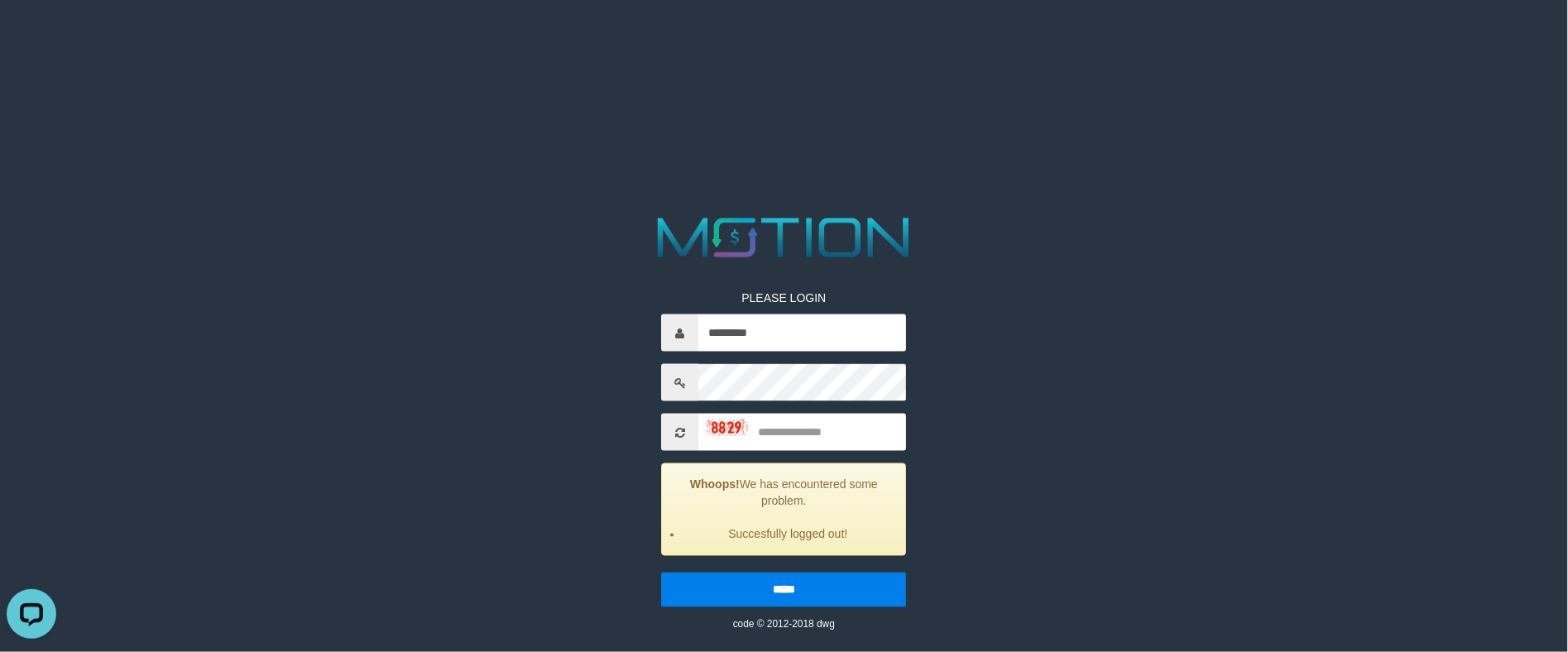 scroll, scrollTop: 0, scrollLeft: 0, axis: both 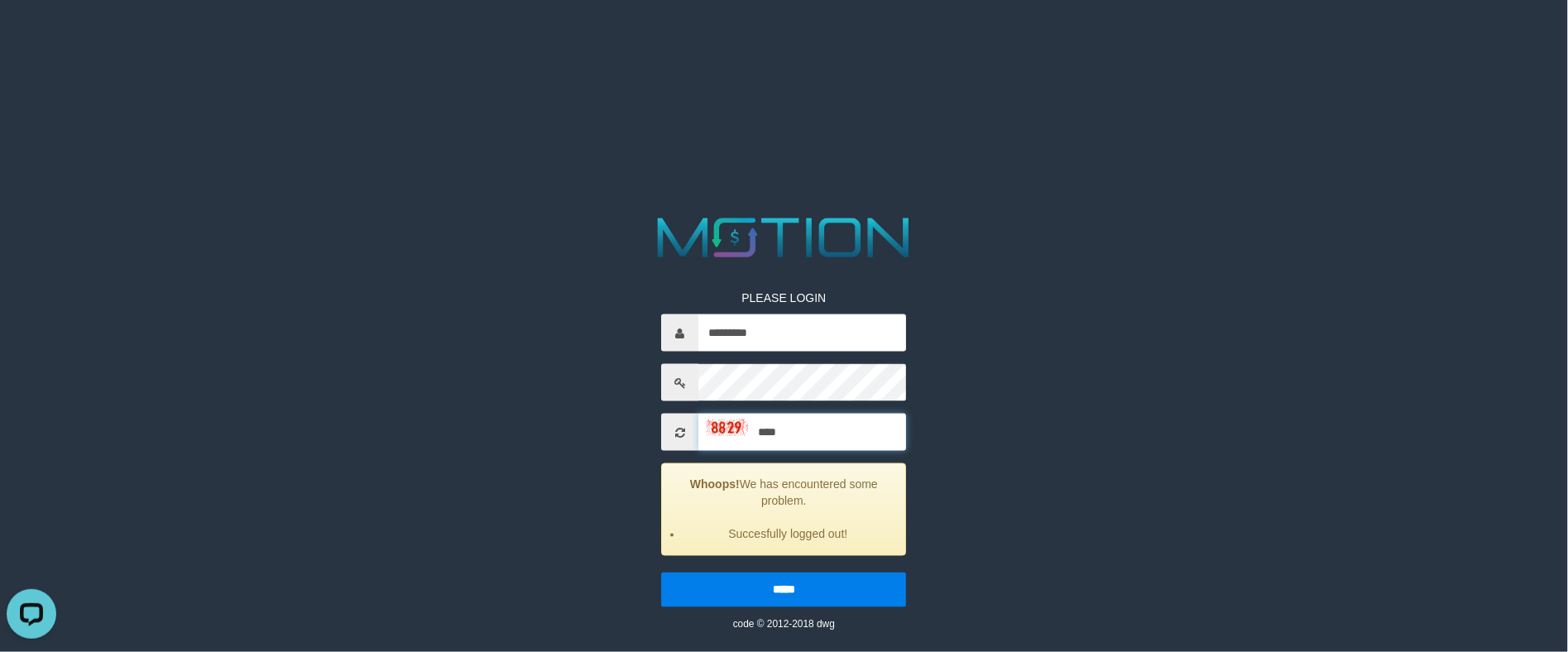 type on "****" 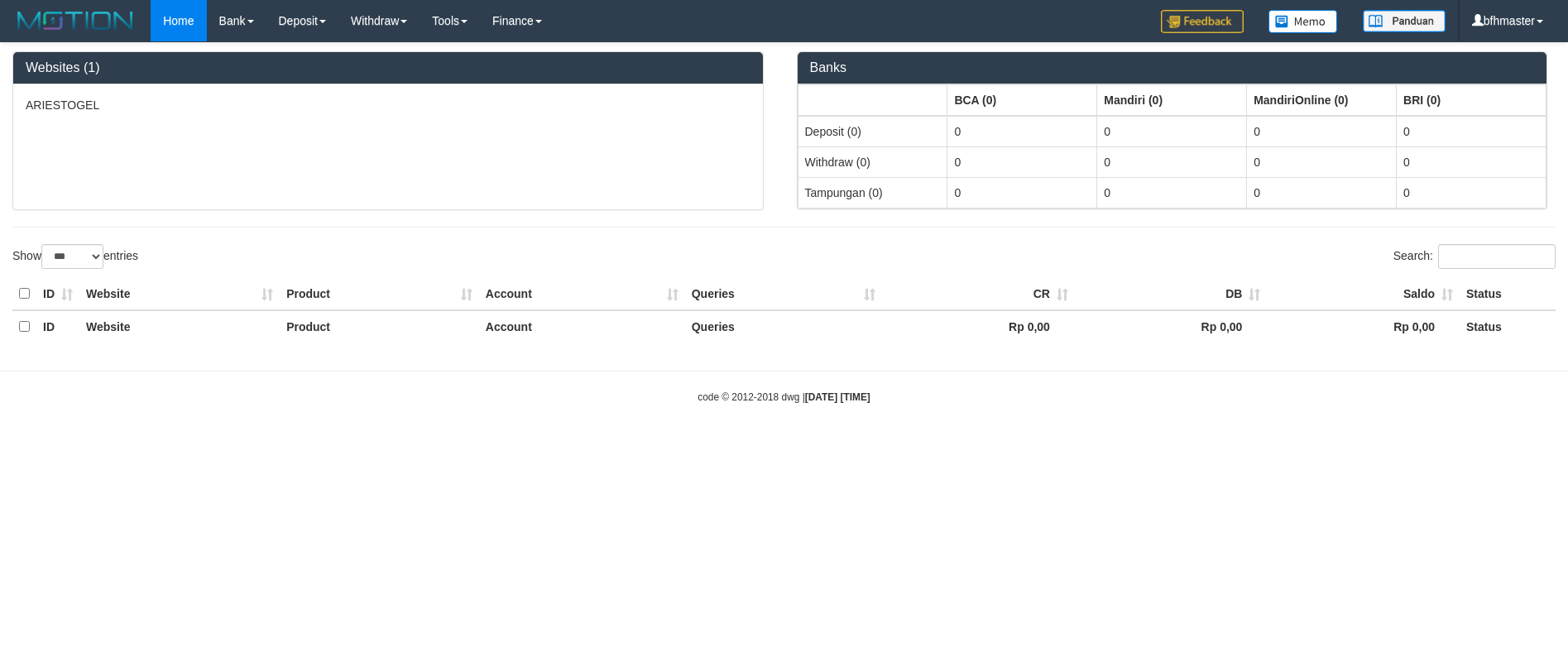 select on "***" 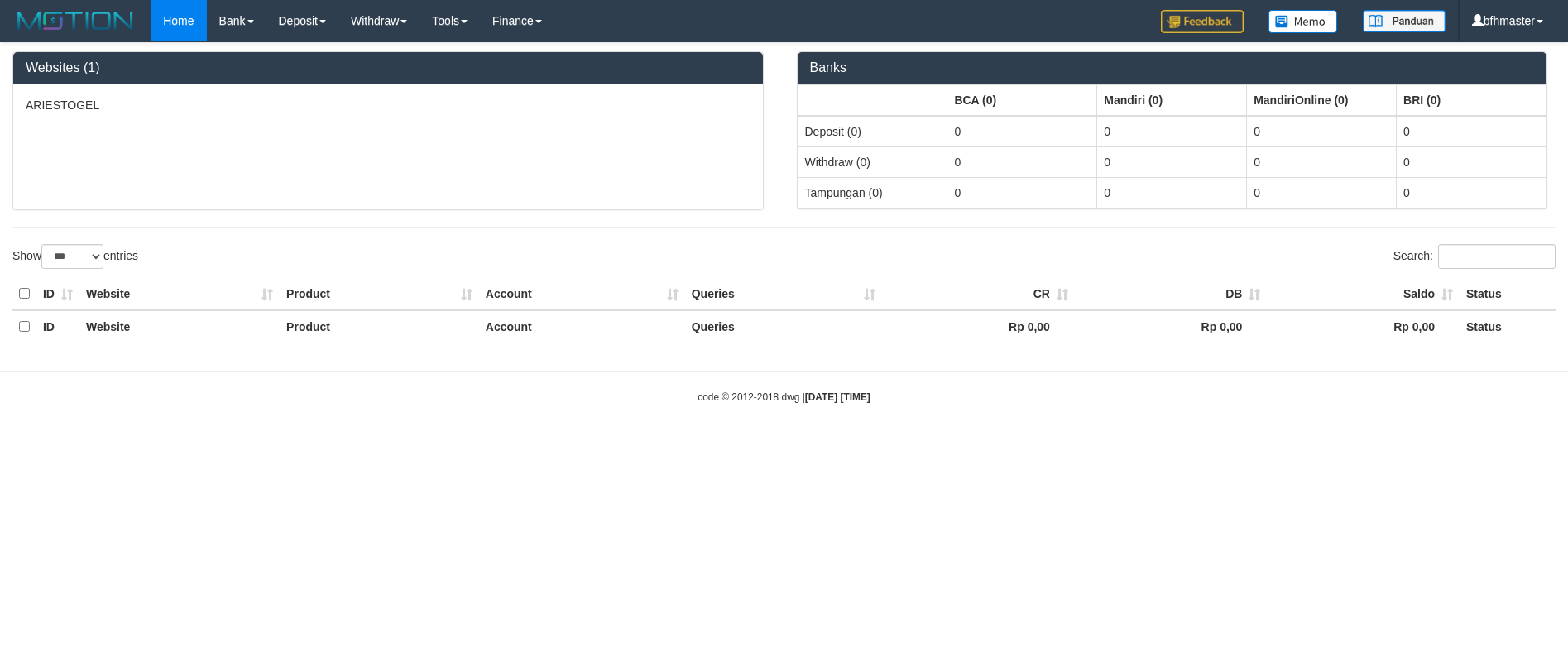 scroll, scrollTop: 0, scrollLeft: 0, axis: both 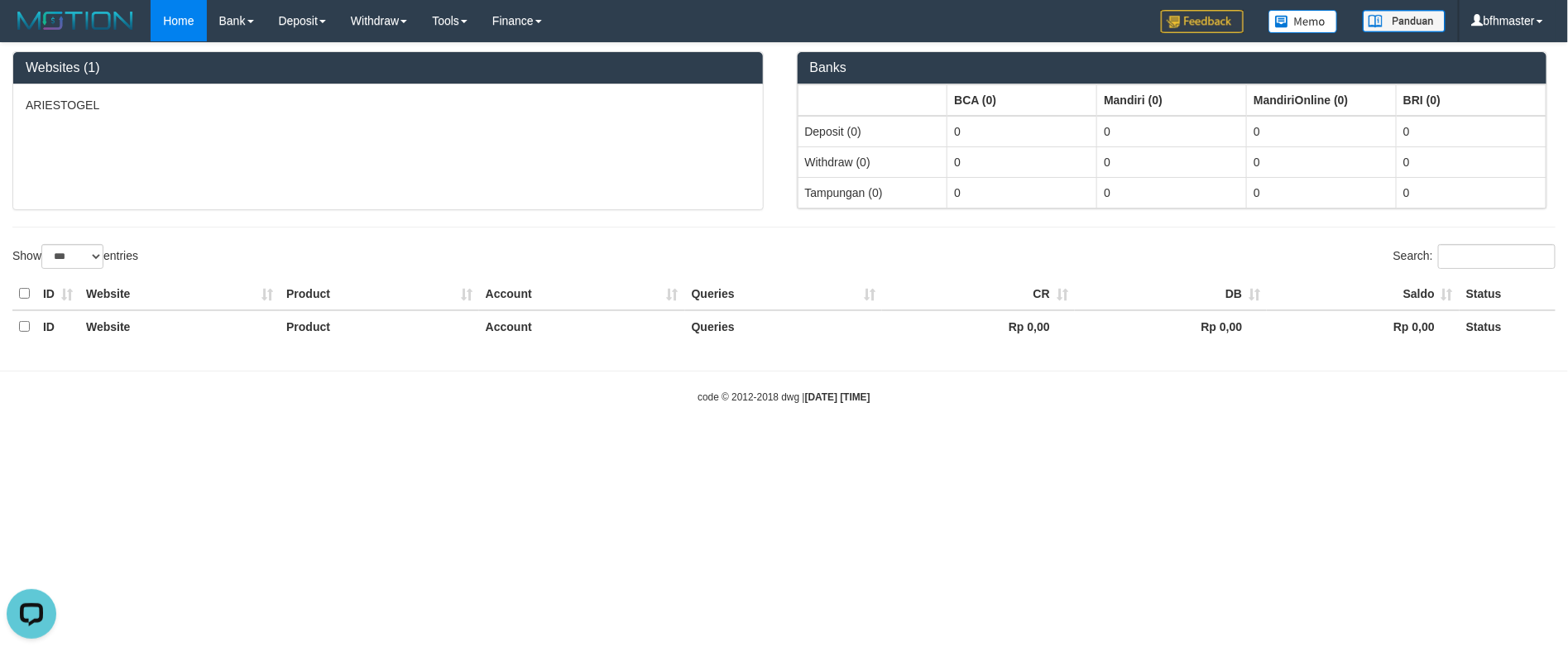 click on "Toggle navigation
Home
Bank
Account List
Load
By Website
Group
[ITOTO]													ARIESTOGEL
Mutasi Bank
Search
Sync
Note Mutasi
Deposit
DPS Fetch
DPS List
History
PGA History
Note DPS -" at bounding box center (784, 223) 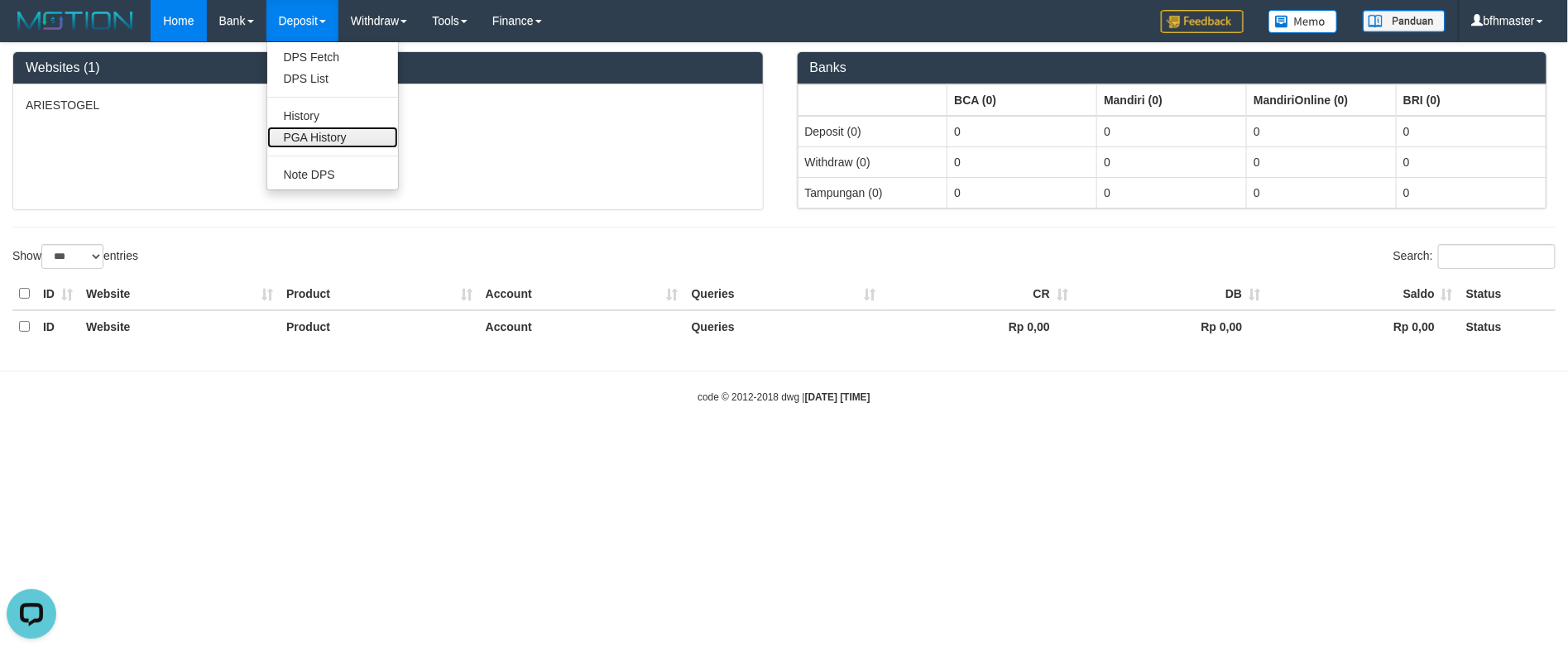 click on "PGA History" at bounding box center [333, 137] 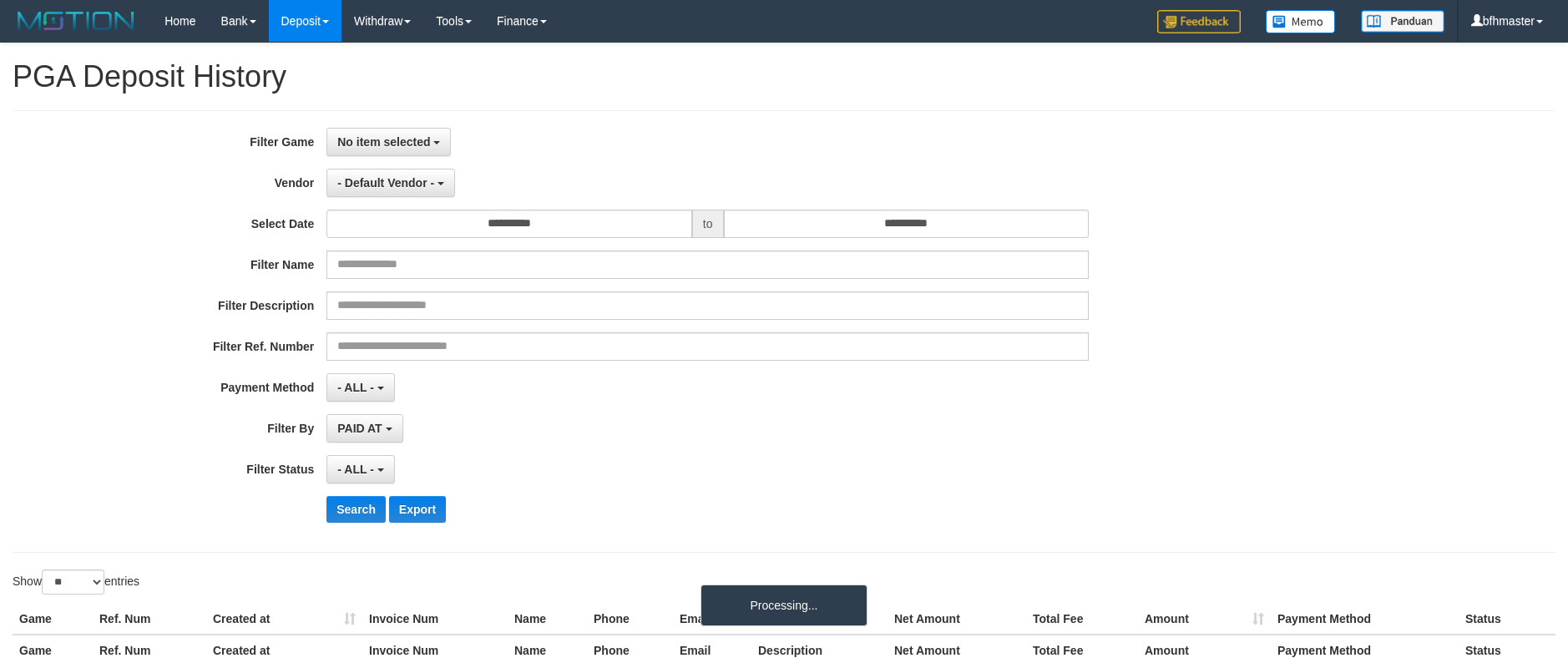 select 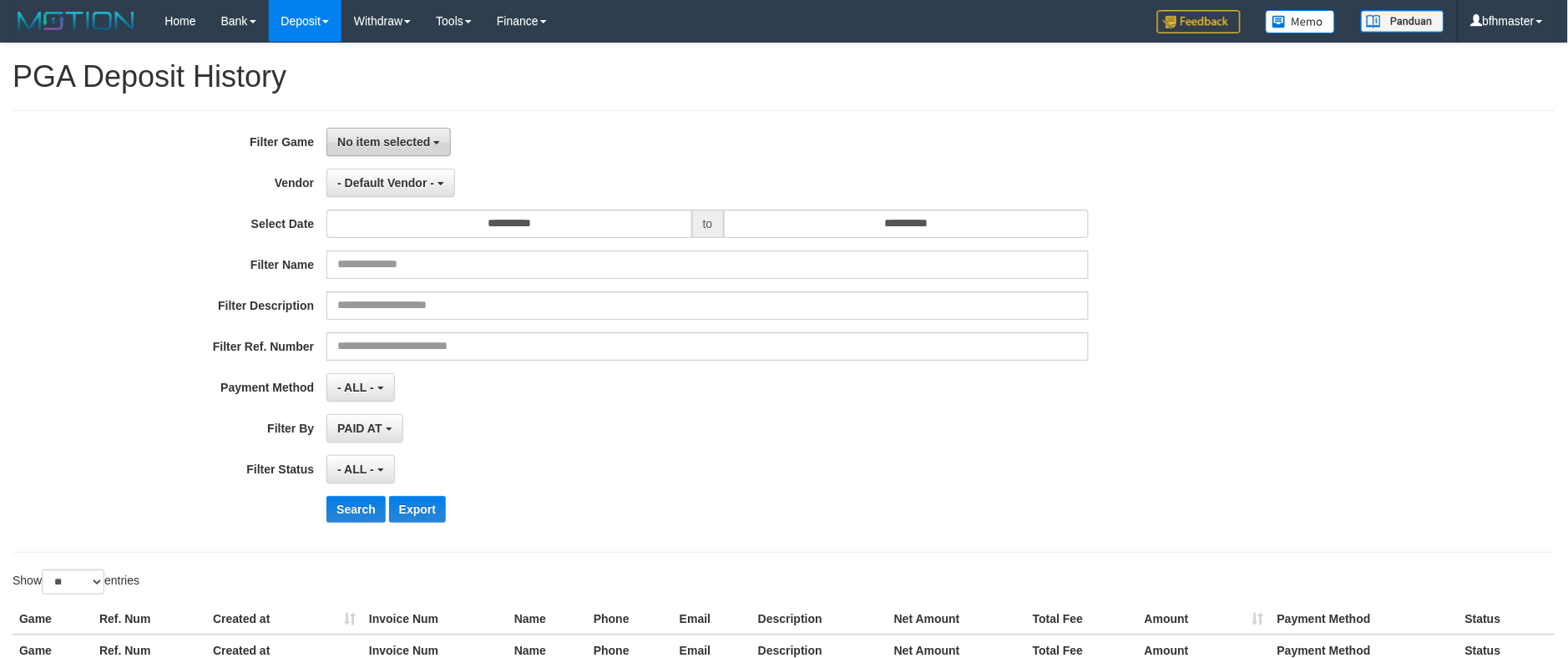 click on "No item selected" at bounding box center (383, 142) 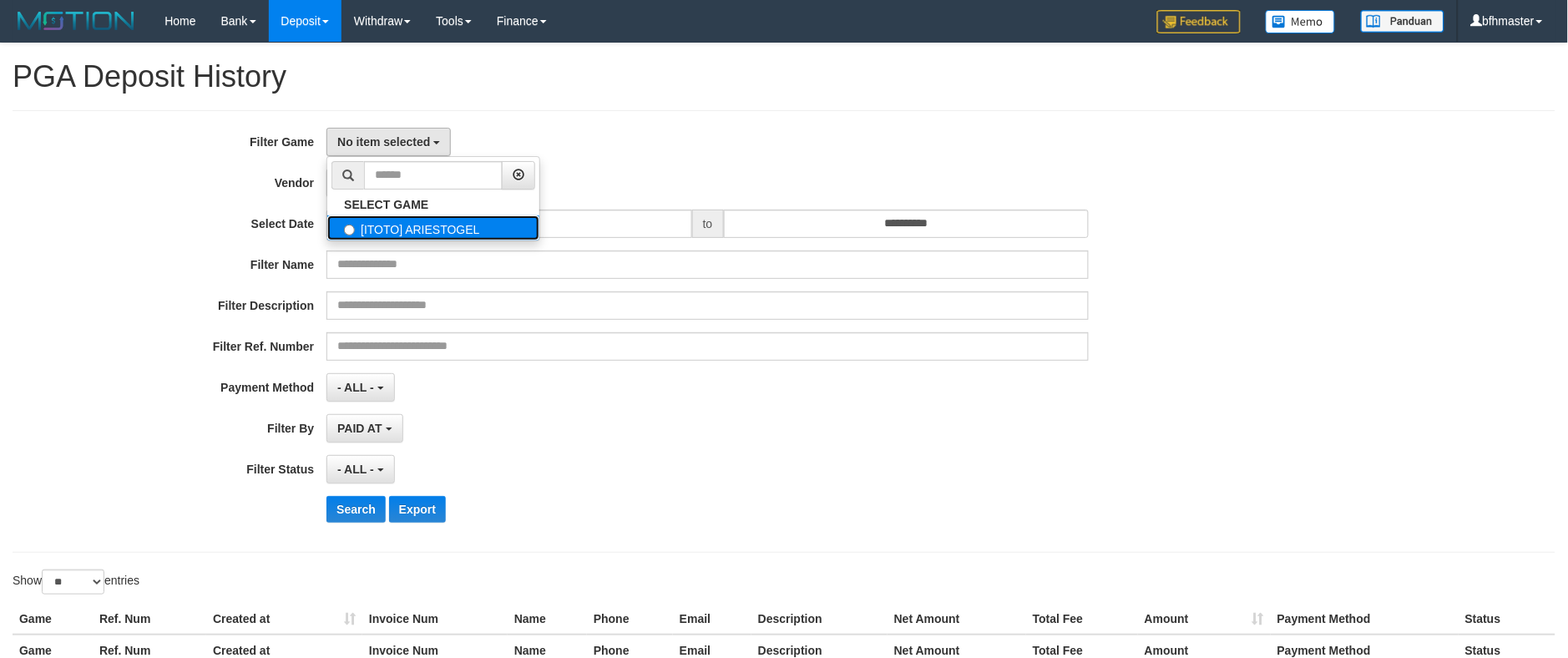 click on "[ITOTO] ARIESTOGEL" at bounding box center (433, 228) 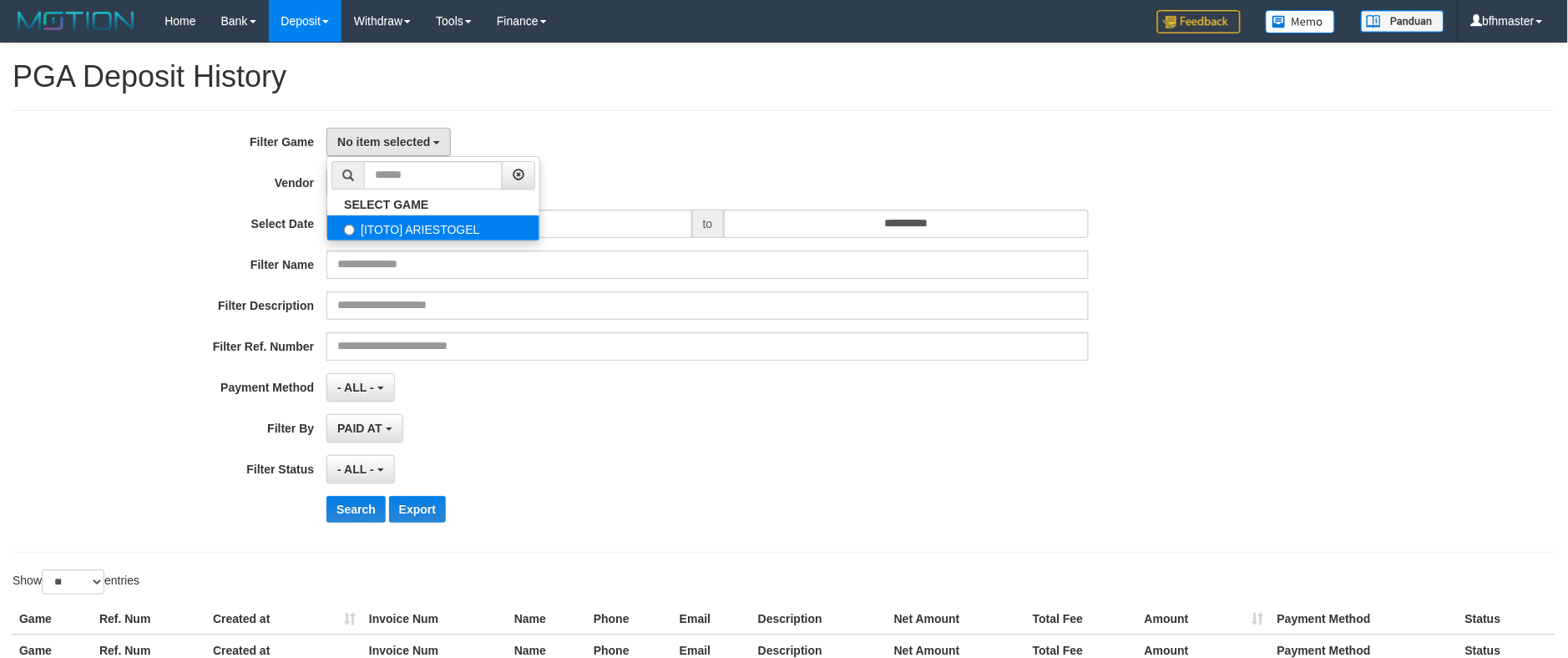 select on "***" 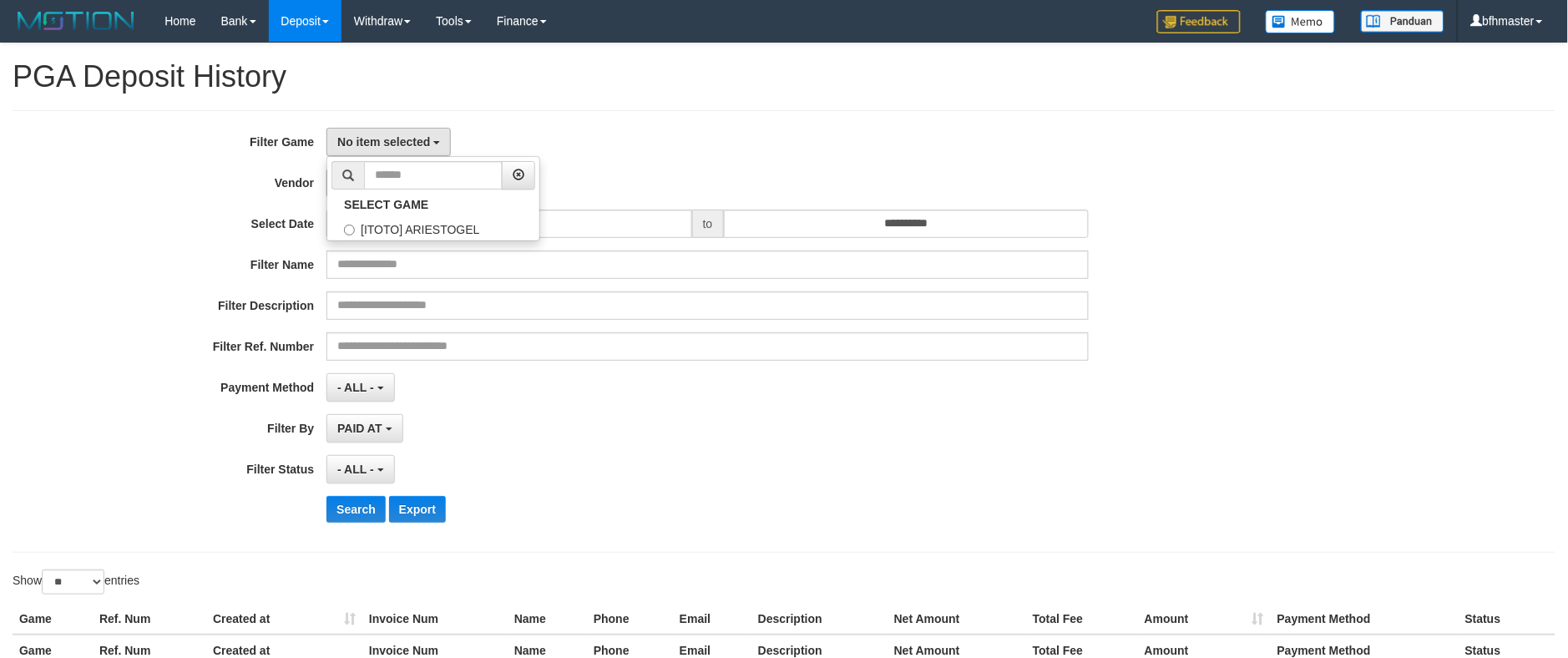 scroll, scrollTop: 14, scrollLeft: 0, axis: vertical 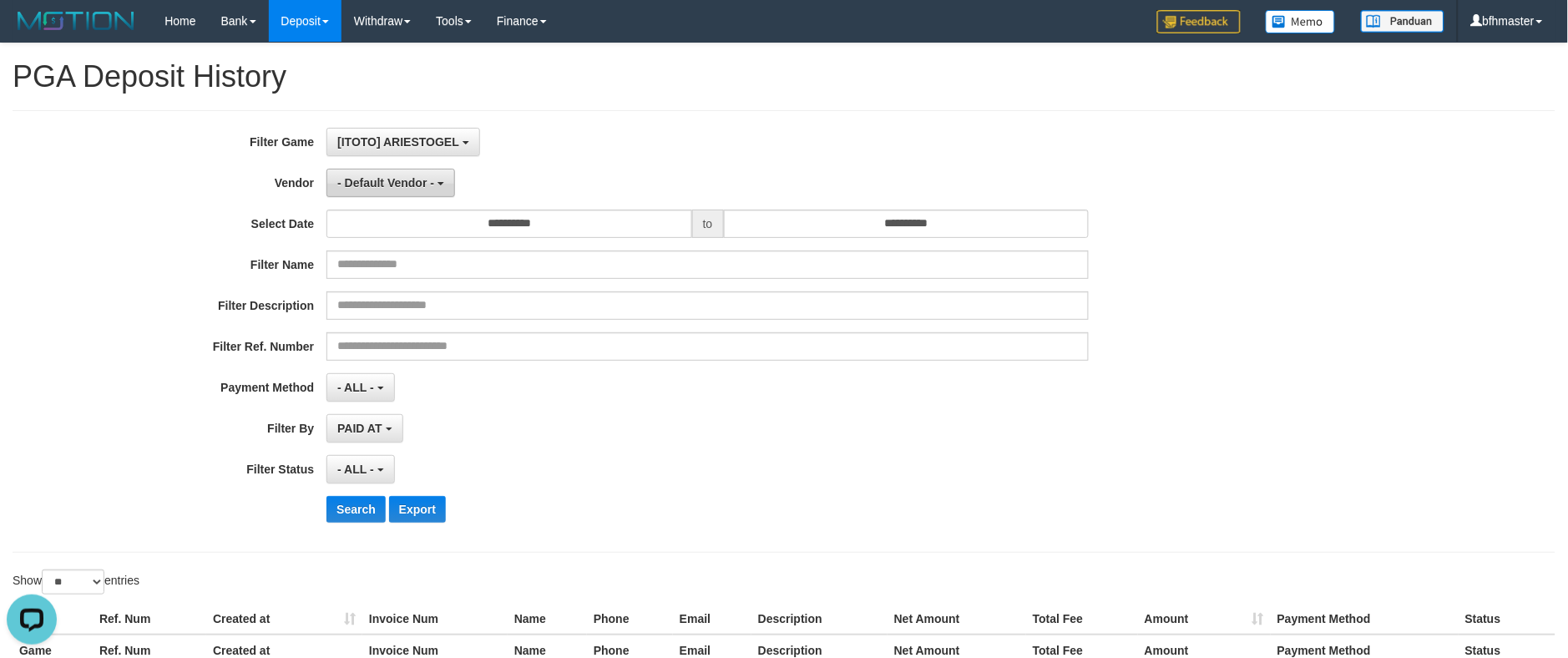 click on "- Default Vendor -" at bounding box center [386, 183] 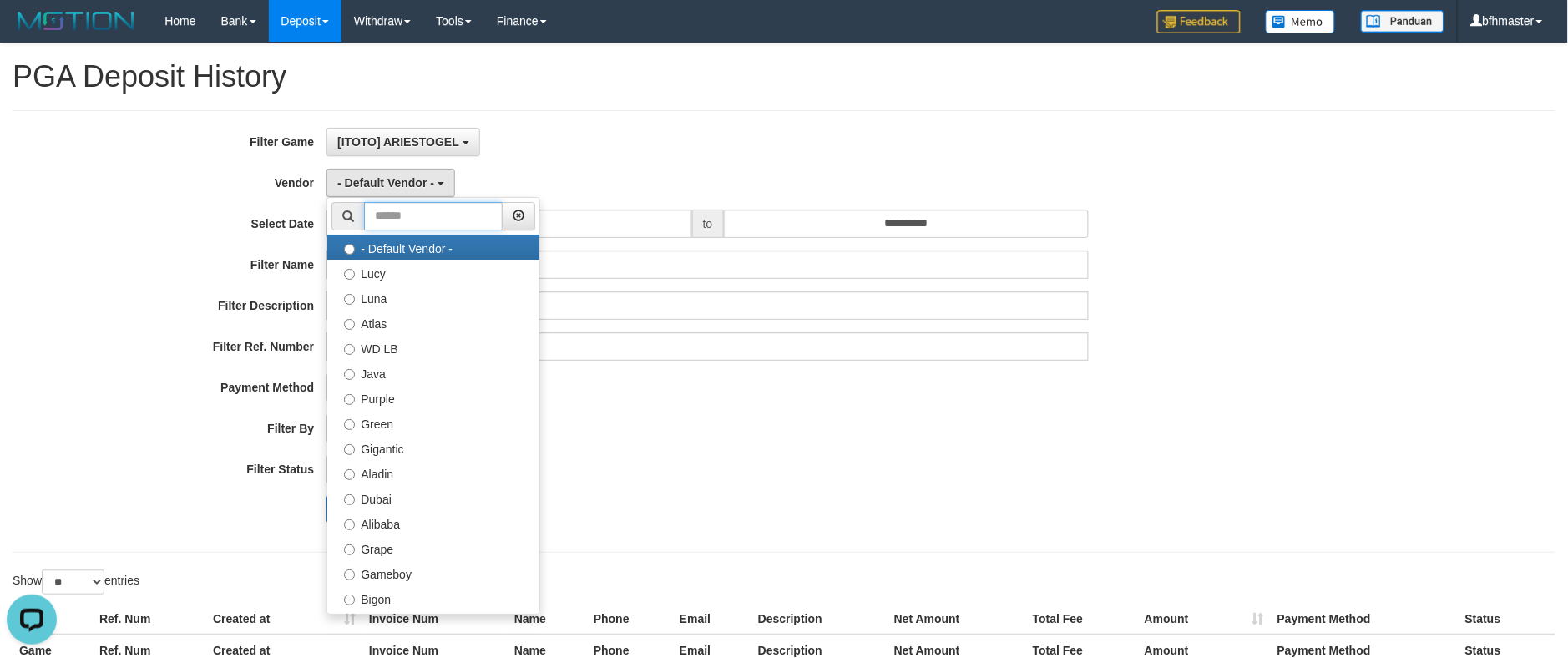 click at bounding box center (433, 216) 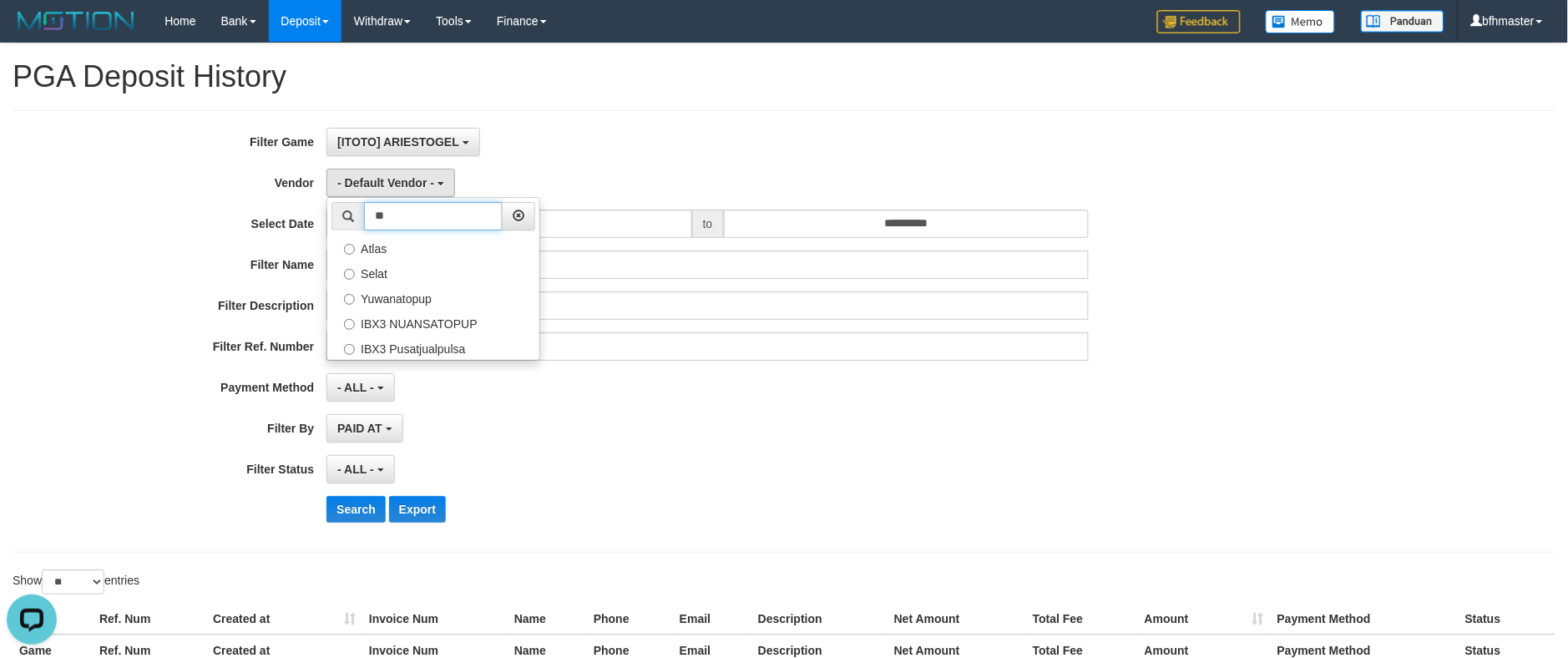 type on "**" 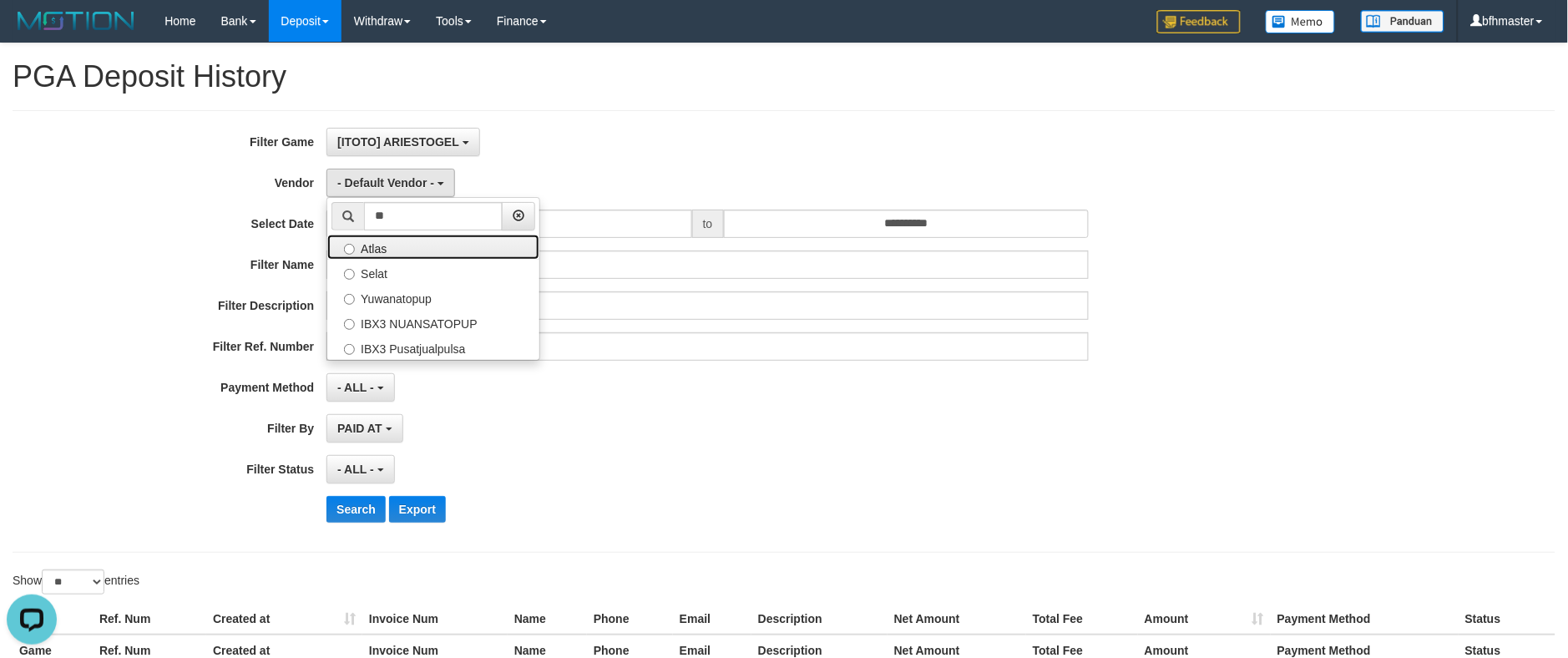 click on "Atlas" at bounding box center [433, 247] 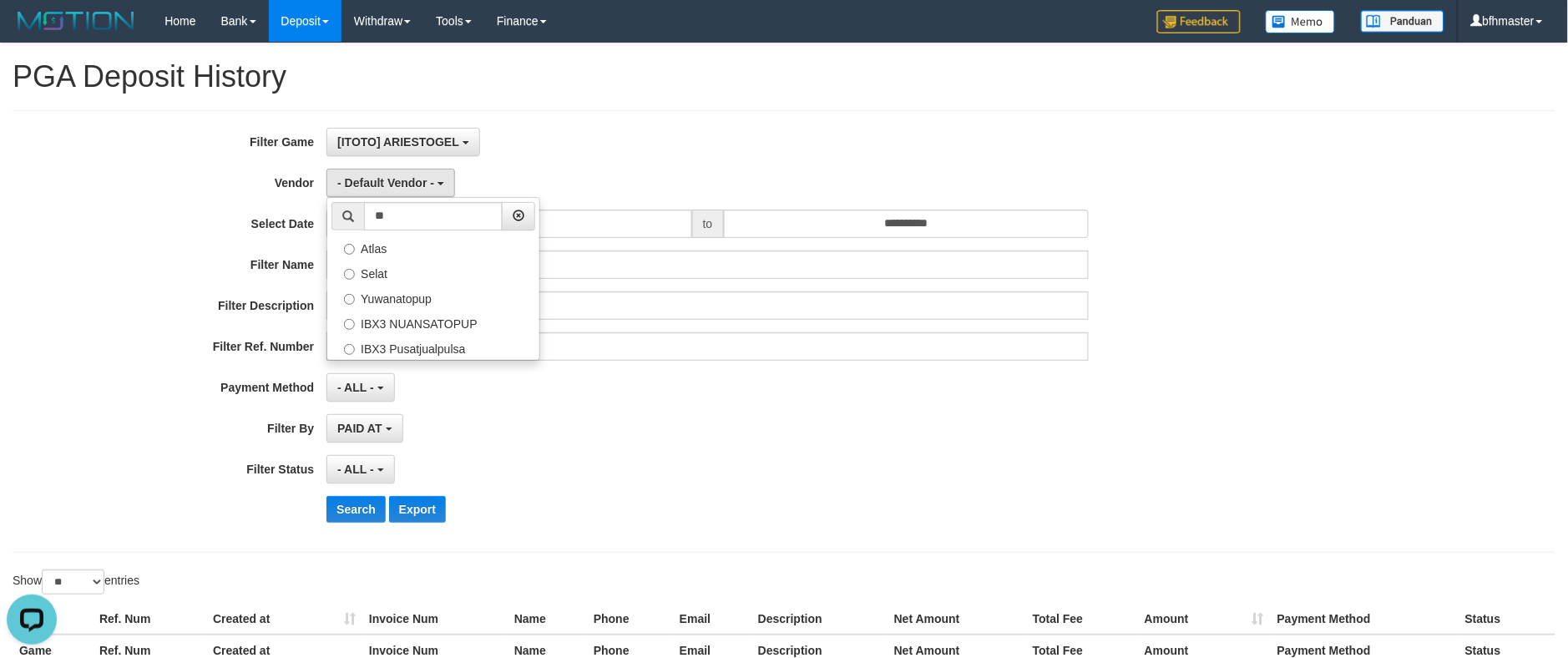 select on "**********" 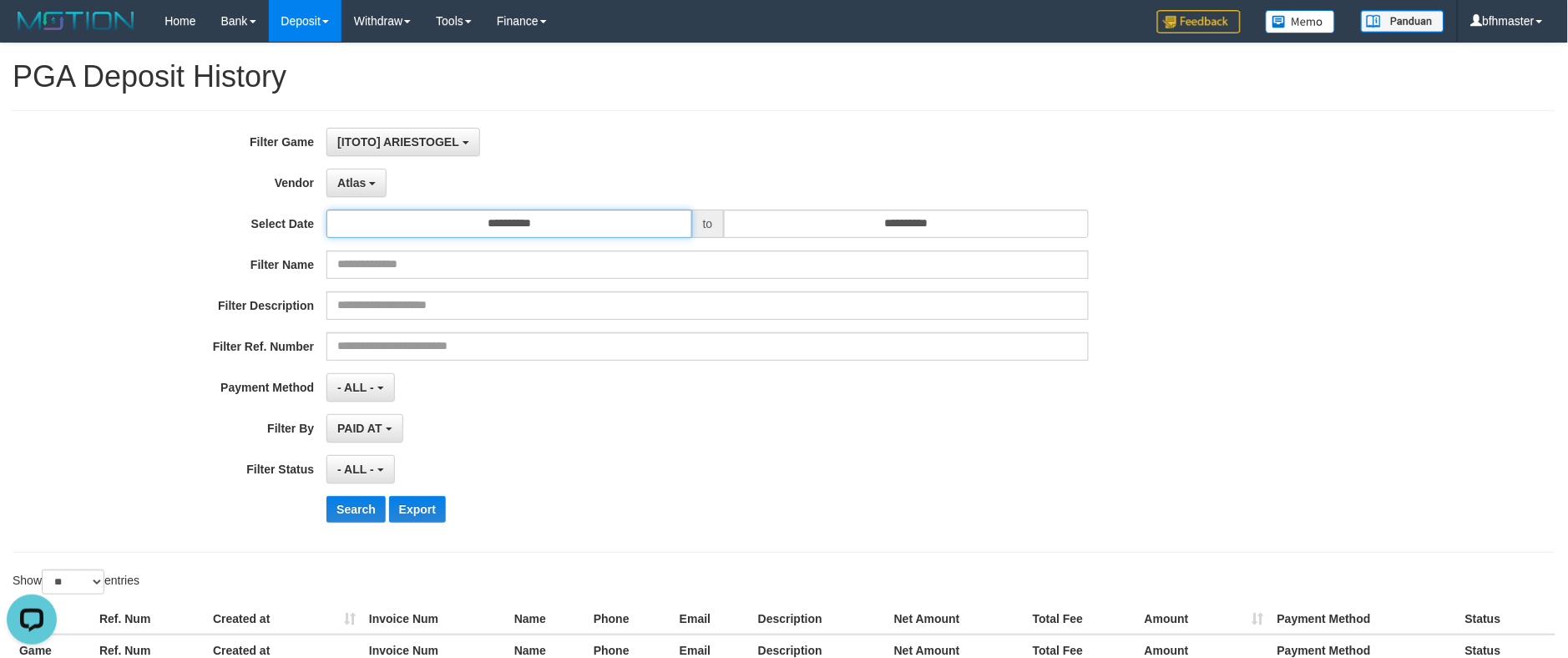 drag, startPoint x: 488, startPoint y: 220, endPoint x: 493, endPoint y: 228, distance: 9.433981 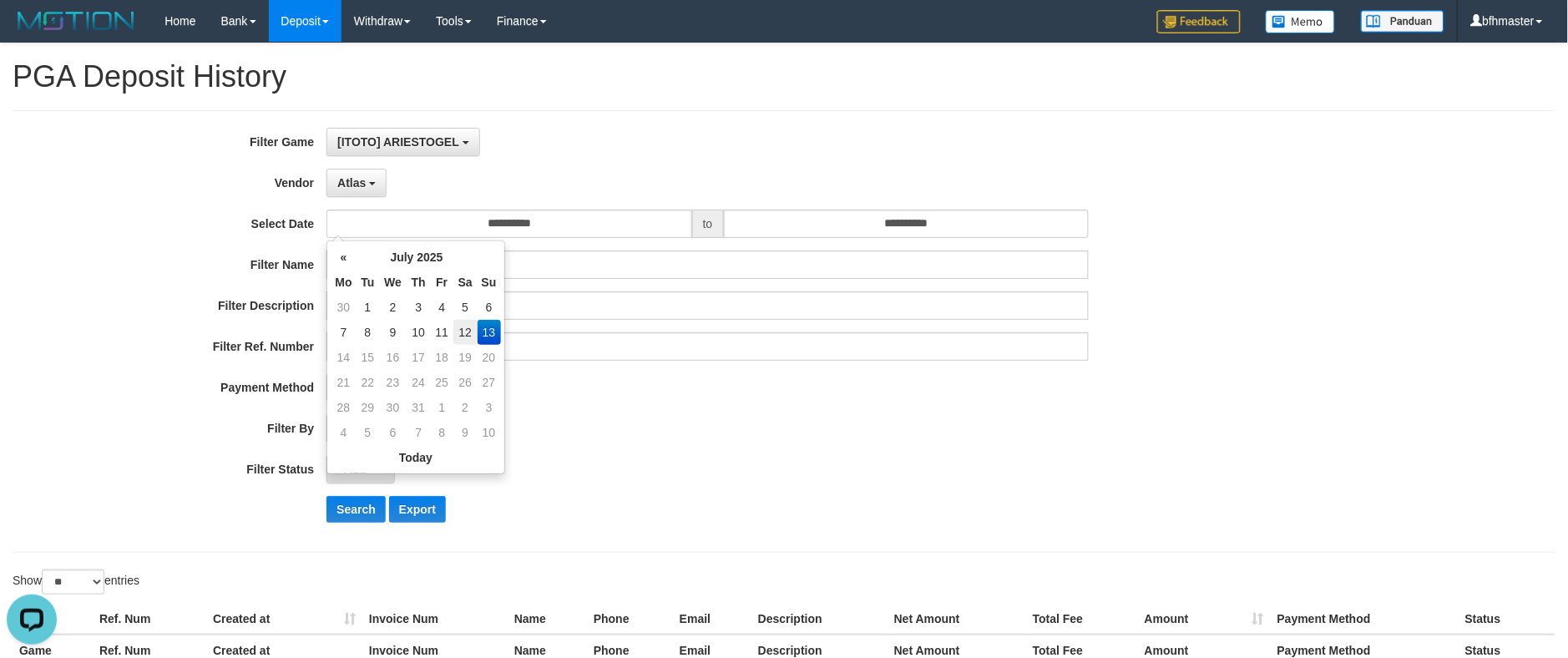 click on "12" at bounding box center [465, 332] 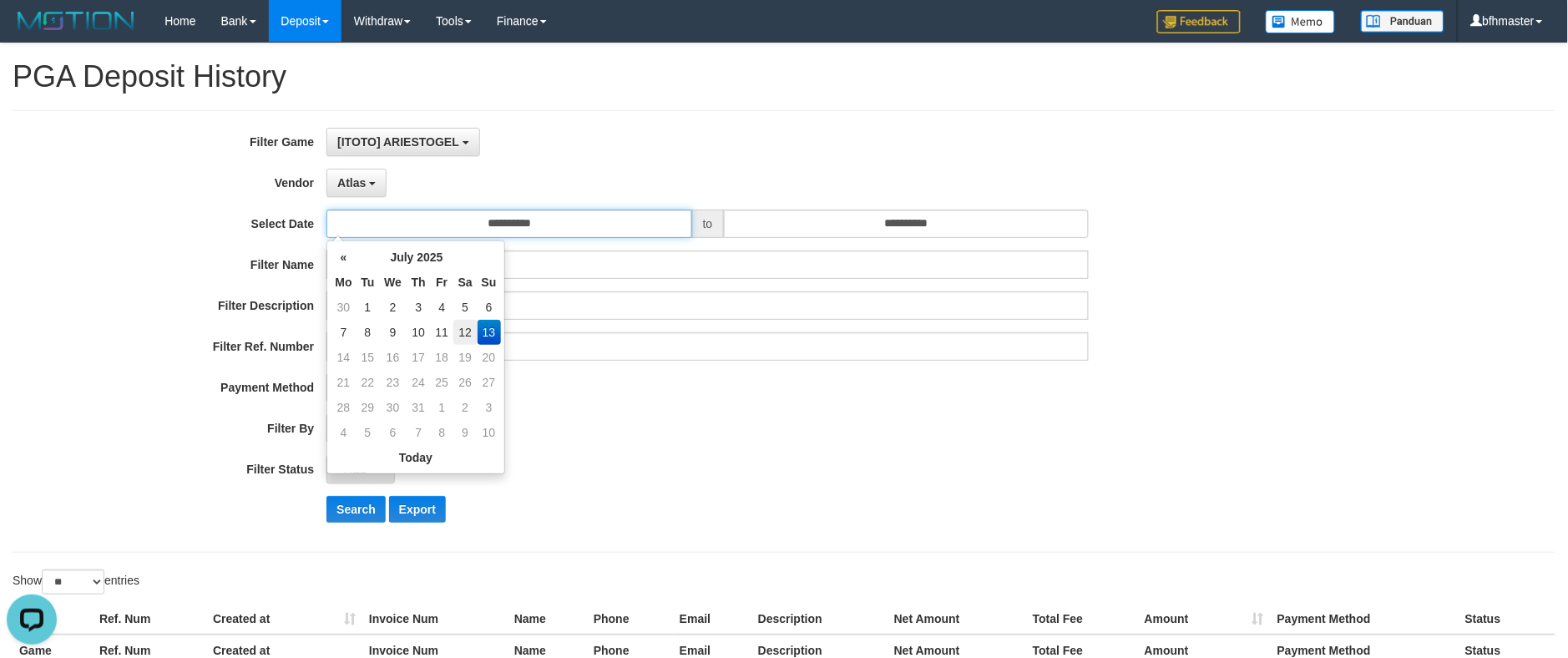 type on "**********" 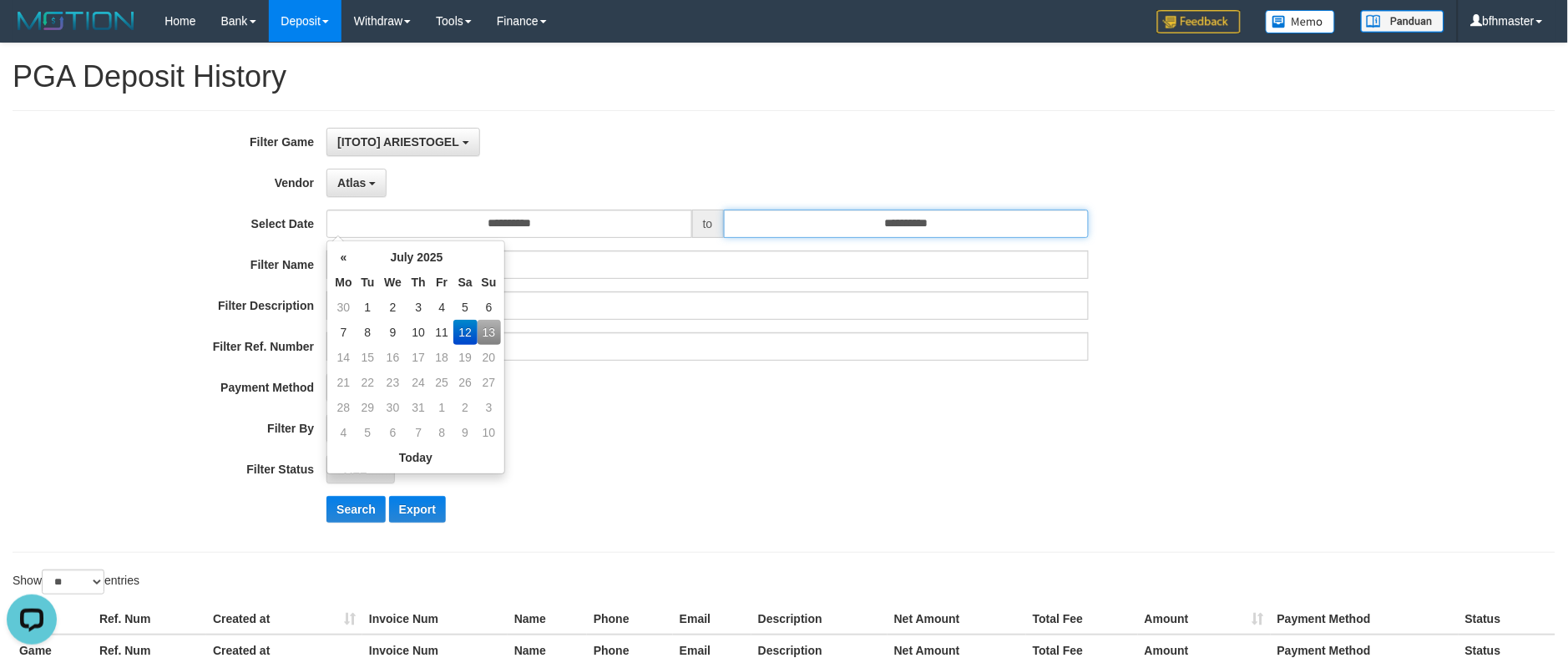 click on "**********" at bounding box center [907, 224] 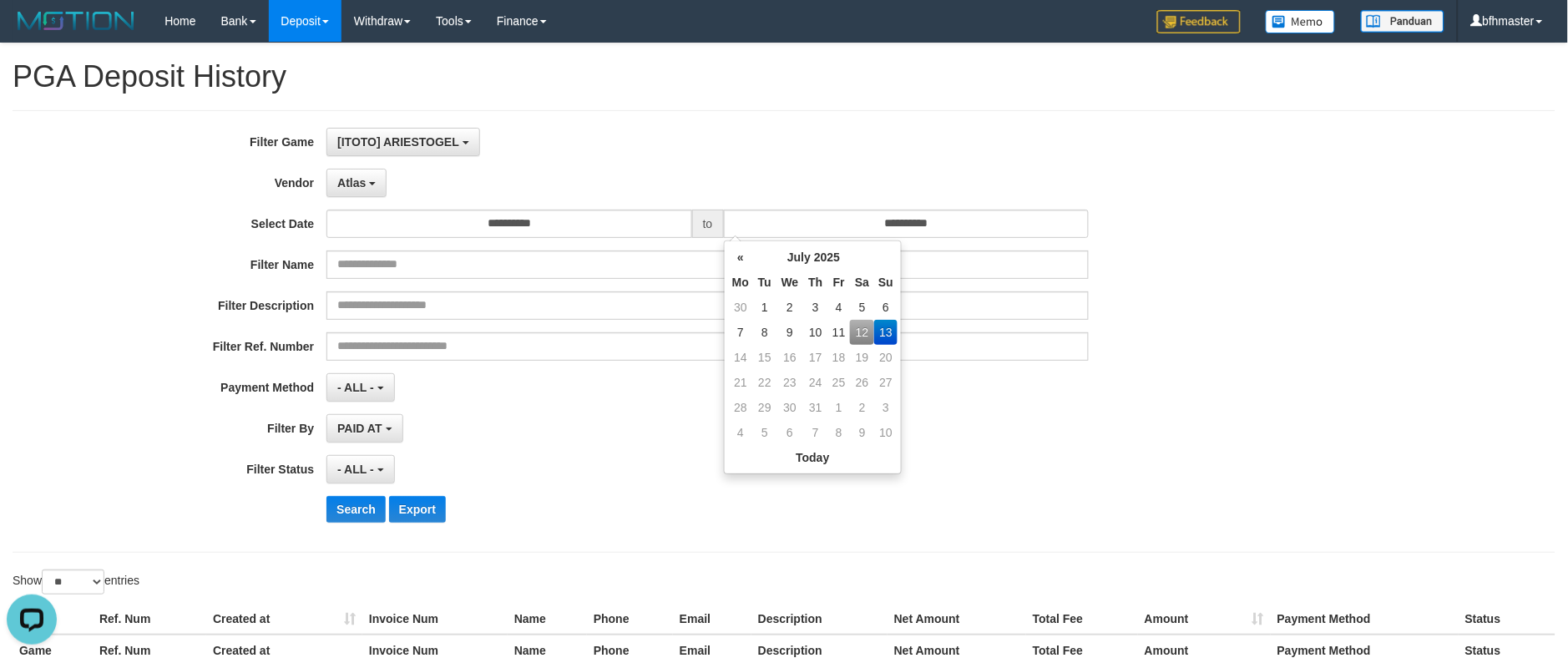 click on "12" at bounding box center [862, 332] 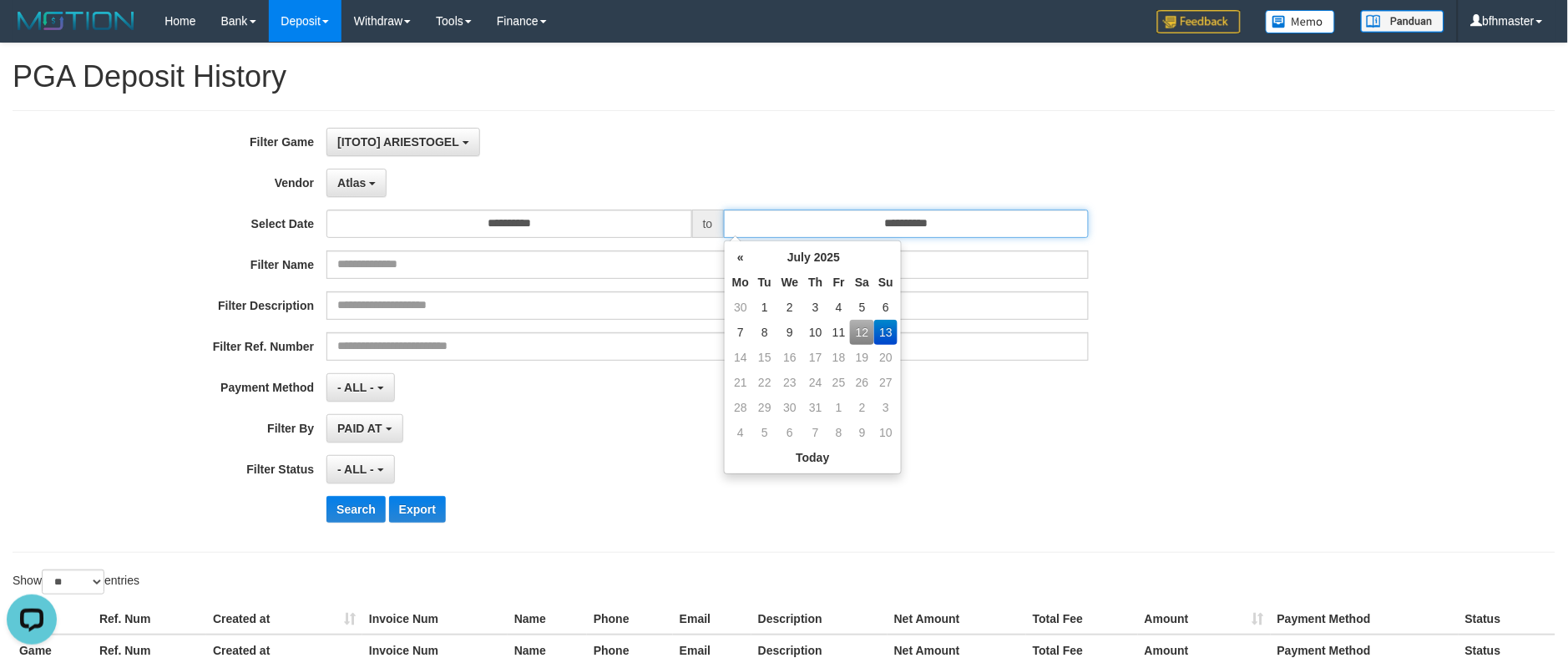 type on "**********" 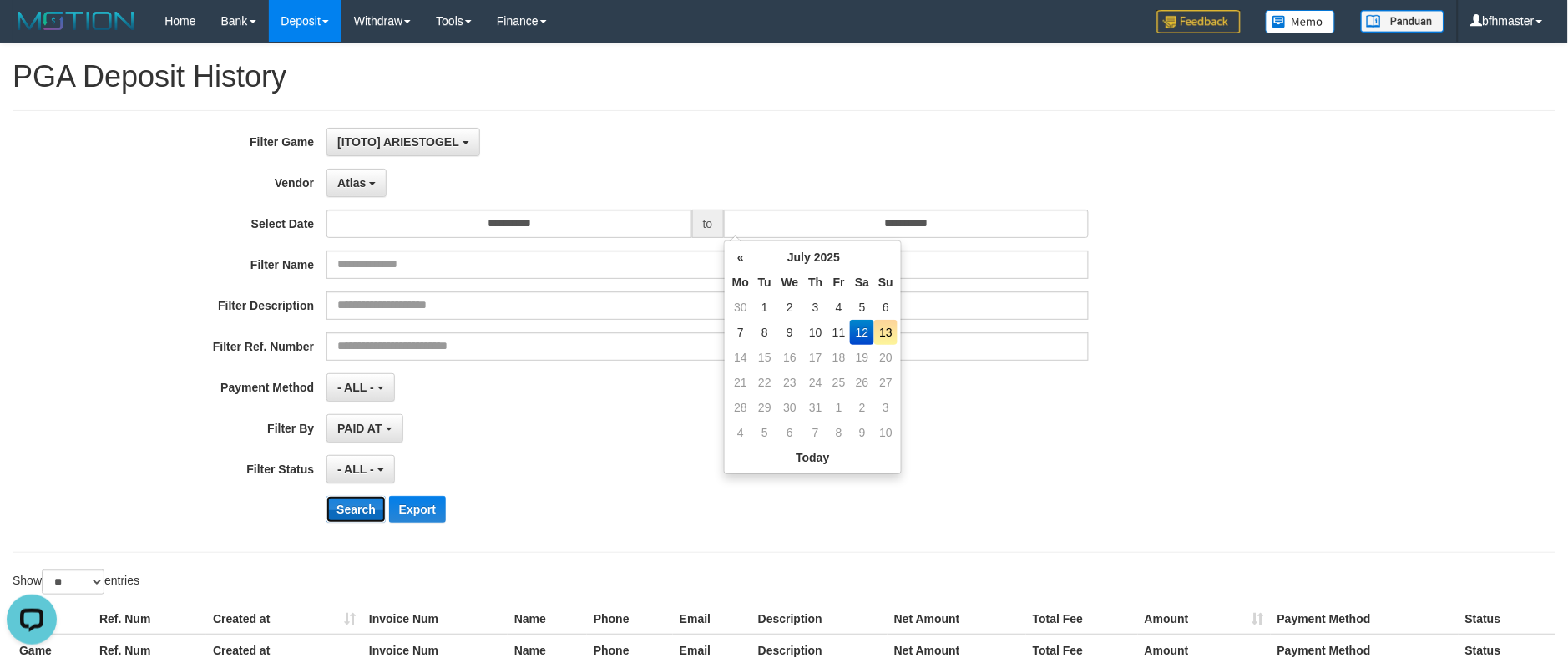 click on "Search" at bounding box center (356, 509) 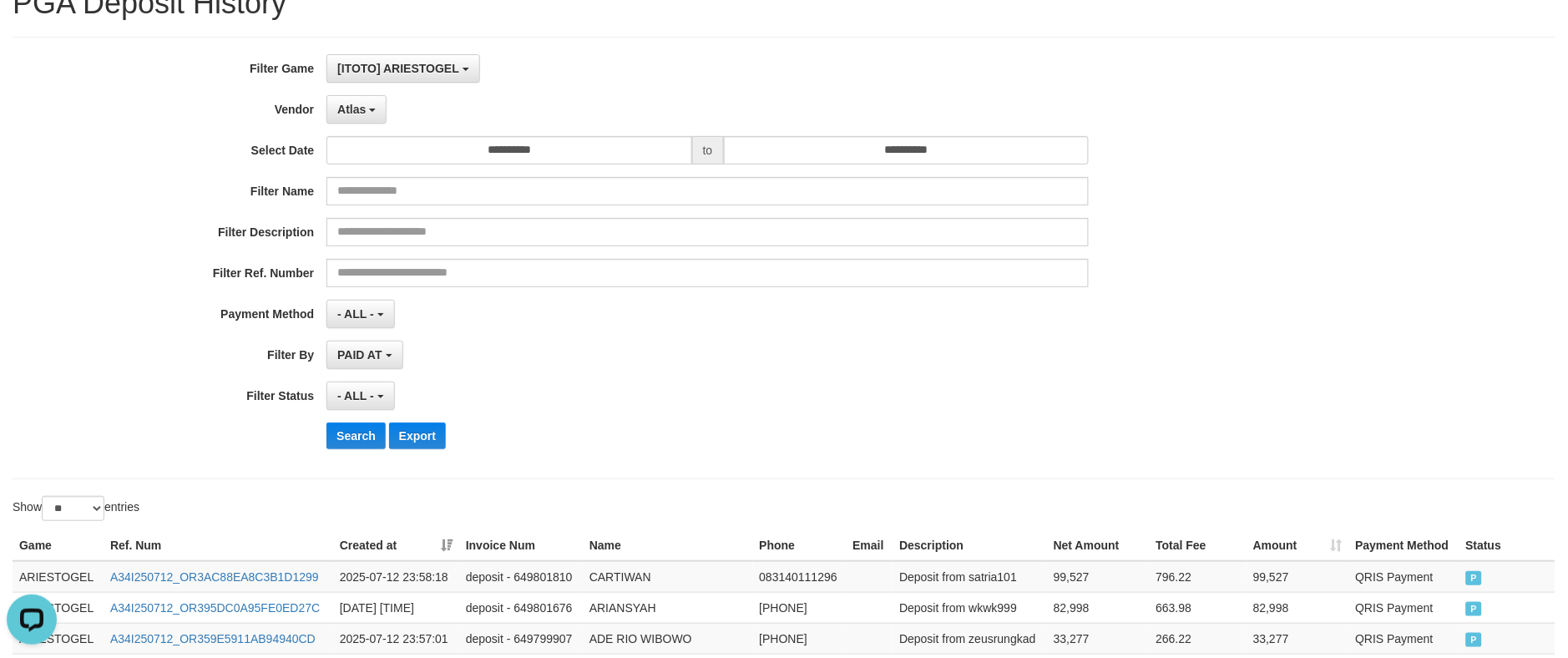 scroll, scrollTop: 0, scrollLeft: 0, axis: both 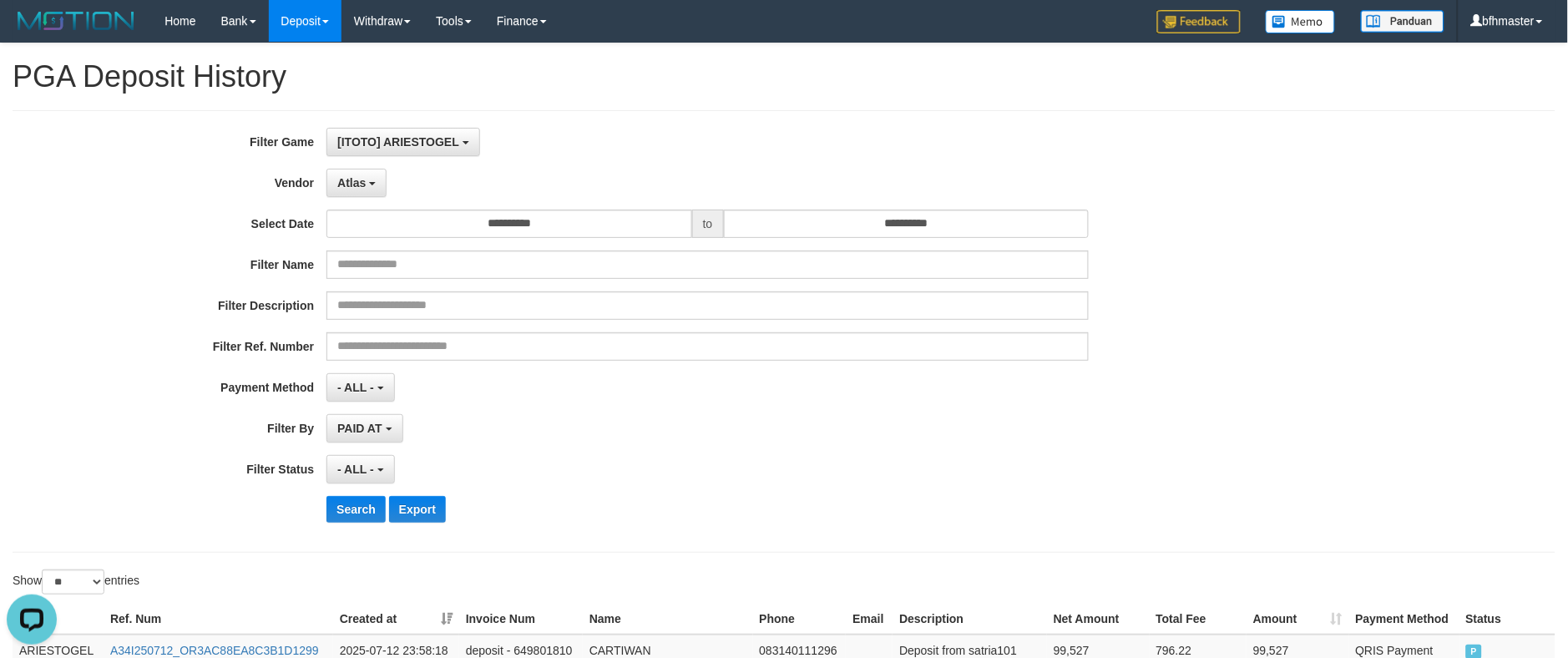 click on "[VENDOR]" at bounding box center (707, 183) 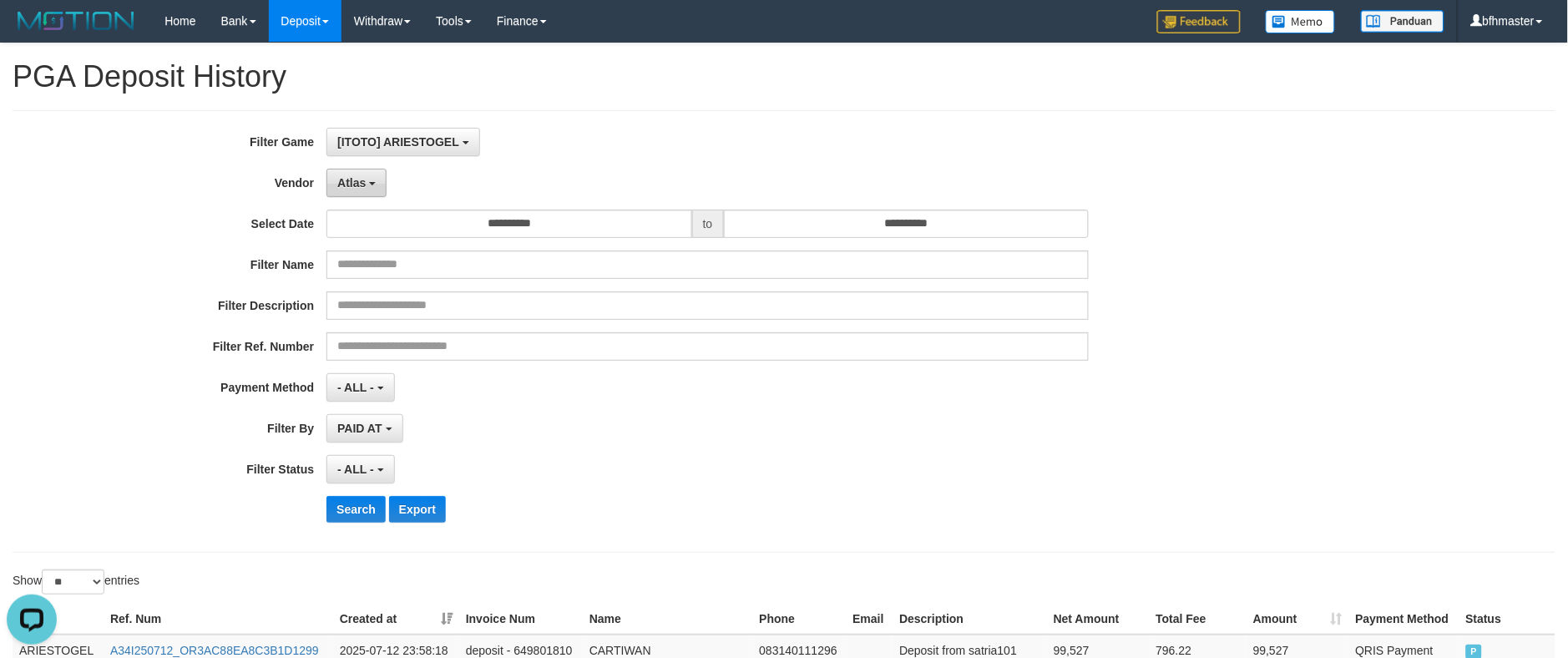 drag, startPoint x: 366, startPoint y: 185, endPoint x: 411, endPoint y: 212, distance: 52.47857 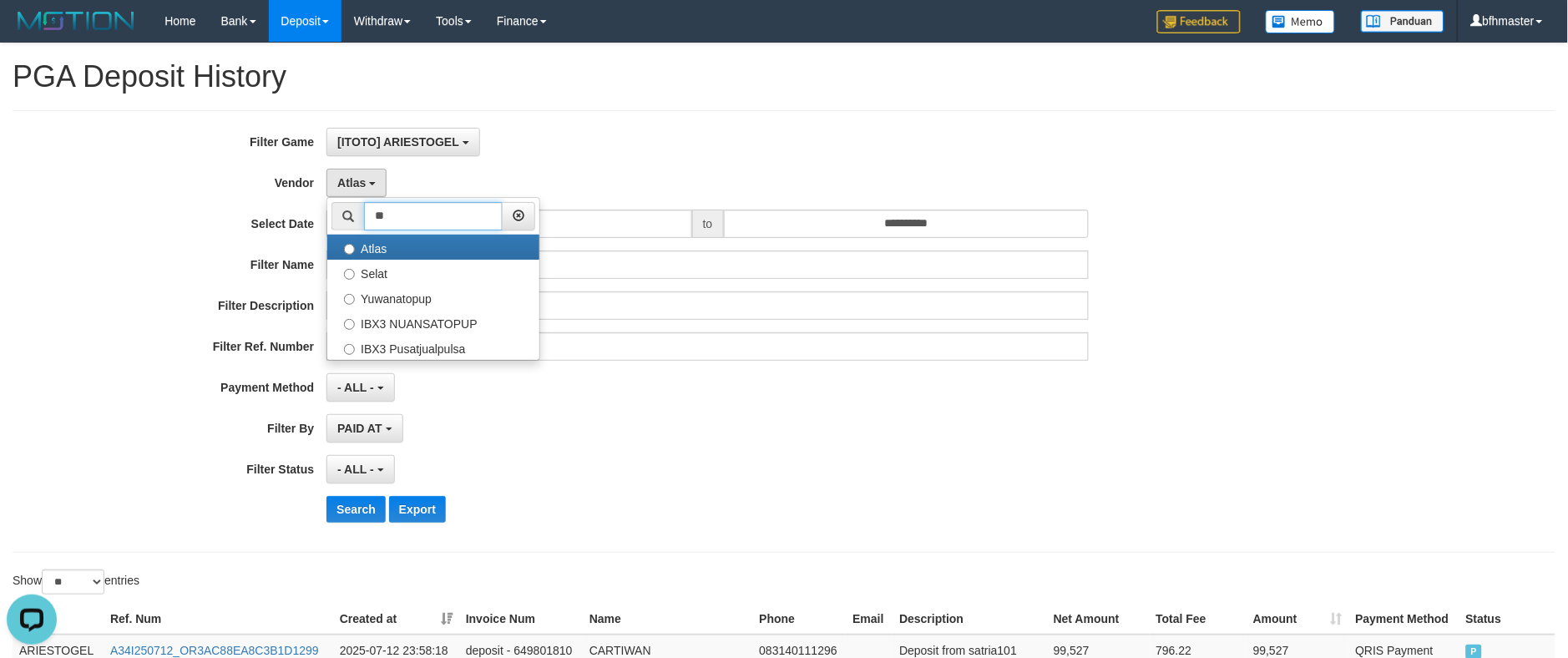 click on "**" at bounding box center [433, 216] 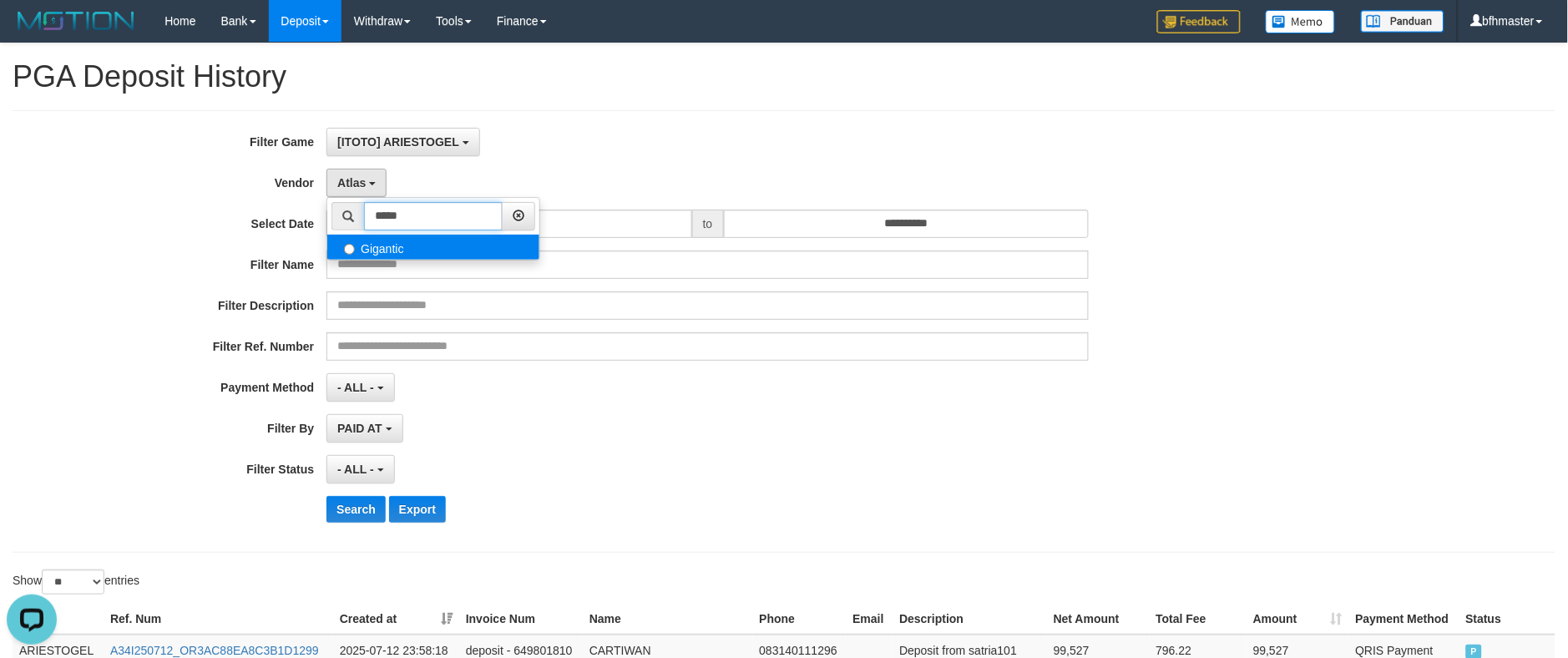 type on "*****" 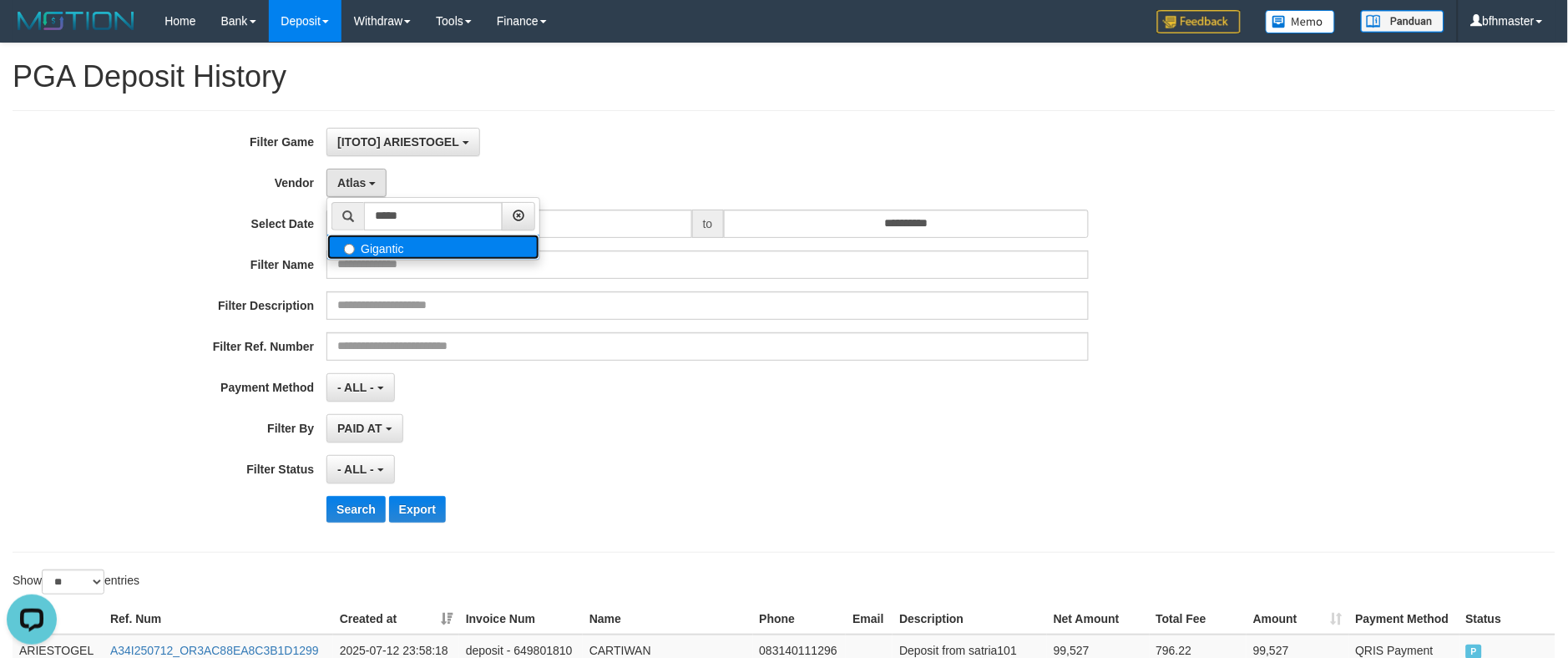 click on "Gigantic" at bounding box center [433, 247] 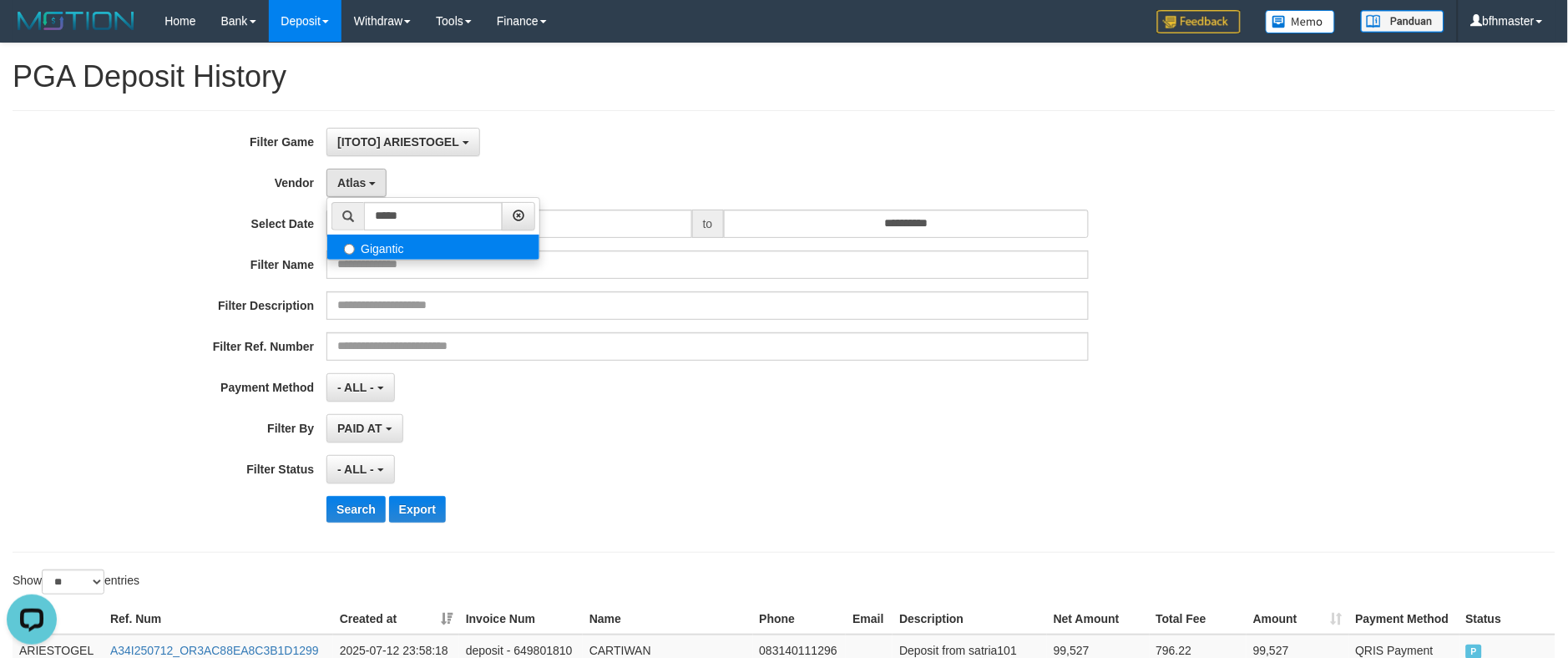 select on "**********" 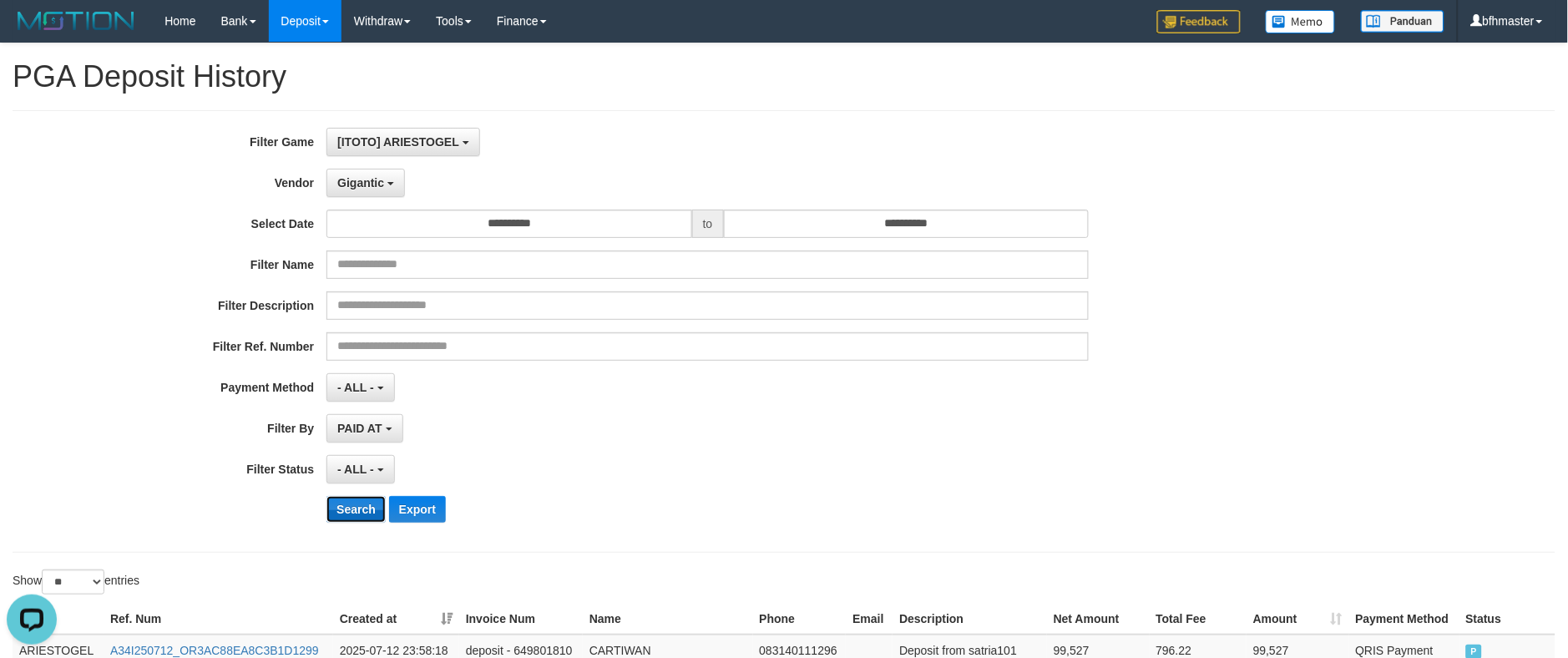 click on "Search" at bounding box center (356, 509) 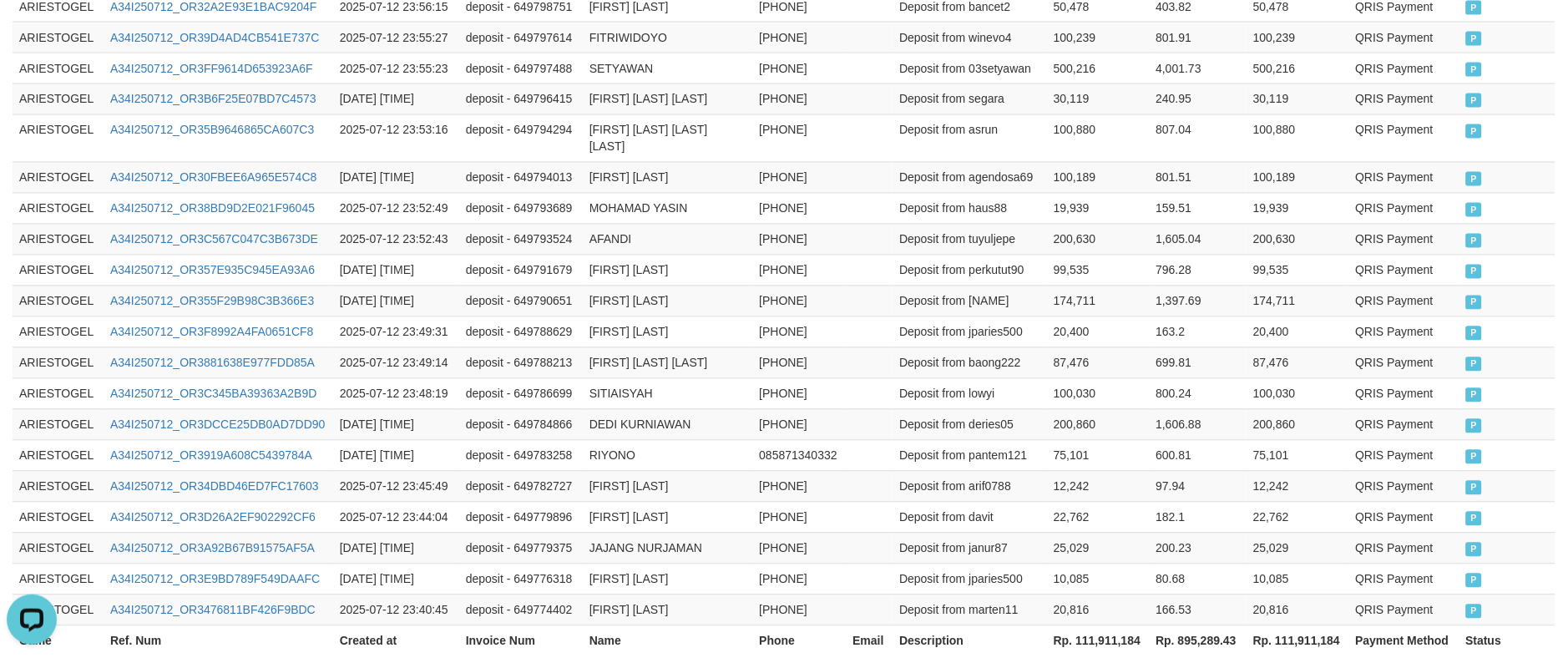 scroll, scrollTop: 915, scrollLeft: 0, axis: vertical 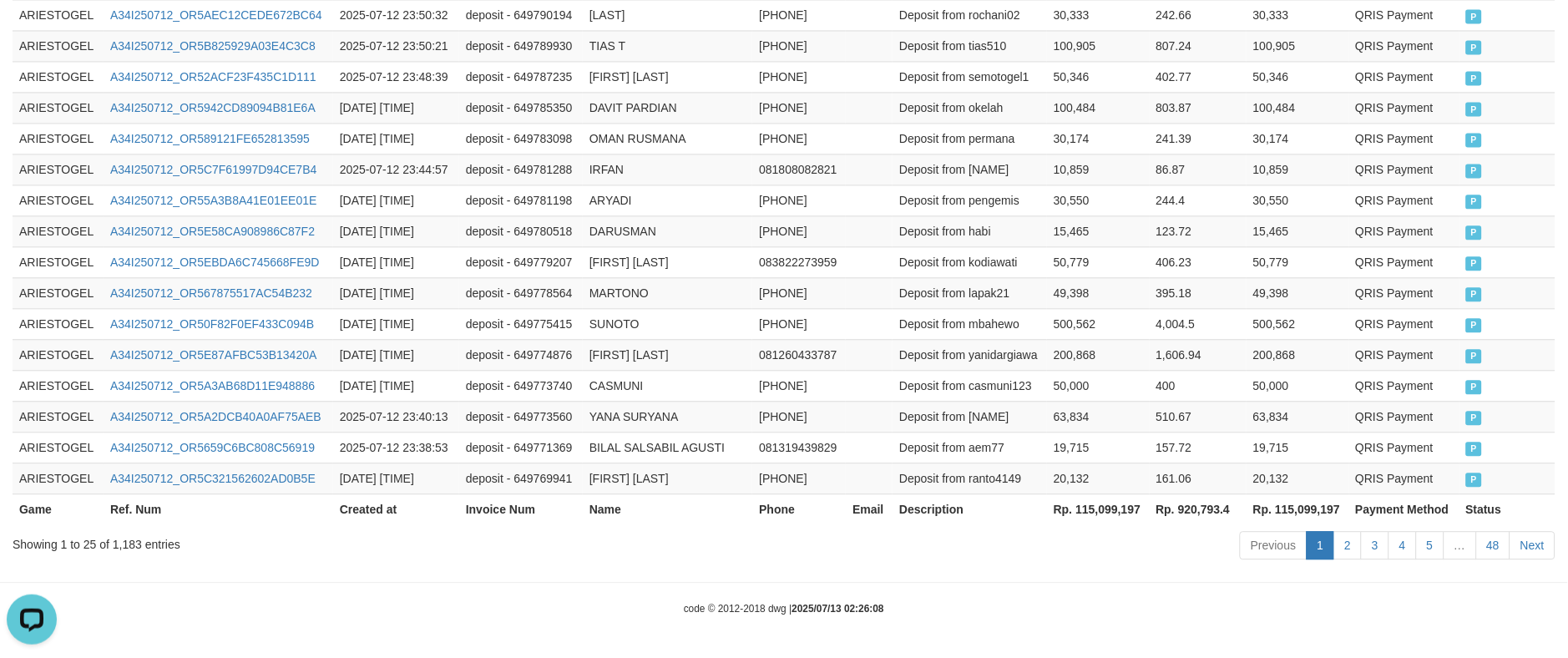 type 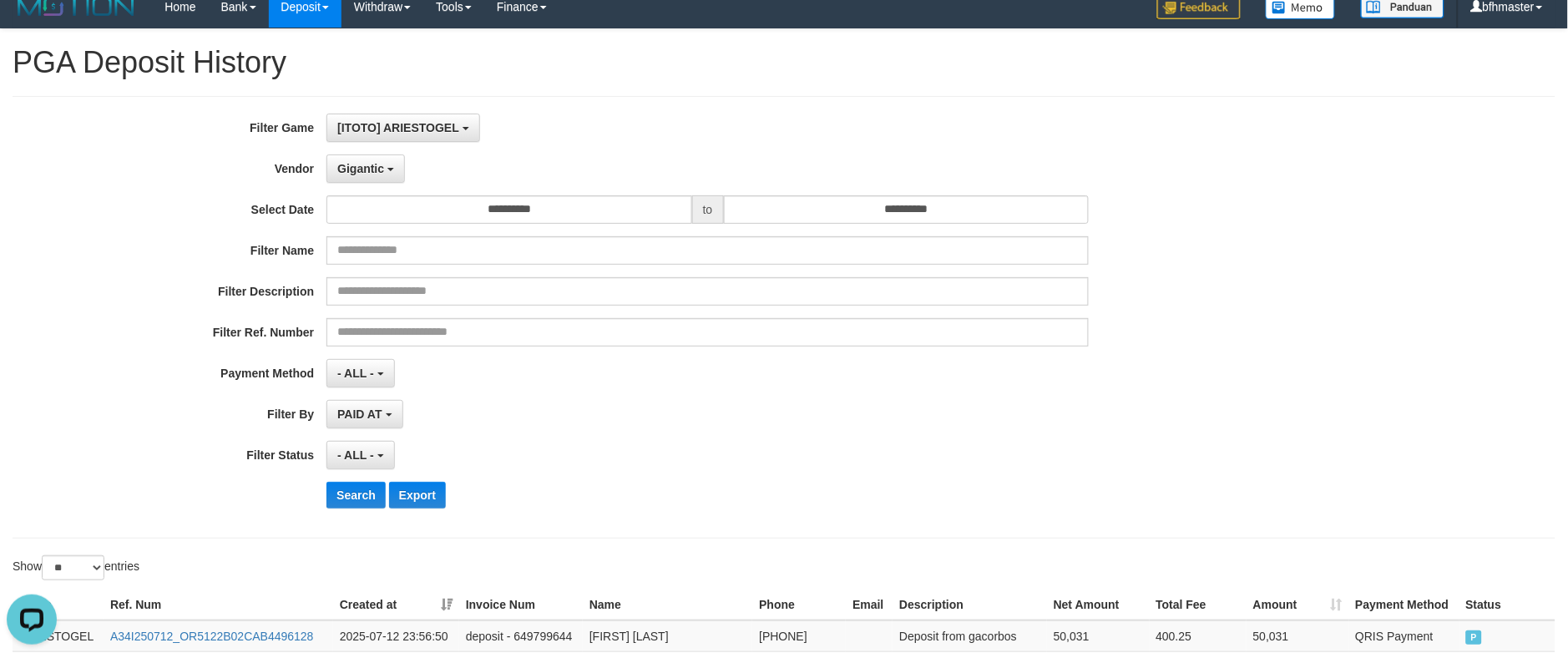 scroll, scrollTop: 0, scrollLeft: 0, axis: both 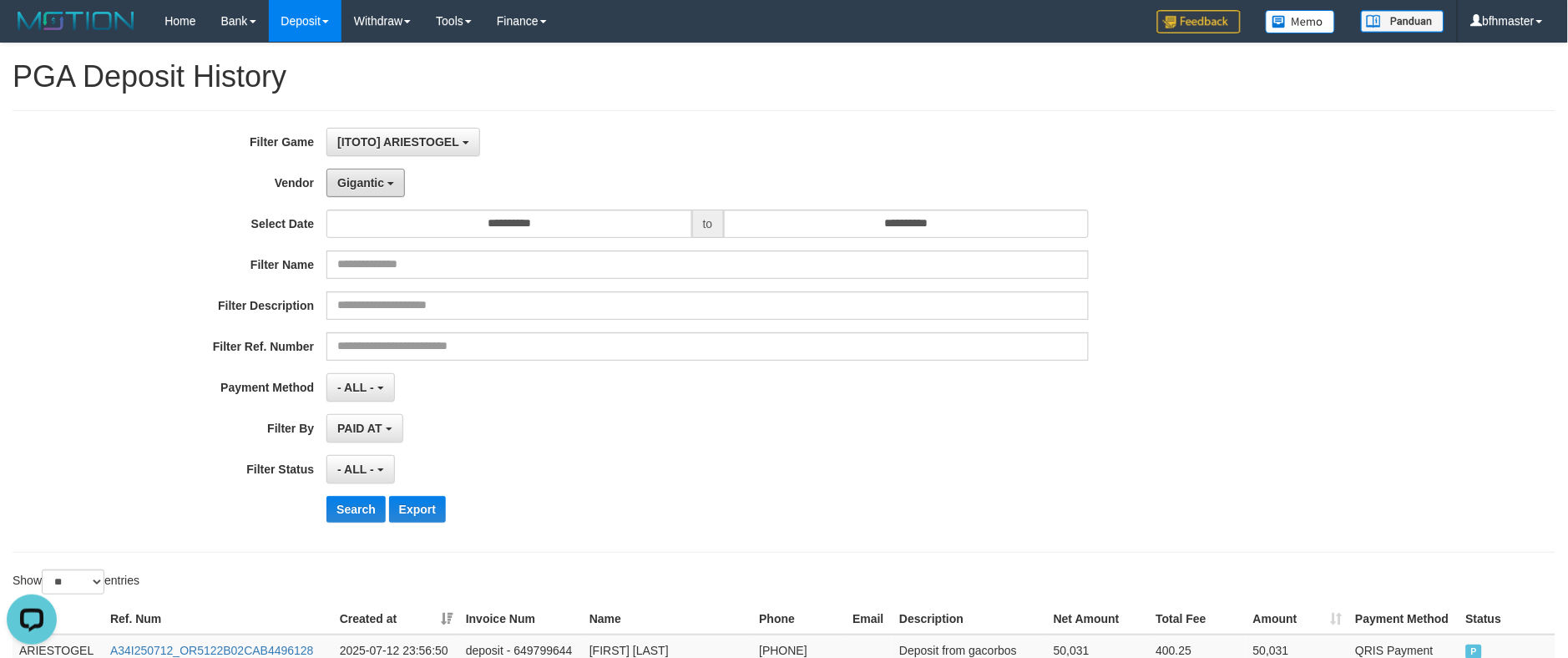 drag, startPoint x: 382, startPoint y: 185, endPoint x: 443, endPoint y: 213, distance: 67.119297 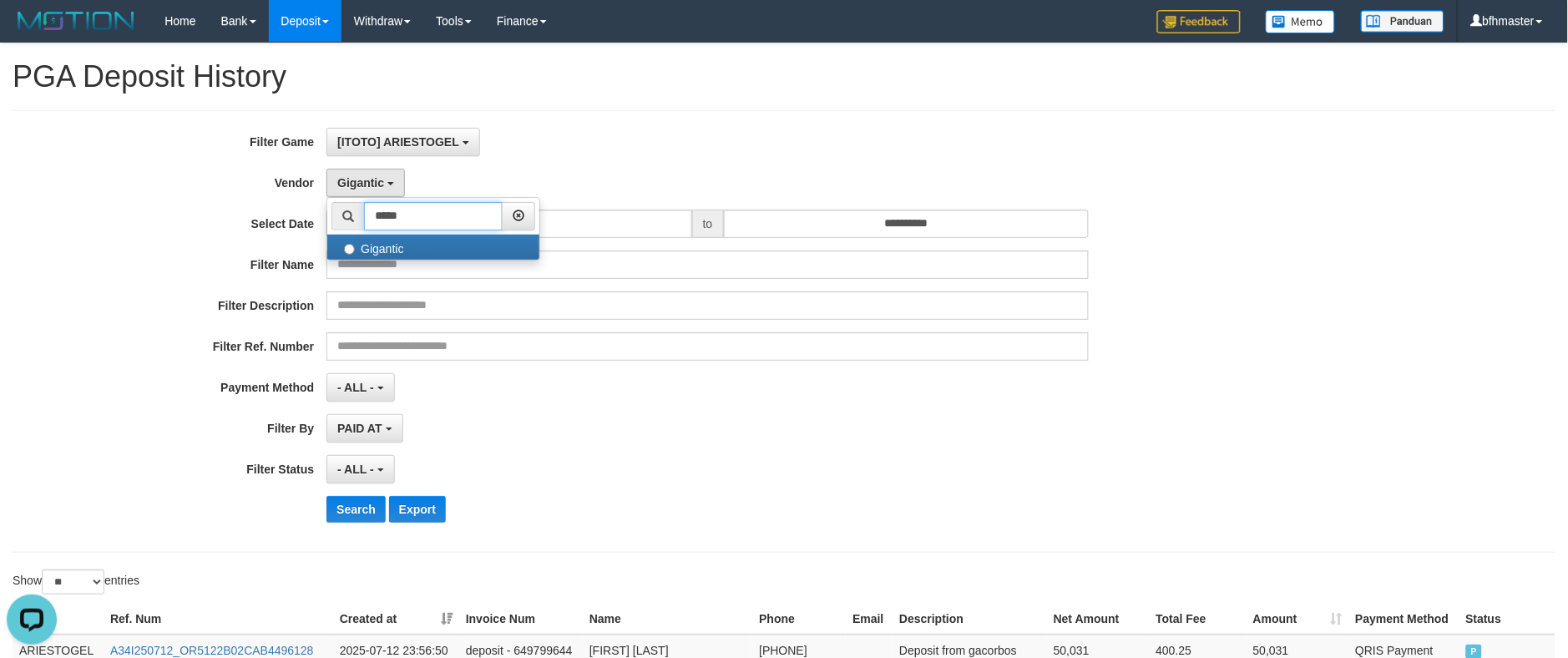 click on "*****" at bounding box center (433, 216) 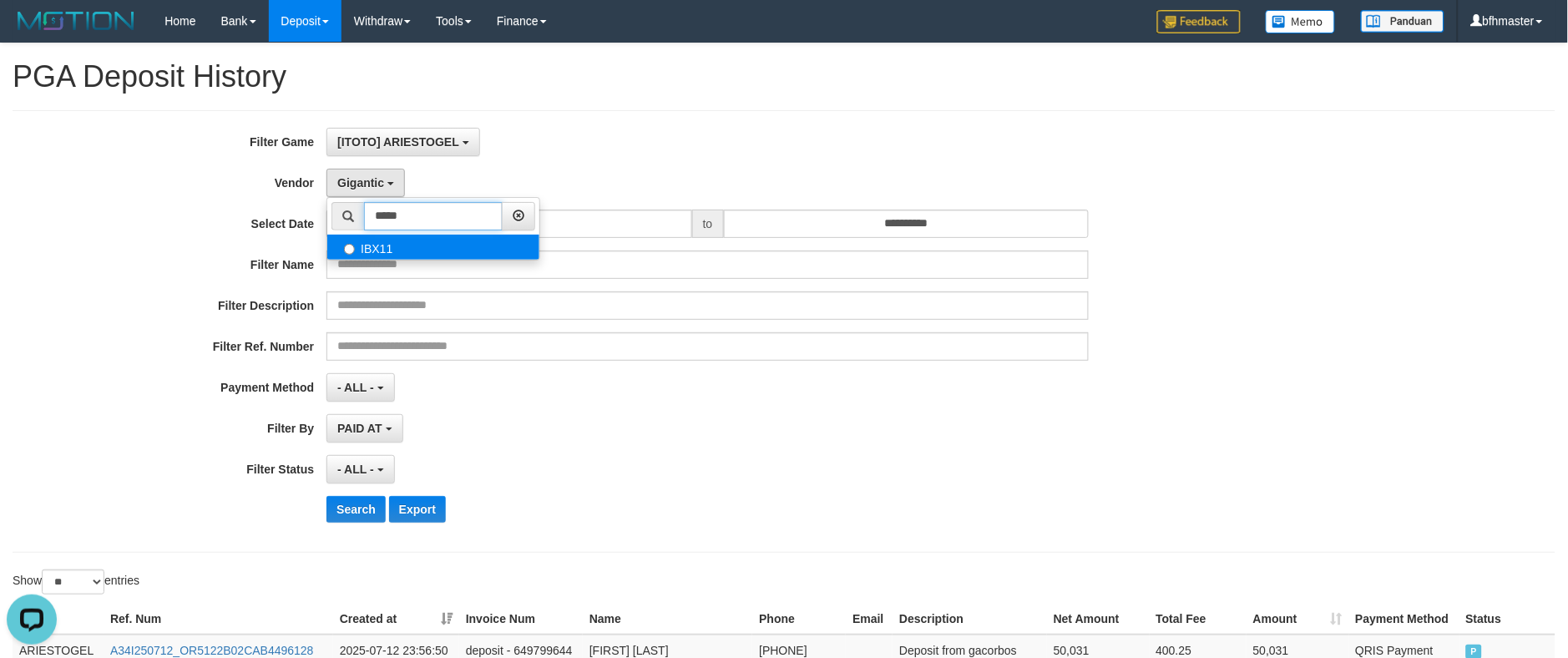 type on "*****" 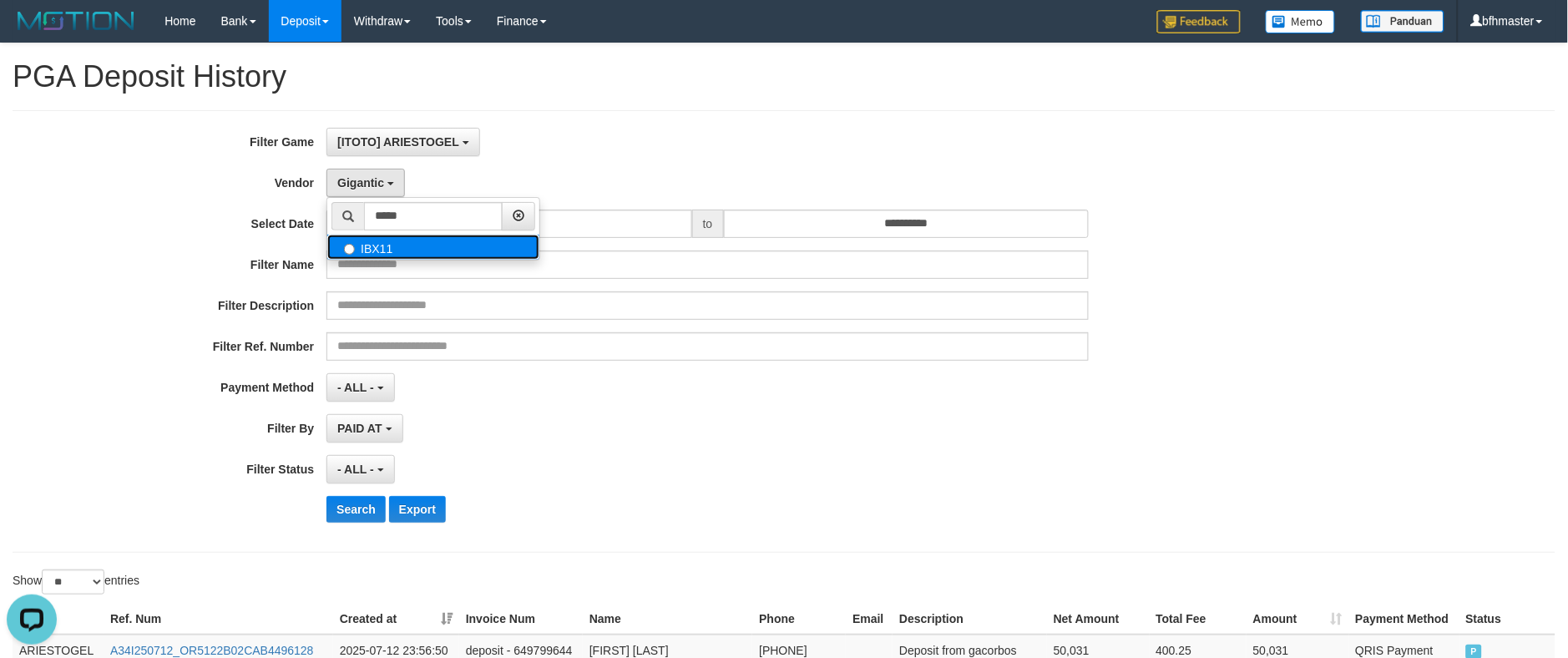 click on "IBX11" at bounding box center [433, 247] 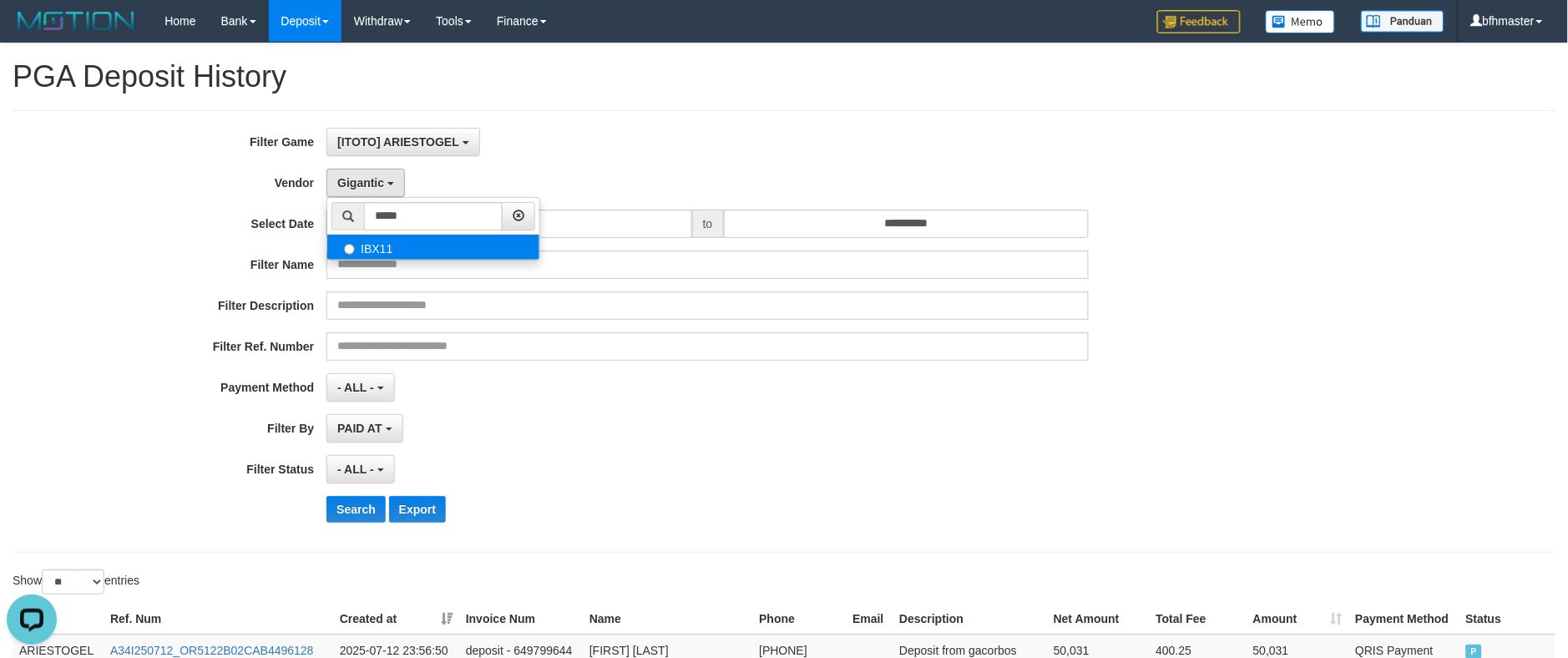 select on "**********" 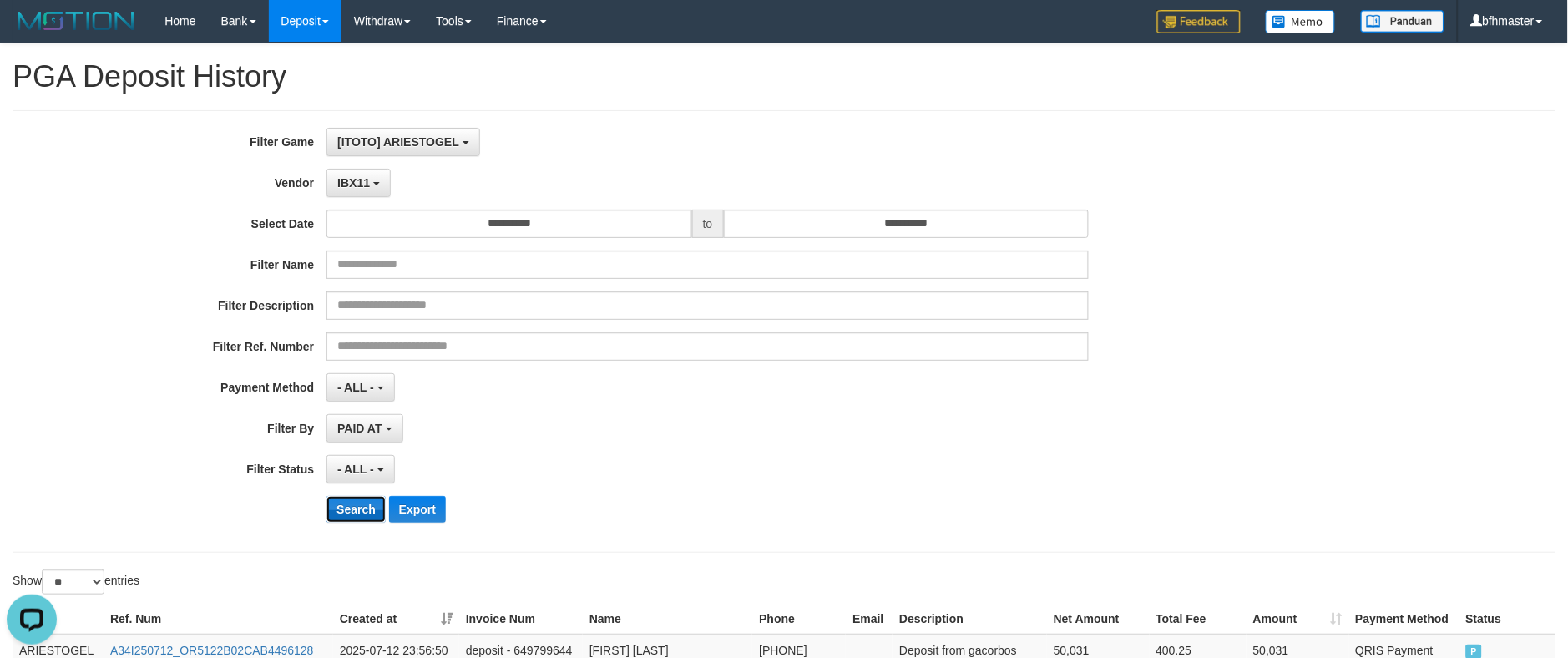 click on "Search" at bounding box center [356, 509] 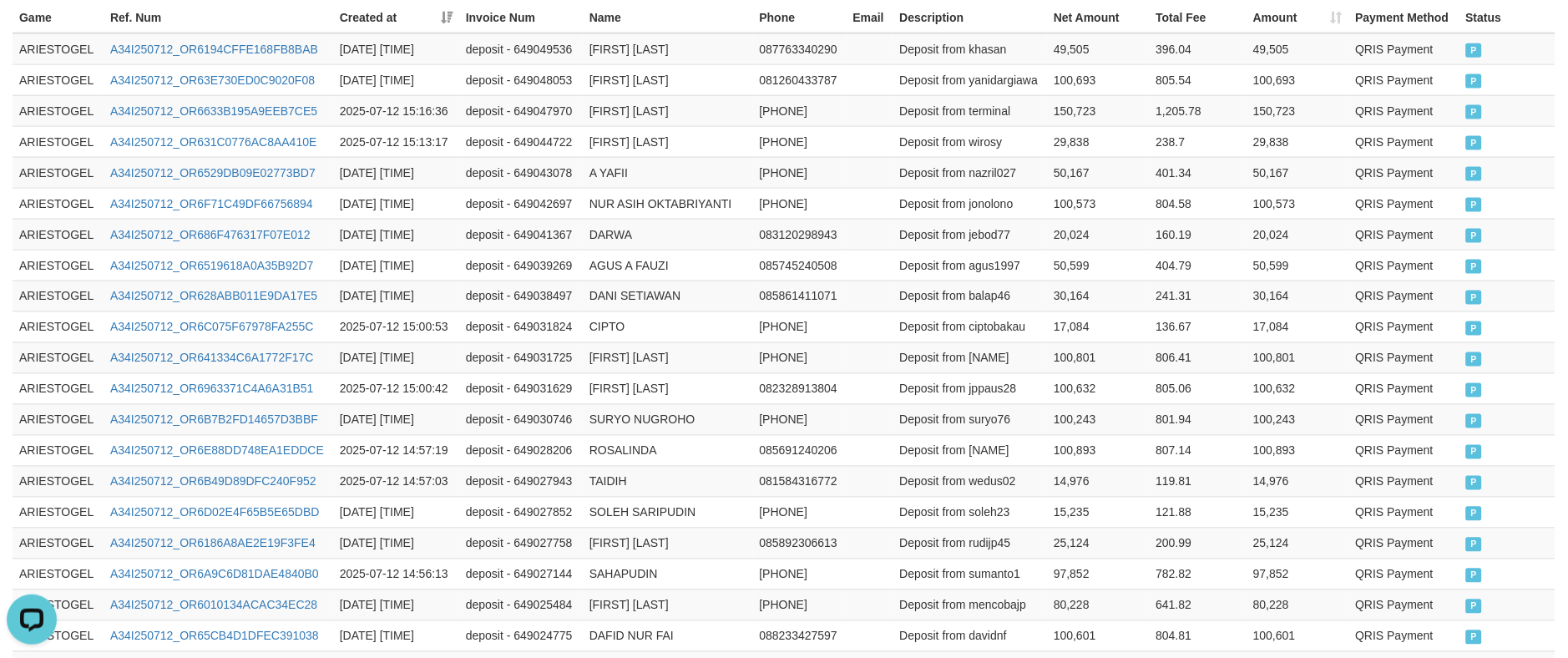 scroll, scrollTop: 0, scrollLeft: 0, axis: both 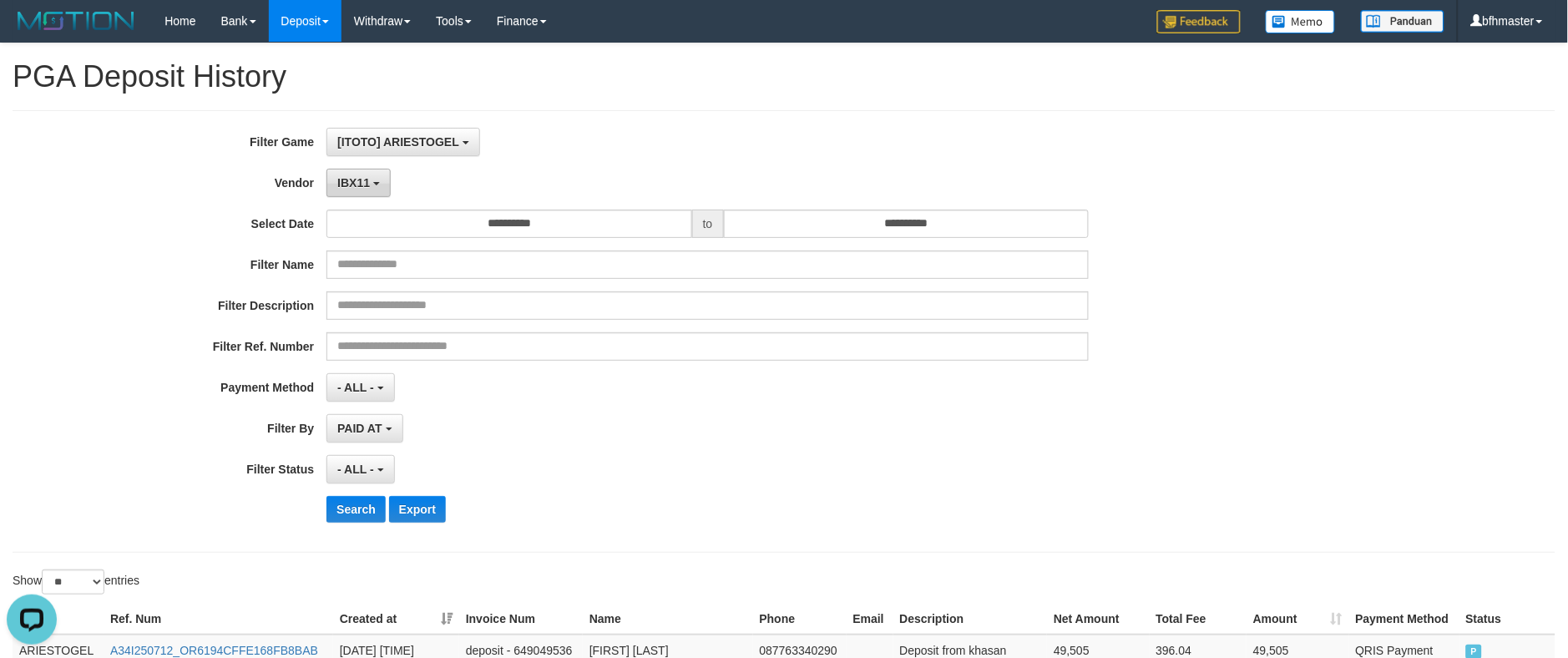 click on "IBX11" at bounding box center [353, 183] 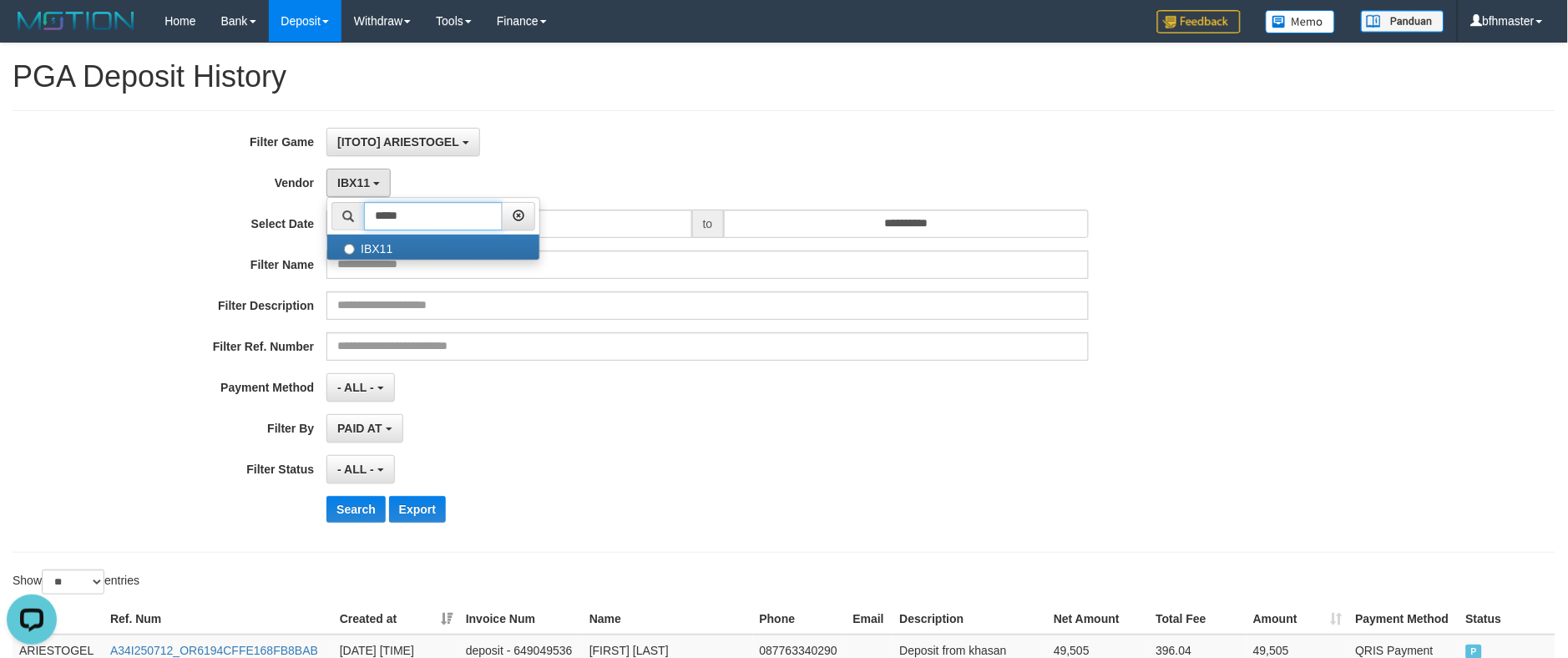 click on "*****" at bounding box center (433, 216) 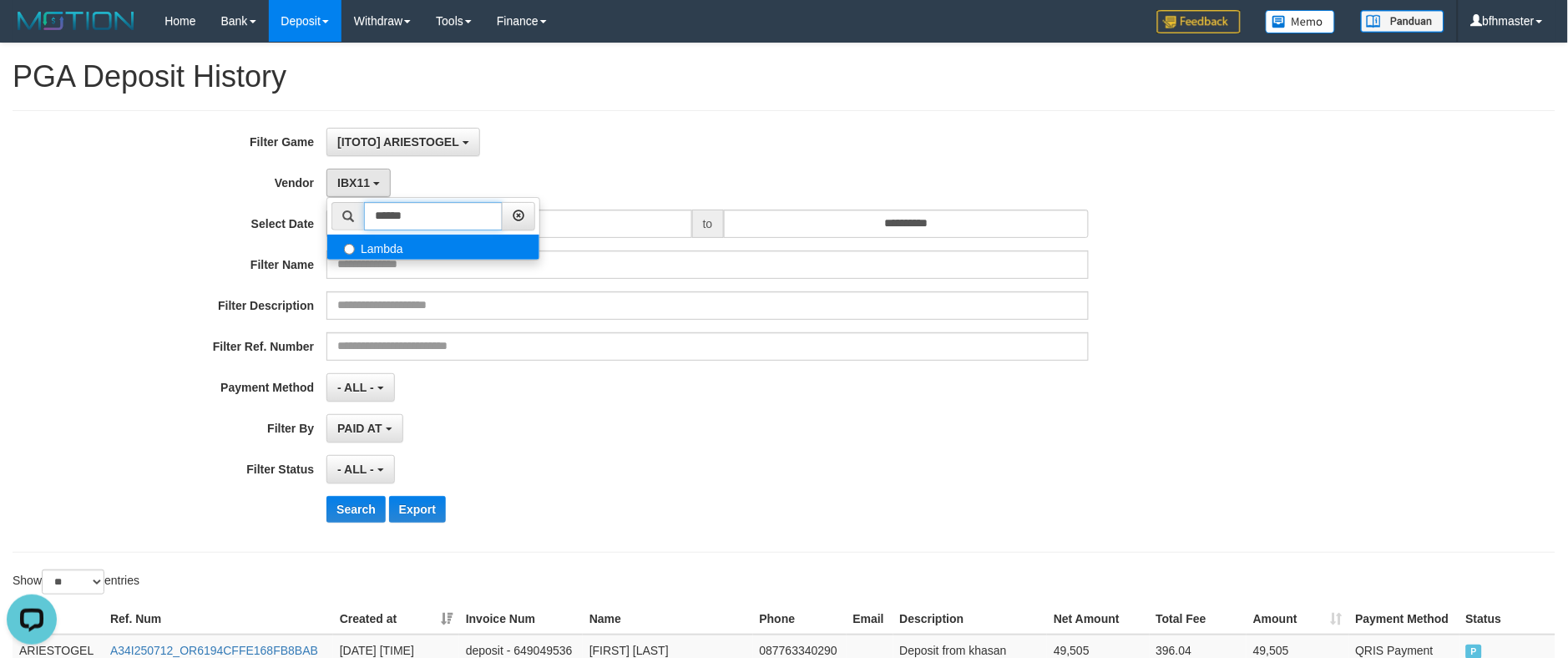 type on "******" 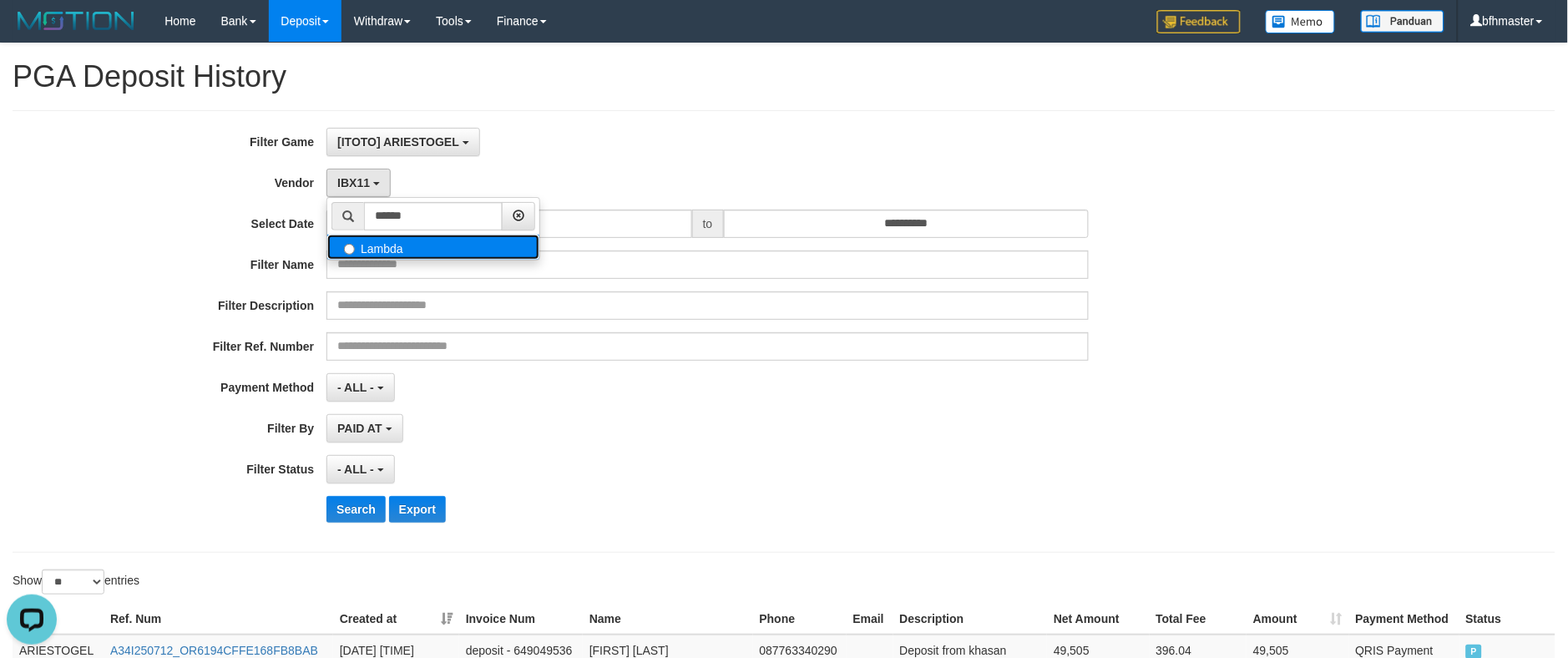 click on "Lambda" at bounding box center (433, 247) 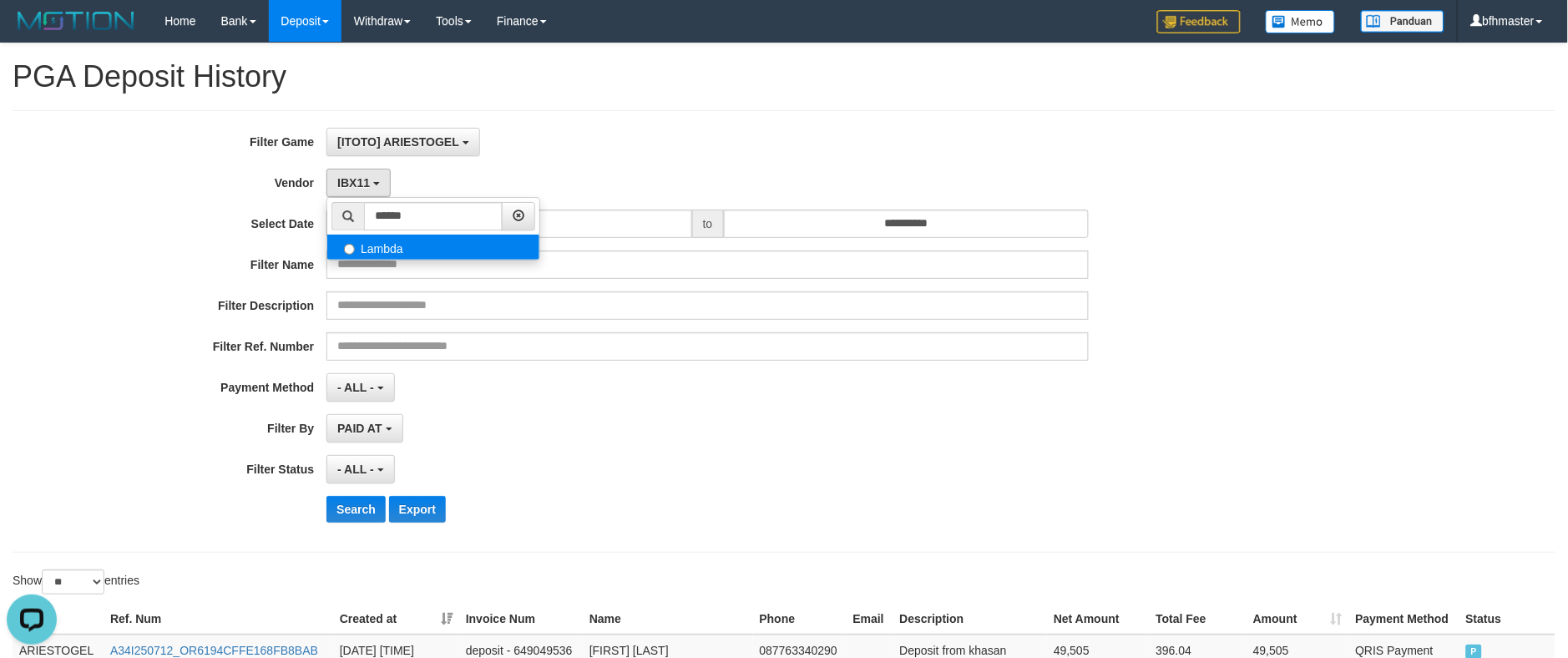select on "**********" 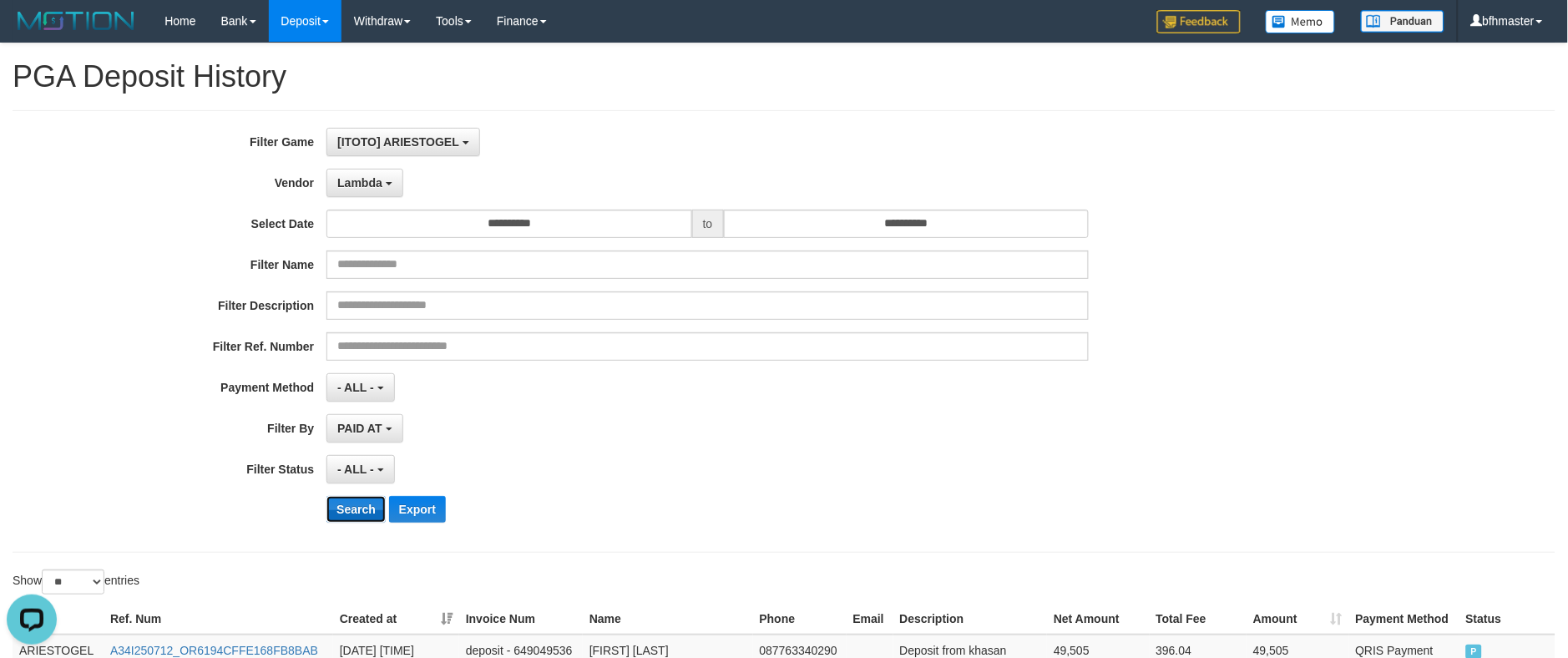 click on "Search" at bounding box center [356, 509] 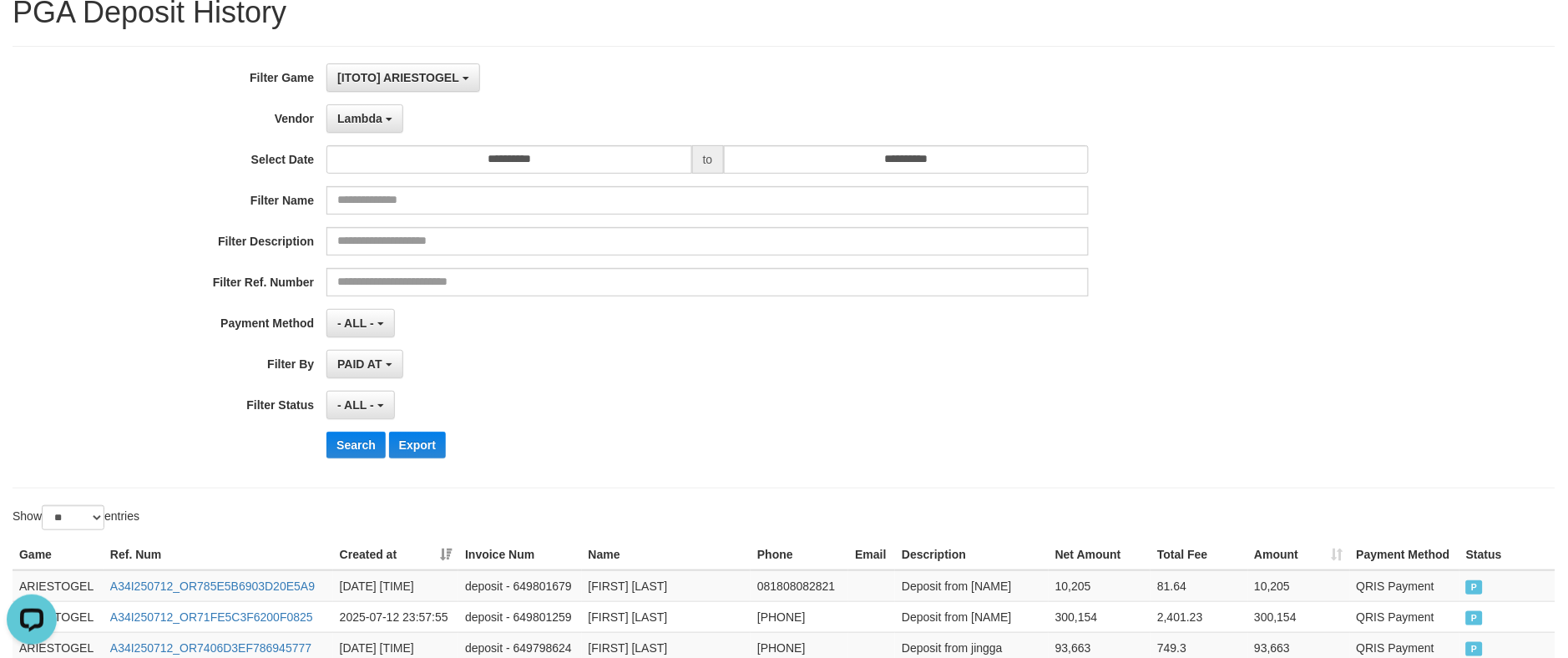scroll, scrollTop: 0, scrollLeft: 0, axis: both 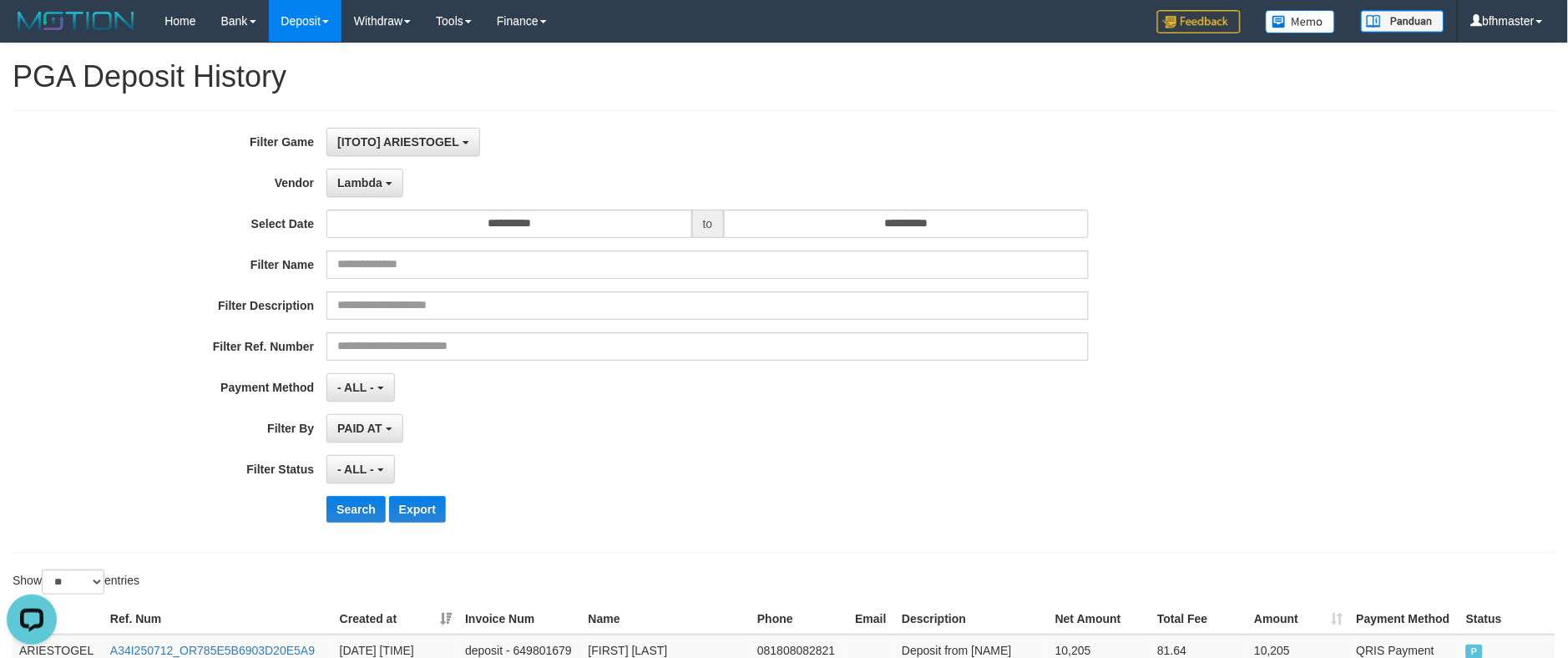 click on "**********" at bounding box center (784, 332) 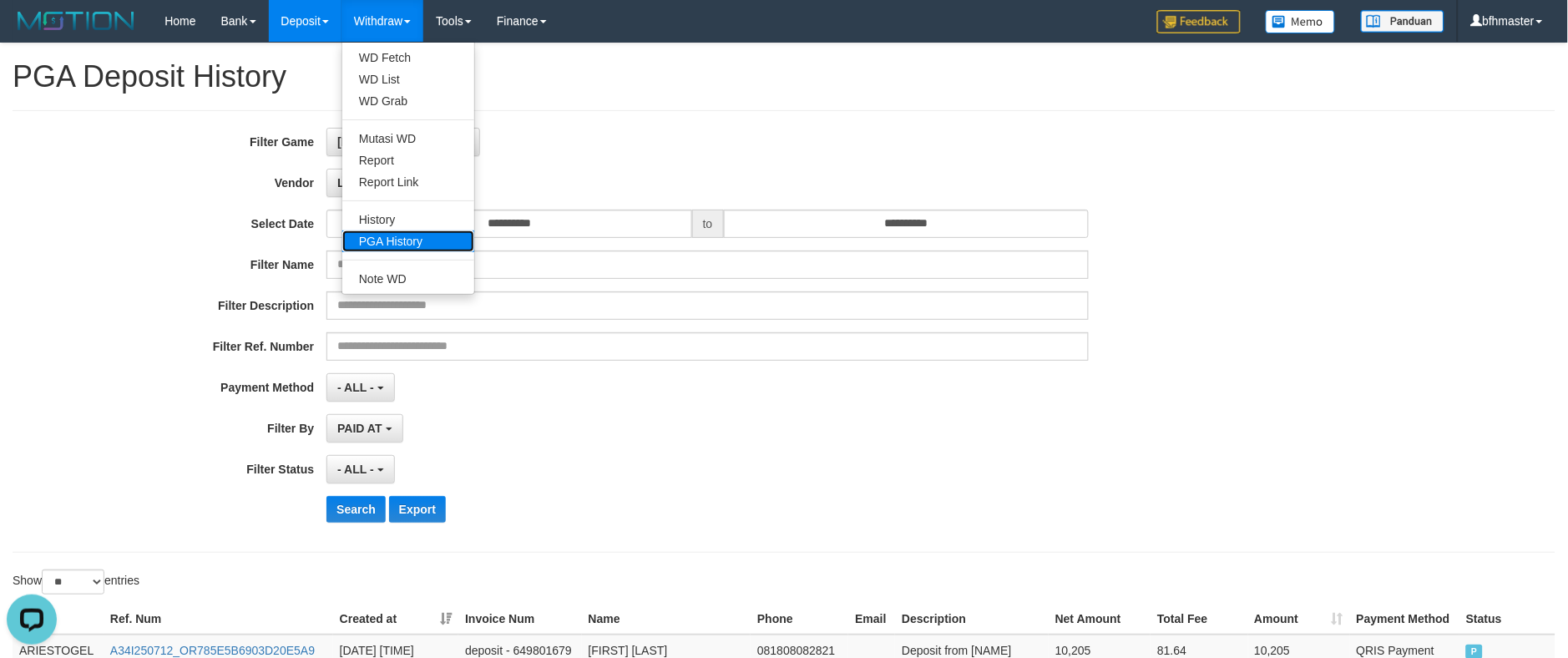 click on "PGA History" at bounding box center [408, 241] 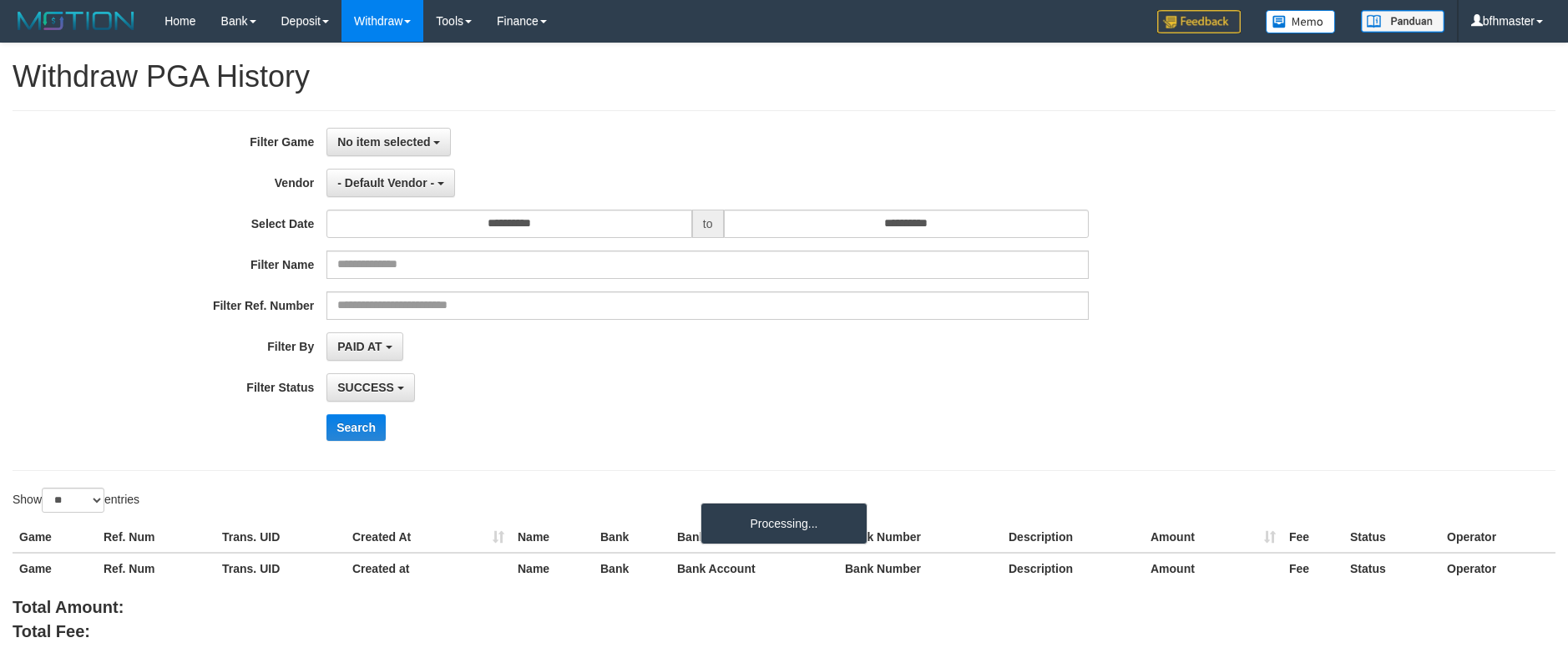 select 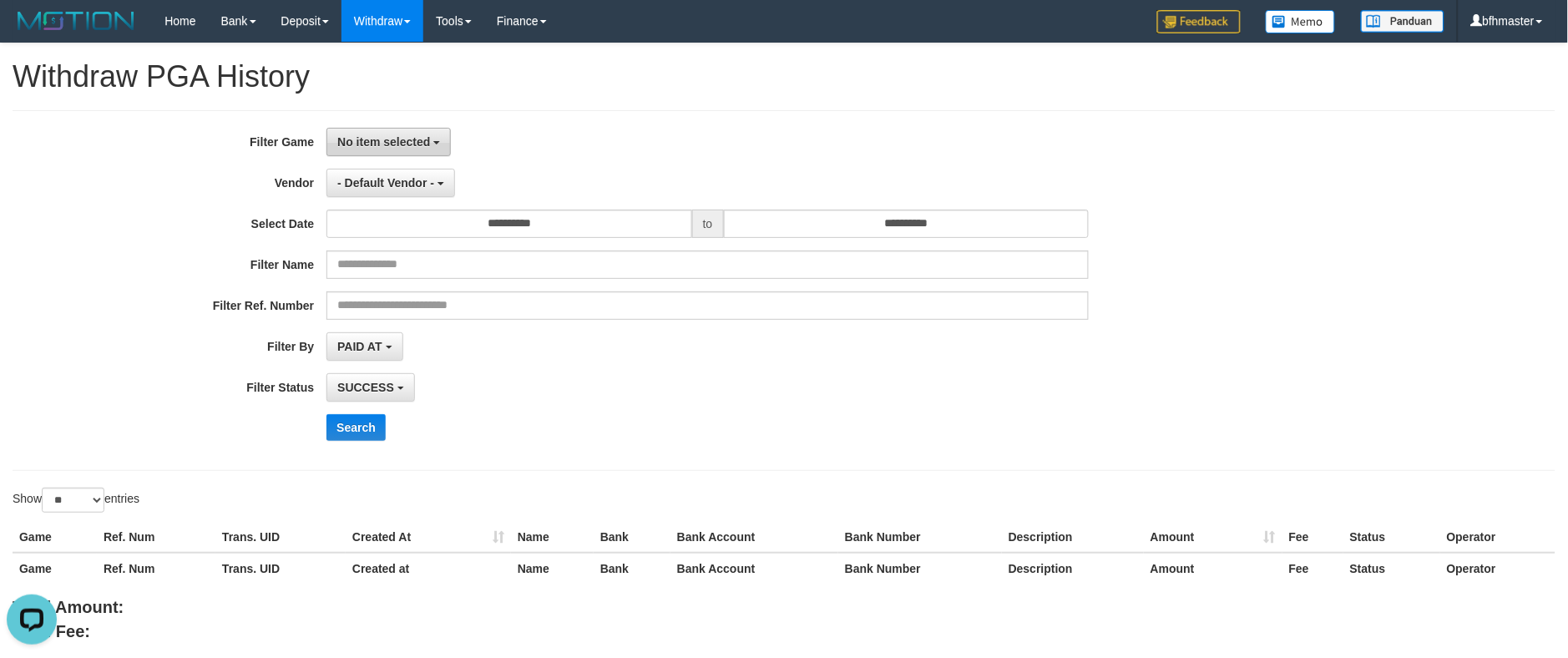 scroll, scrollTop: 0, scrollLeft: 0, axis: both 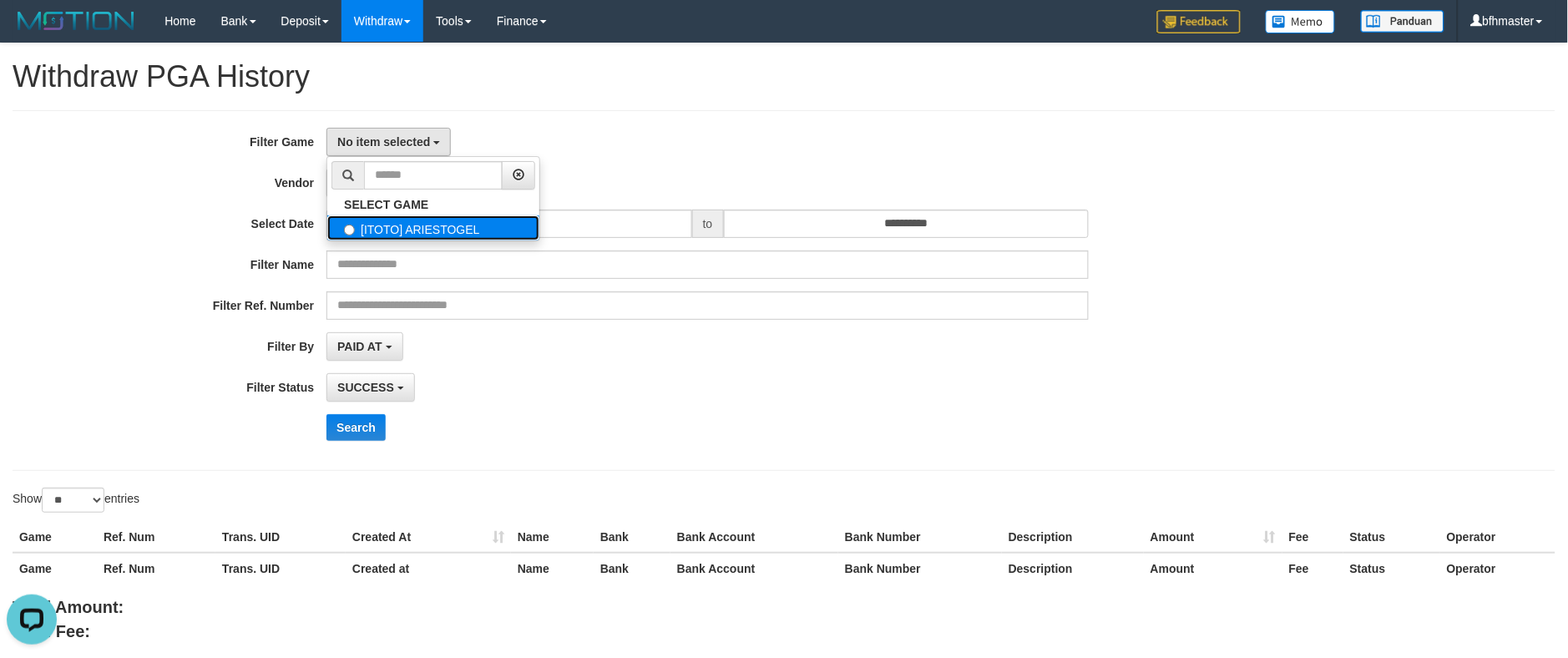 click on "[ITOTO] ARIESTOGEL" at bounding box center [433, 228] 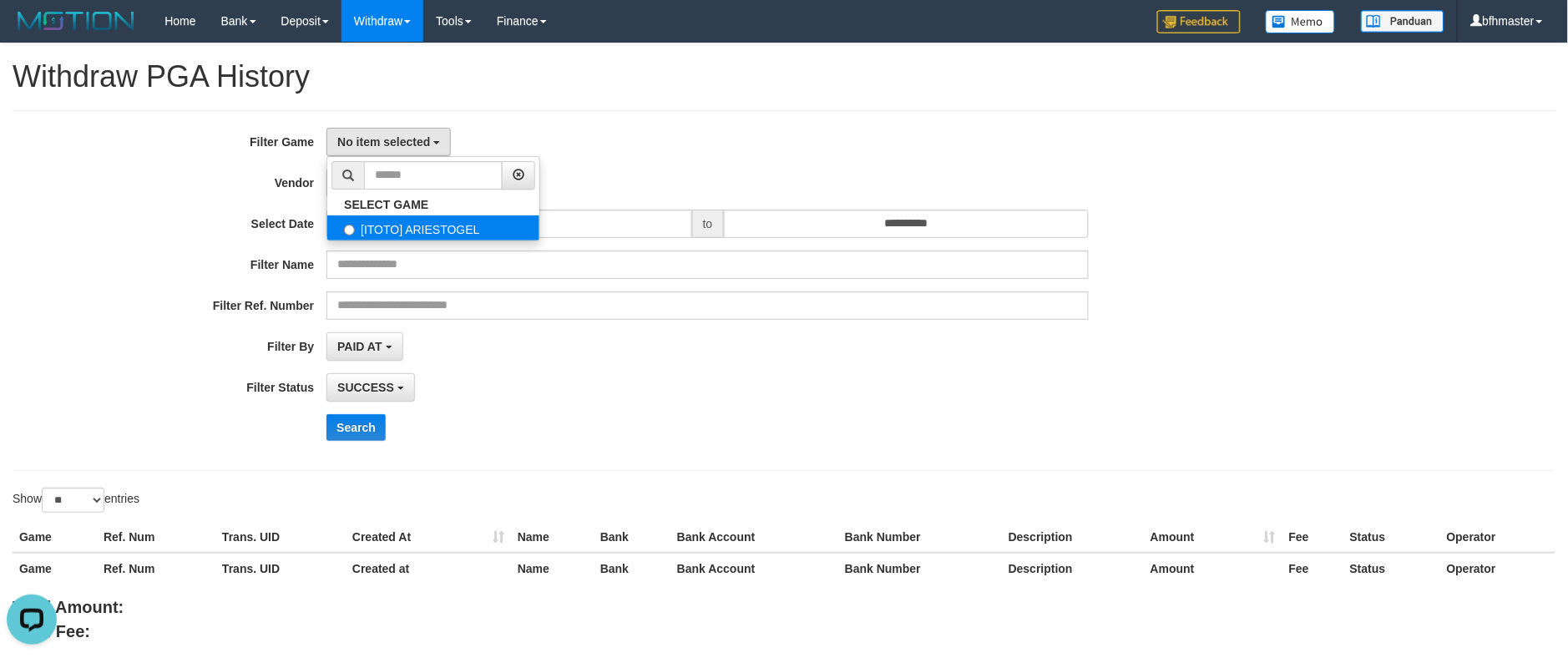 select on "***" 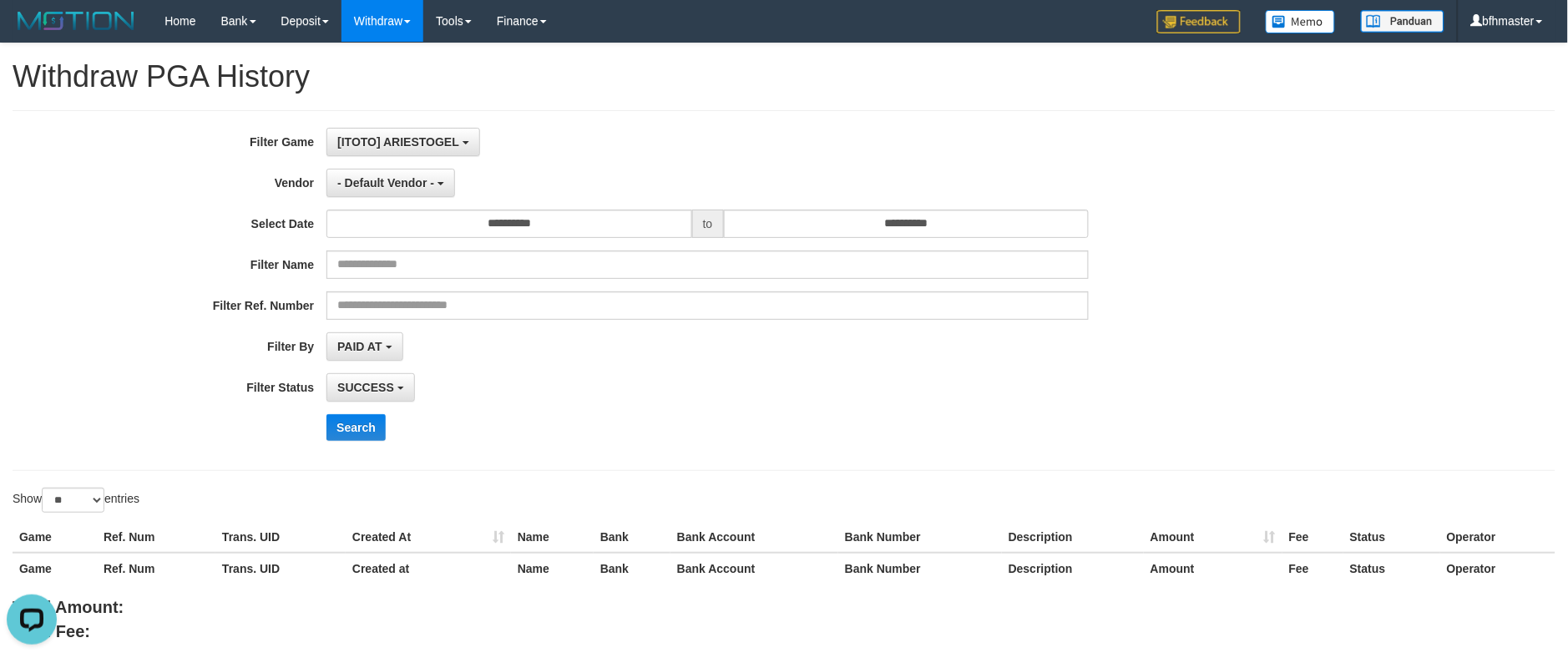 scroll, scrollTop: 14, scrollLeft: 0, axis: vertical 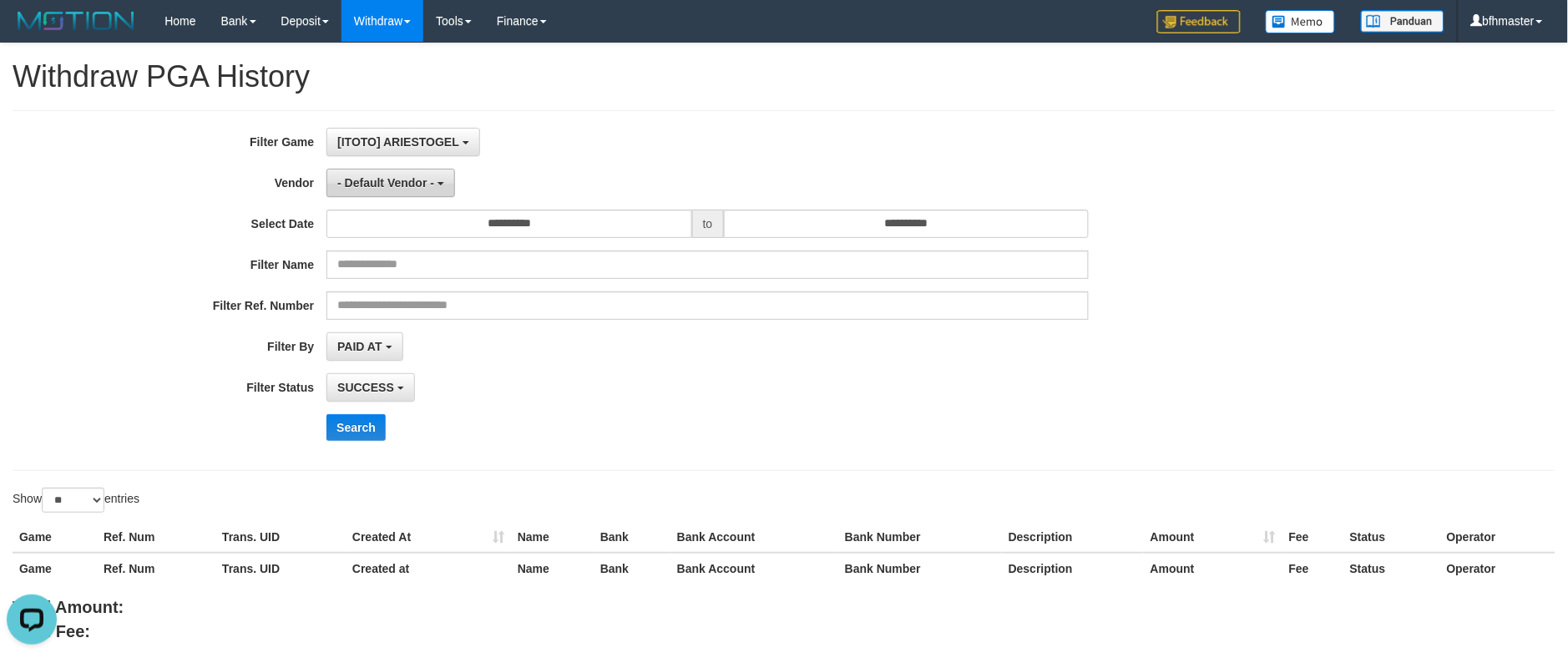 click on "- Default Vendor -" at bounding box center [391, 183] 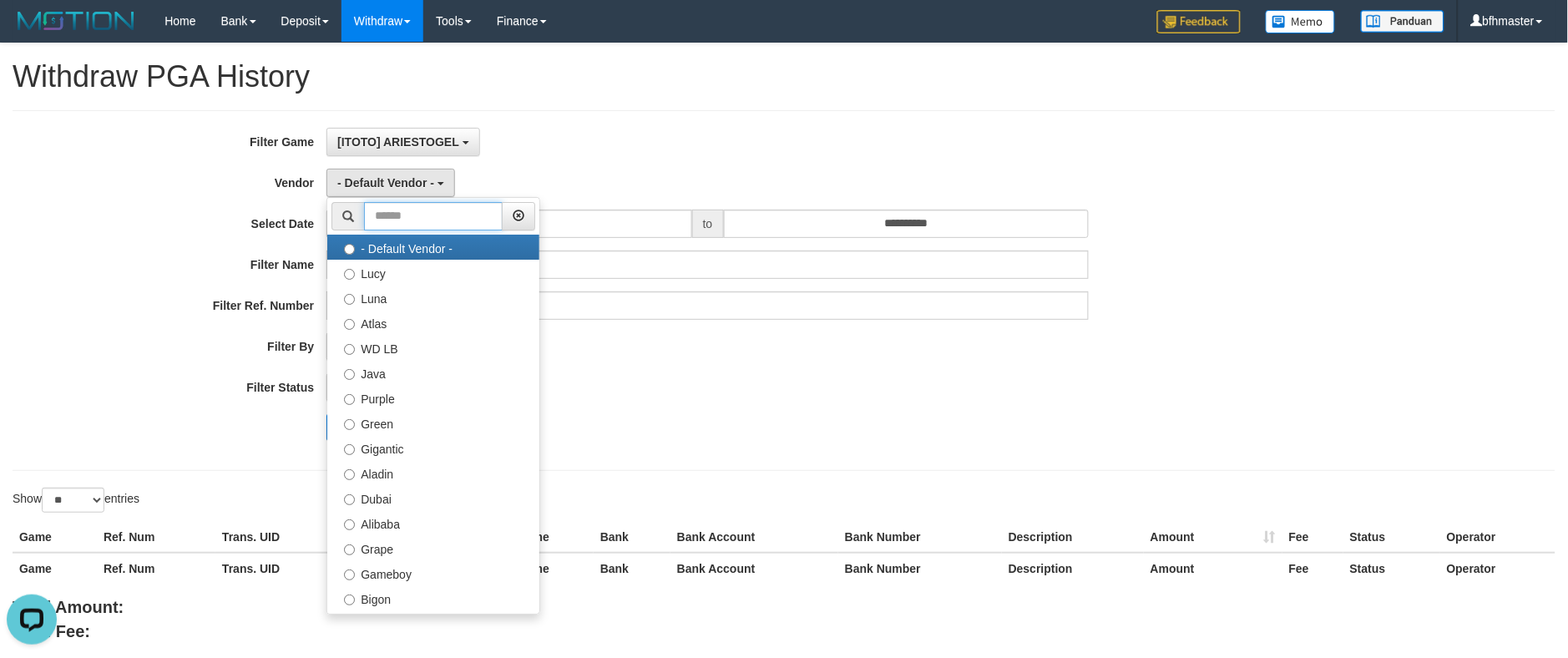 click at bounding box center (433, 216) 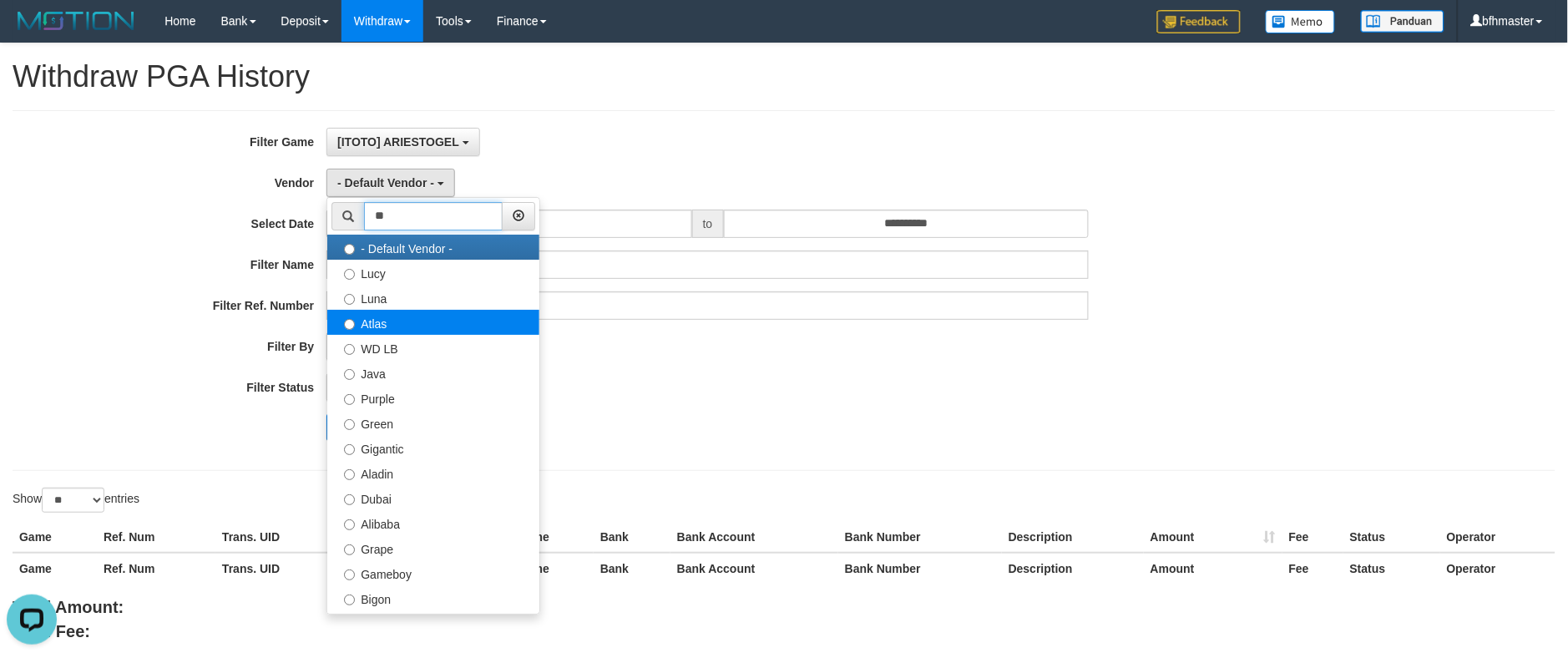 type on "**" 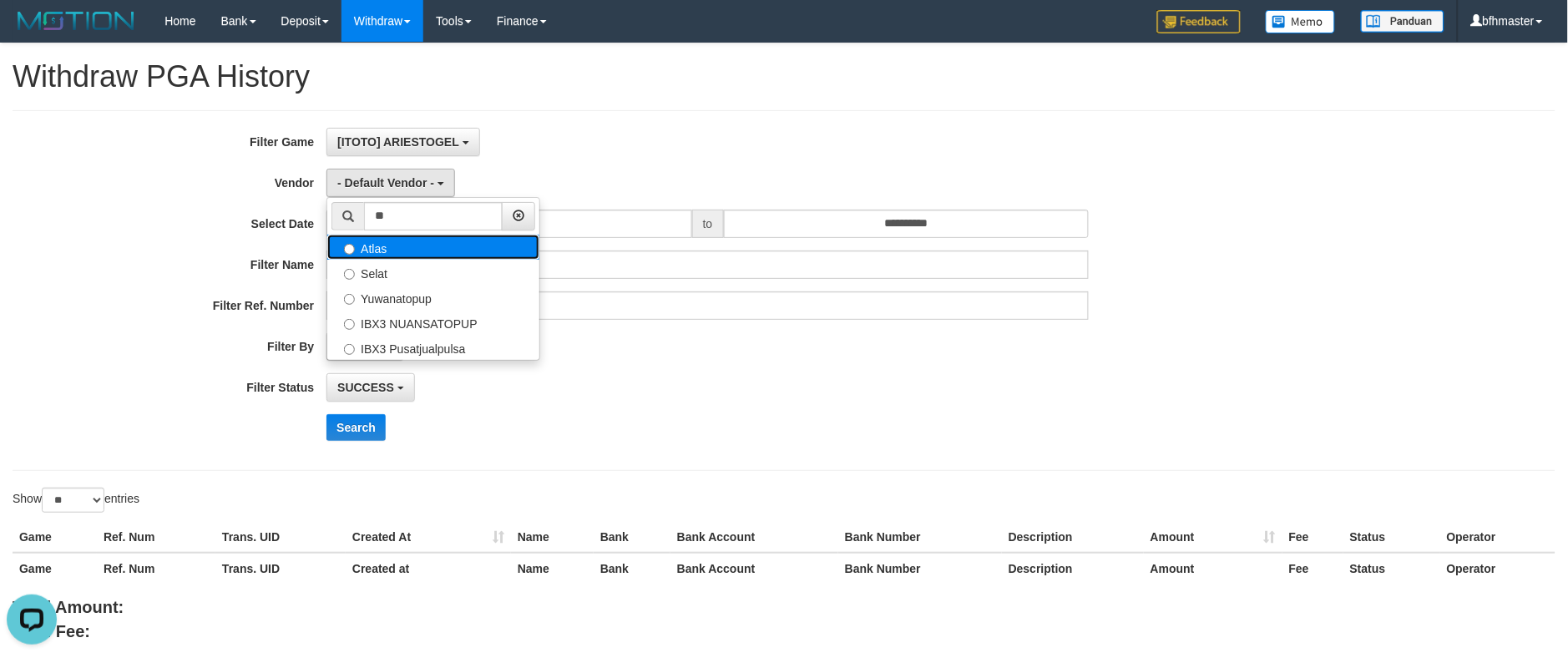 click on "Atlas" at bounding box center (433, 247) 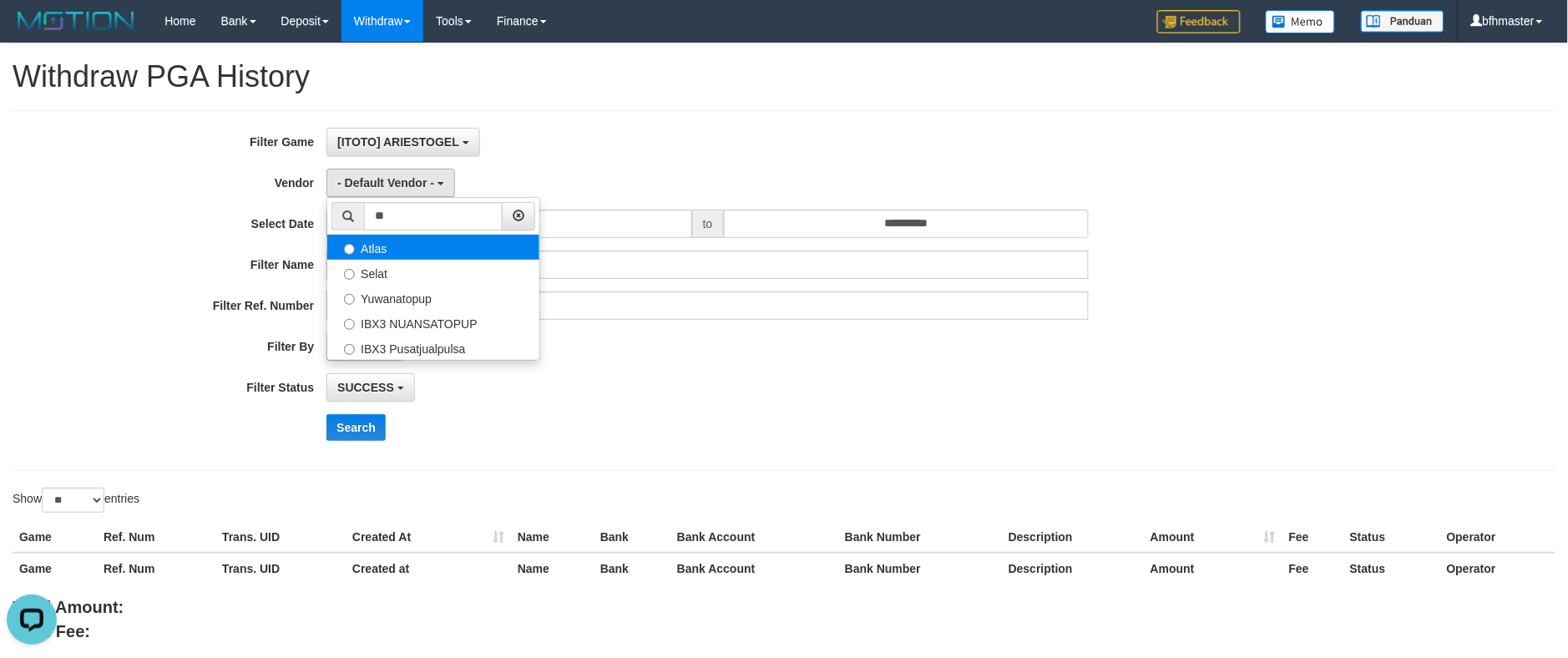 select on "**********" 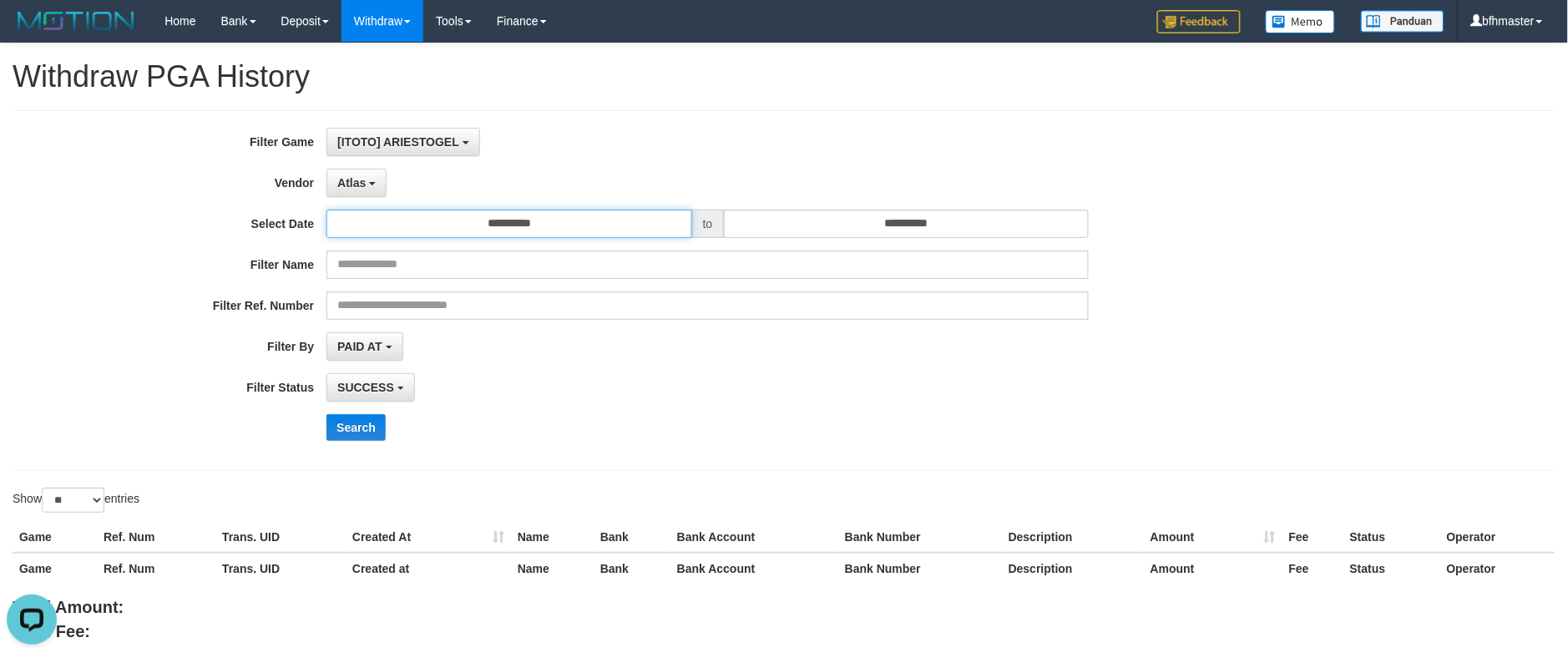click on "**********" at bounding box center (509, 224) 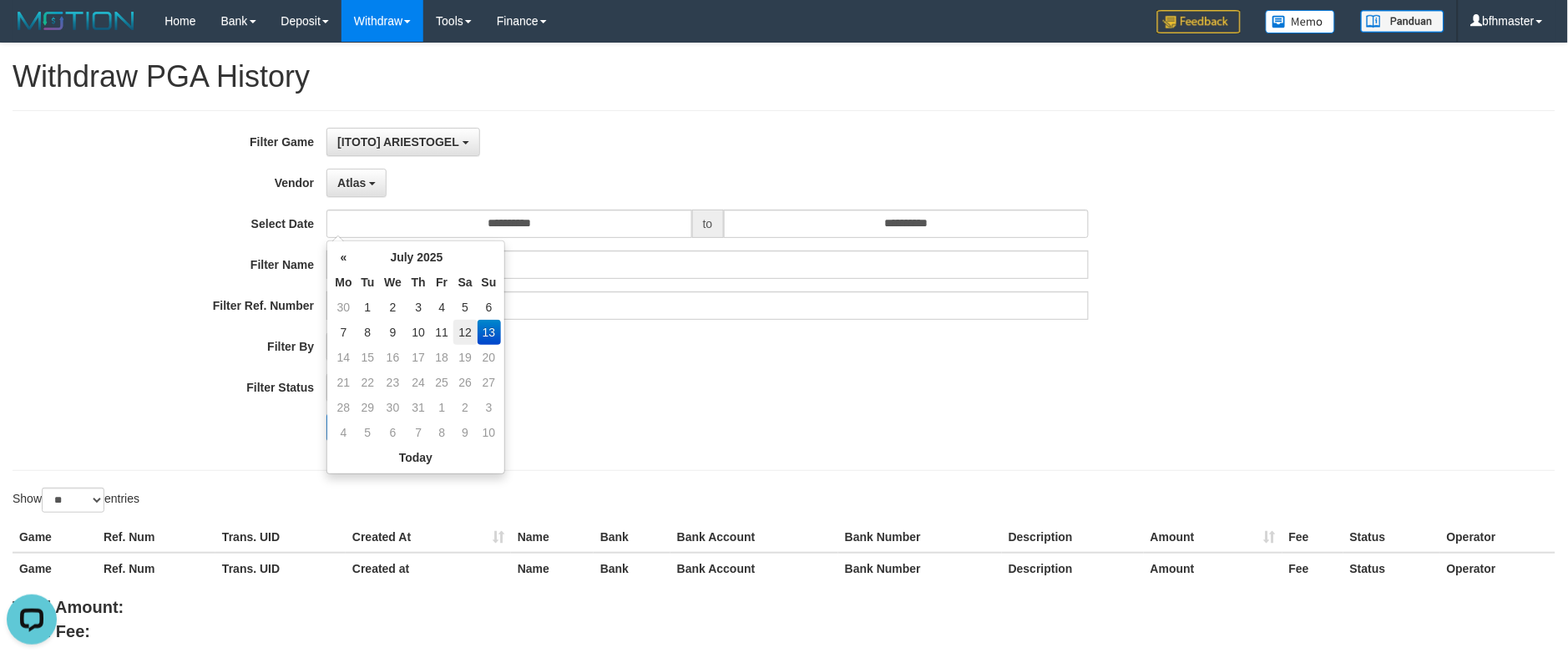 click on "12" at bounding box center [465, 332] 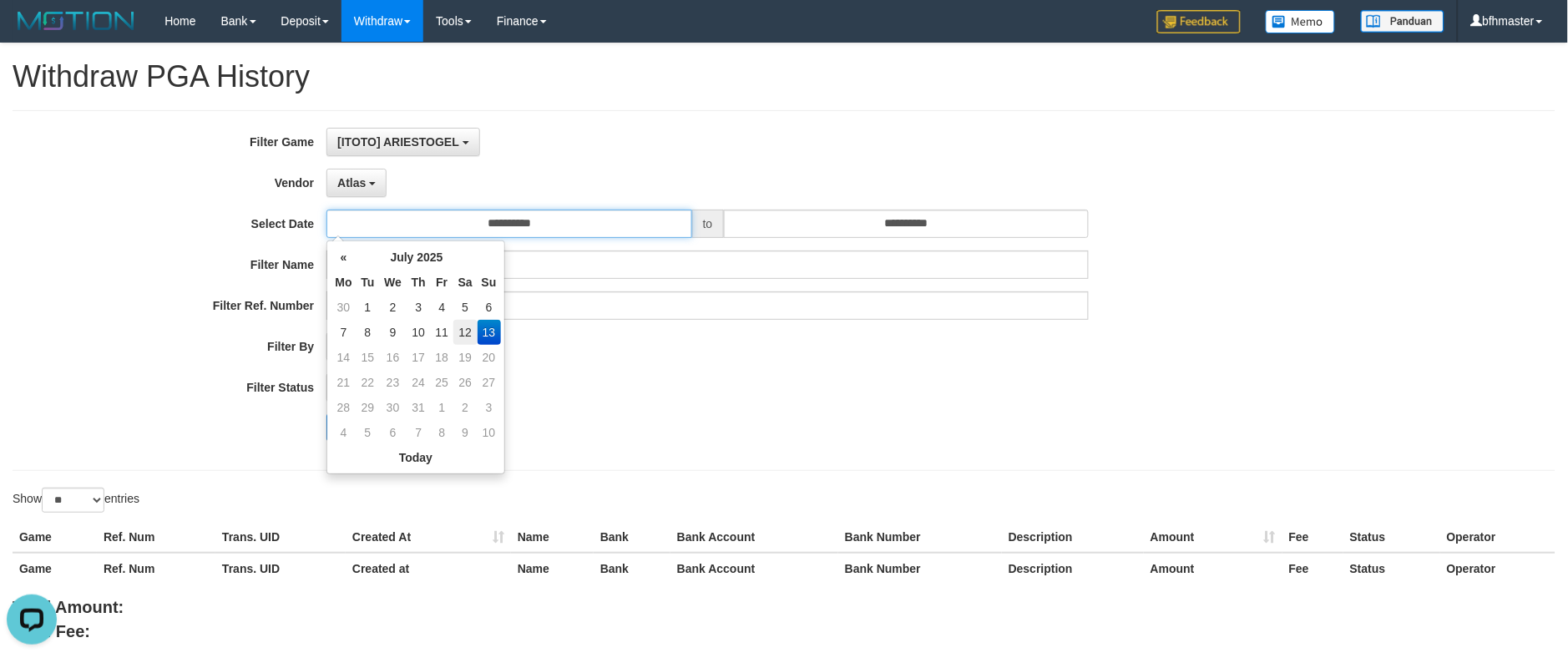 type on "**********" 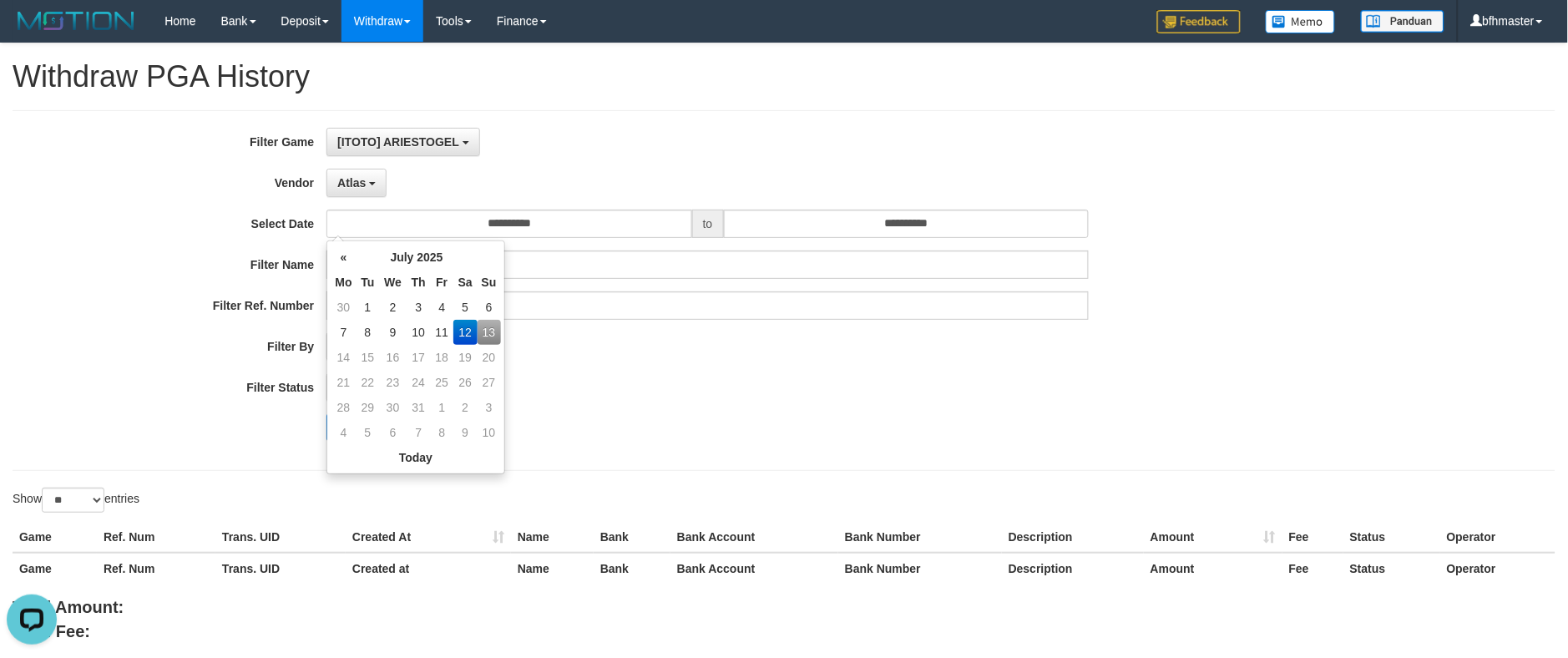 click on "Atlas   **  - Default Vendor -  Lucy  Luna  Atlas  WD LB  Java  Purple  Green  Gigantic  Aladin  Dubai  Alibaba  Grape  Gameboy  Bigon  Allstar  Xtr  Gama  IBX11  Selat  Borde  Indahjualpulsa  Lemavo  Gogogoy  Itudo  Yuwanatopup  Sidikgame  Voucher100  Awalpulsa  Lambda  Combo  IBX3 NUANSATOPUP  IBX3 Pusatjualpulsa  IBX3 Itemgame  IBX3 SILAKSA  IBX3 Makmurvoucher  IBX3 MAKMURTOPUP  IBX3 Pilihvoucher" at bounding box center (707, 183) 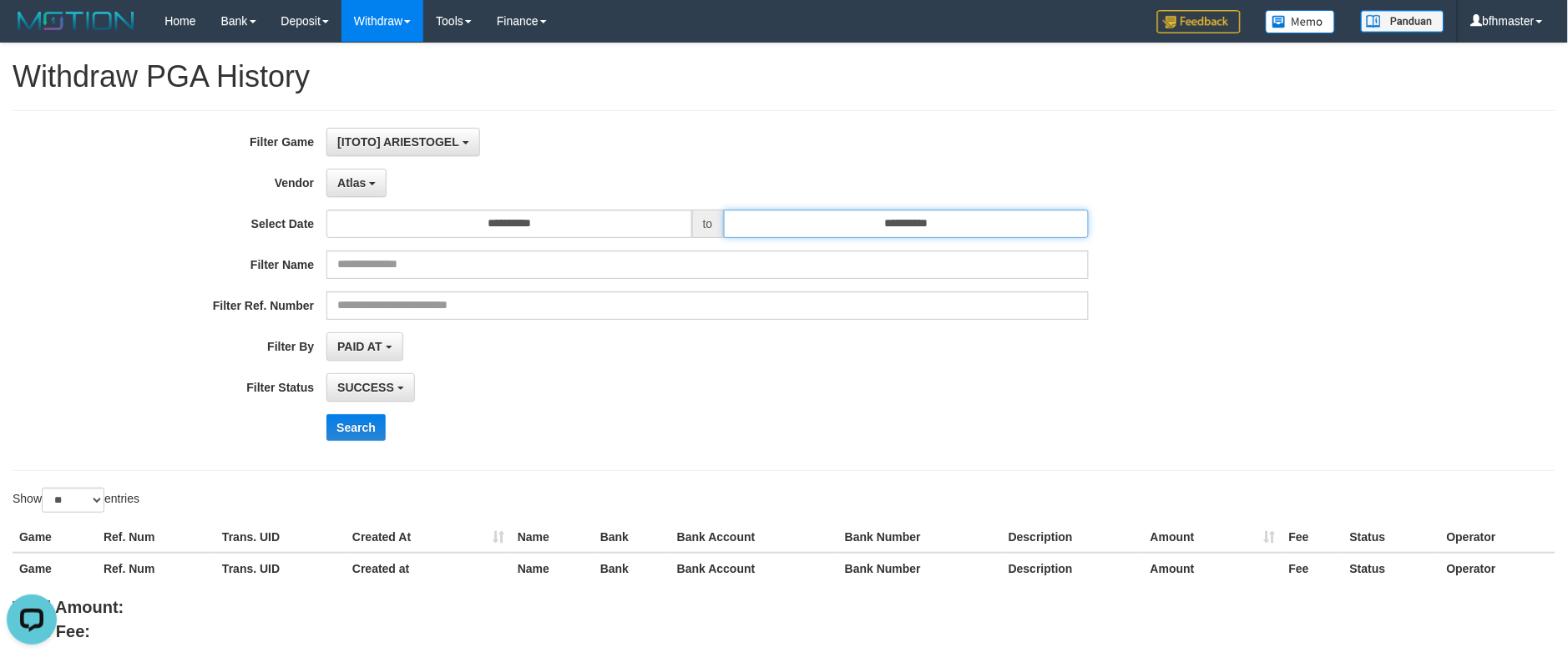 click on "**********" at bounding box center [907, 224] 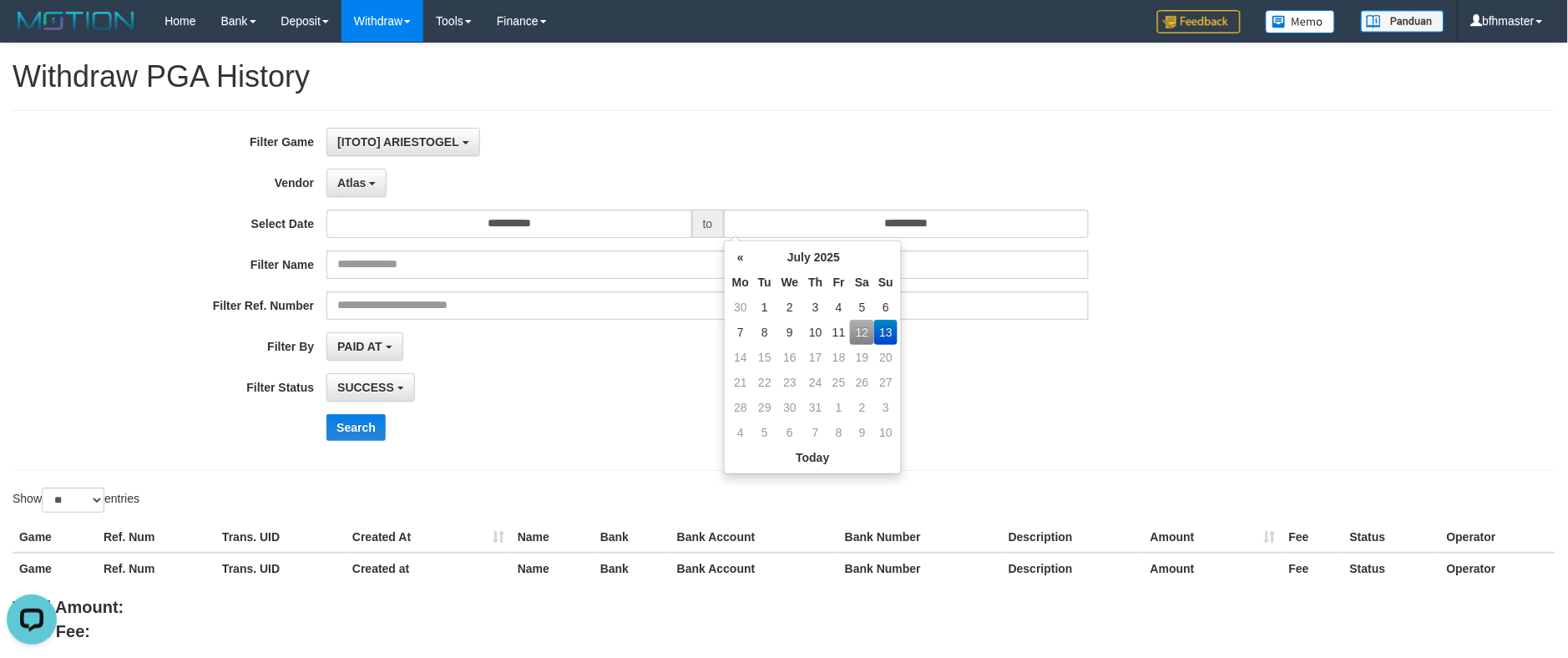 click on "12" at bounding box center (862, 332) 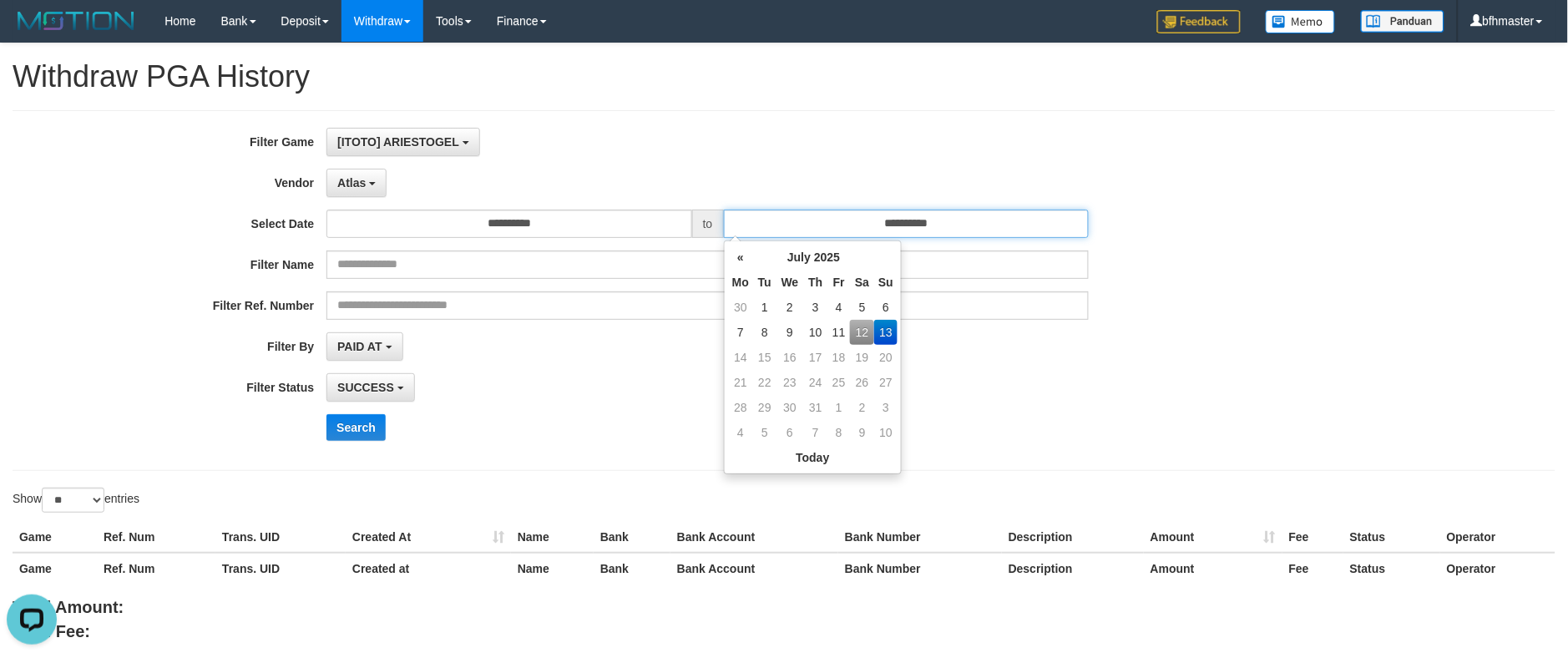 type on "**********" 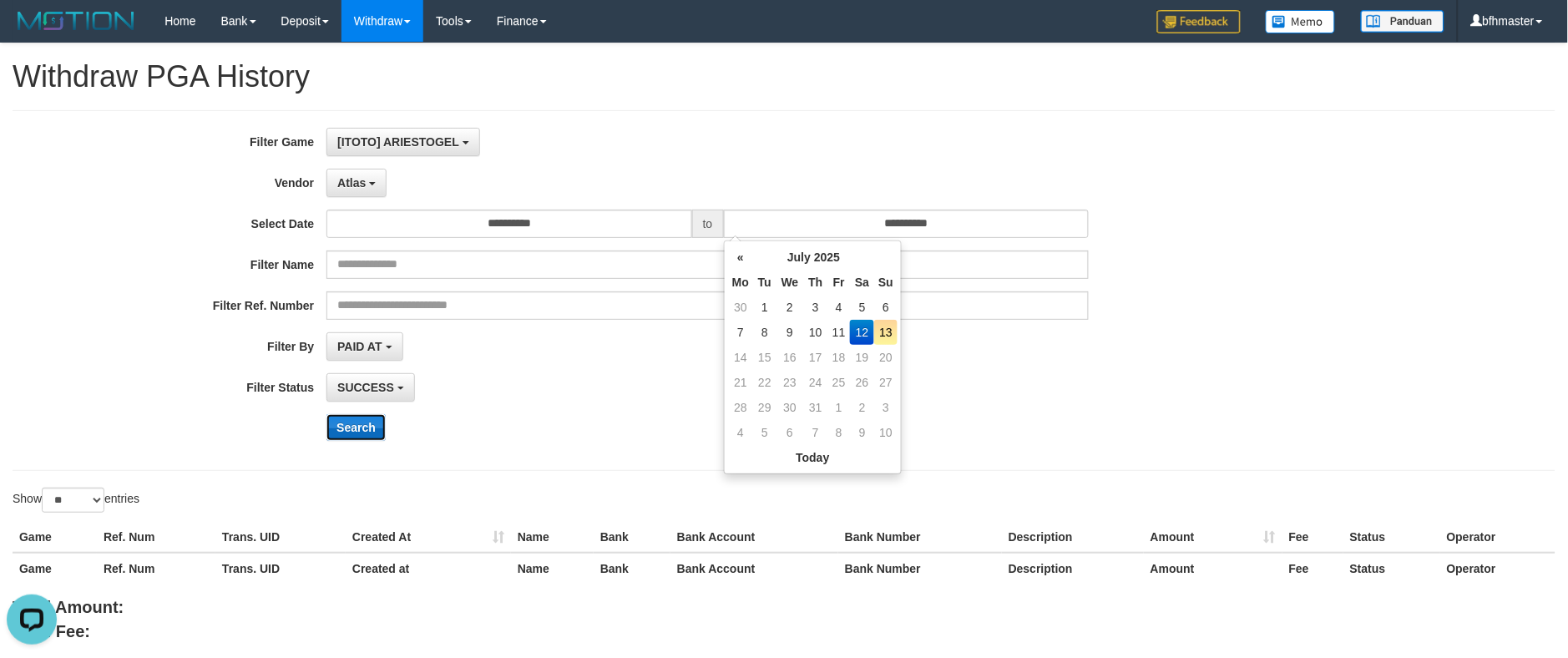 click on "Search" at bounding box center [356, 428] 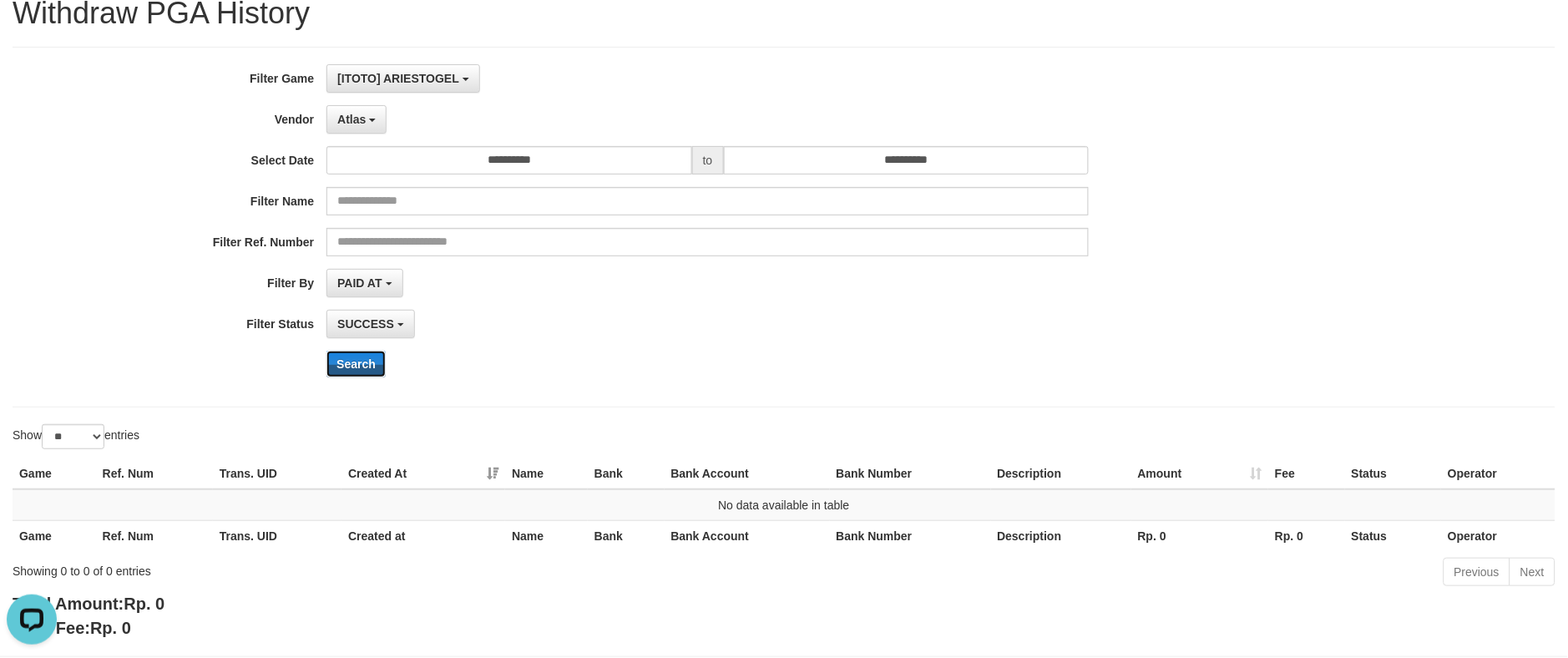 scroll, scrollTop: 0, scrollLeft: 0, axis: both 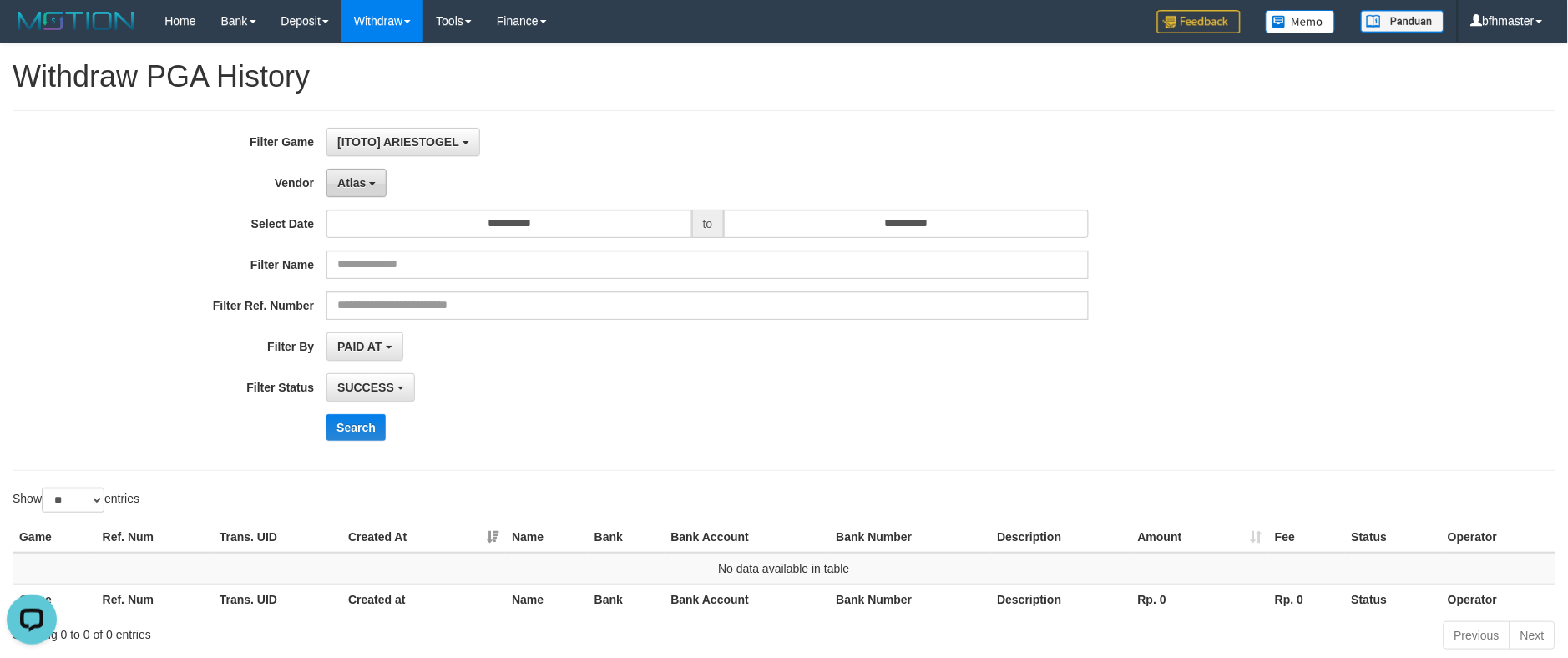 click on "**********" at bounding box center (653, 291) 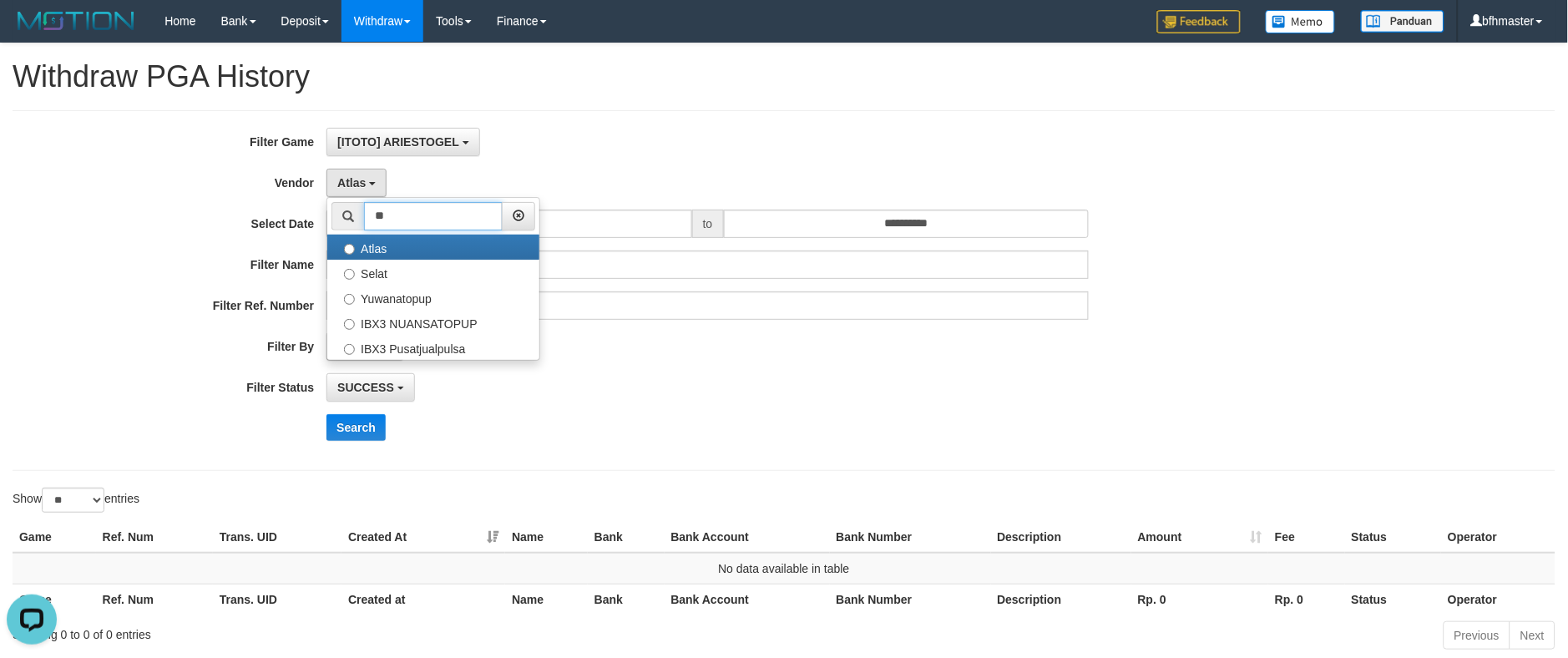 click on "**" at bounding box center (433, 216) 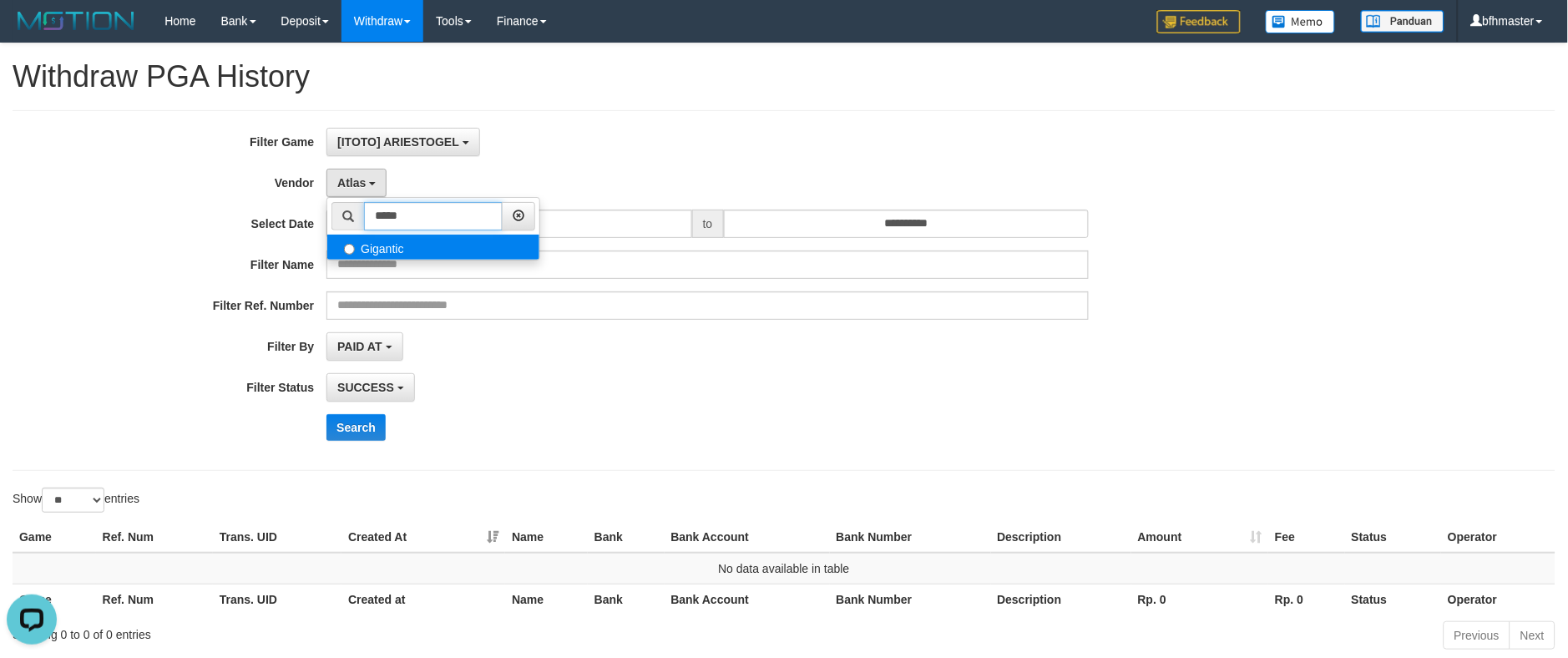 type on "*****" 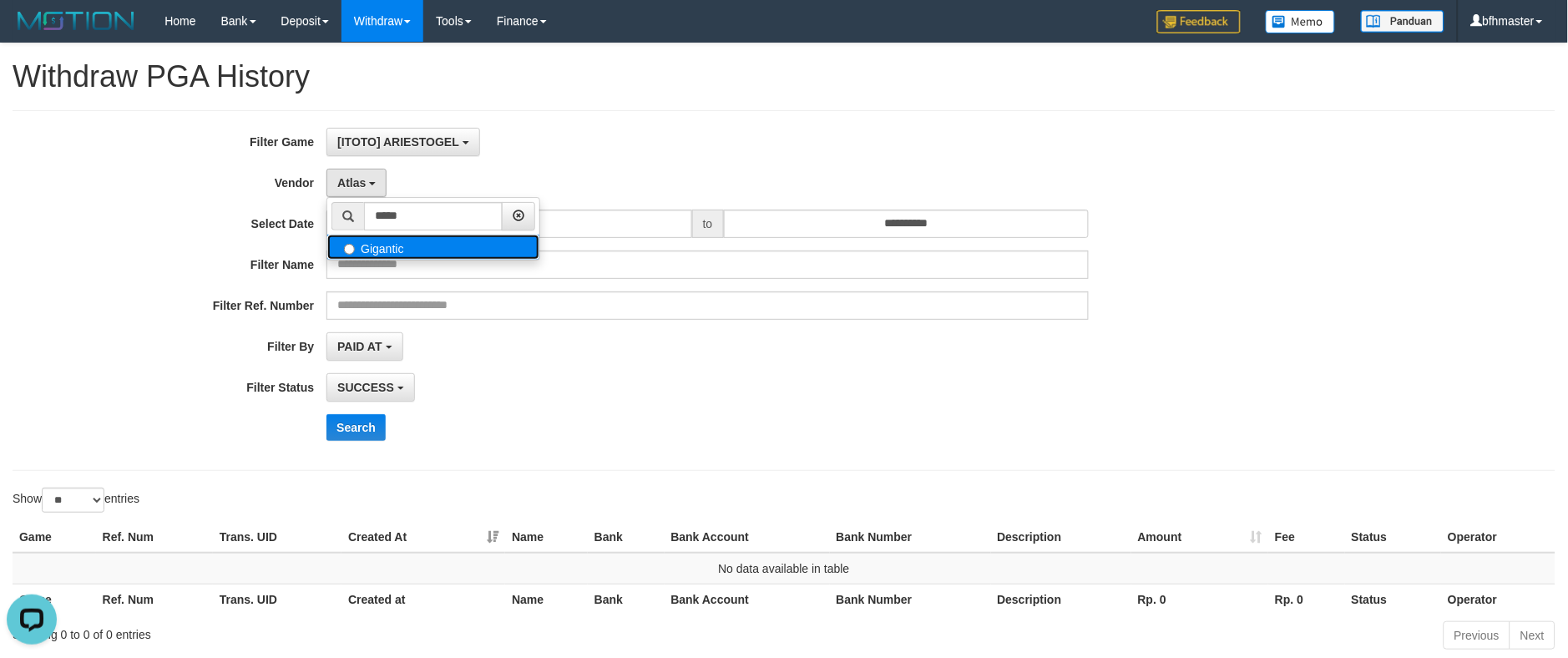 click on "Gigantic" at bounding box center (433, 247) 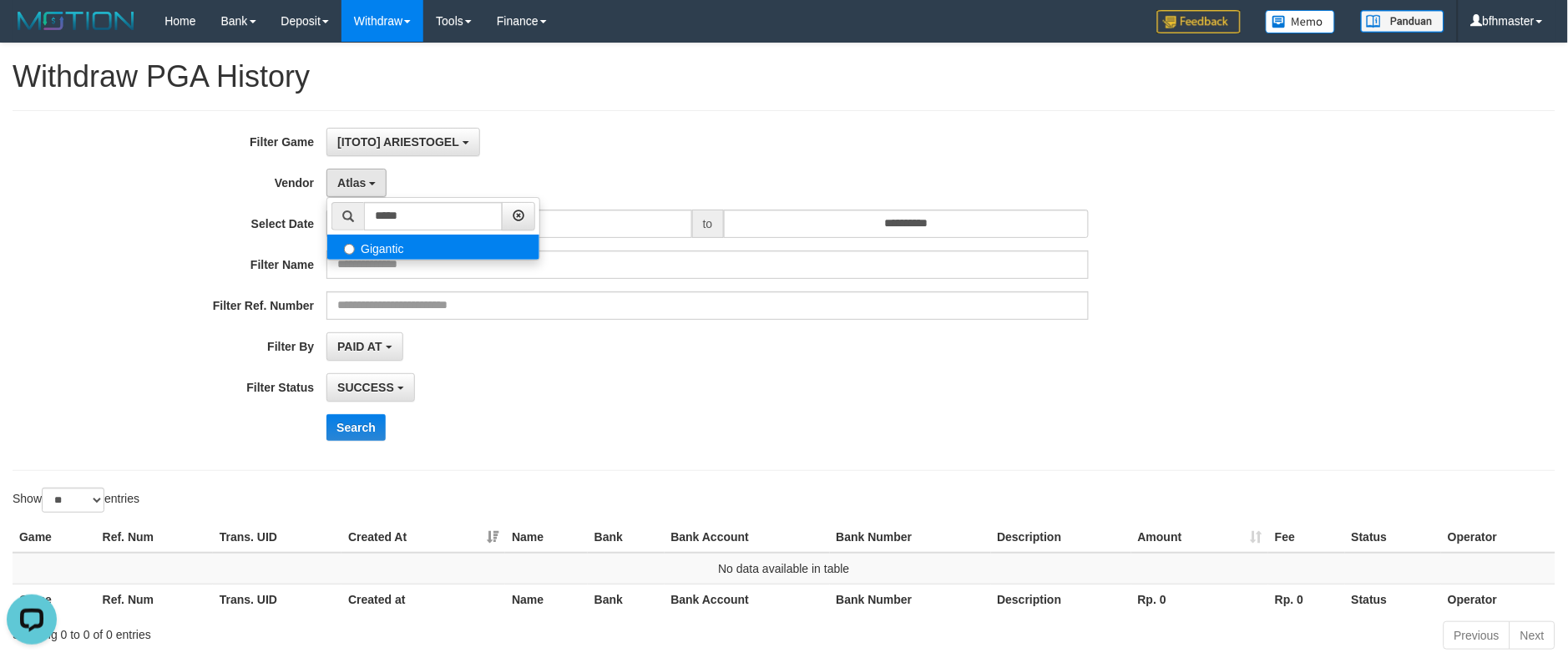 select on "**********" 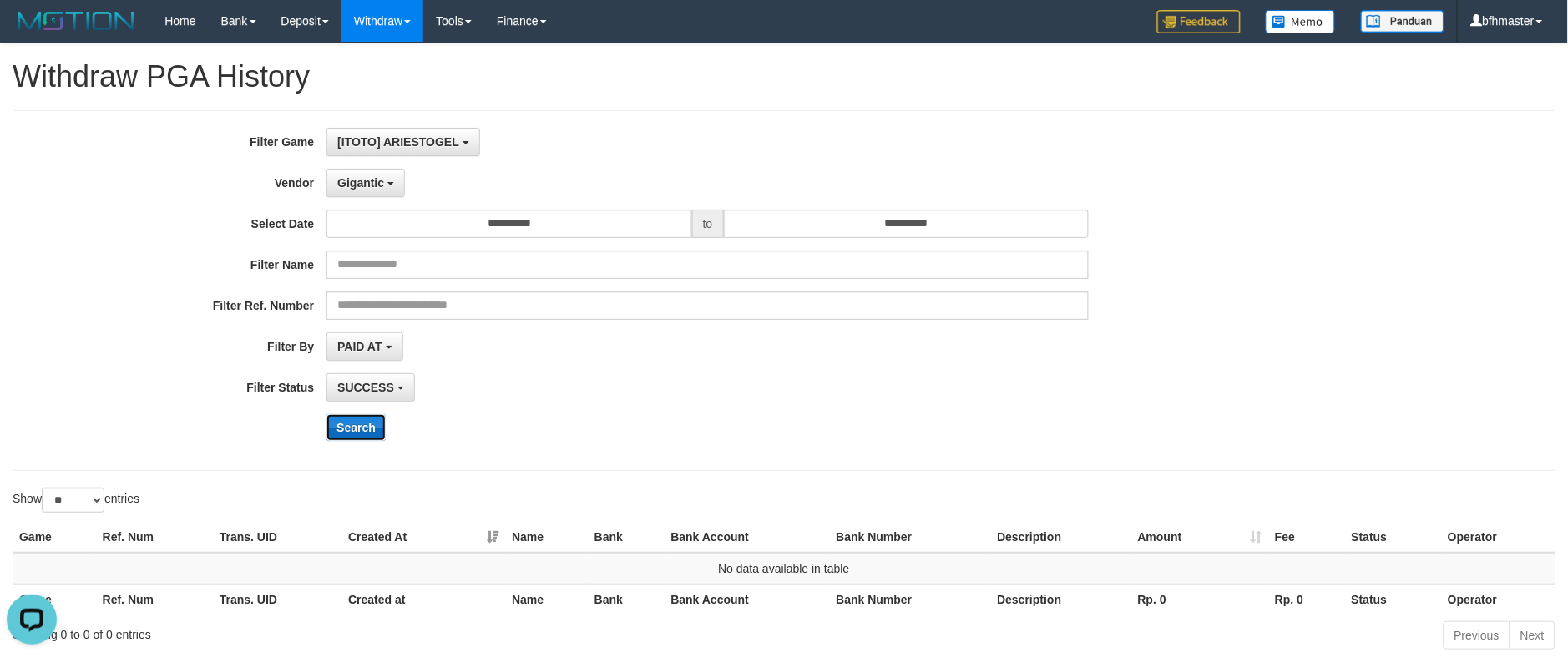 click on "Search" at bounding box center (356, 428) 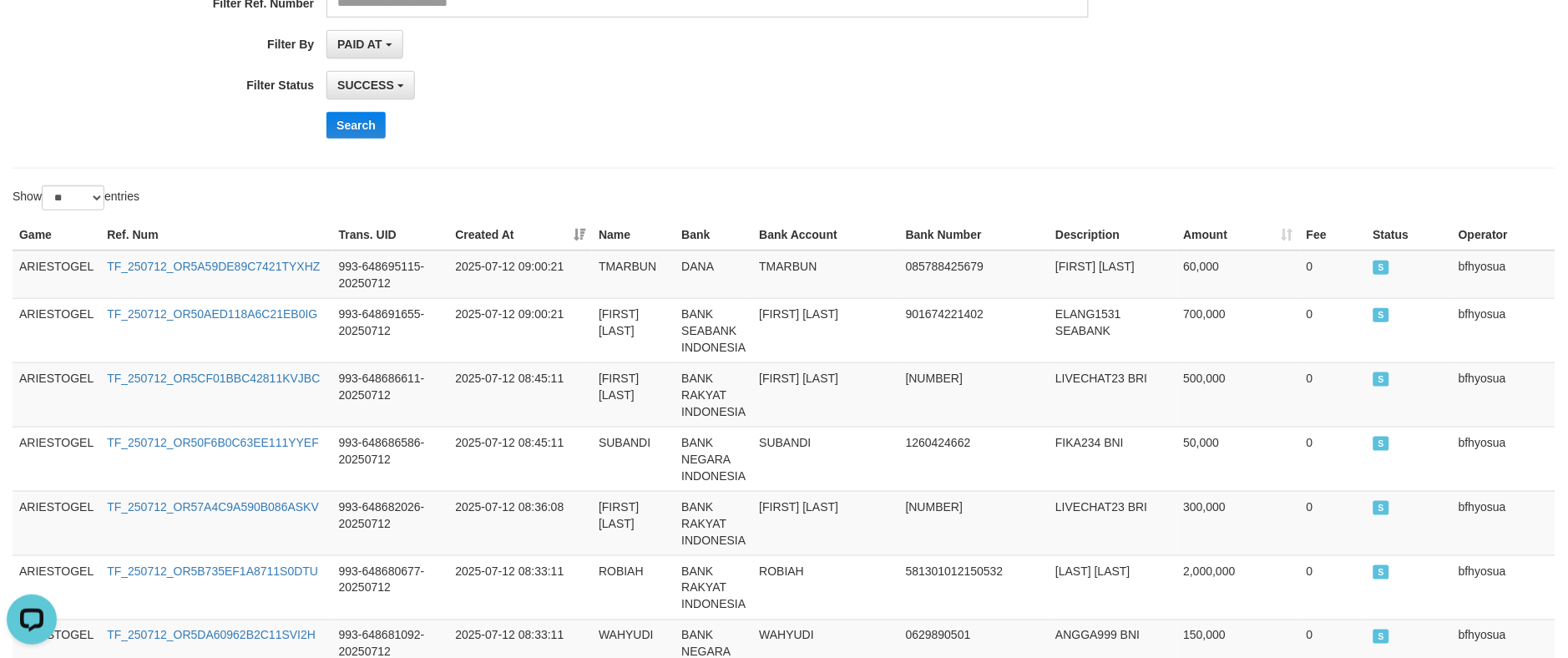 scroll, scrollTop: 0, scrollLeft: 0, axis: both 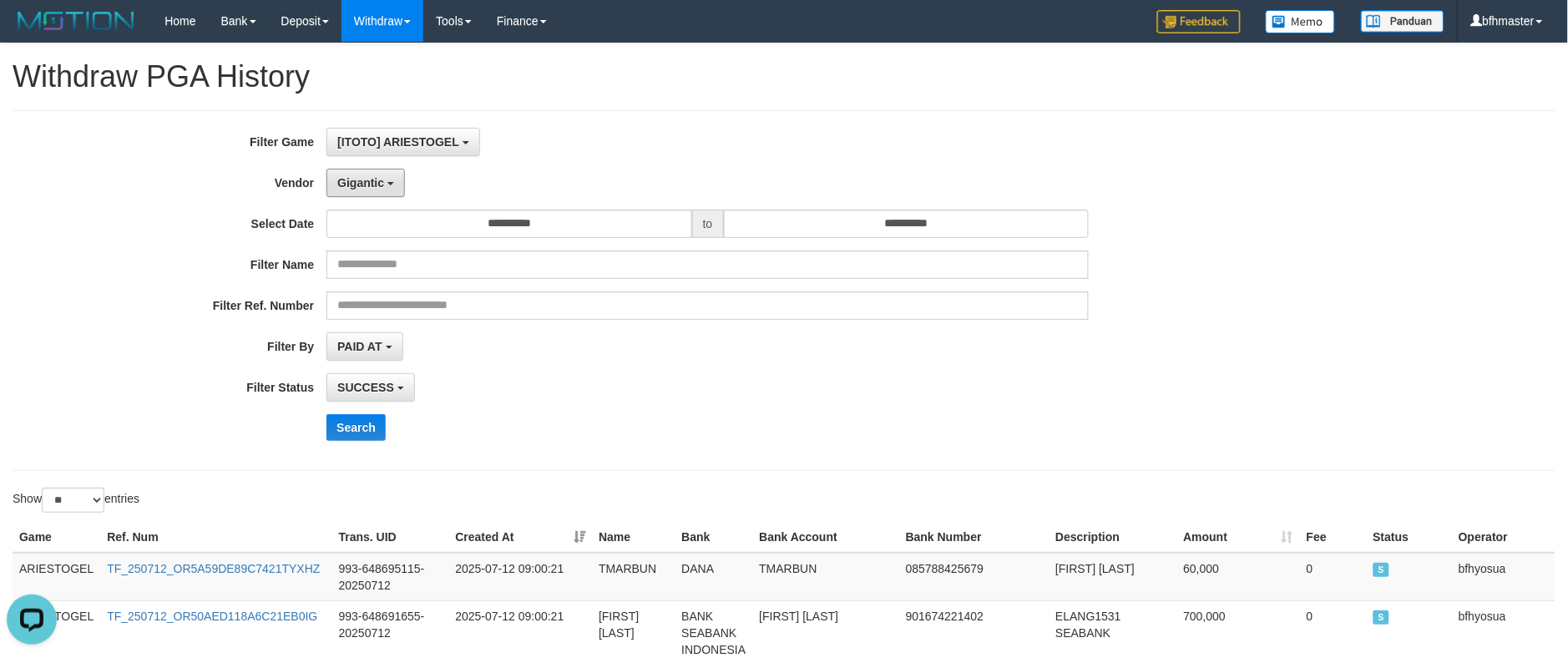 drag, startPoint x: 382, startPoint y: 194, endPoint x: 410, endPoint y: 214, distance: 34.409301 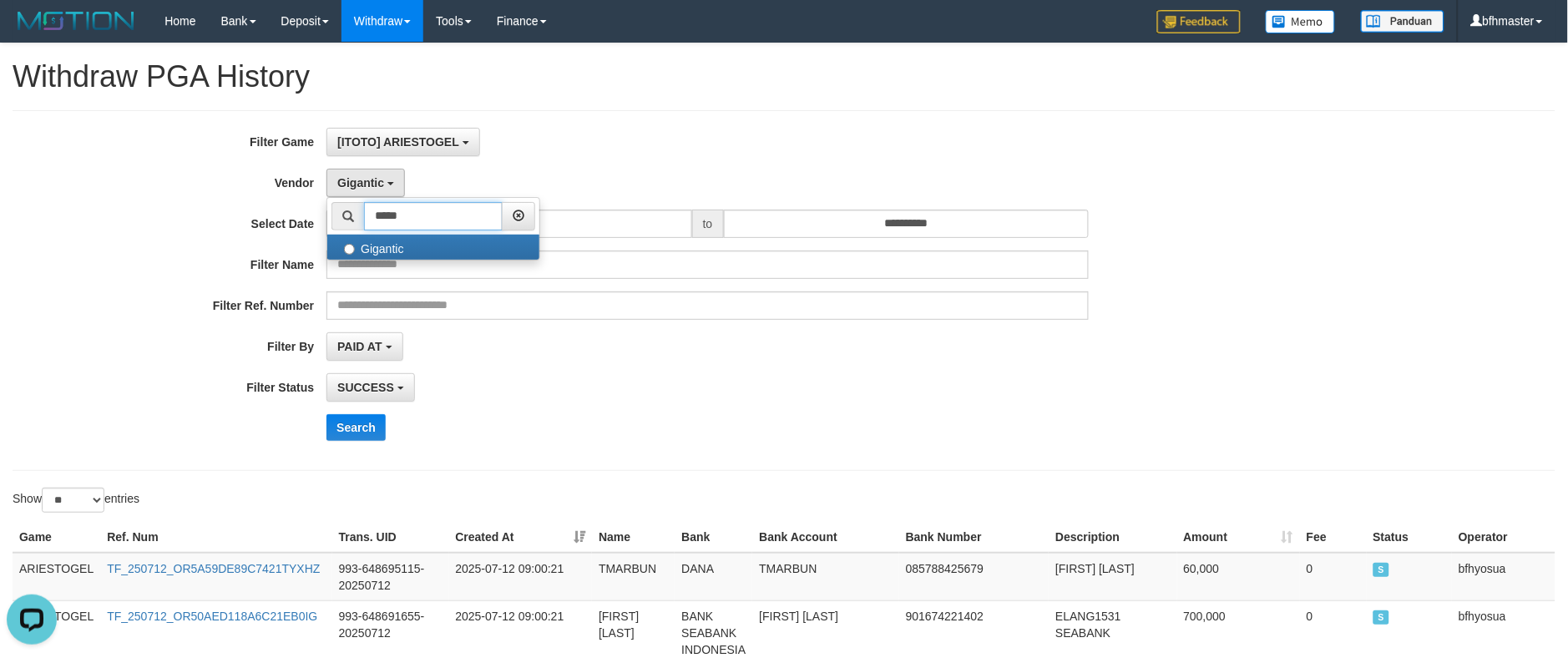 click on "*****" at bounding box center [433, 216] 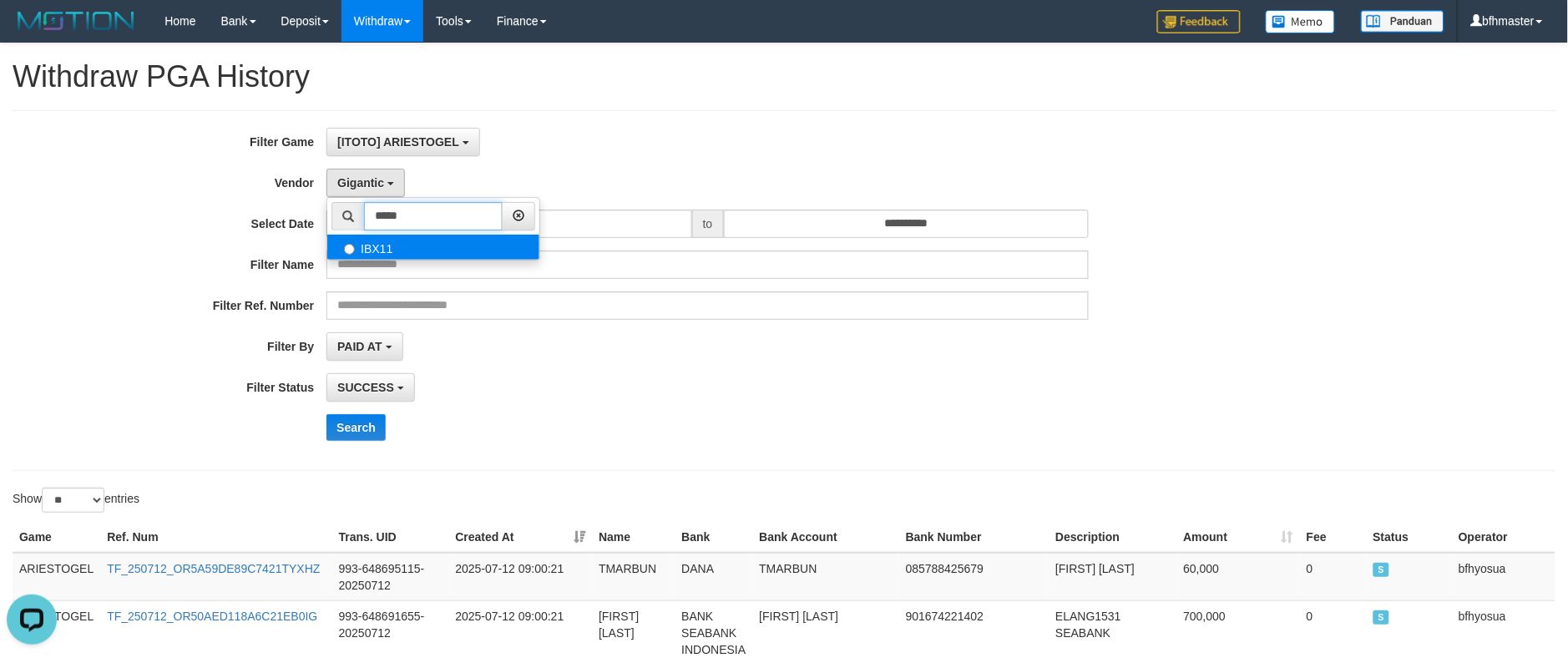 type on "*****" 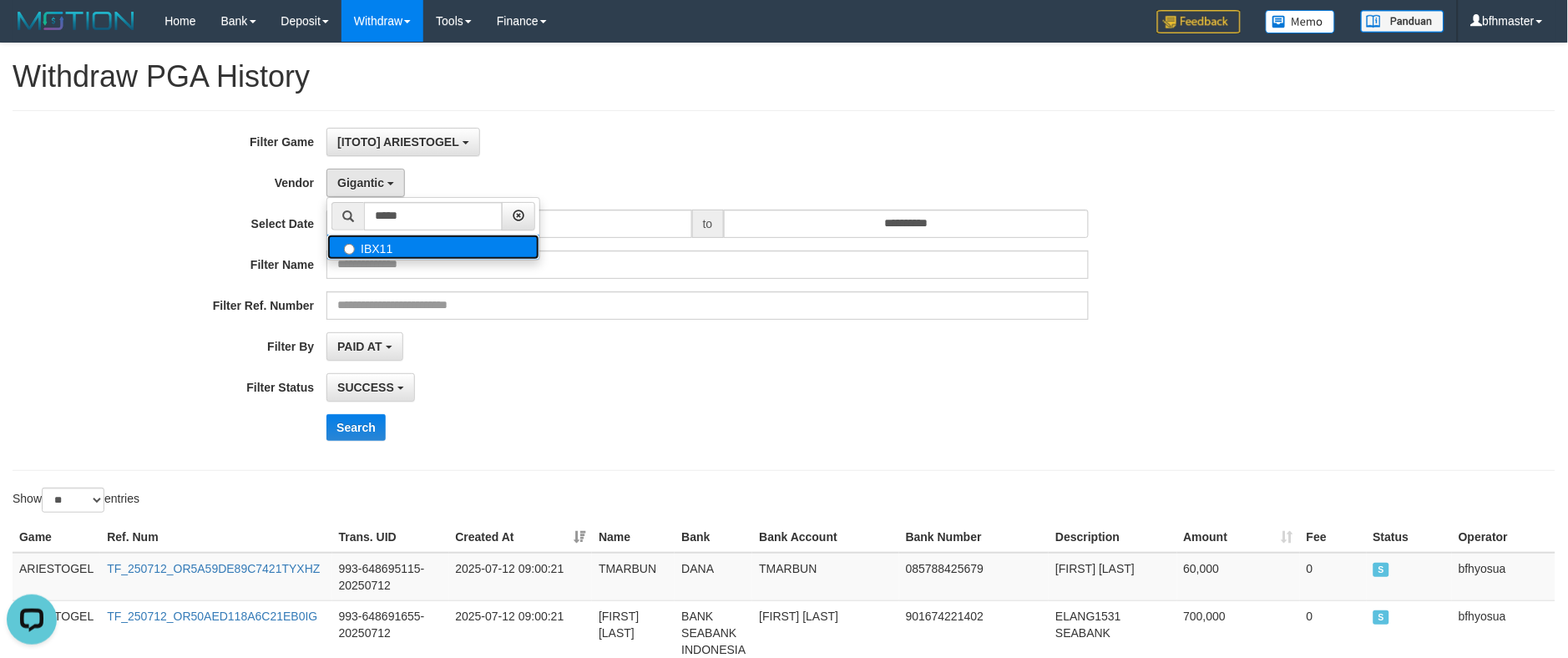 click on "IBX11" at bounding box center (433, 247) 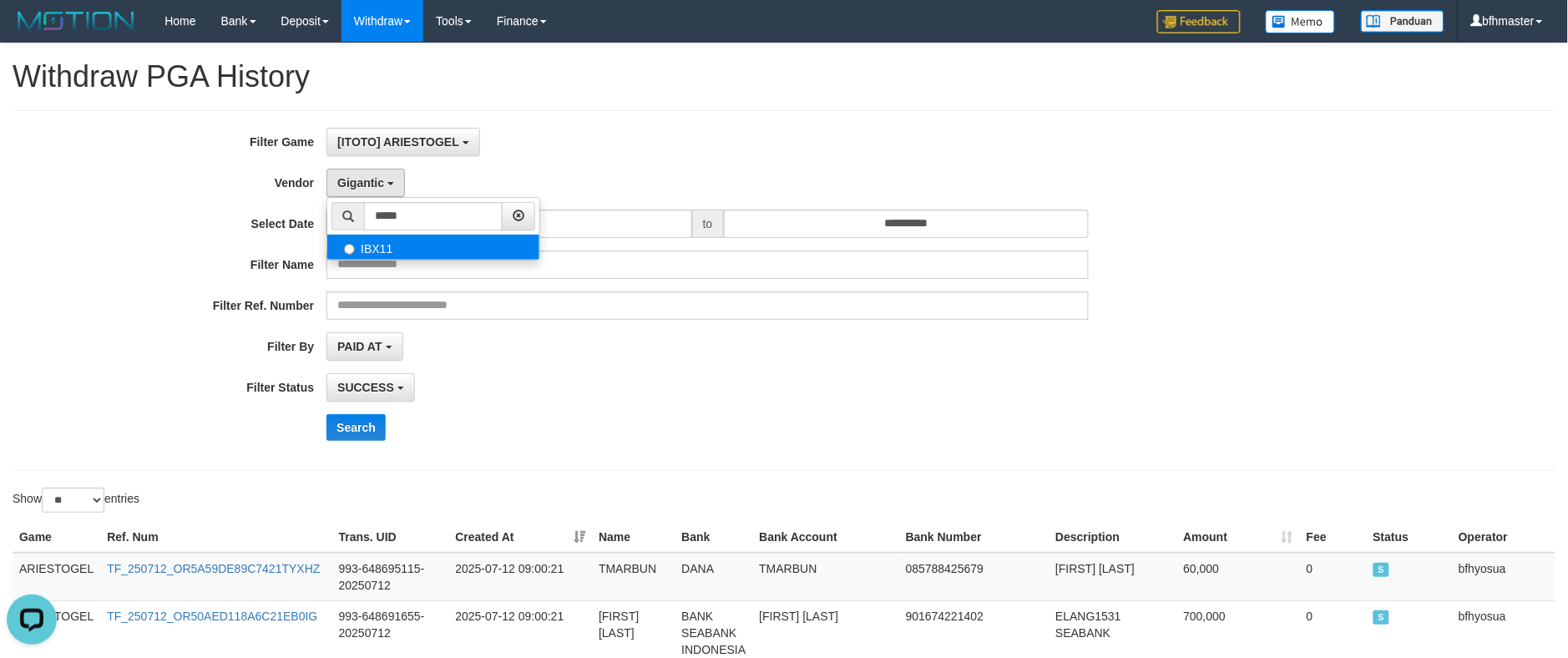 select on "**********" 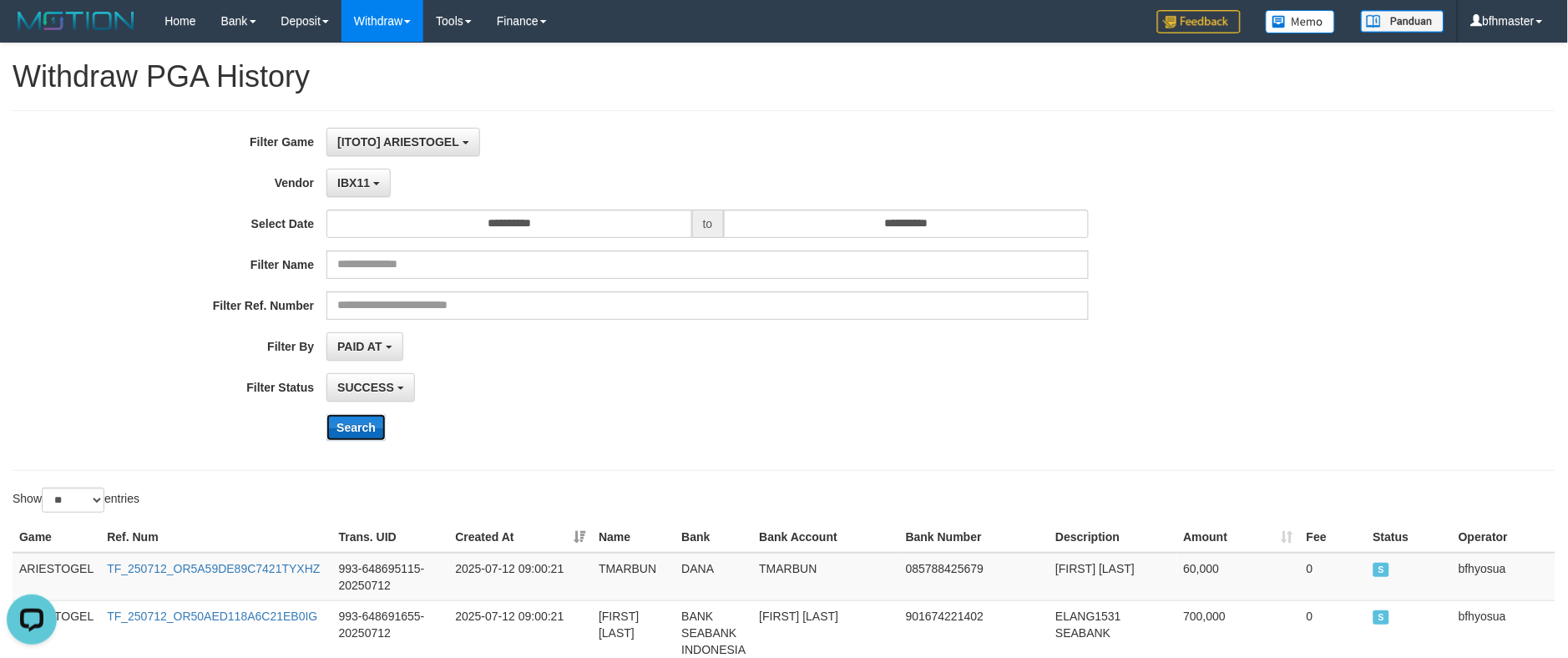 click on "Search" at bounding box center (356, 428) 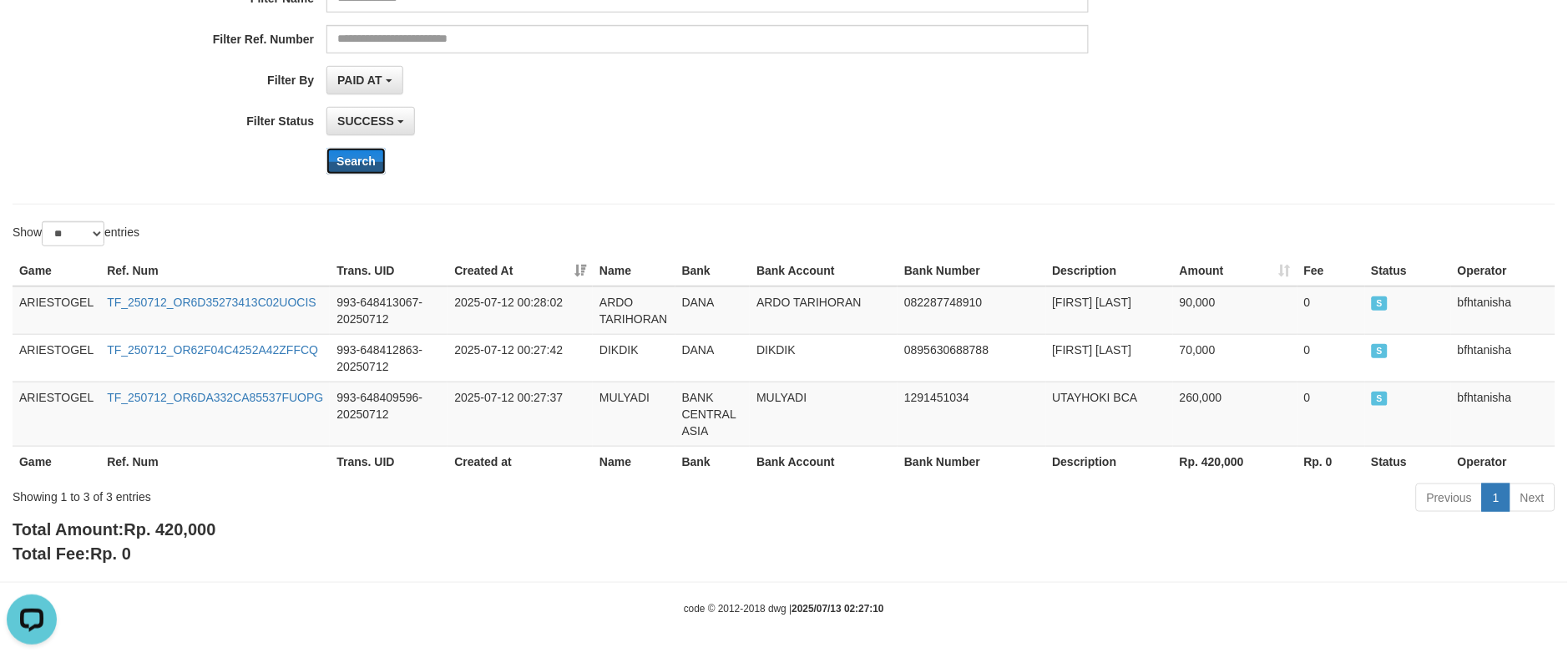 scroll, scrollTop: 267, scrollLeft: 0, axis: vertical 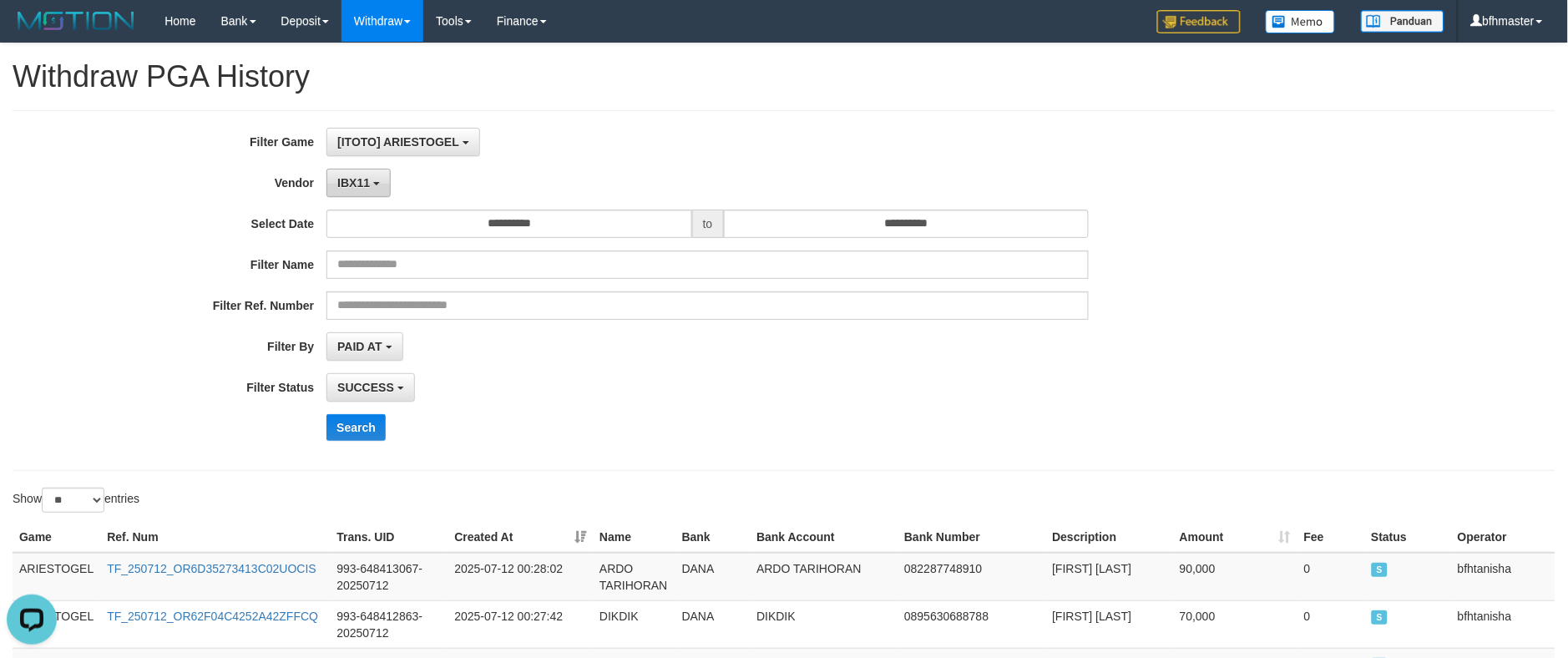 drag, startPoint x: 374, startPoint y: 184, endPoint x: 418, endPoint y: 215, distance: 53.82379 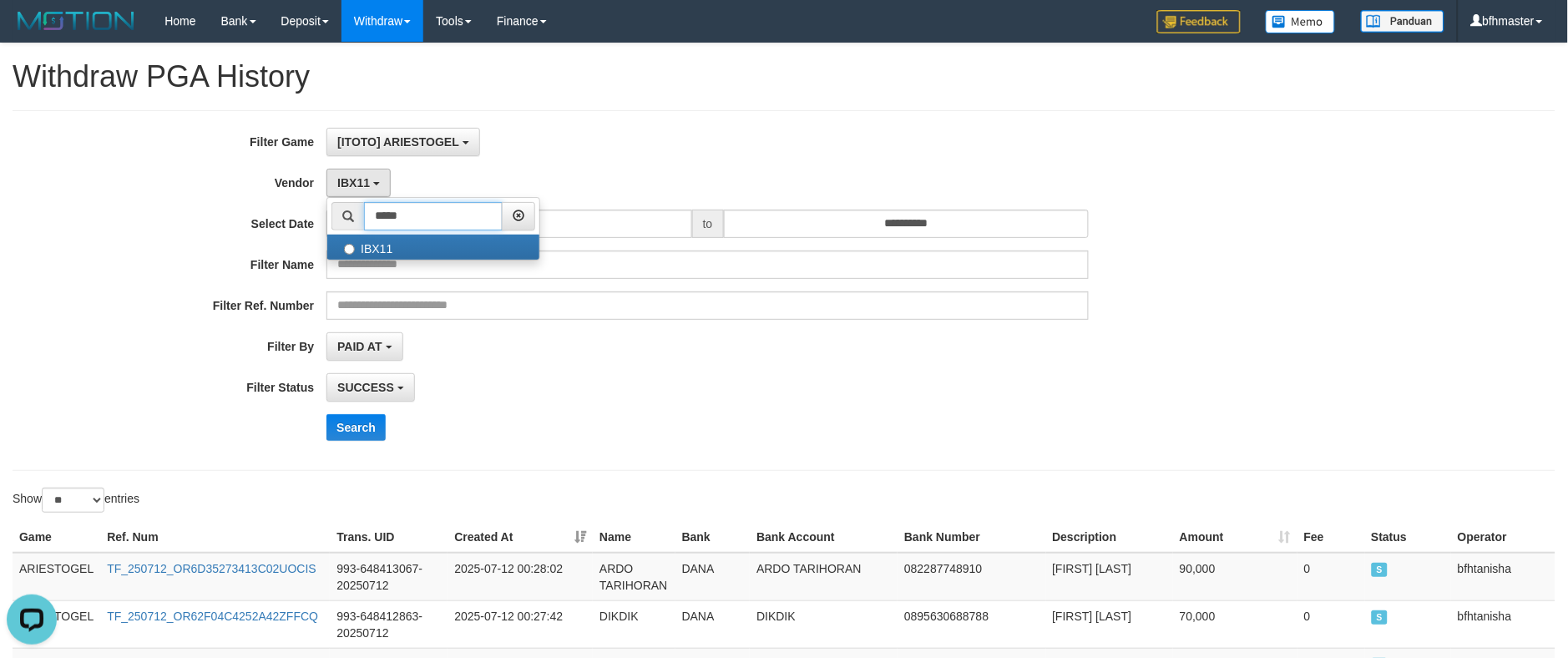 click on "*****" at bounding box center [433, 216] 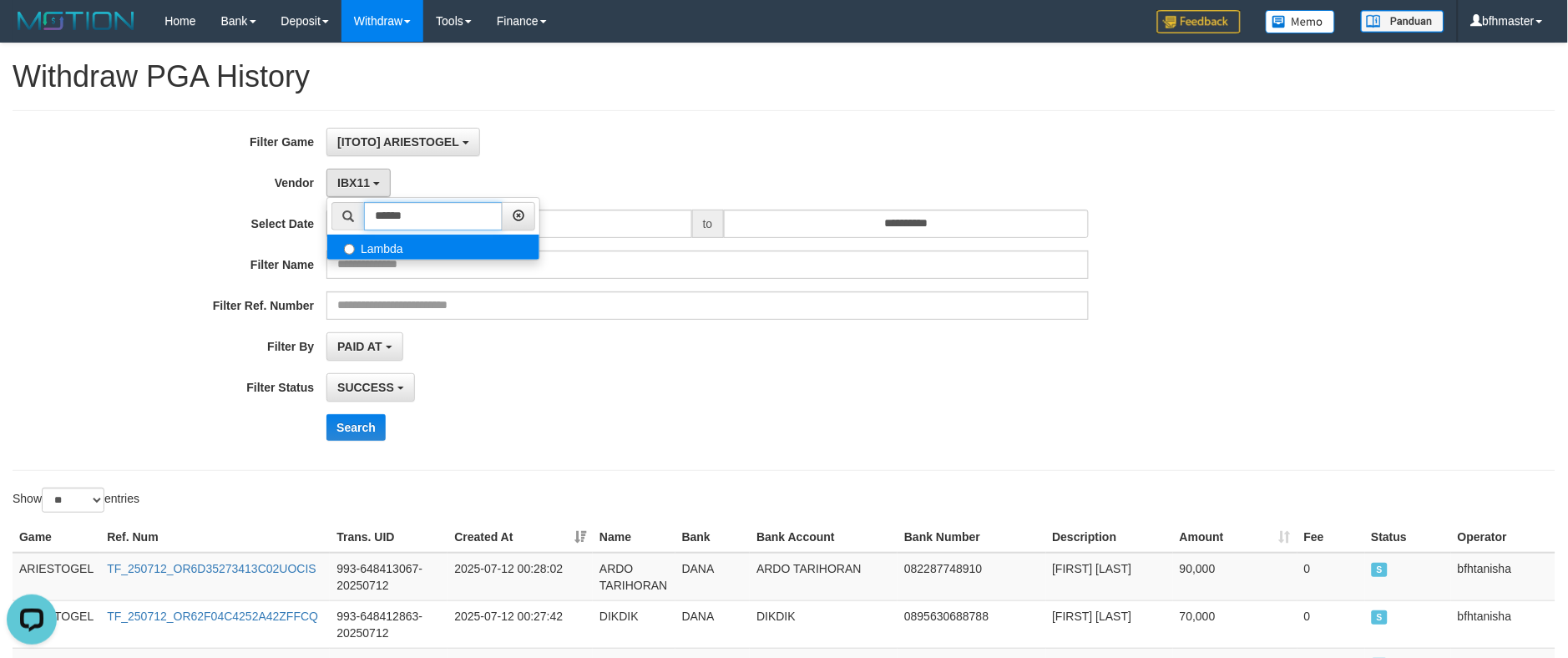 type on "******" 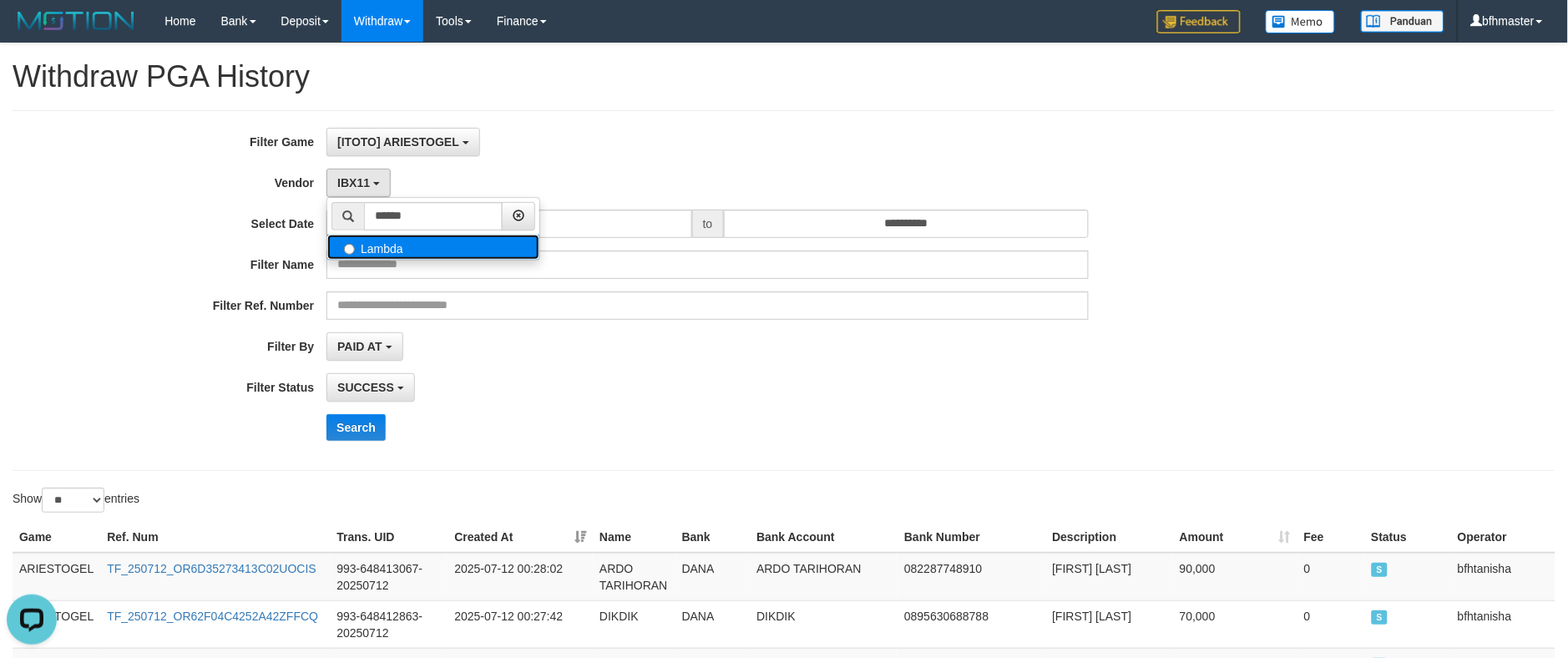 click on "Lambda" at bounding box center (433, 247) 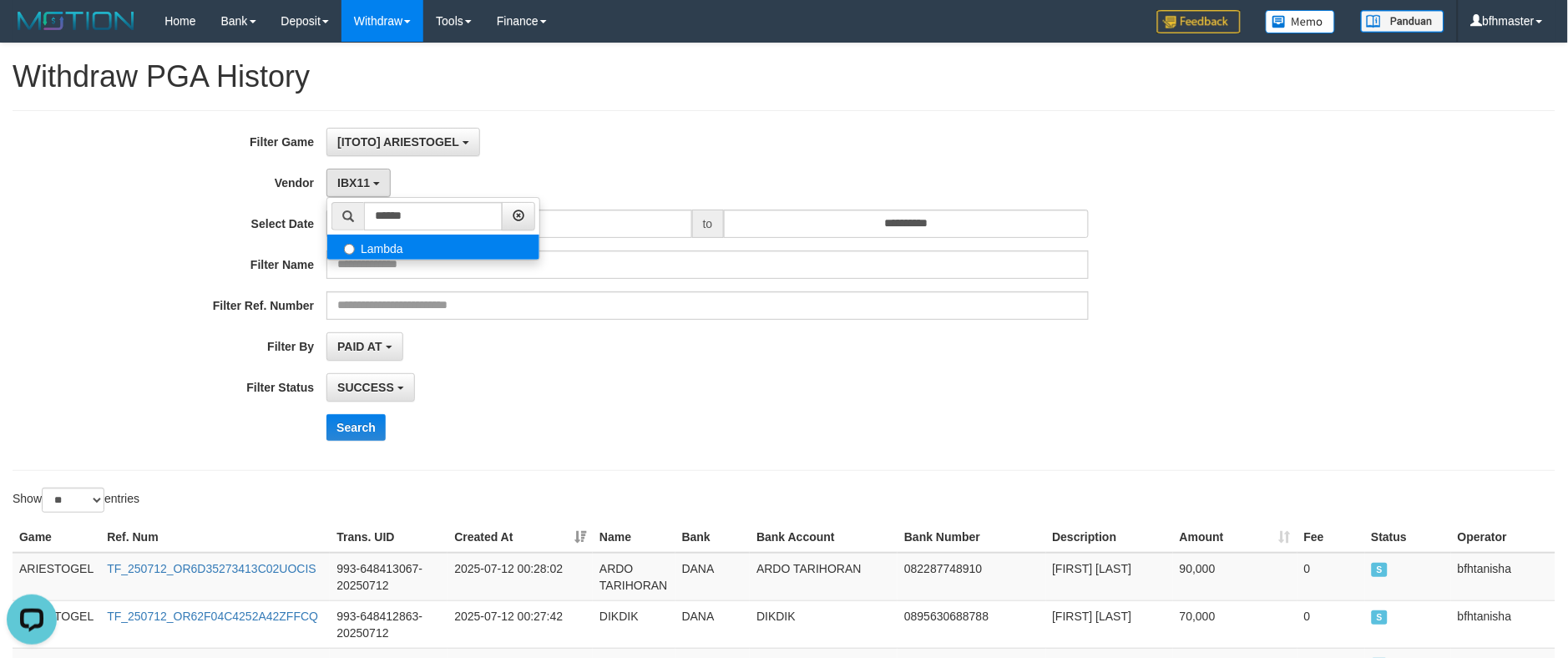 select on "**********" 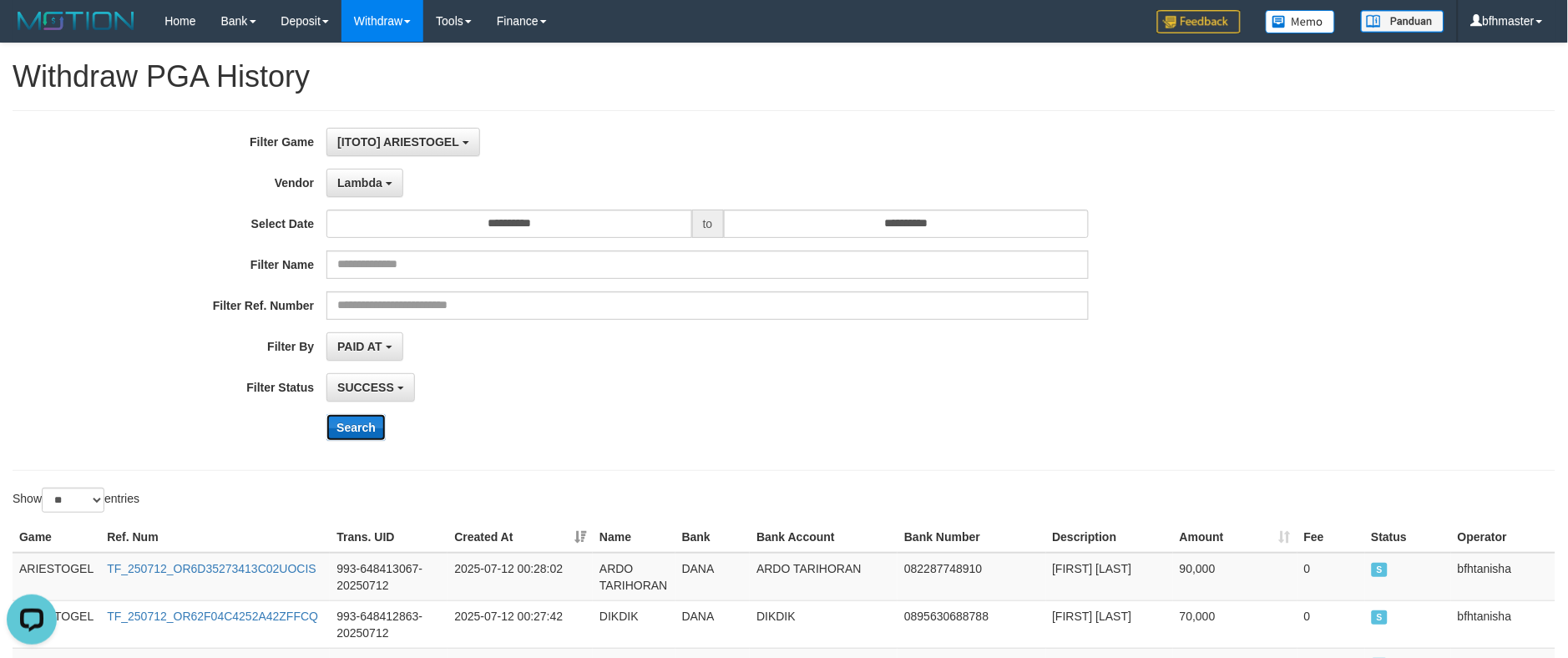 click on "Search" at bounding box center [356, 428] 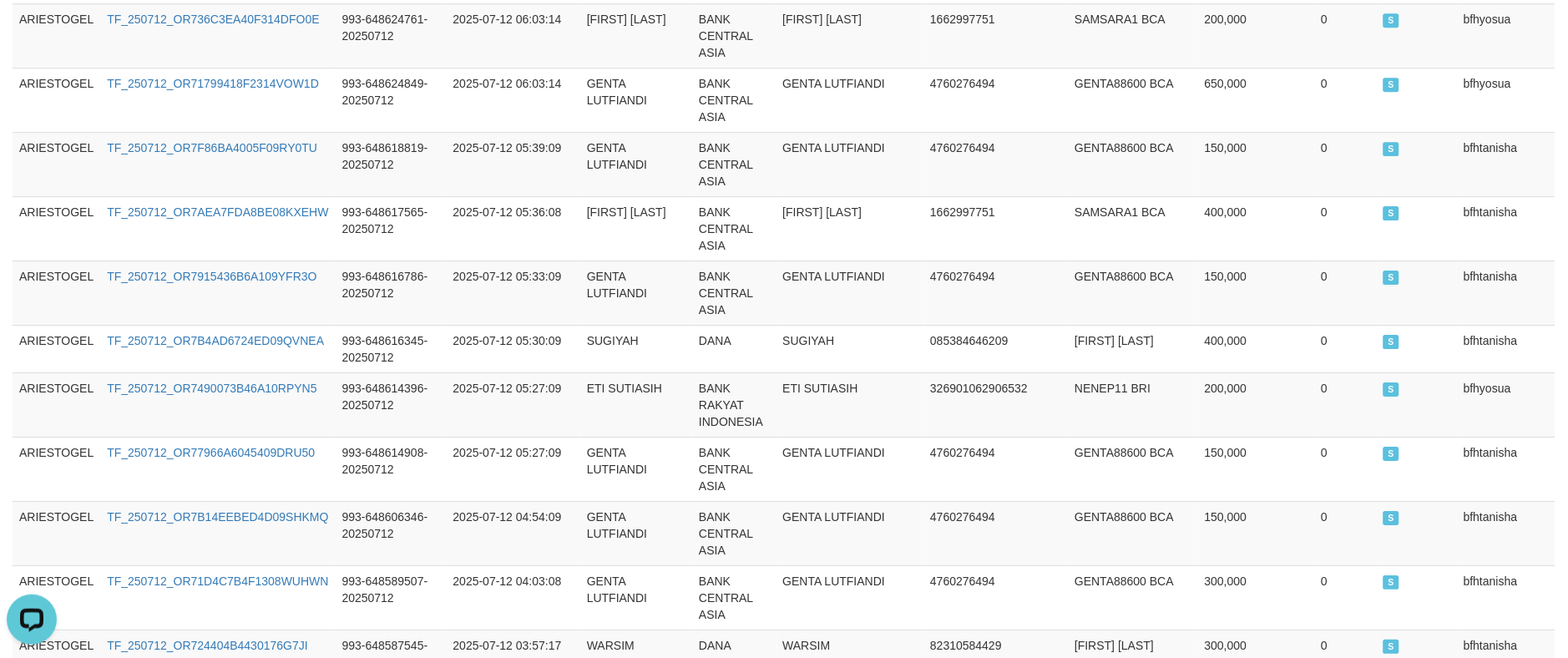 scroll, scrollTop: 1632, scrollLeft: 0, axis: vertical 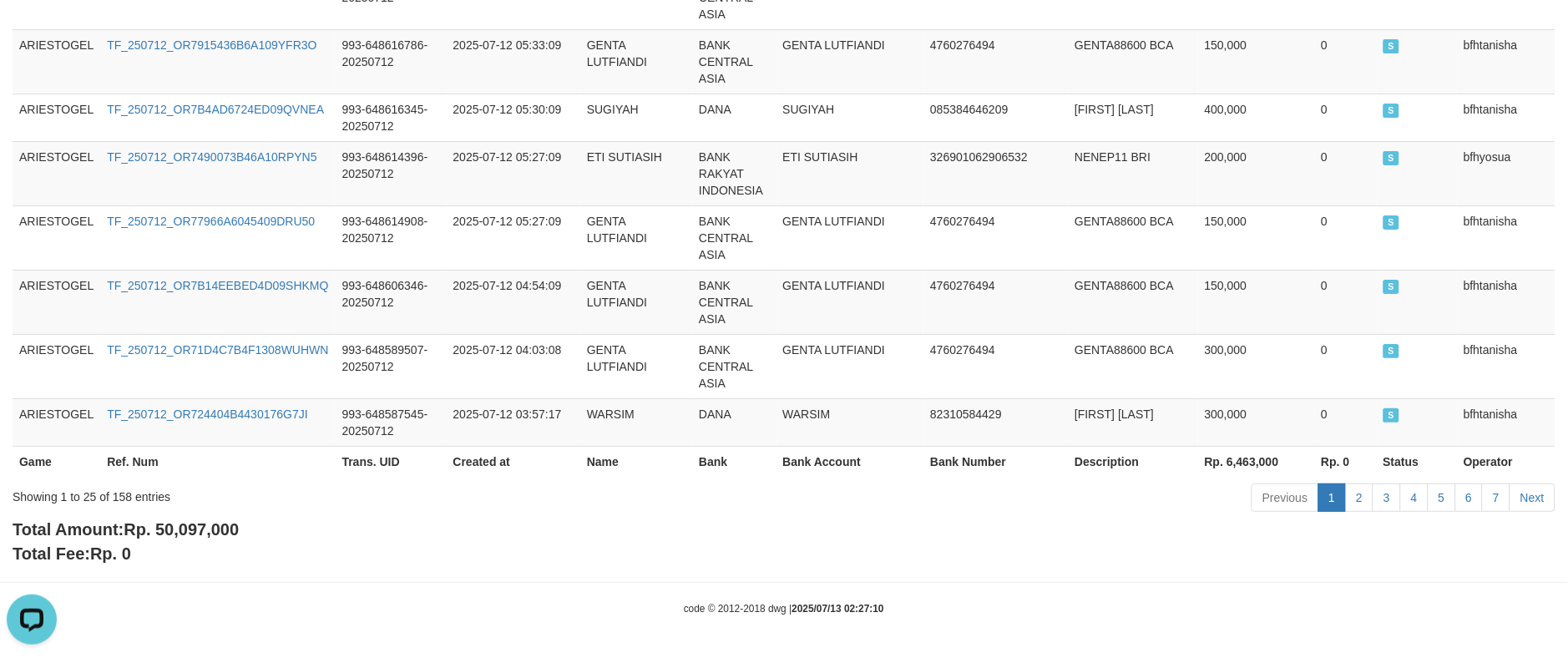 click on "Total Amount:  Rp. 50,097,000
Total Fee:  Rp. 0" at bounding box center [784, 541] 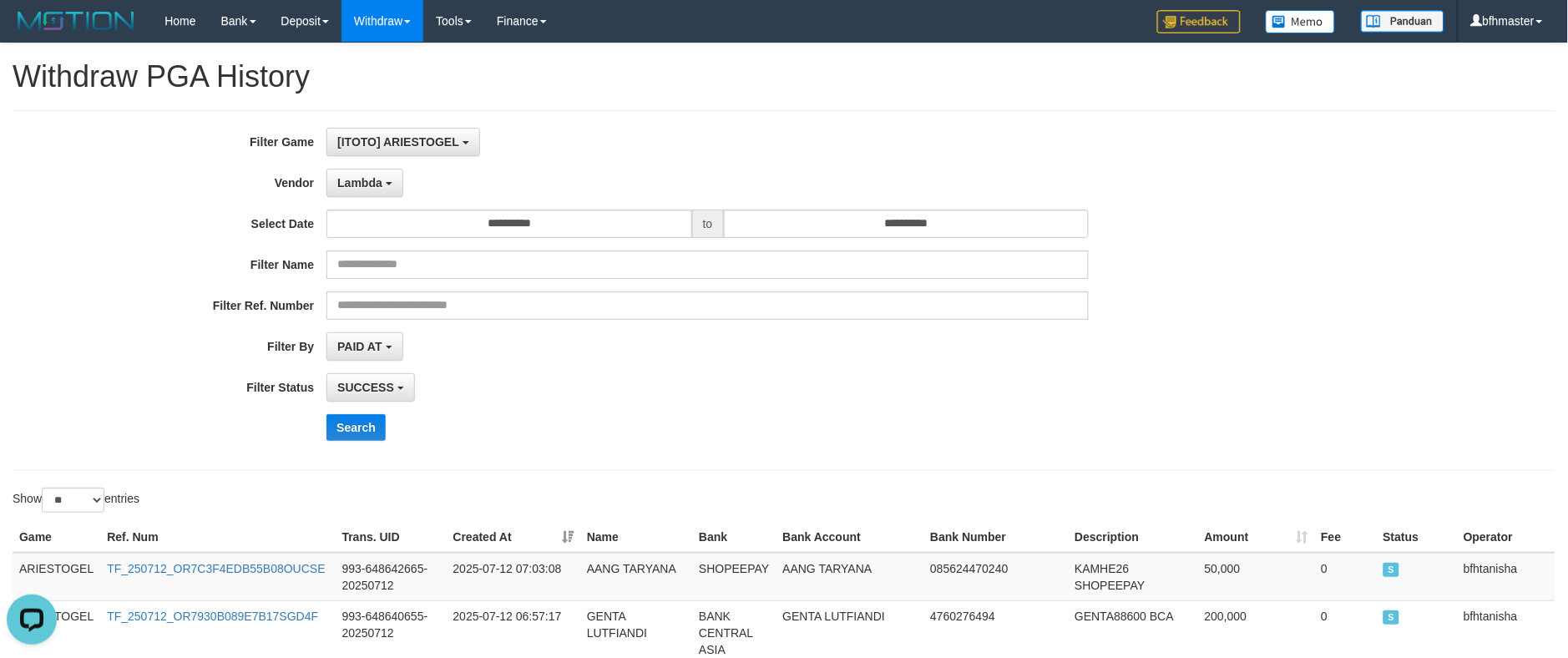 click on "**********" at bounding box center (653, 387) 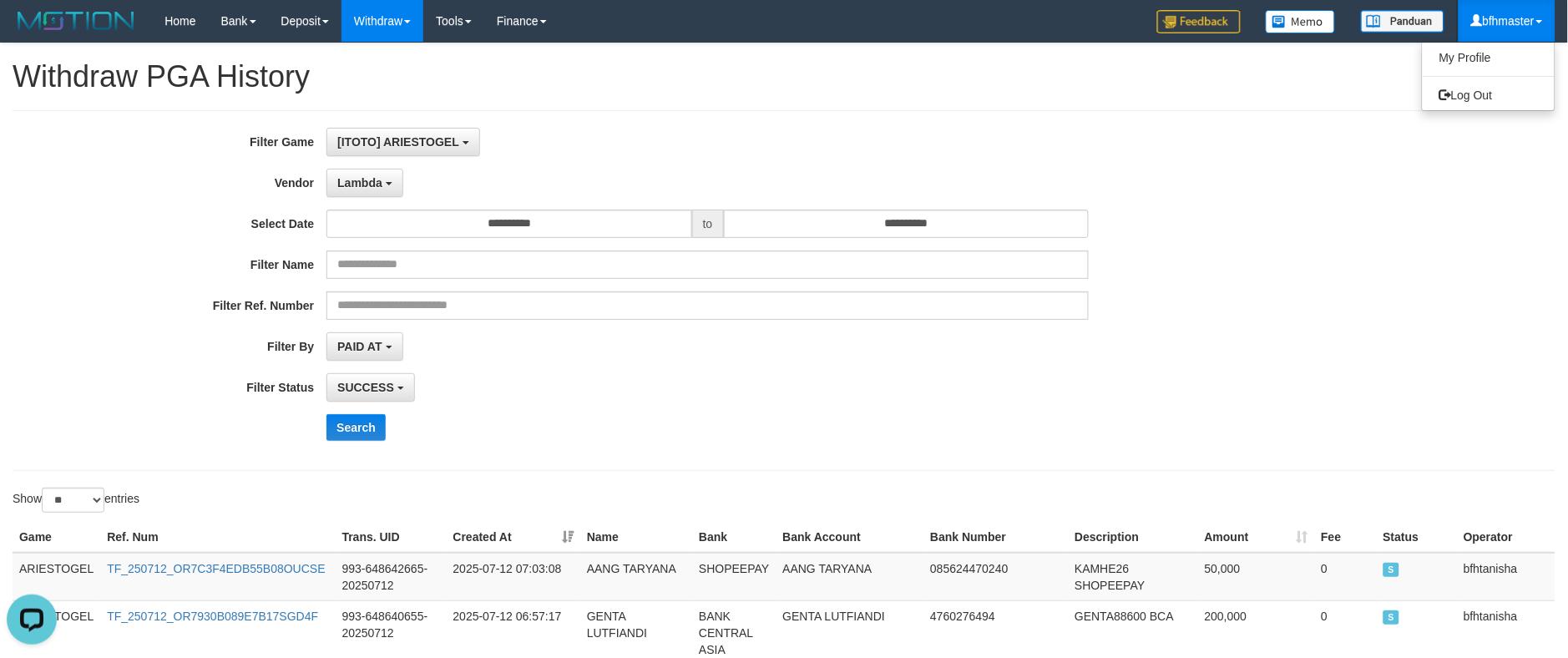 click on "bfhmaster" at bounding box center [1507, 21] 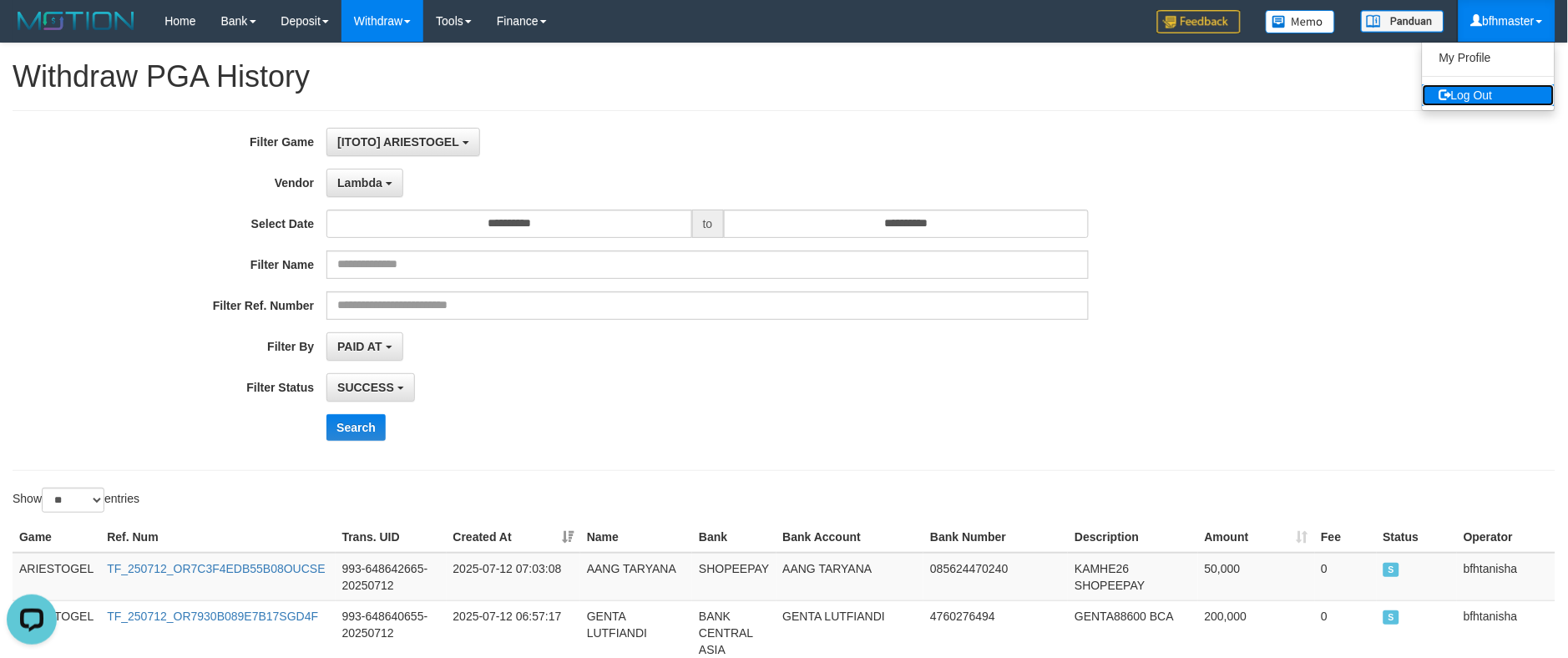 click on "Log Out" at bounding box center [1489, 95] 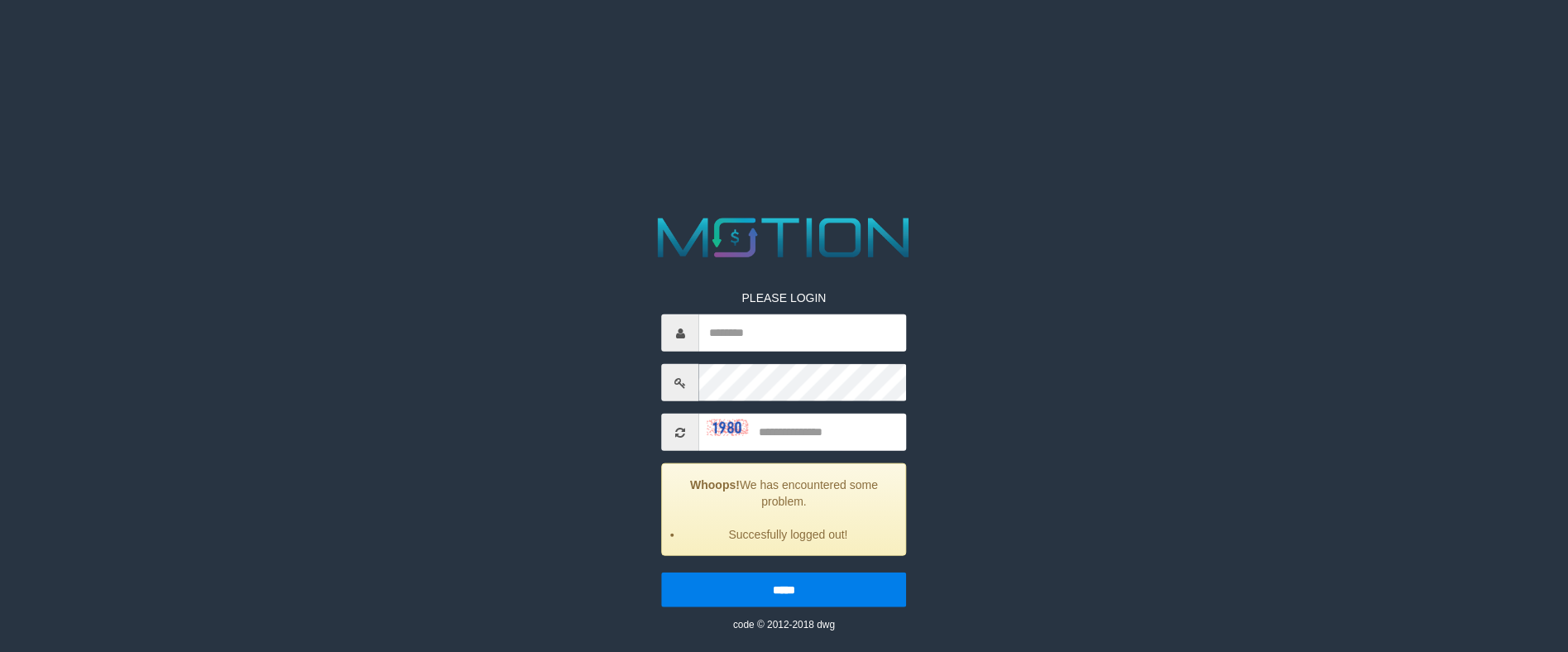 scroll, scrollTop: 0, scrollLeft: 0, axis: both 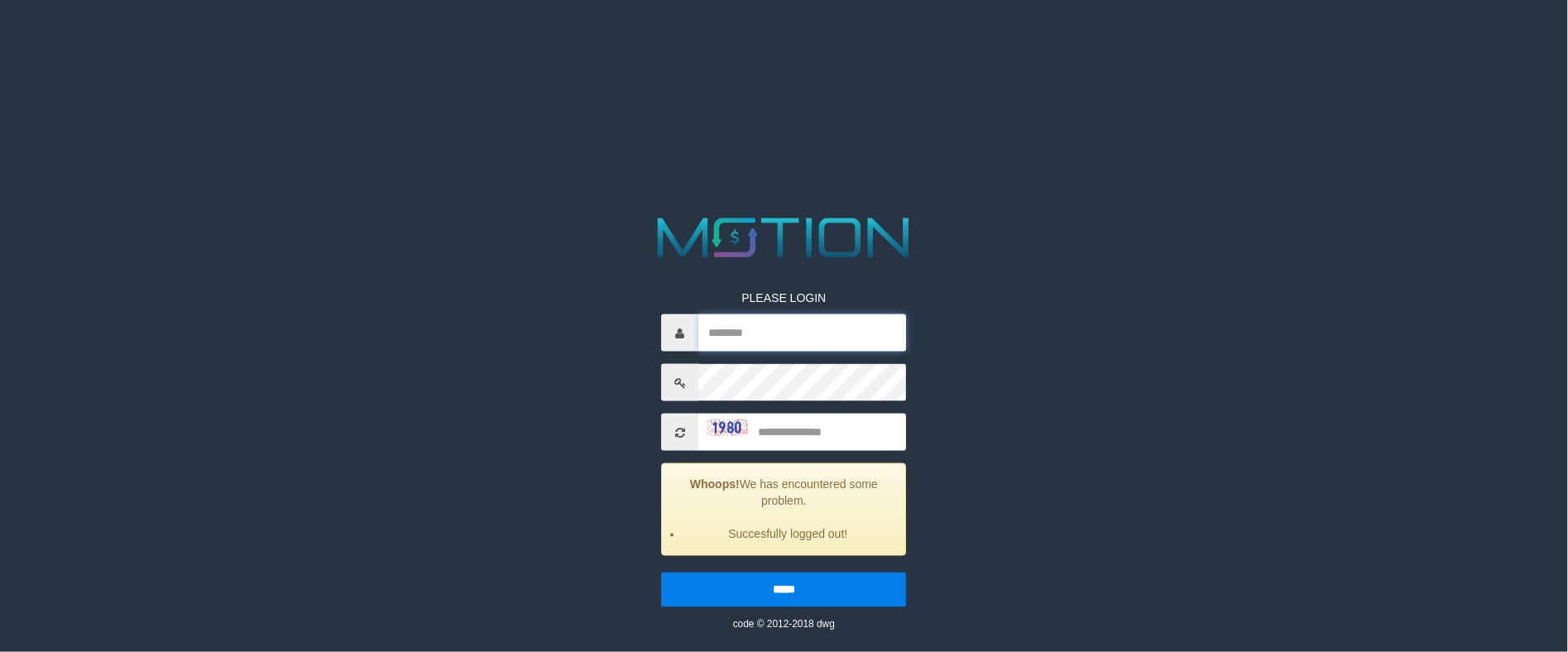 click at bounding box center (803, 333) 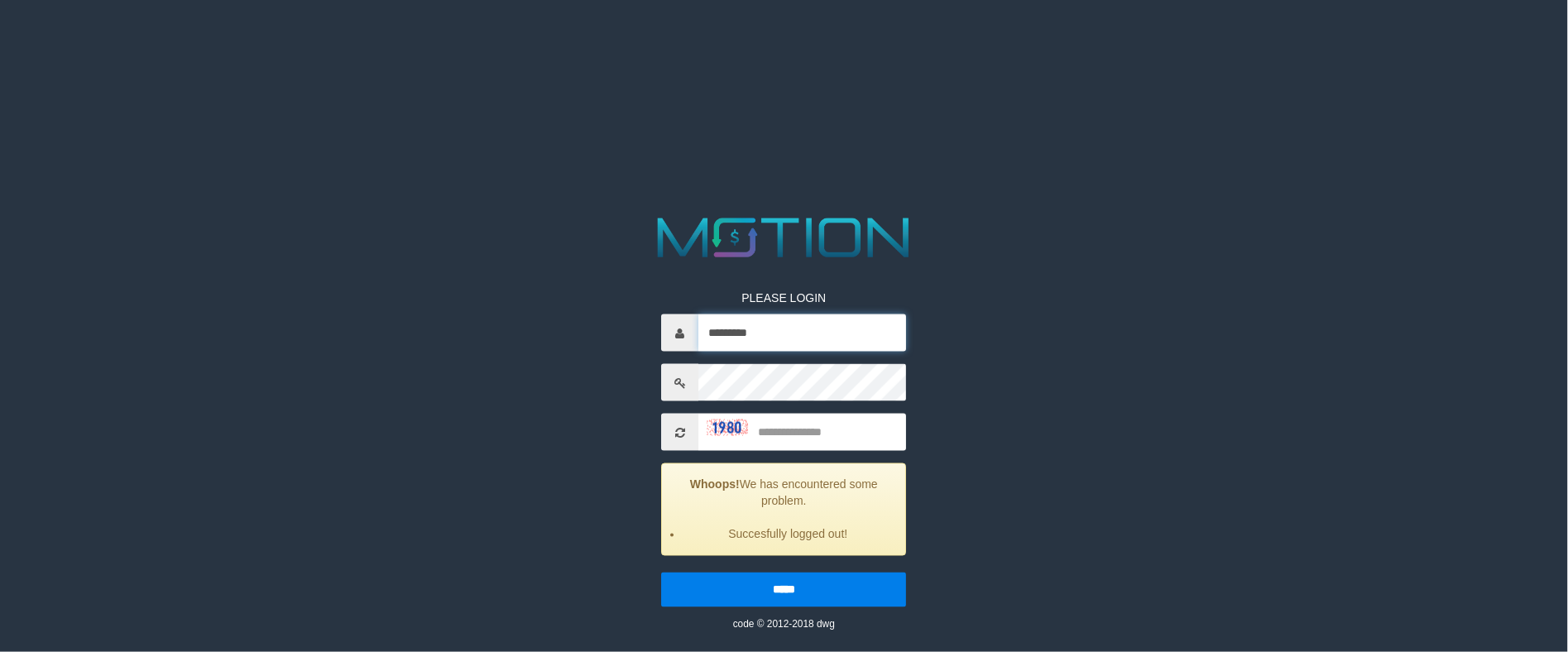 type on "*********" 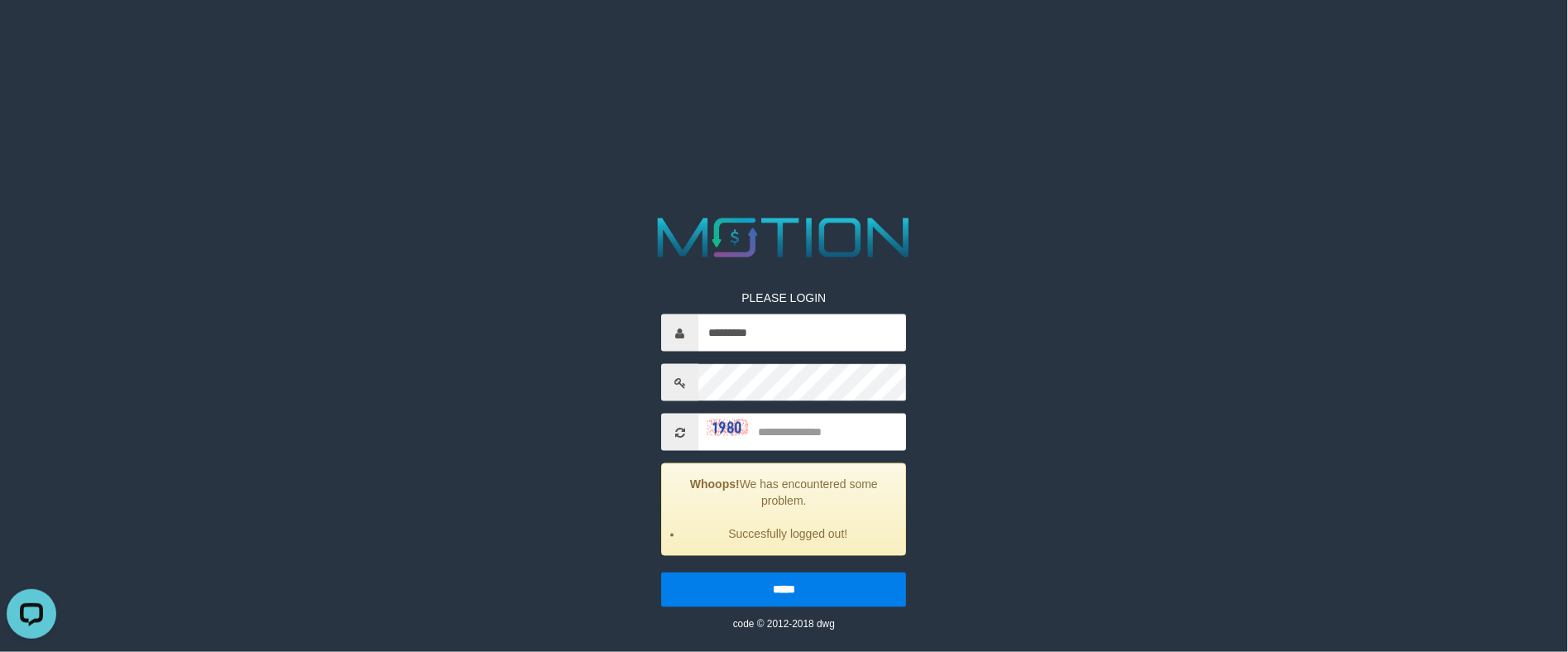 scroll, scrollTop: 0, scrollLeft: 0, axis: both 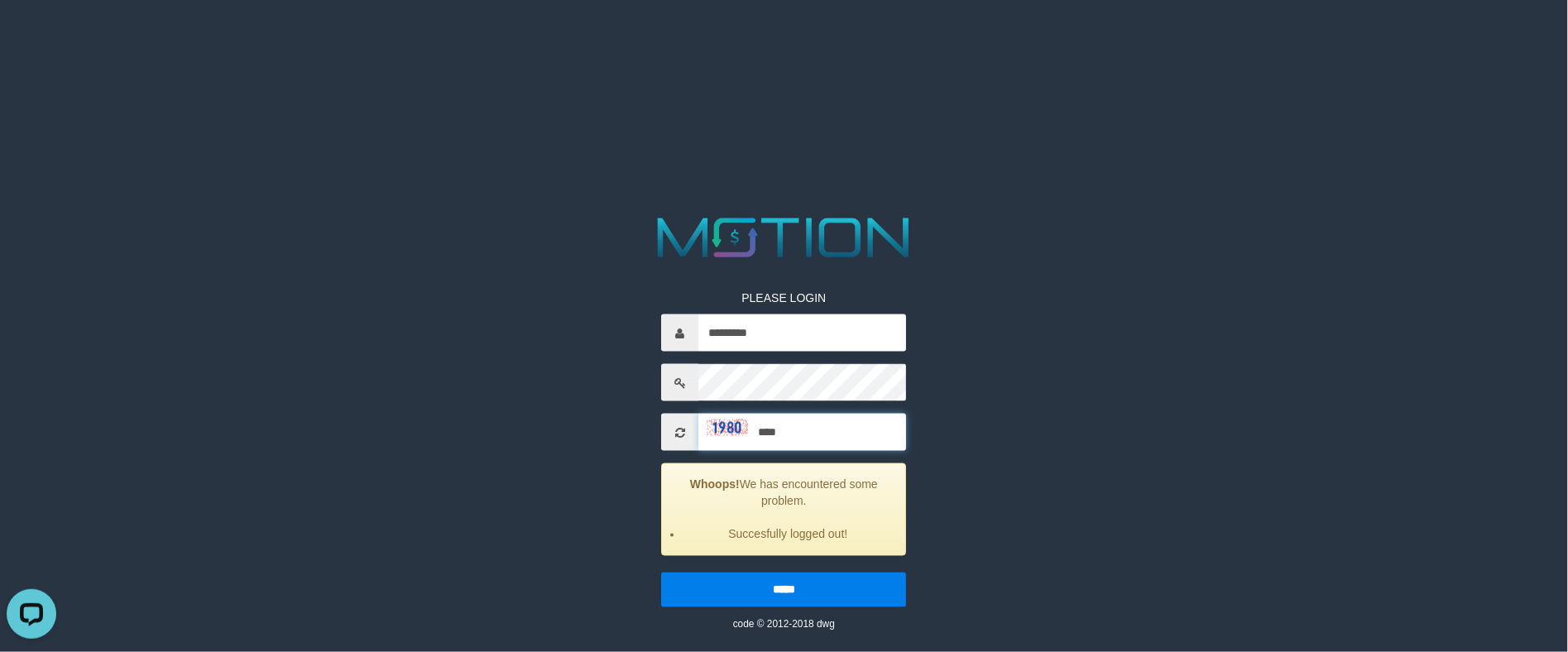 type on "****" 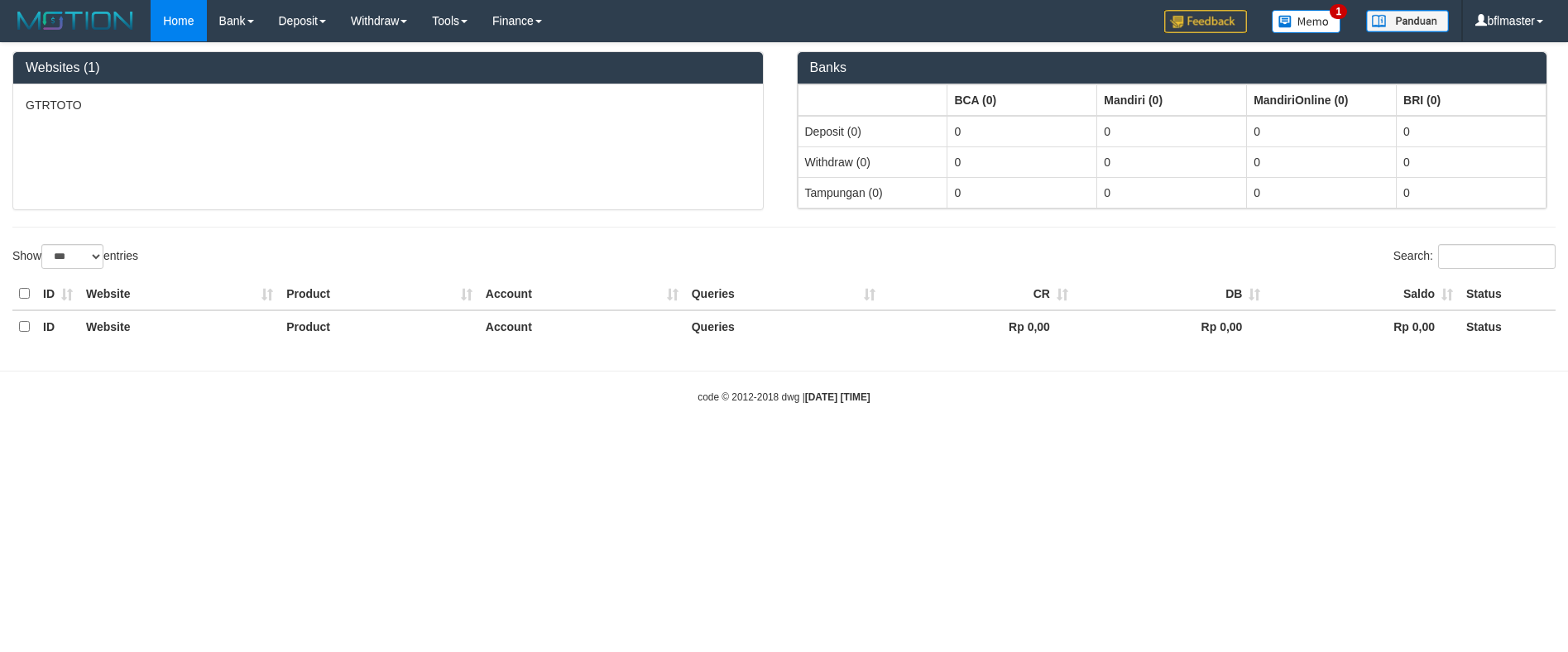 select on "***" 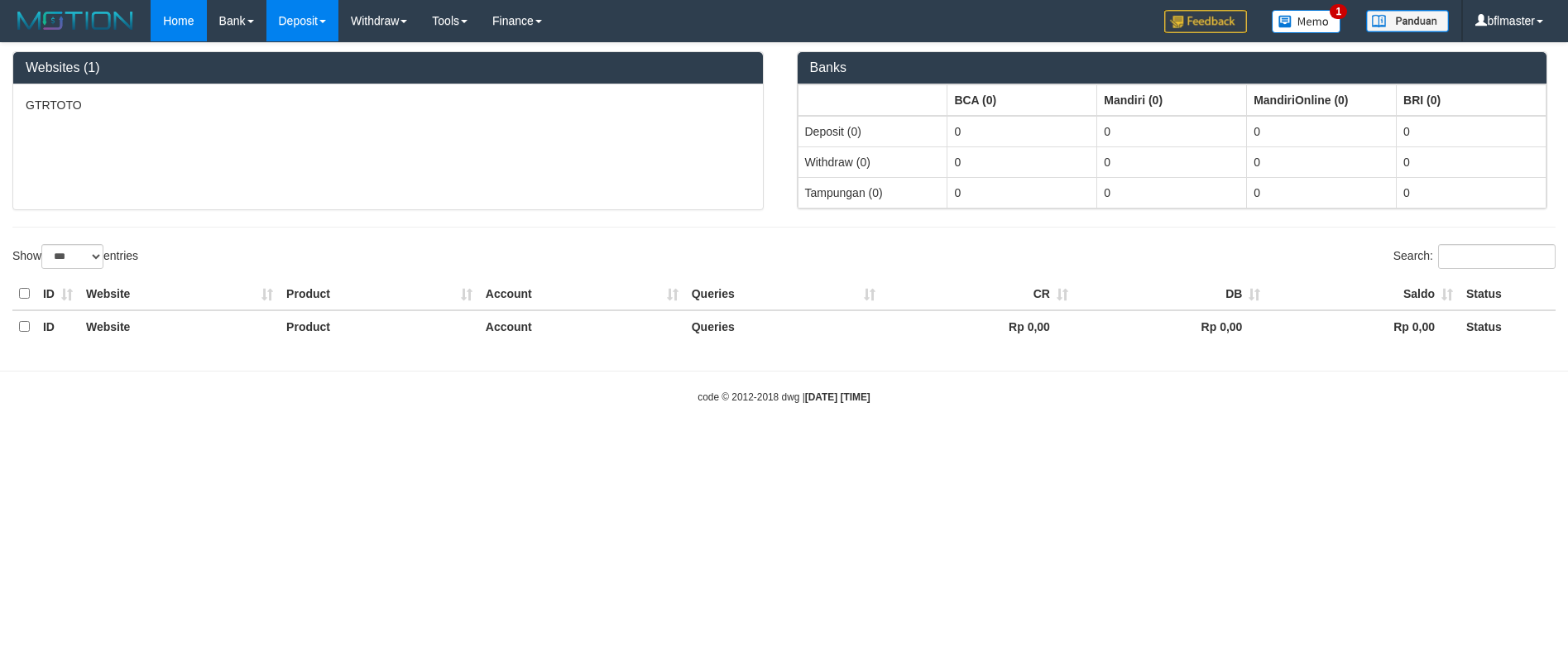 scroll, scrollTop: 0, scrollLeft: 0, axis: both 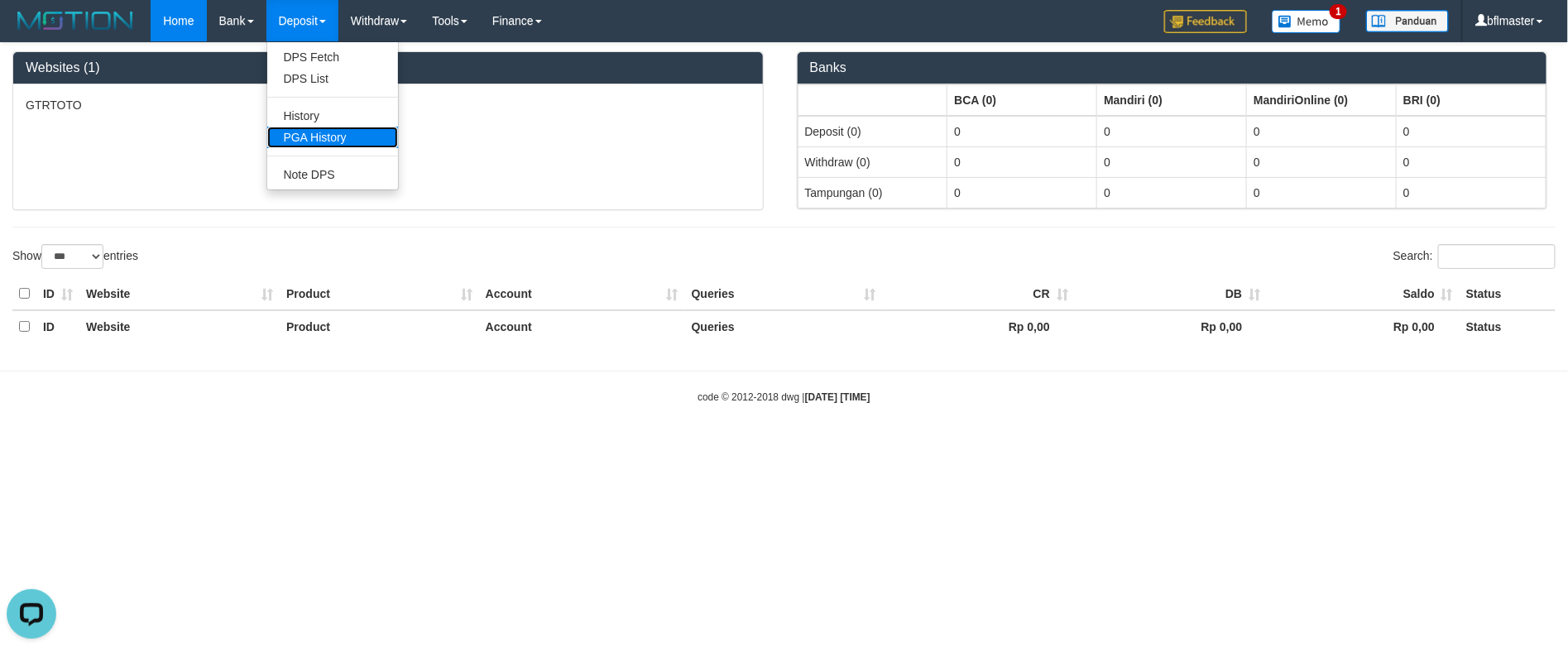 click on "PGA History" at bounding box center [333, 137] 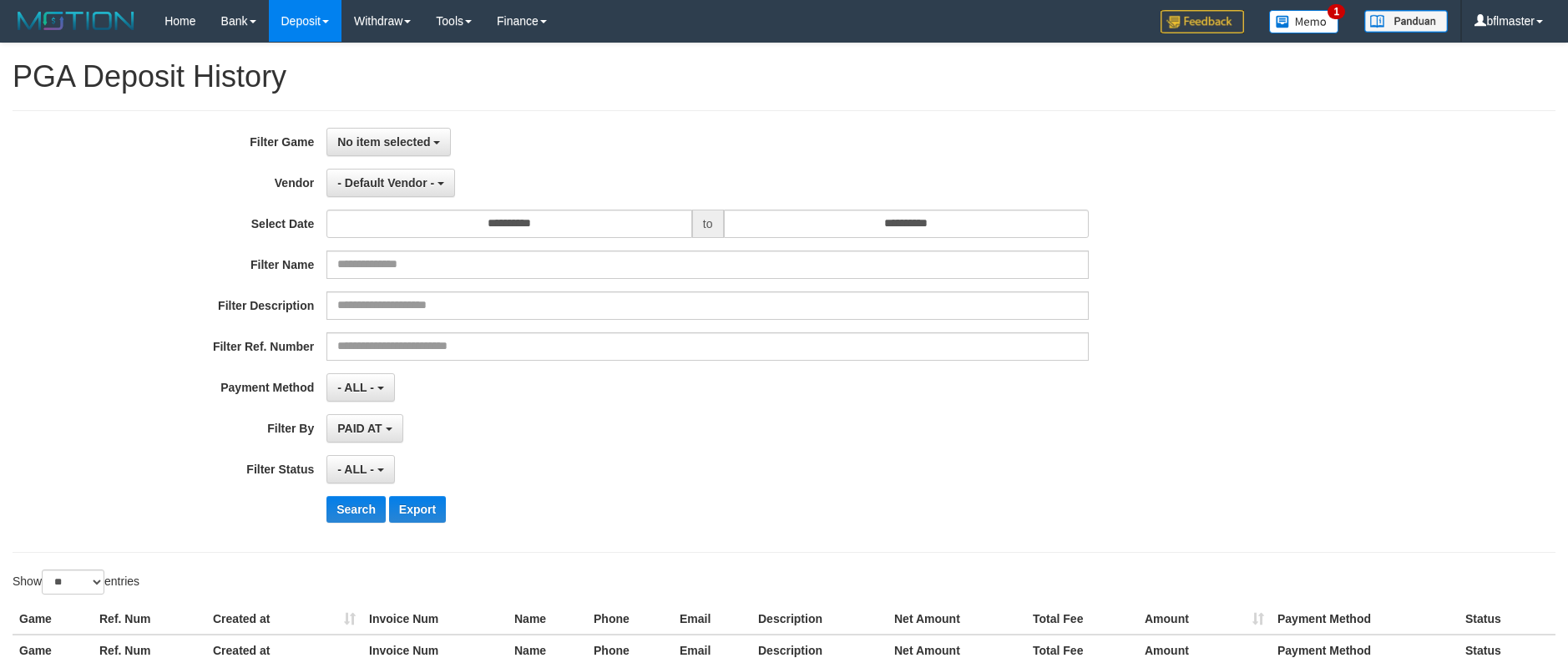 select 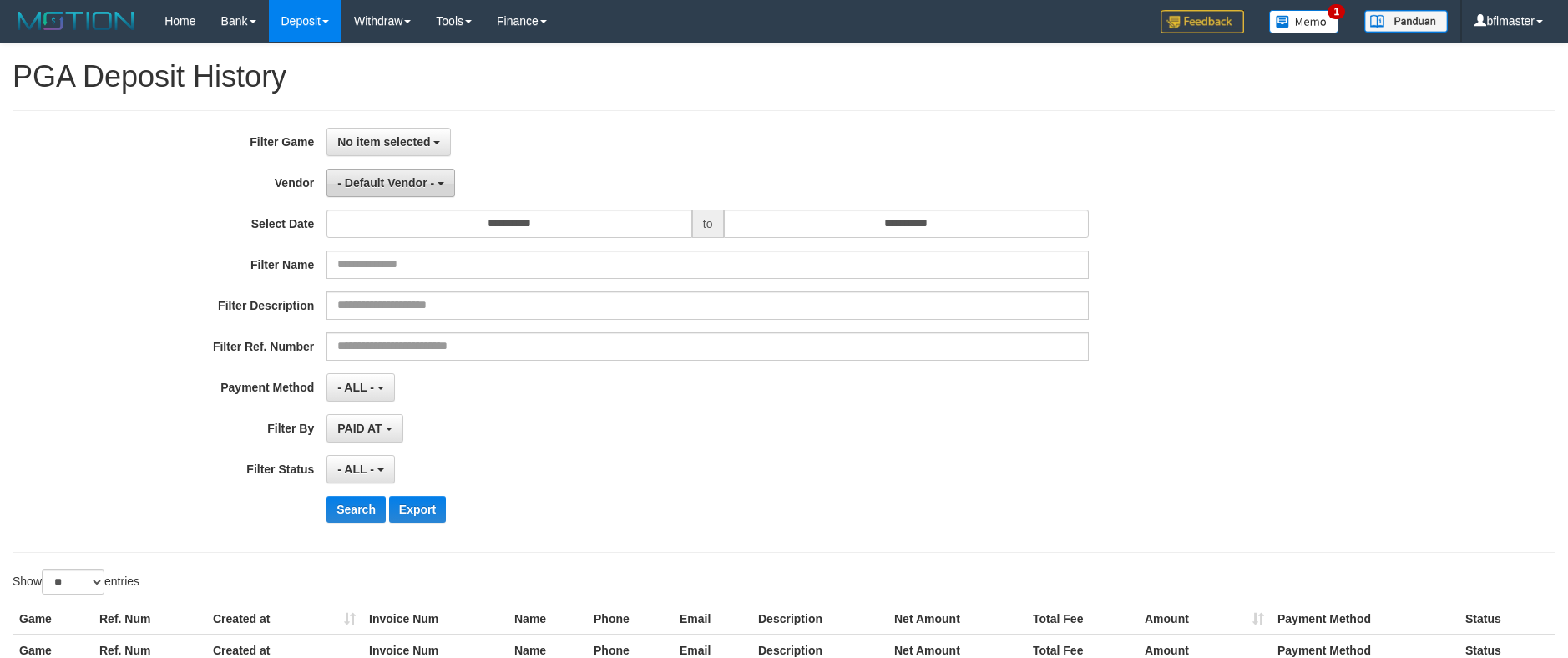 scroll, scrollTop: 0, scrollLeft: 0, axis: both 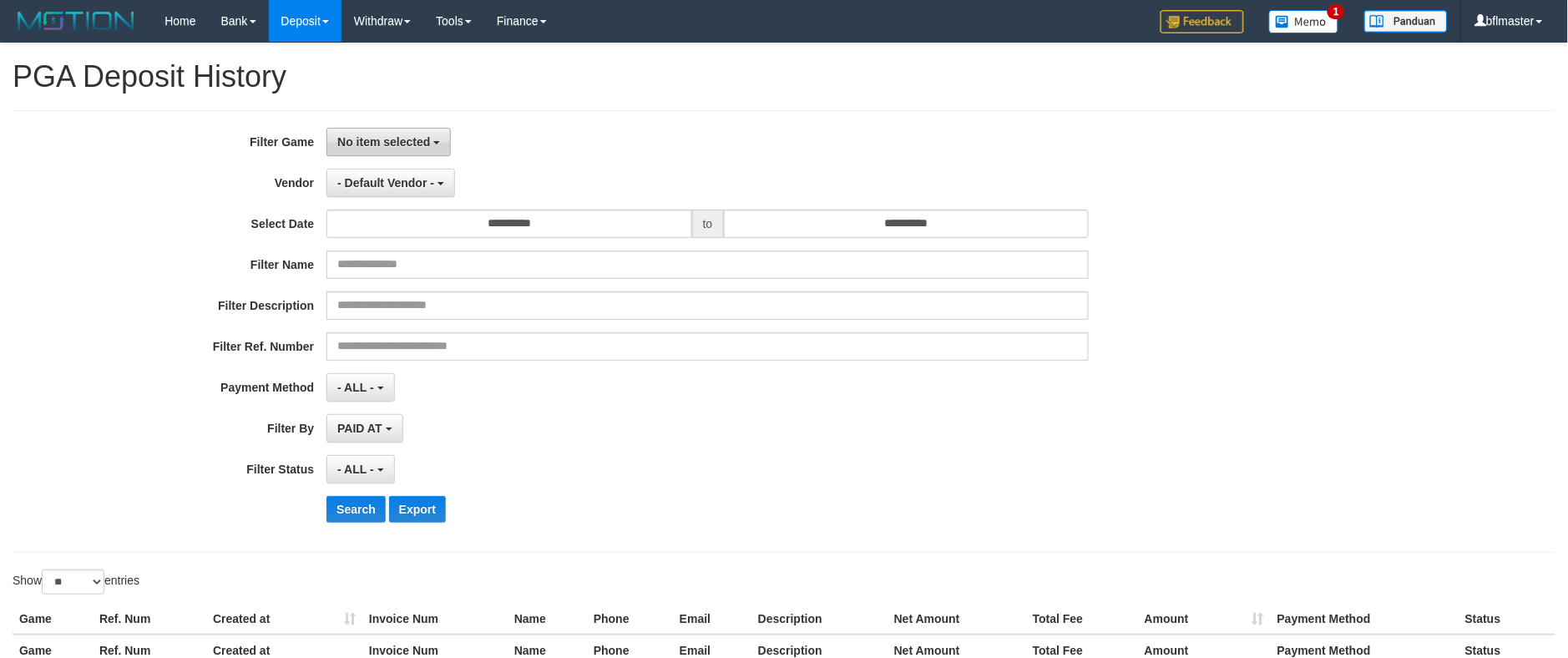 click on "No item selected" at bounding box center (383, 142) 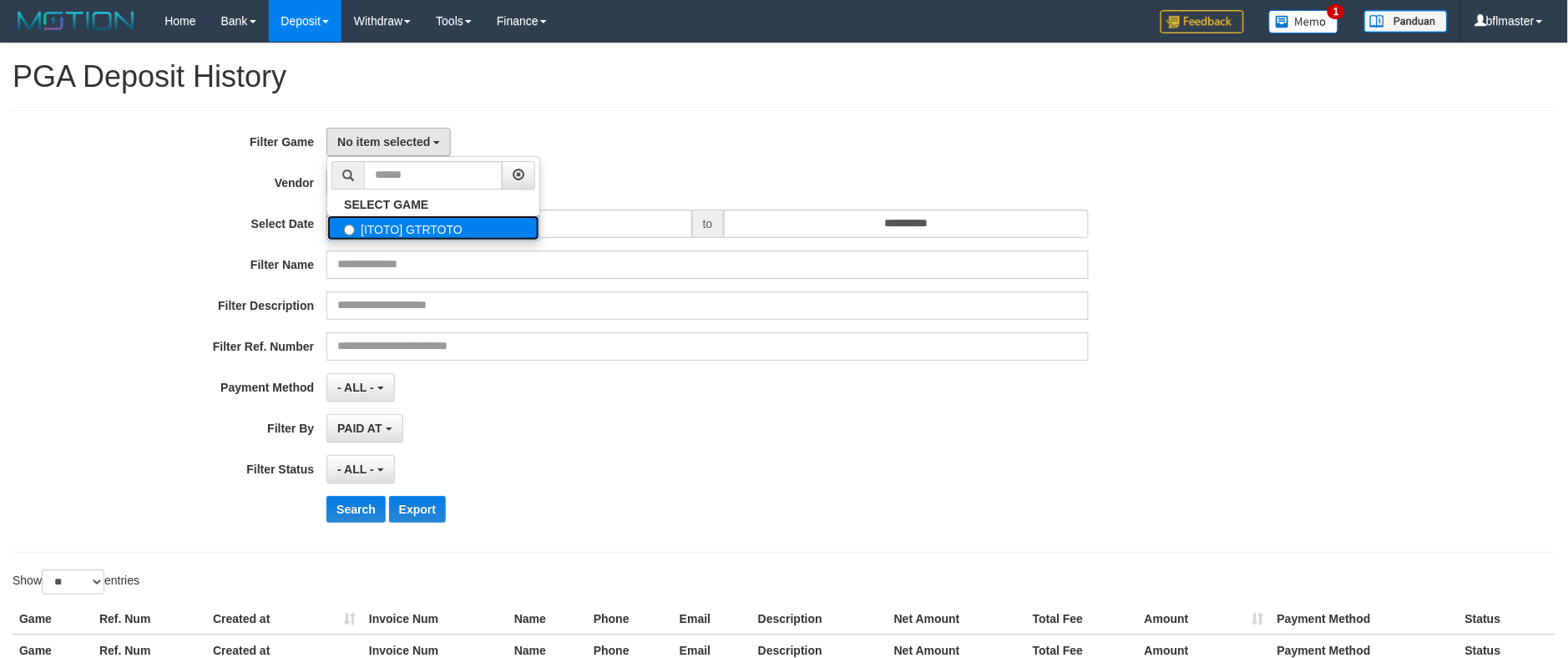 click on "[ITOTO] GTRTOTO" at bounding box center (433, 228) 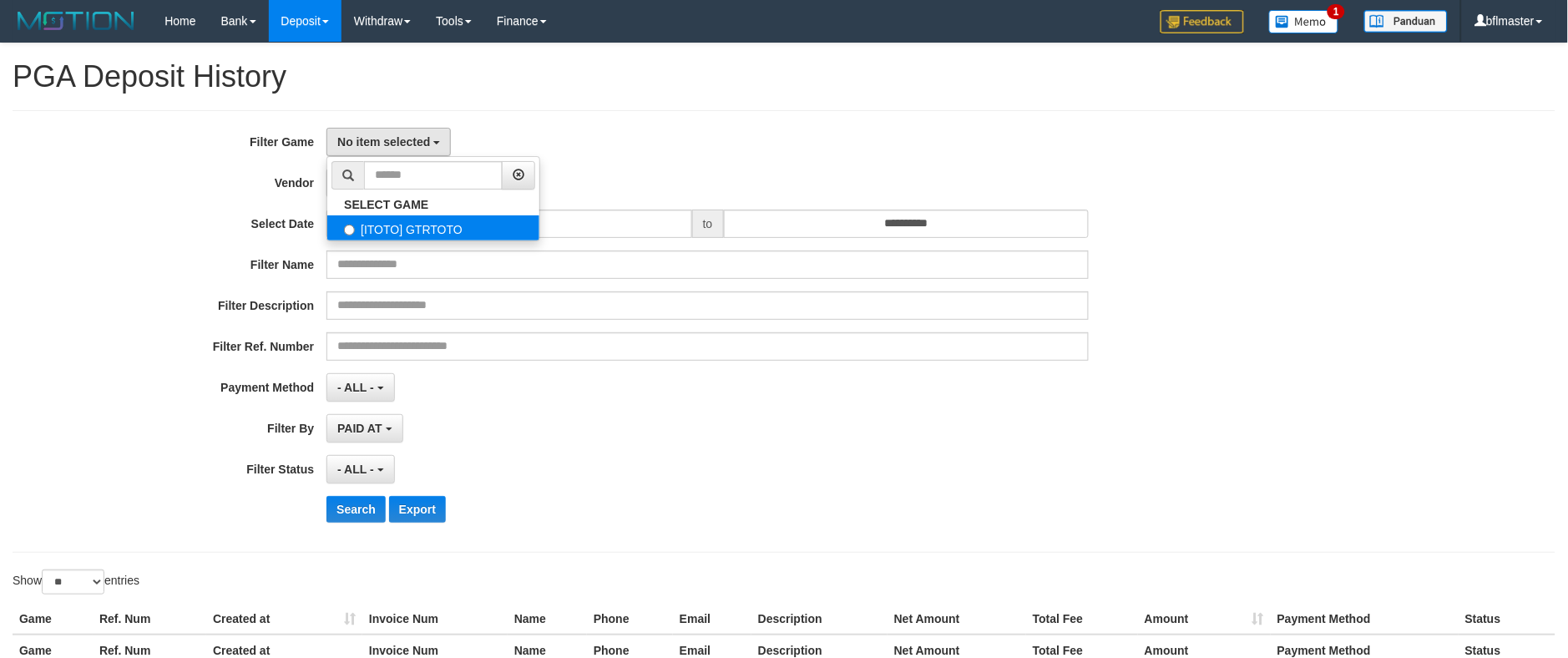 select on "***" 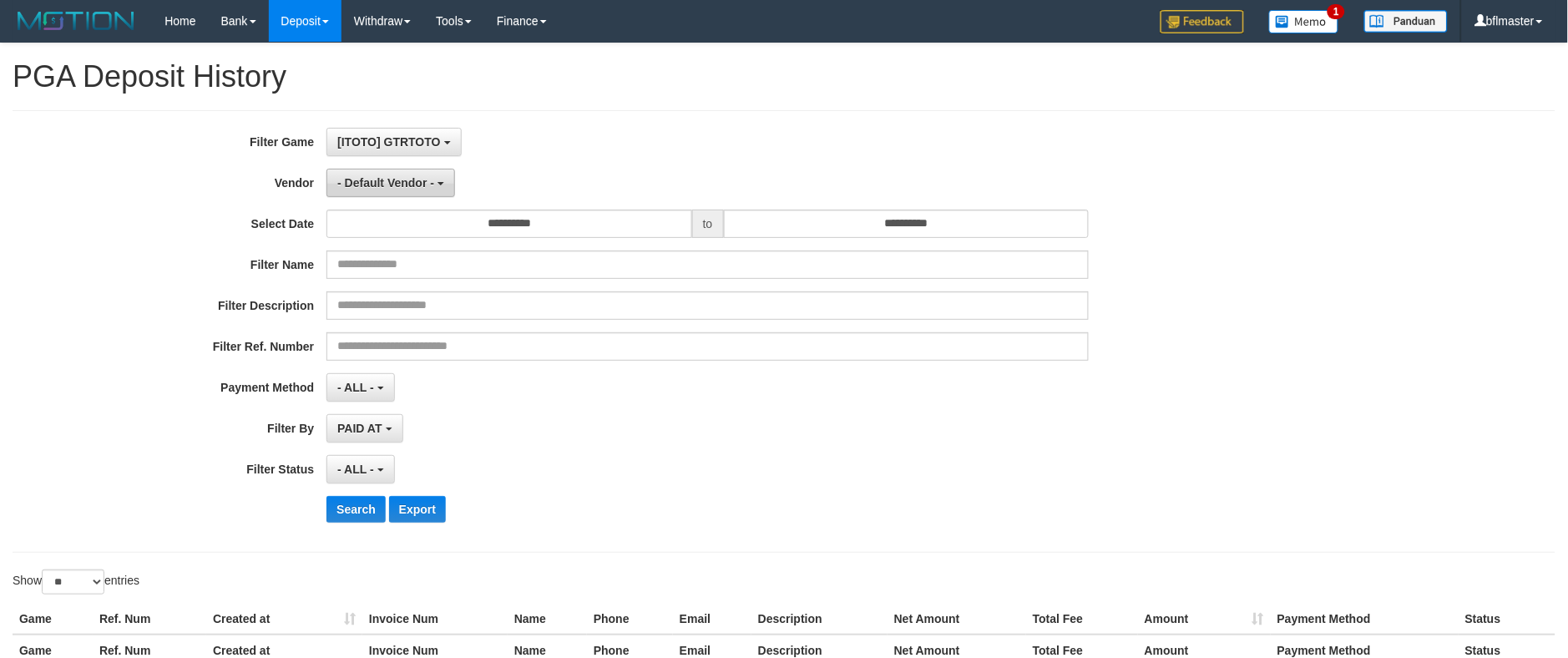 scroll, scrollTop: 14, scrollLeft: 0, axis: vertical 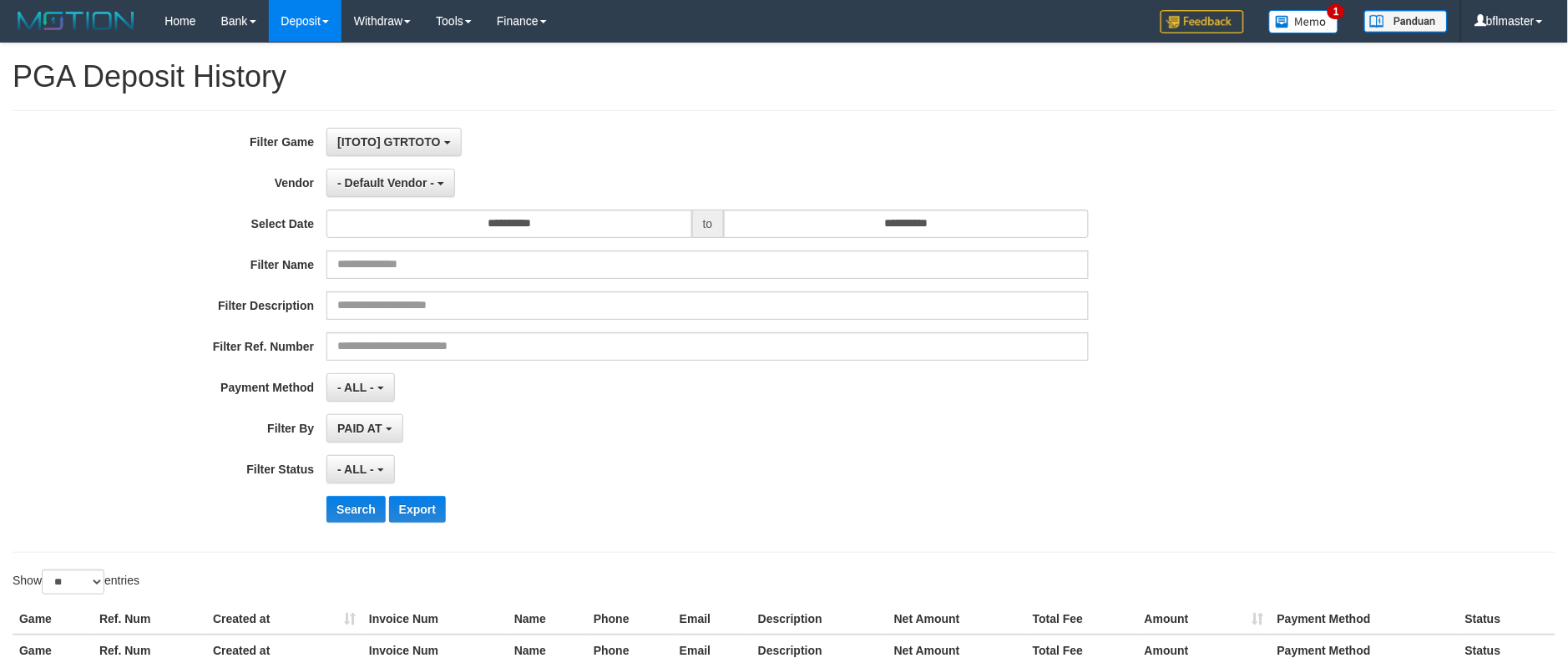 click at bounding box center [0, 0] 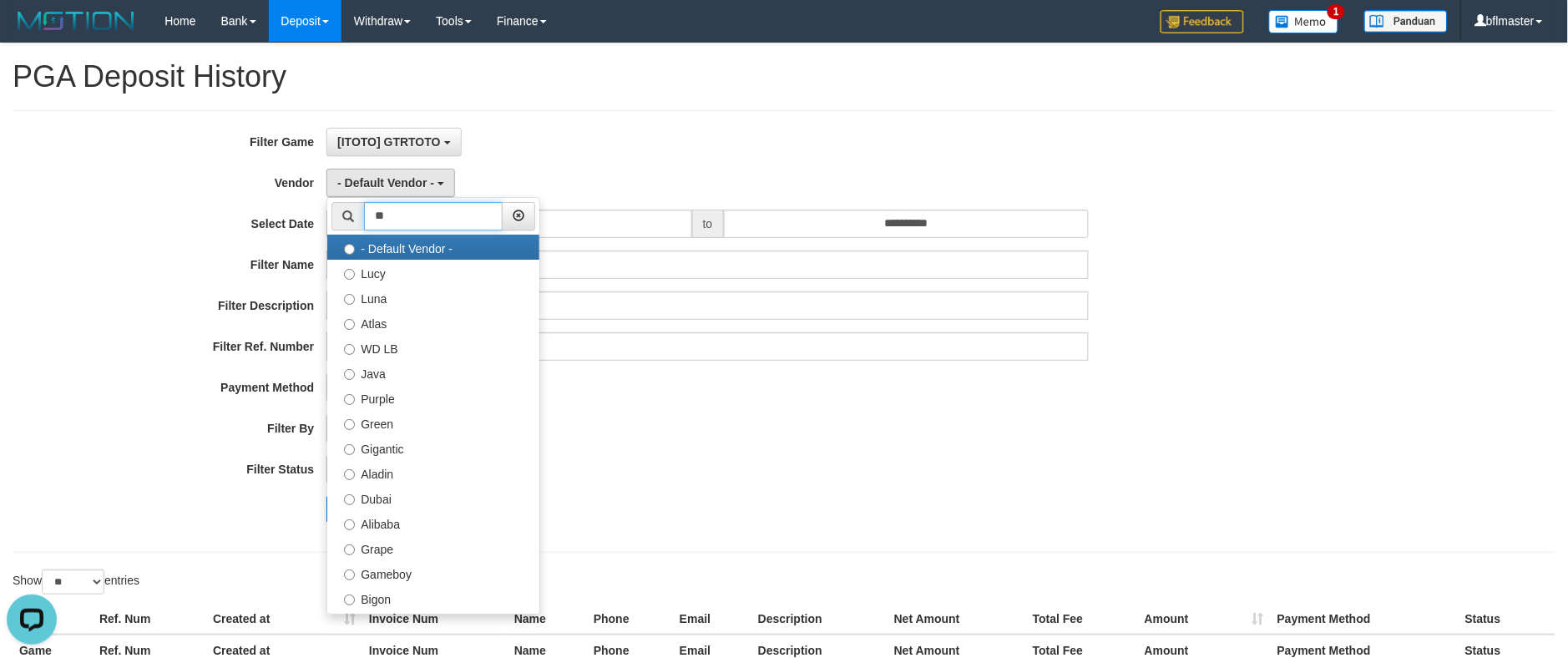 scroll, scrollTop: 0, scrollLeft: 0, axis: both 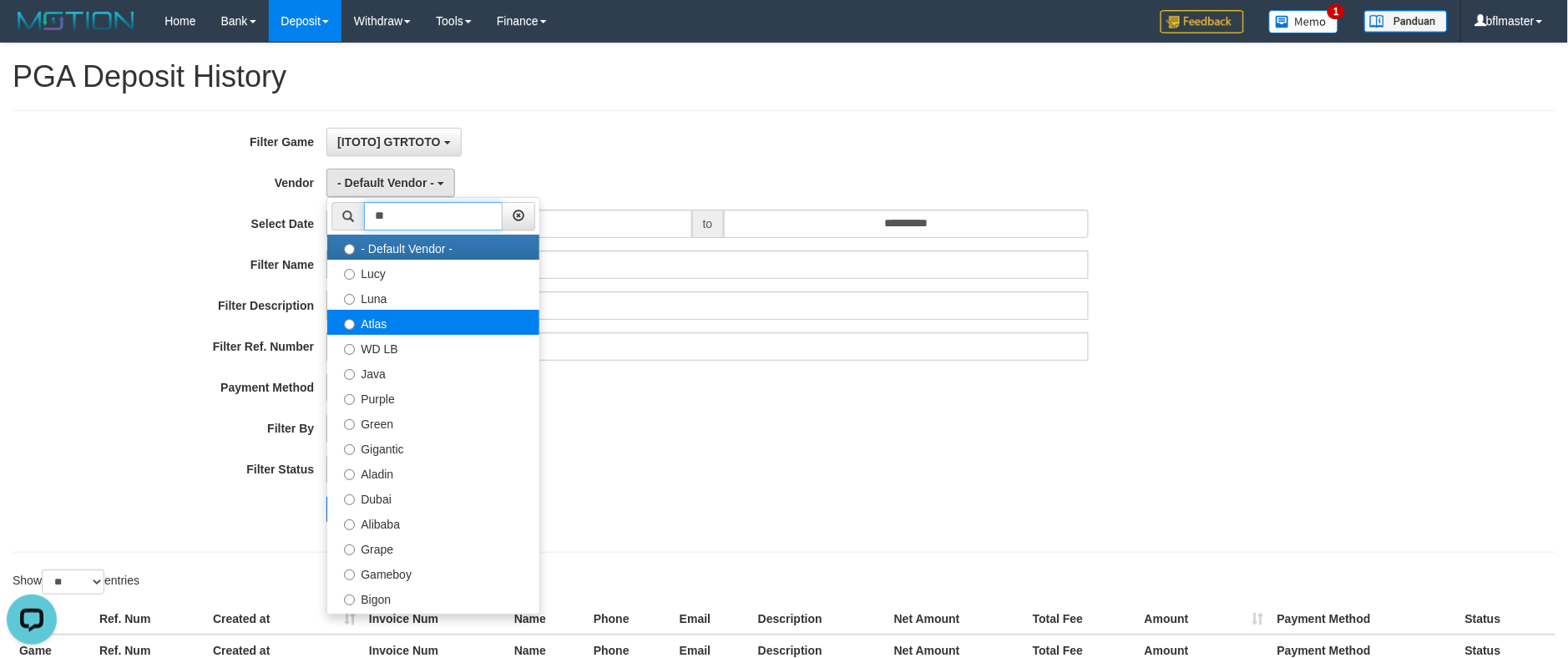 type on "**" 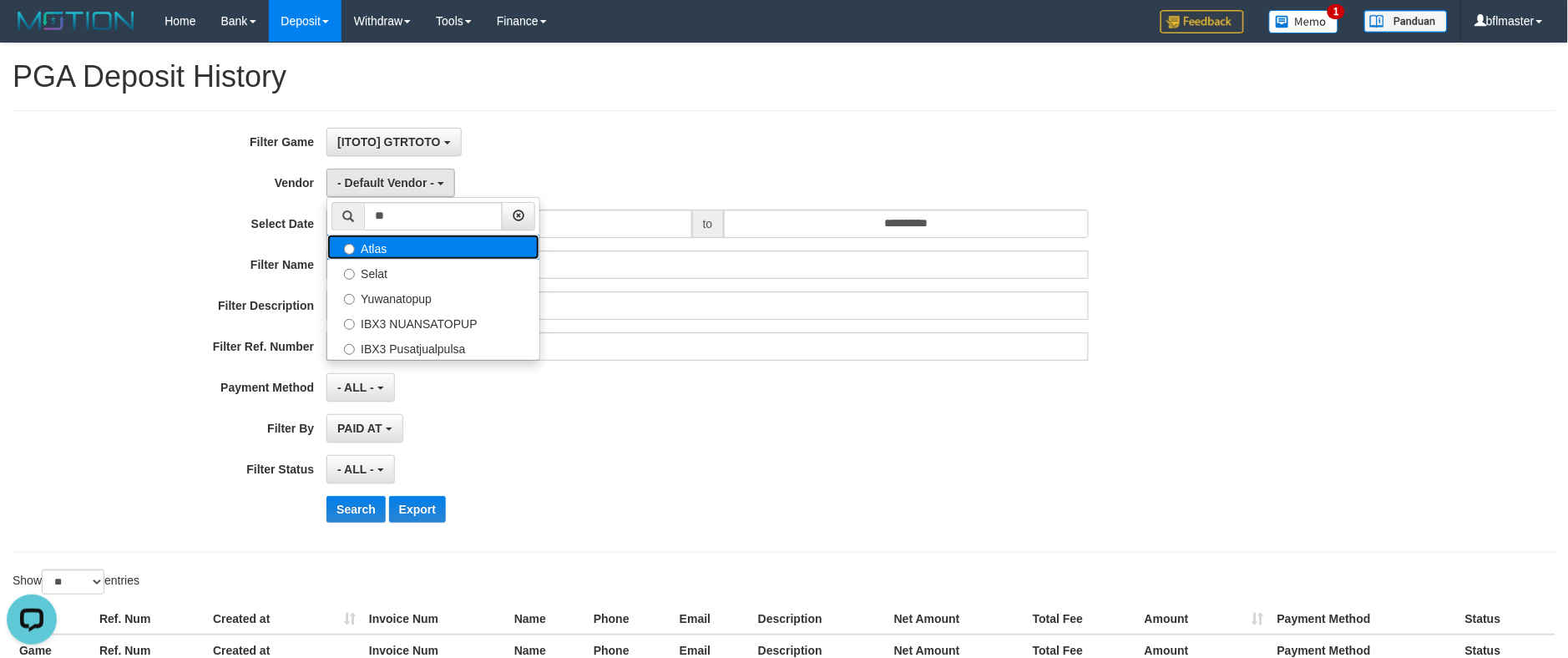 click on "Atlas" at bounding box center (433, 247) 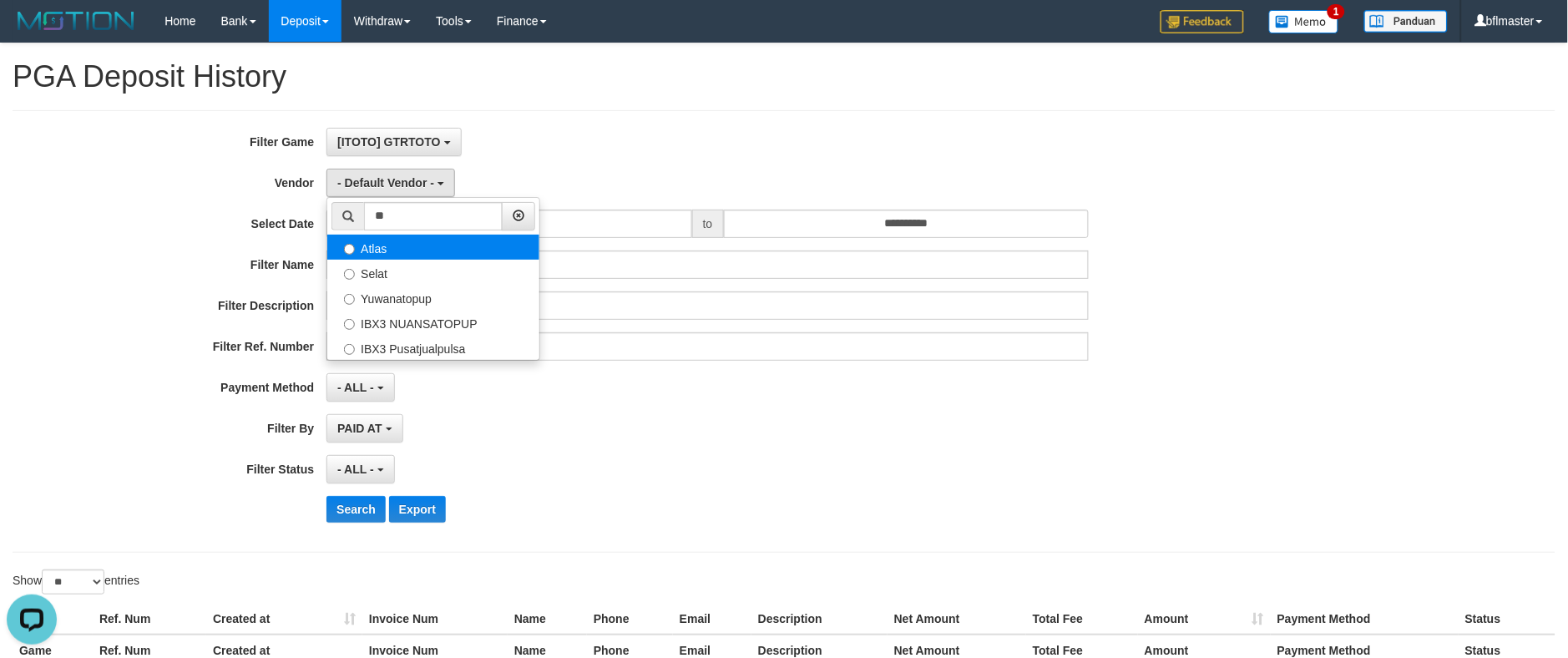 select on "**********" 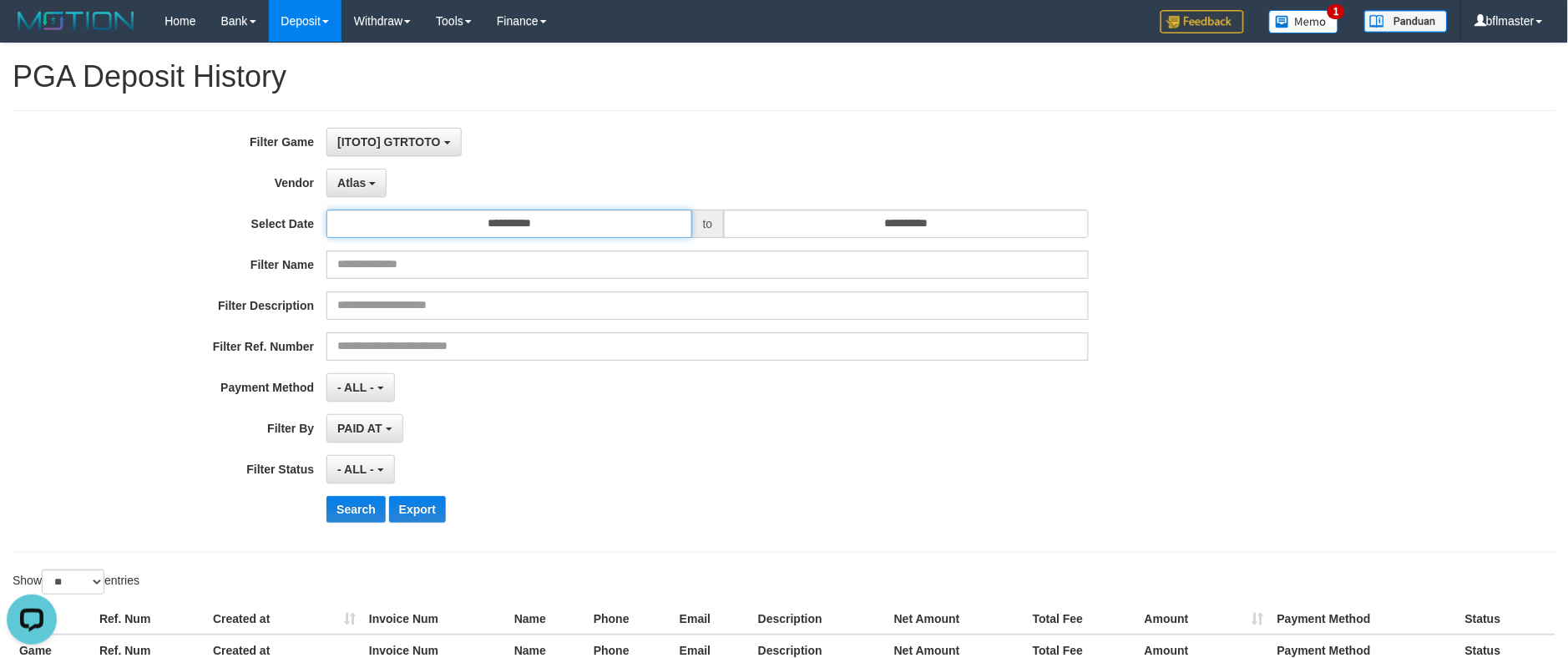 click on "**********" at bounding box center [509, 224] 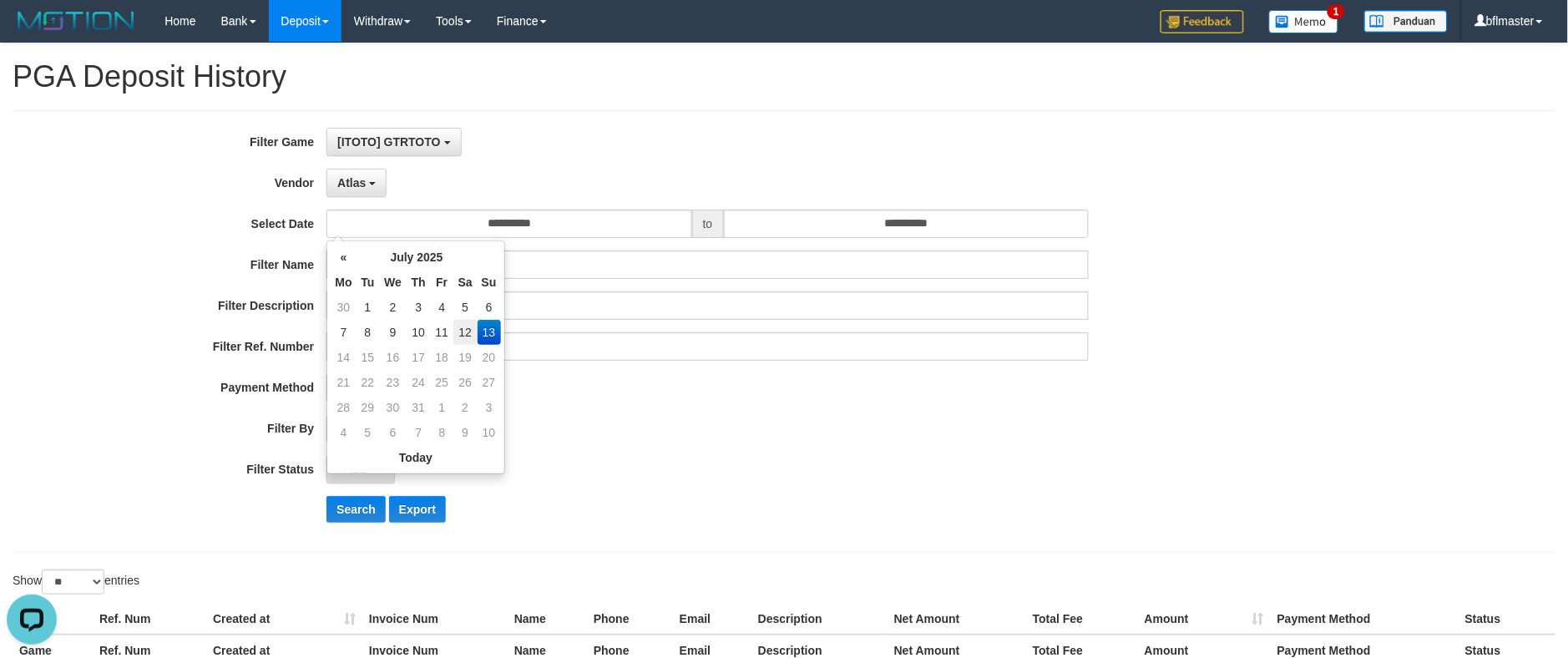 click on "12" at bounding box center (465, 332) 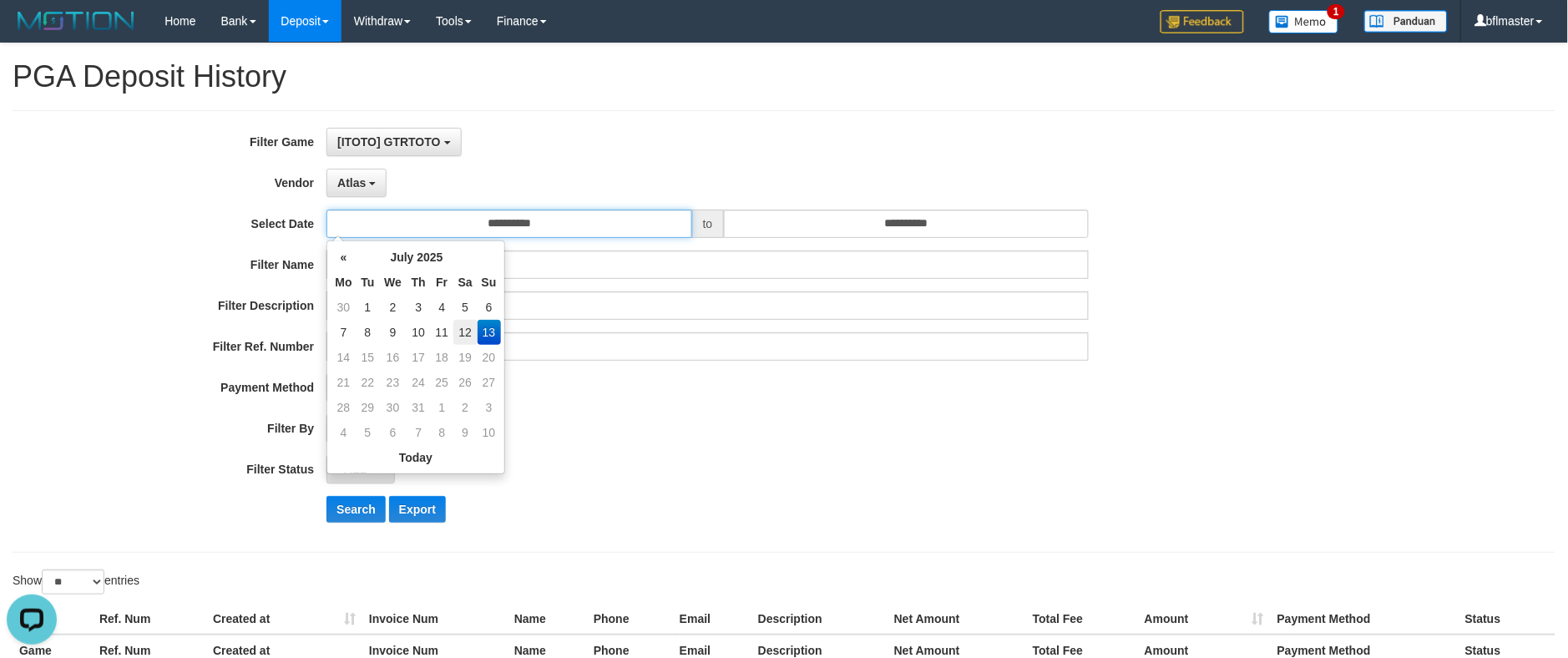 type on "**********" 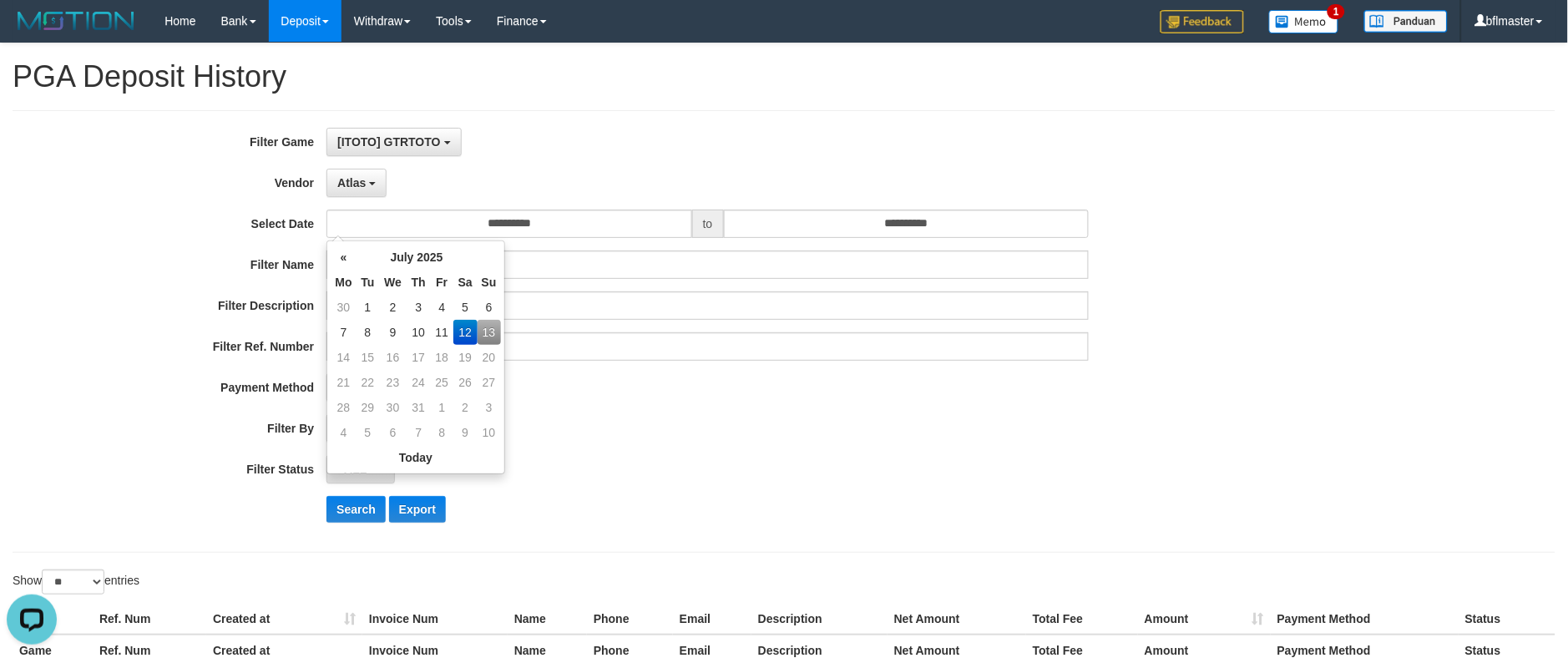 click on "**********" at bounding box center (653, 332) 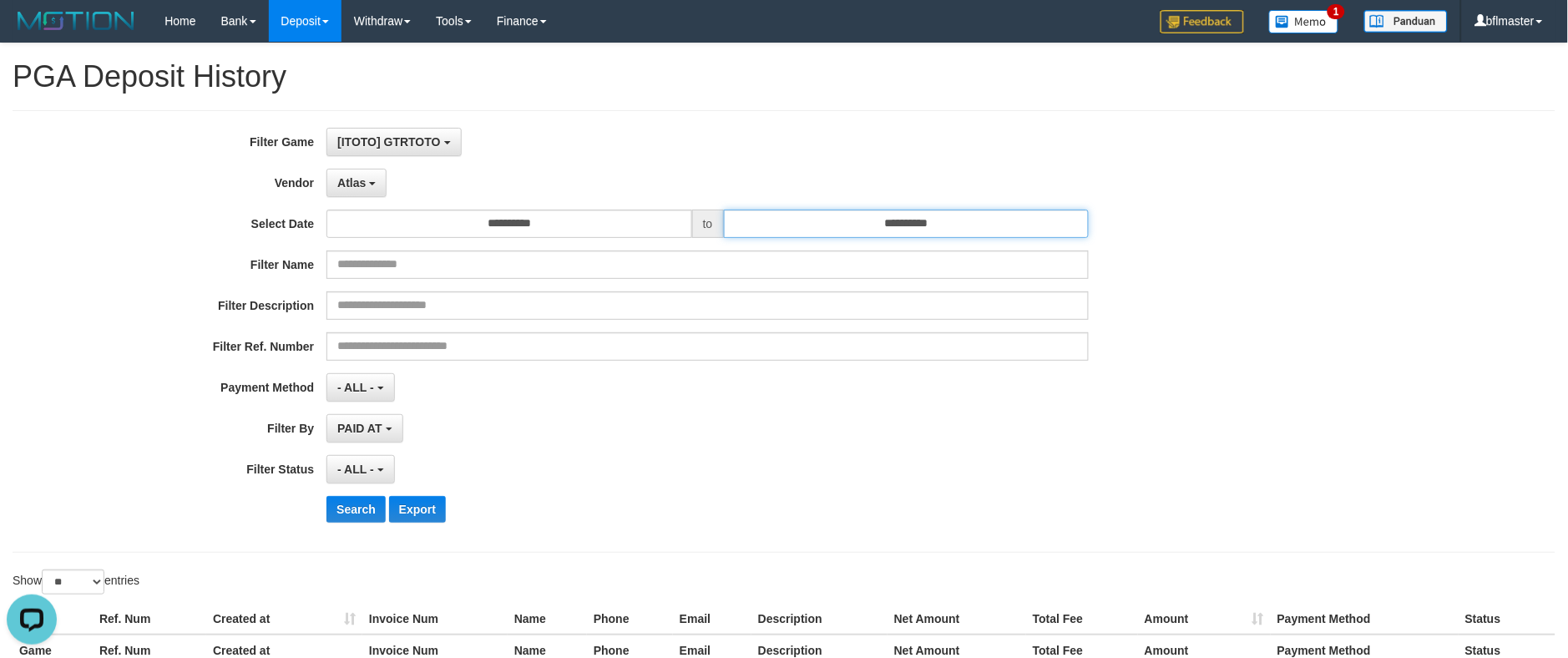 click on "**********" at bounding box center [907, 224] 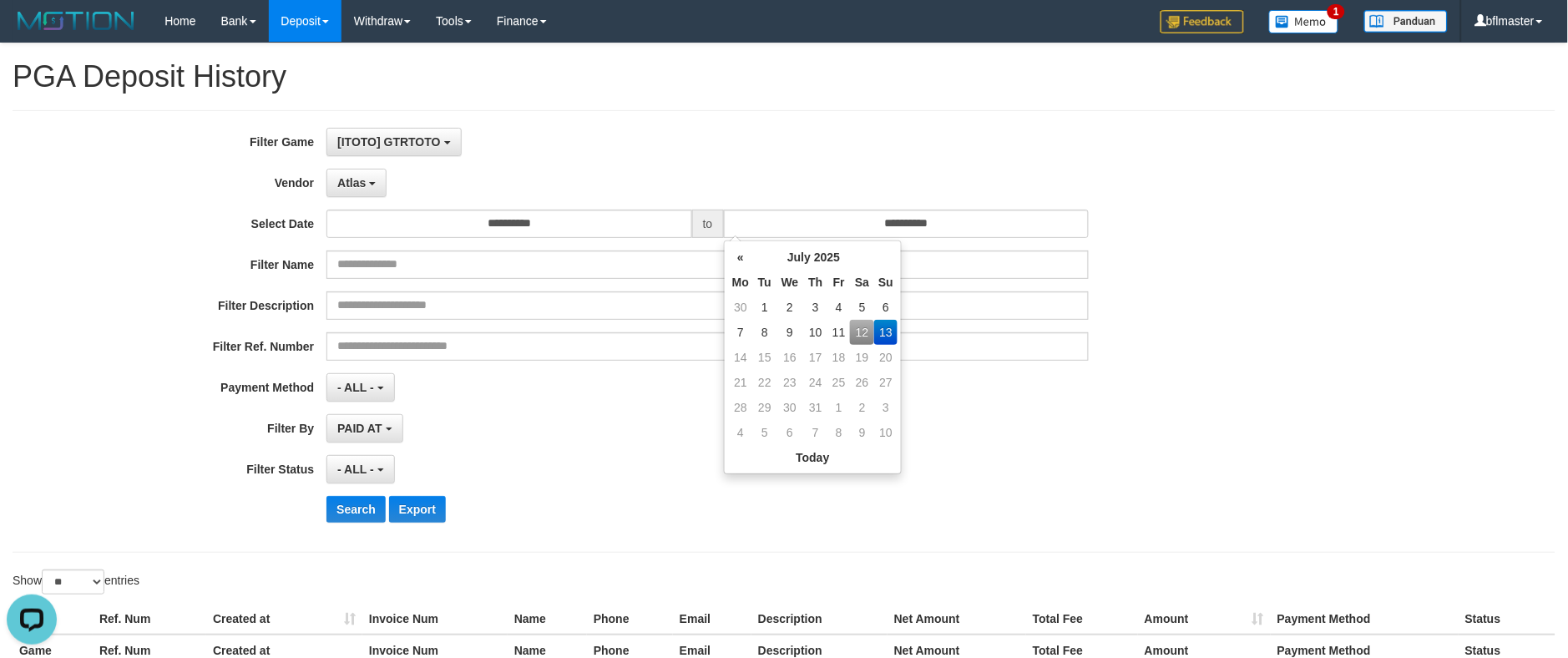click on "12" at bounding box center (862, 332) 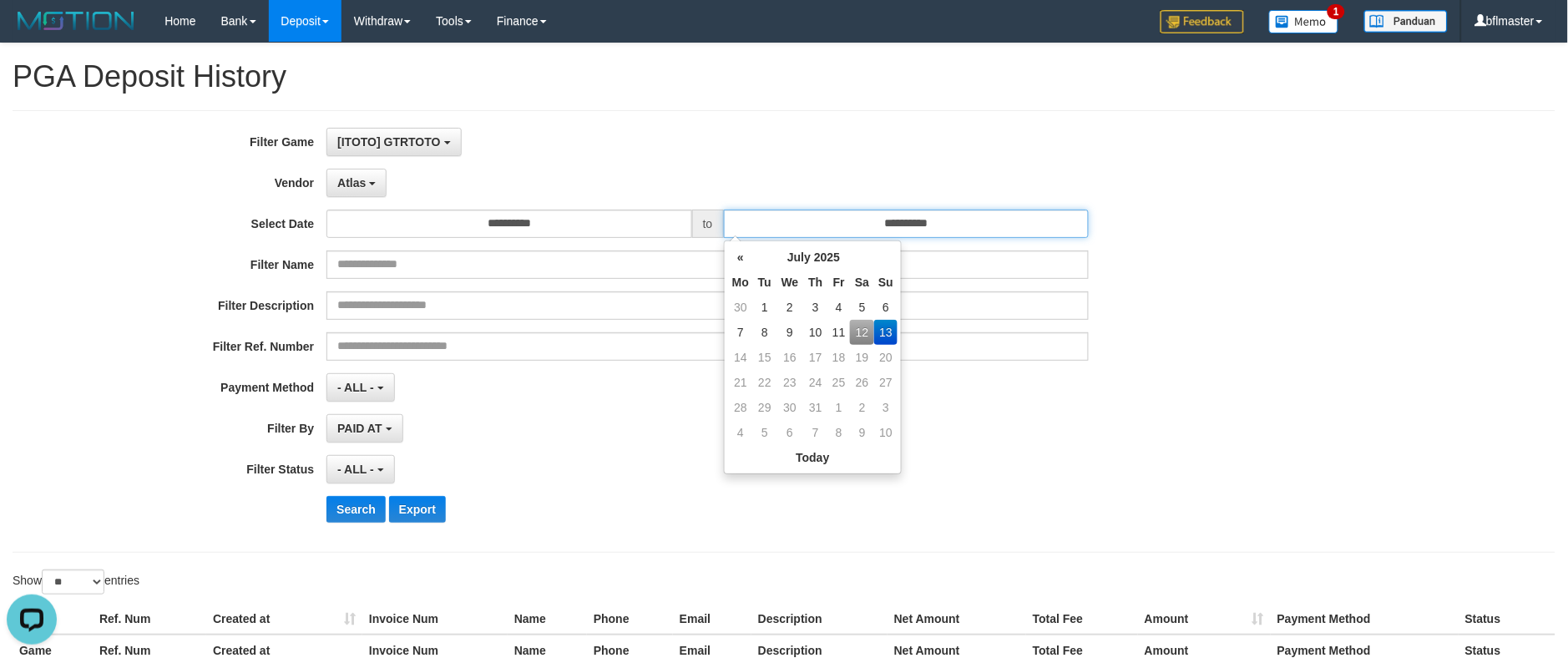 type on "**********" 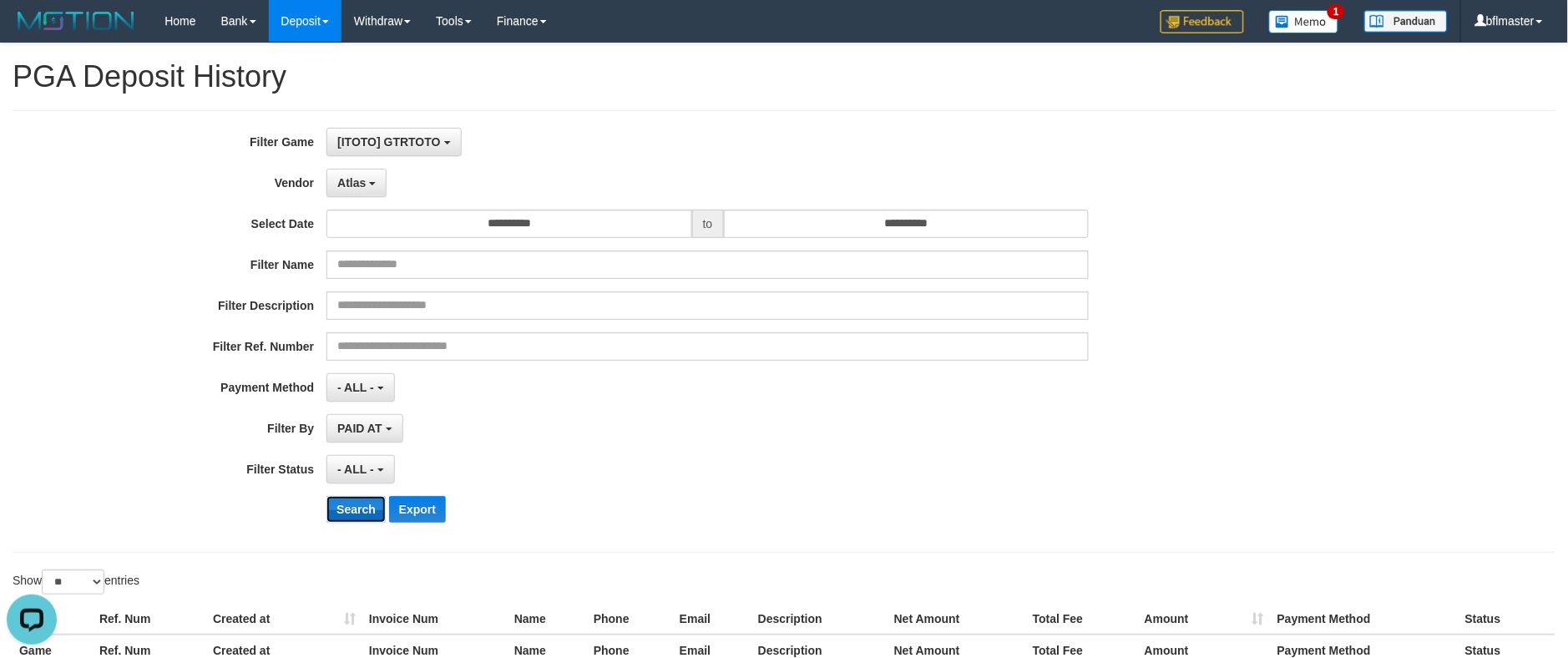 click on "Search" at bounding box center (356, 509) 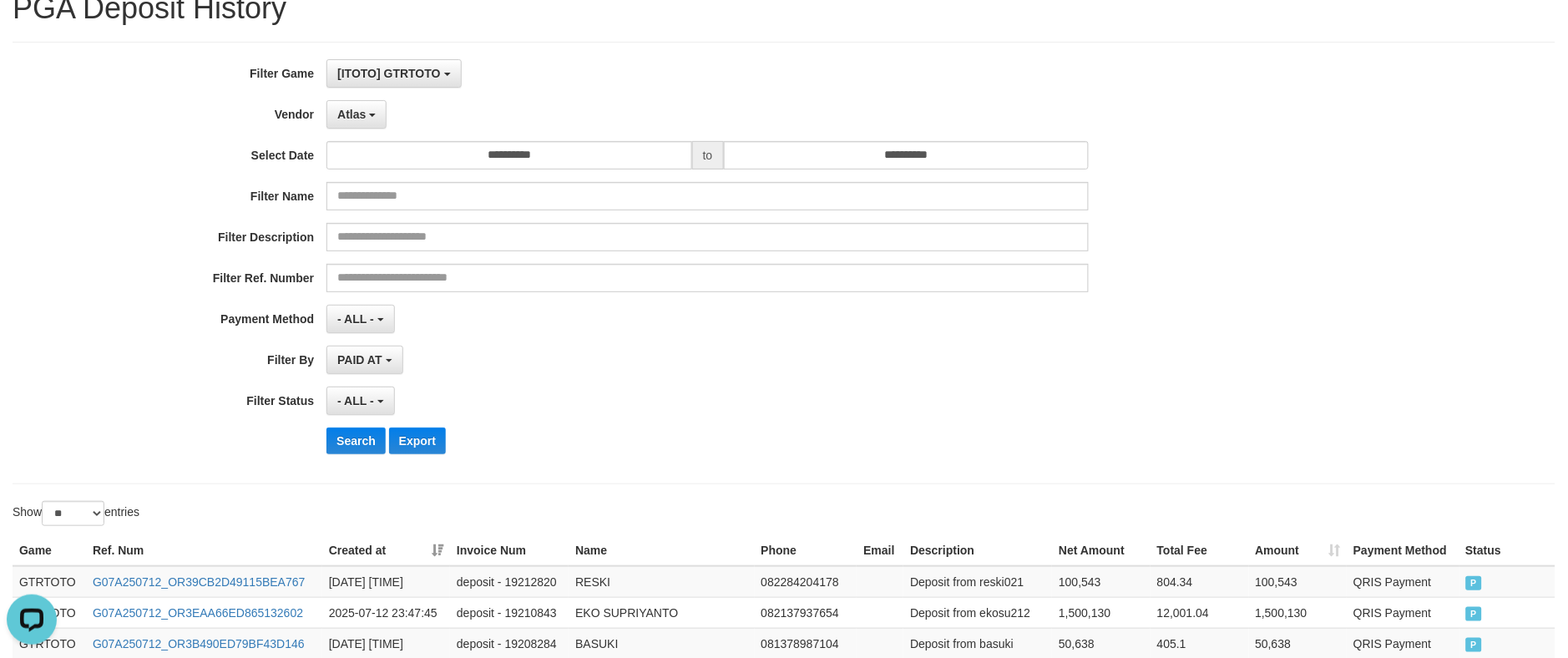 scroll, scrollTop: 0, scrollLeft: 0, axis: both 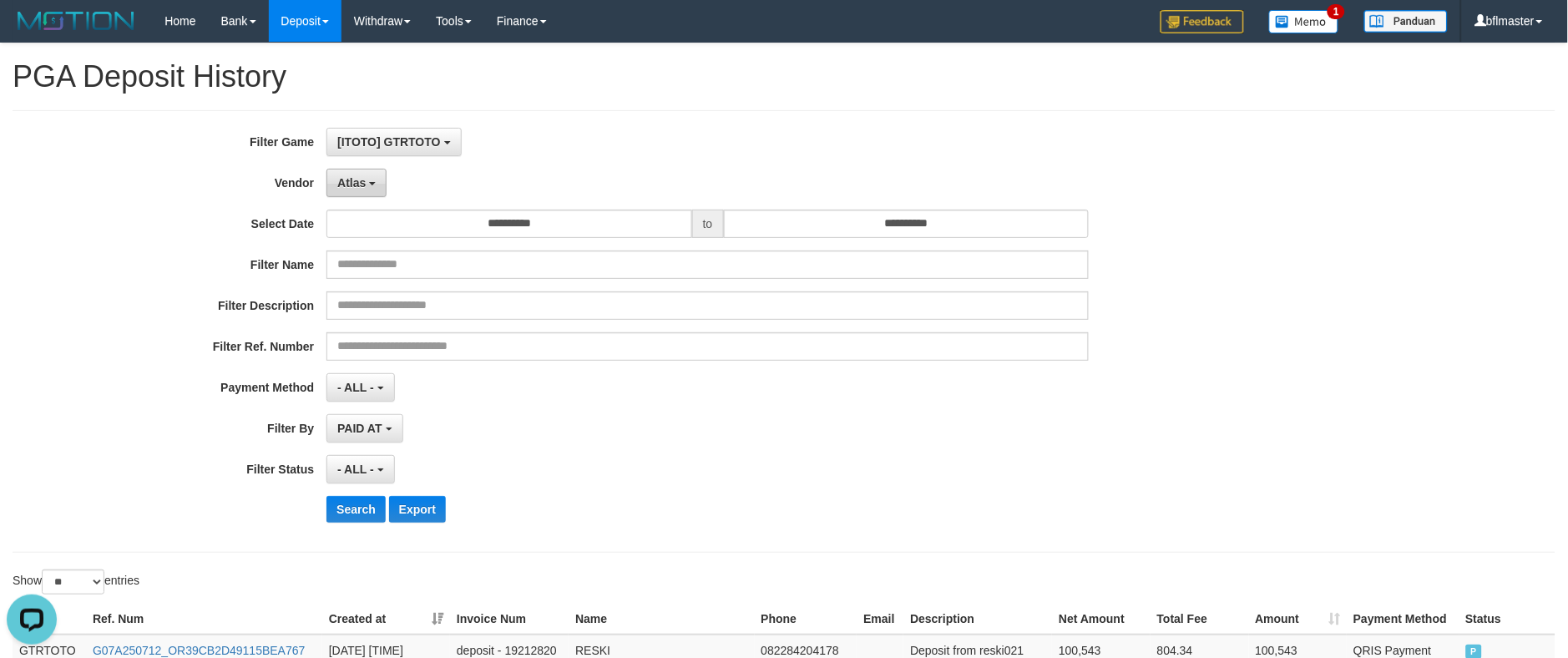 click on "Atlas" at bounding box center [357, 183] 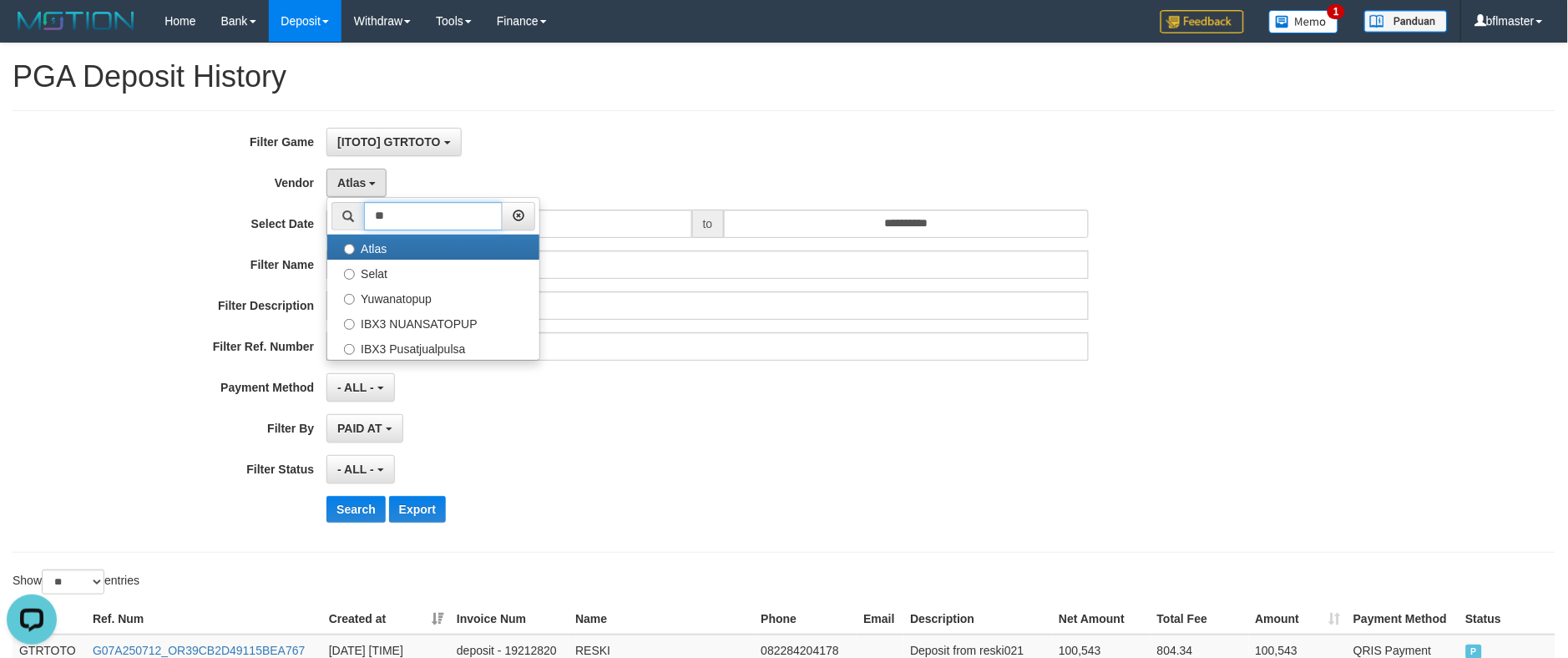 click on "**" at bounding box center [433, 216] 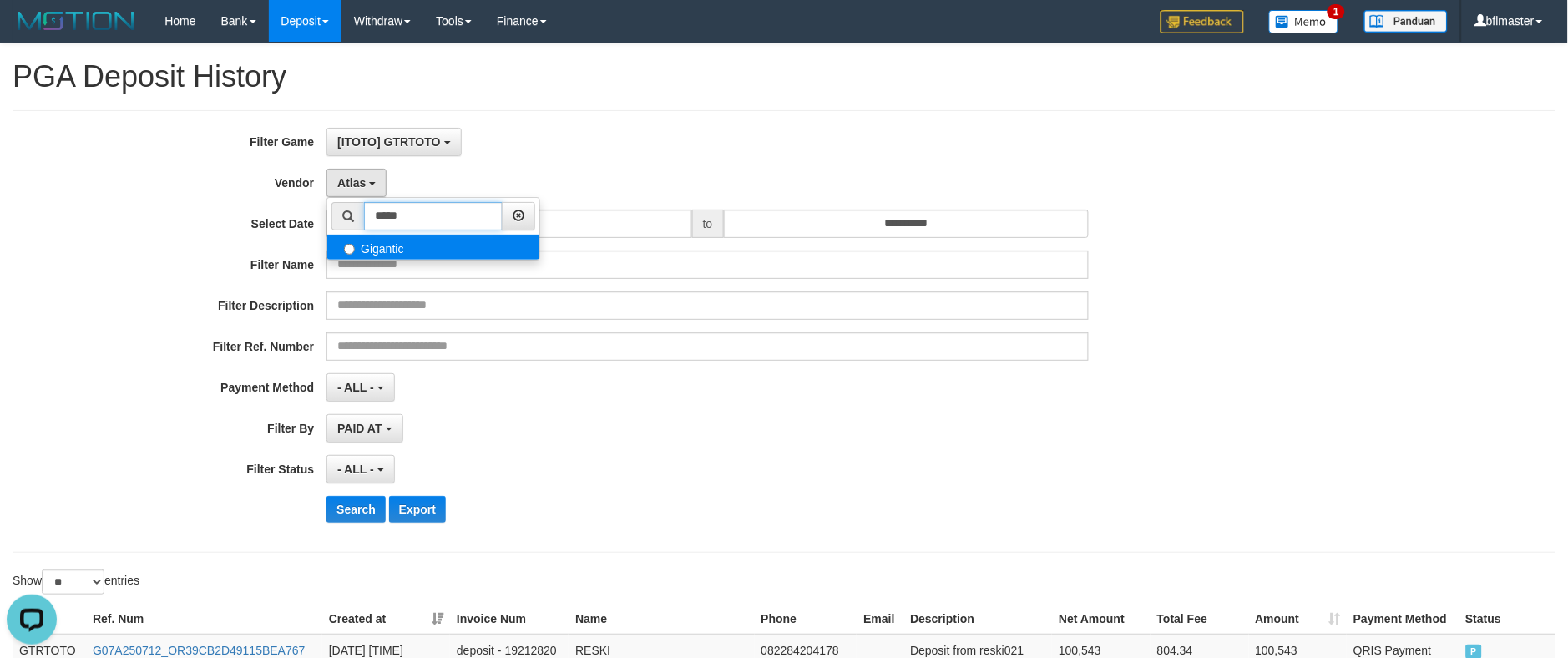 type on "*****" 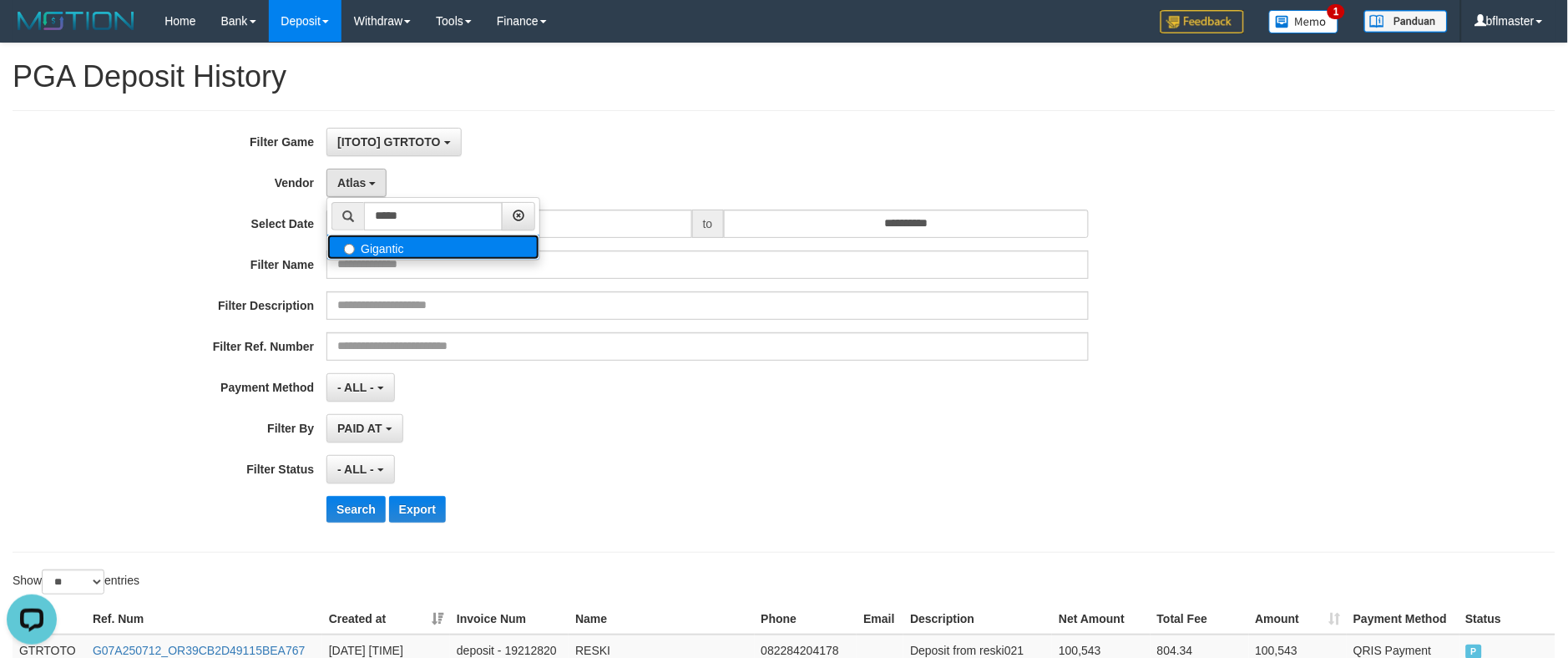 click on "Gigantic" at bounding box center [433, 247] 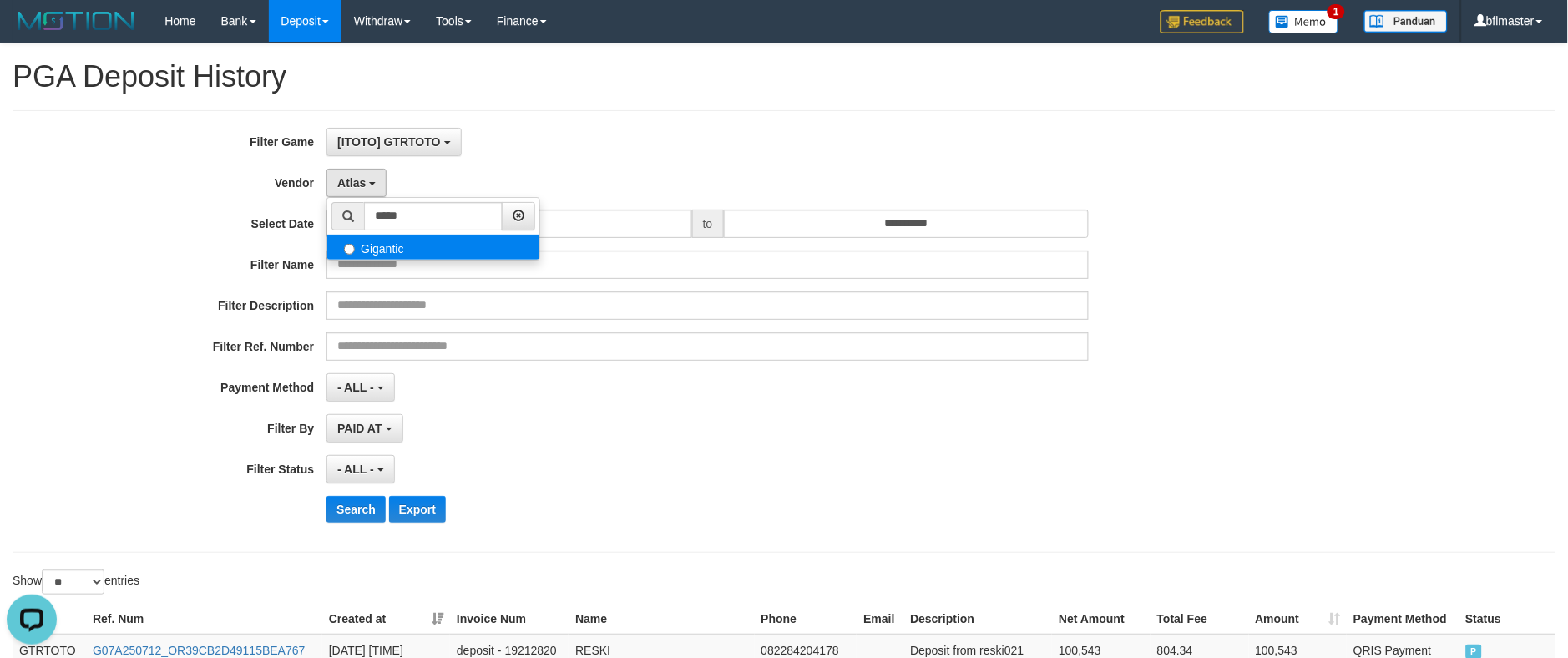 select on "**********" 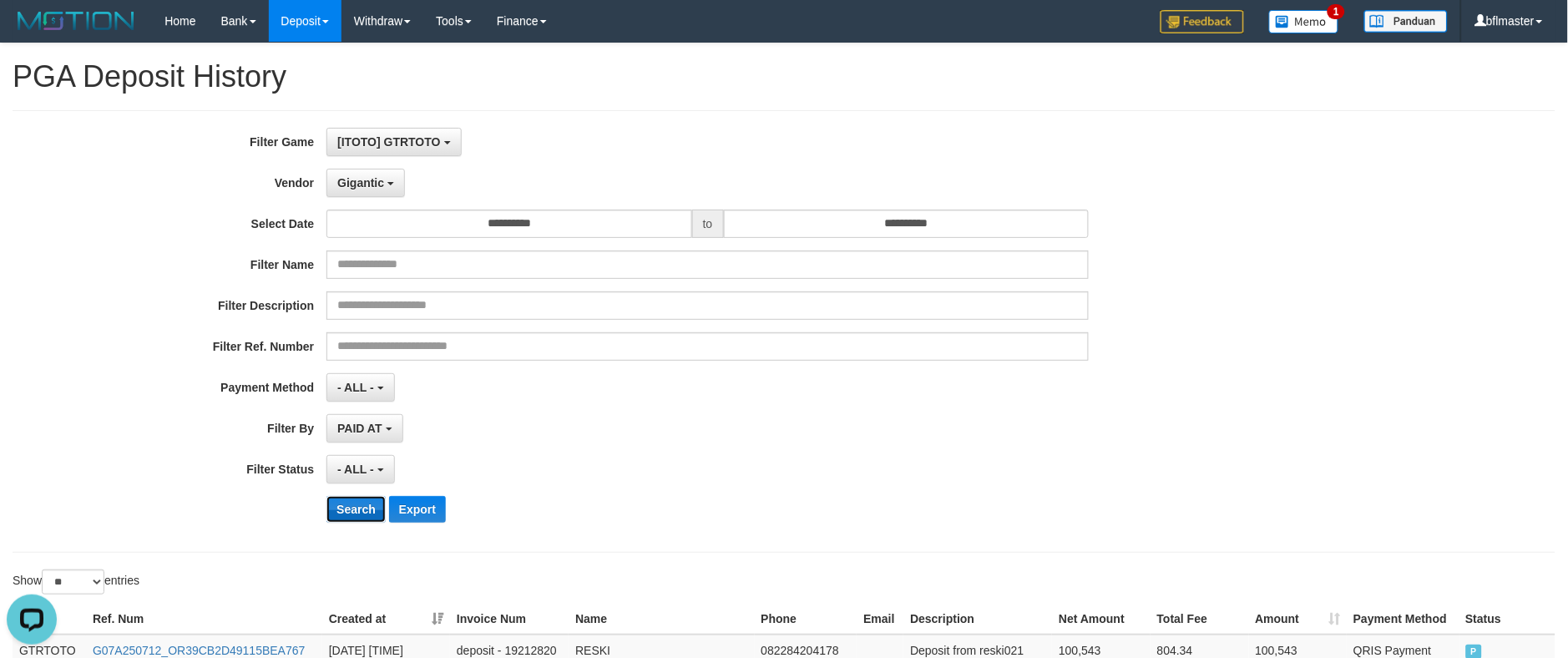 click on "Search" at bounding box center (356, 509) 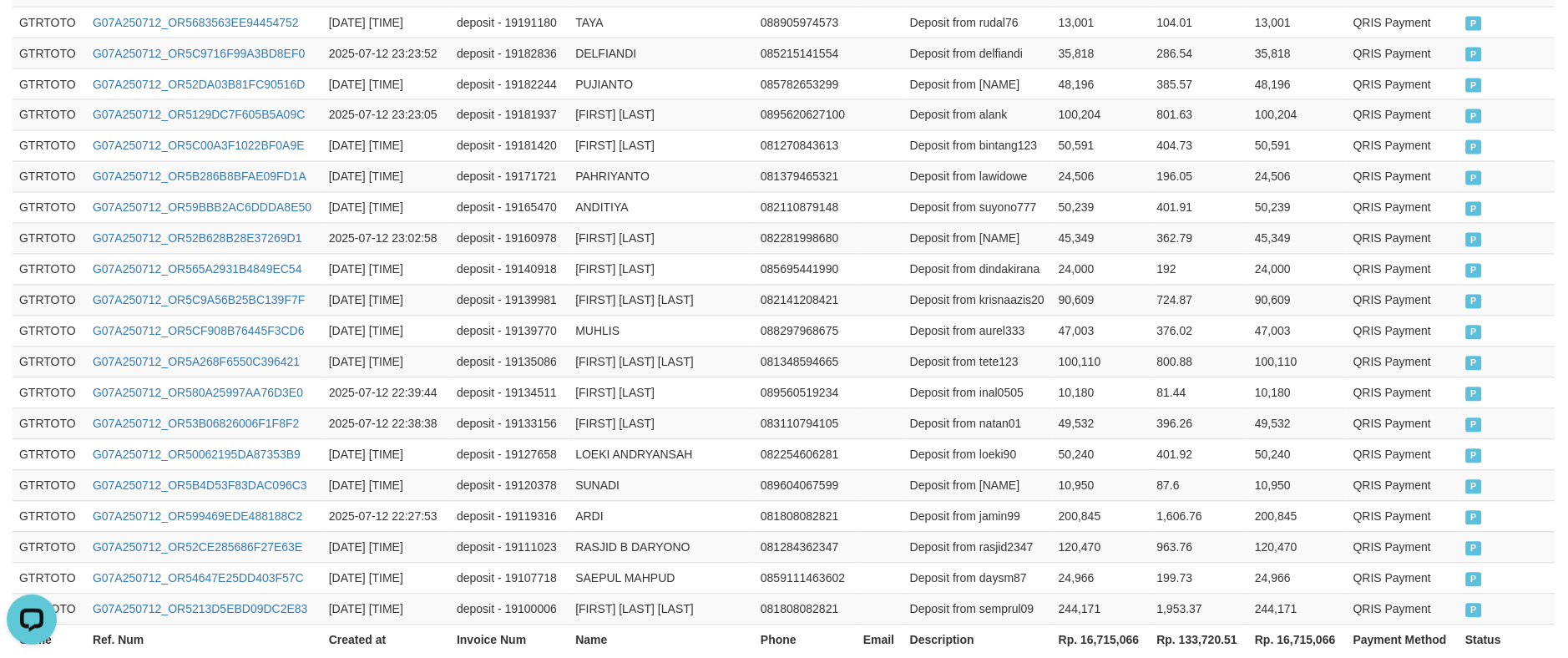 scroll, scrollTop: 932, scrollLeft: 0, axis: vertical 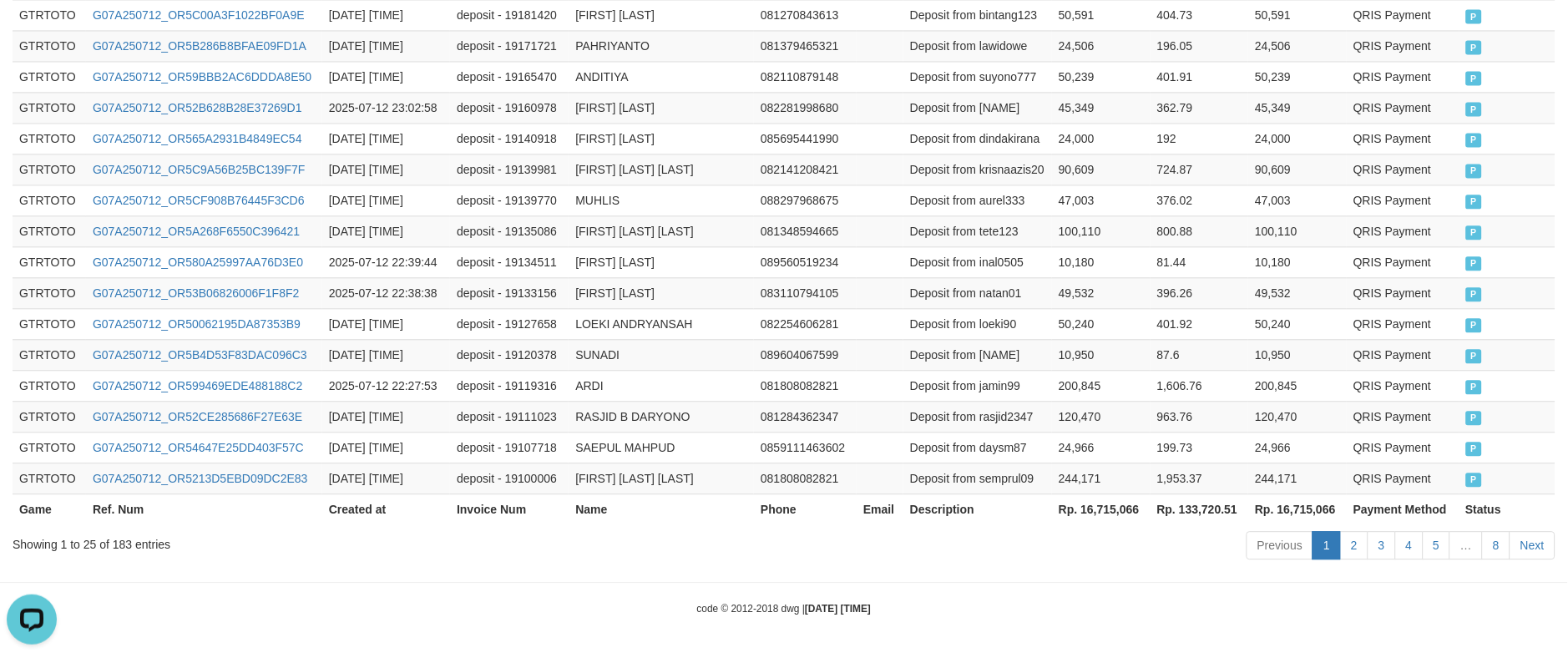 type 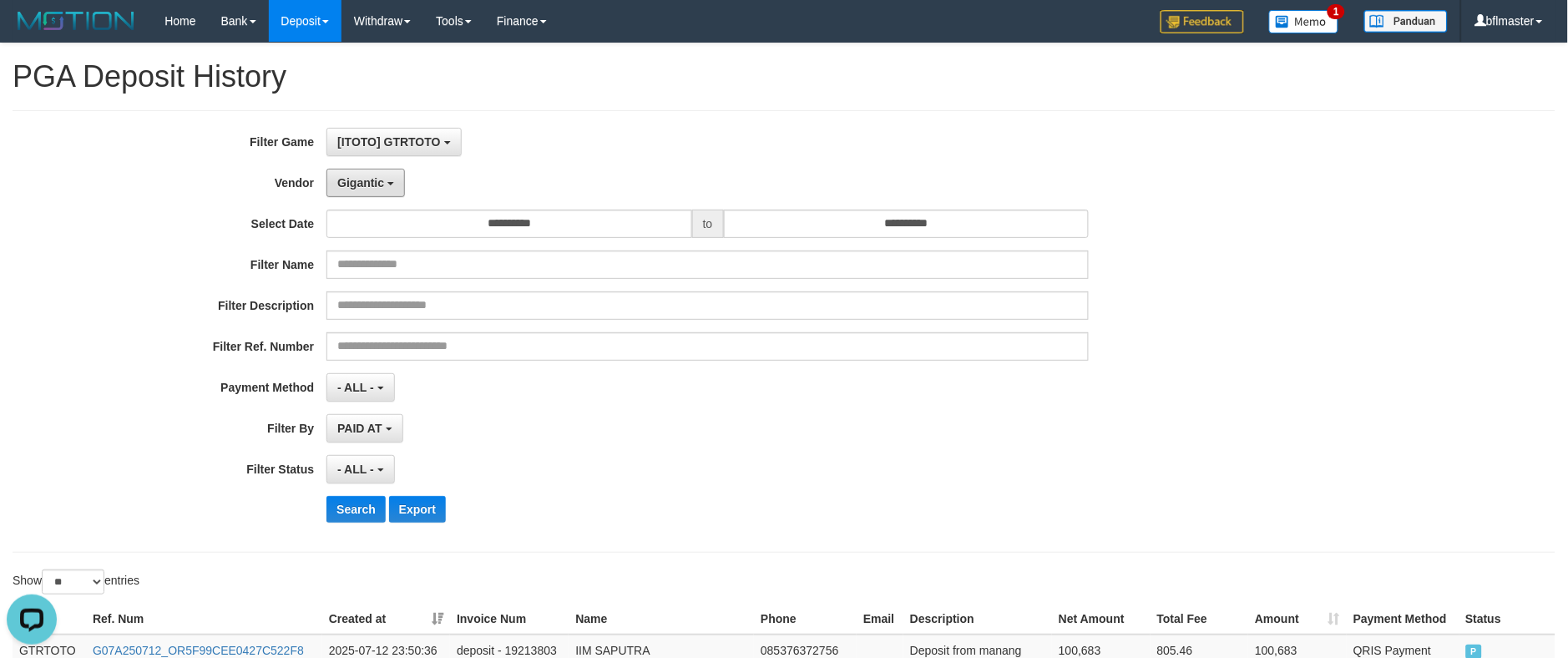 click on "Gigantic" at bounding box center [361, 183] 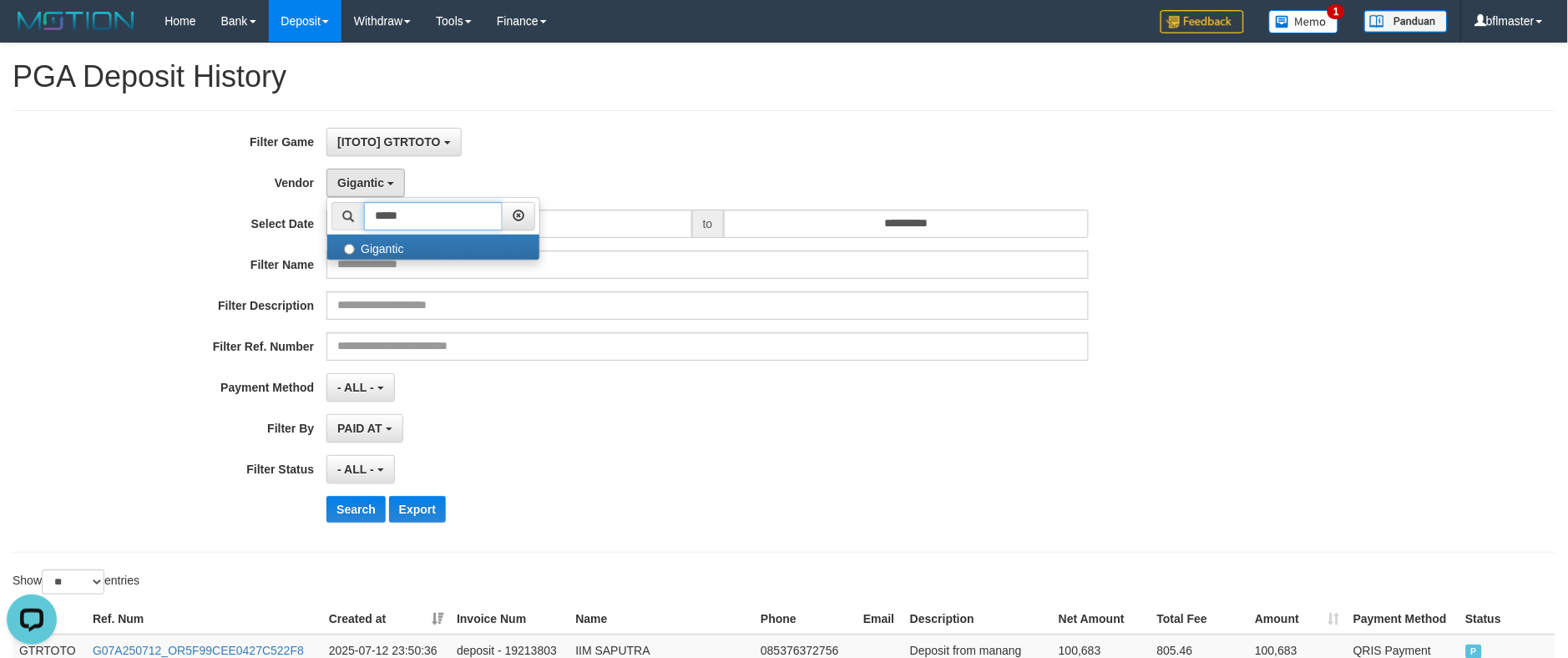 click on "*****" at bounding box center (433, 216) 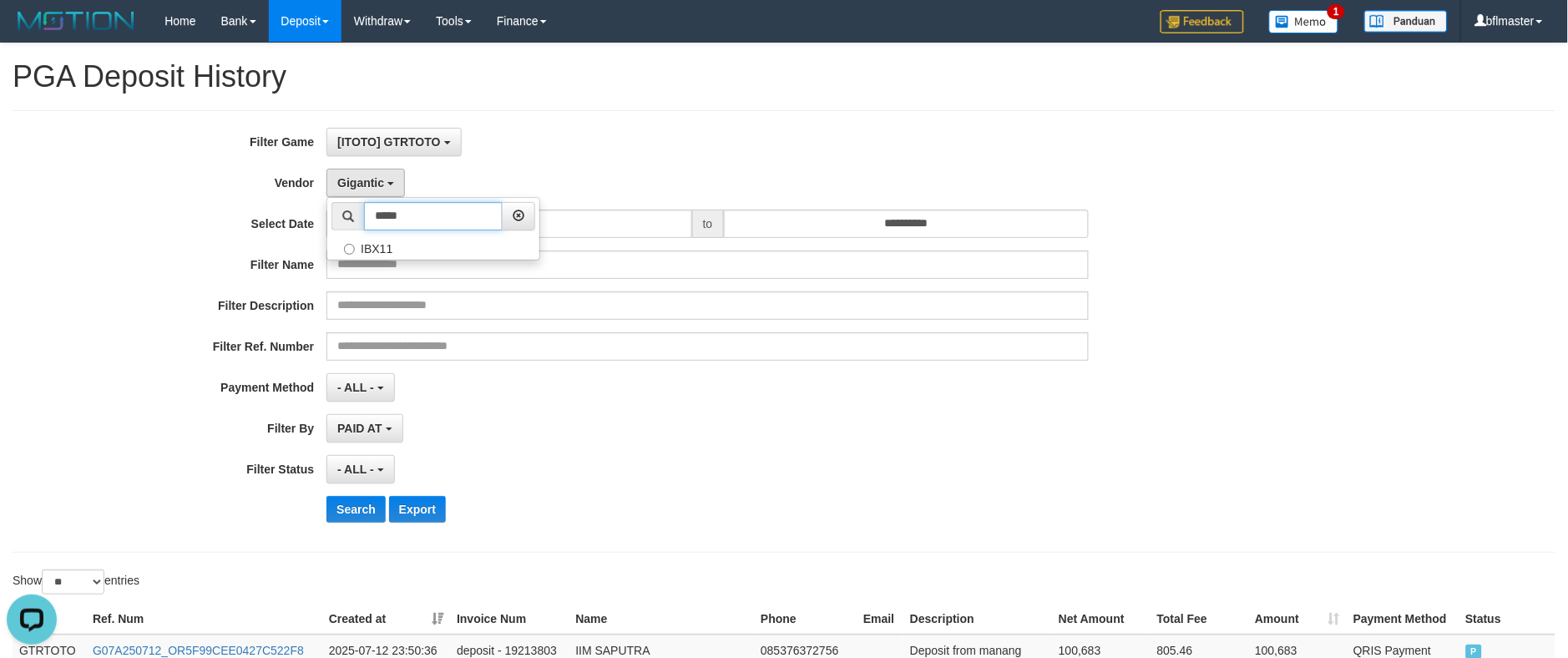 type on "*****" 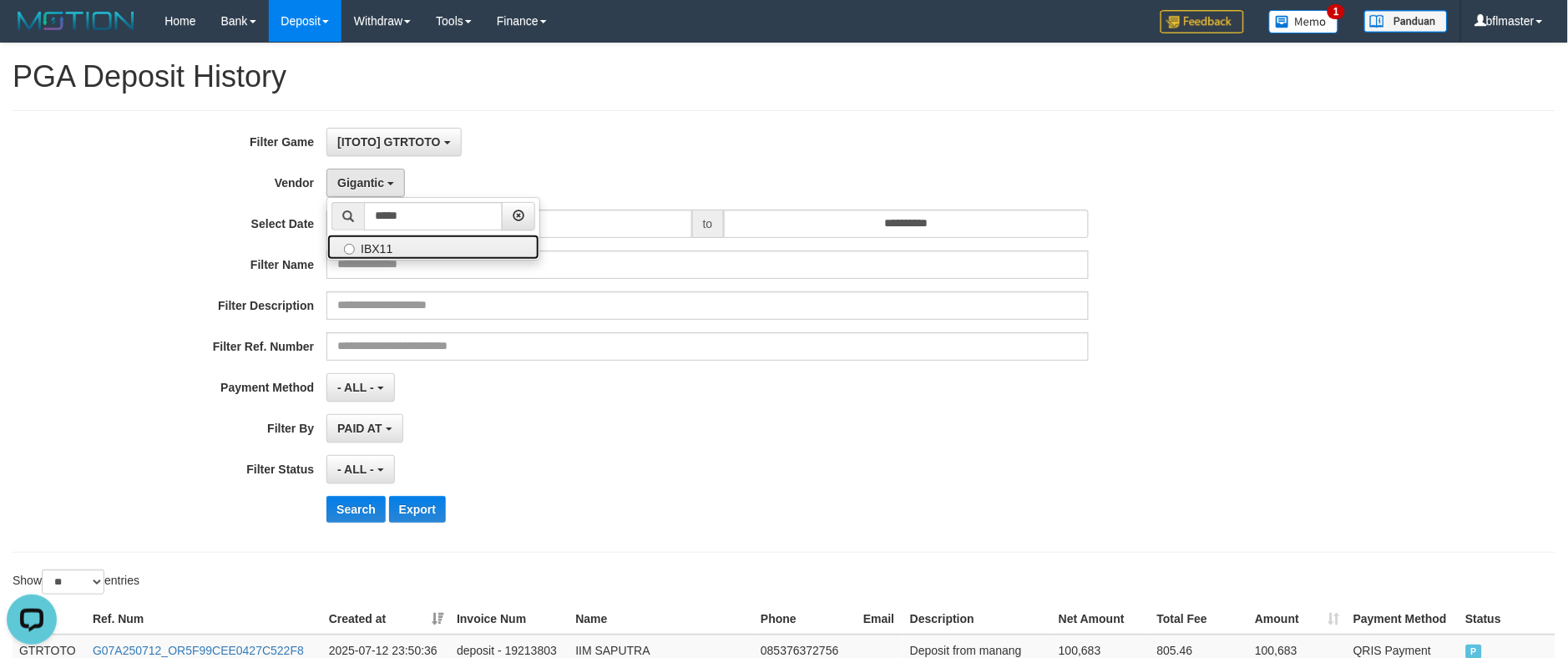click on "IBX11" at bounding box center (433, 247) 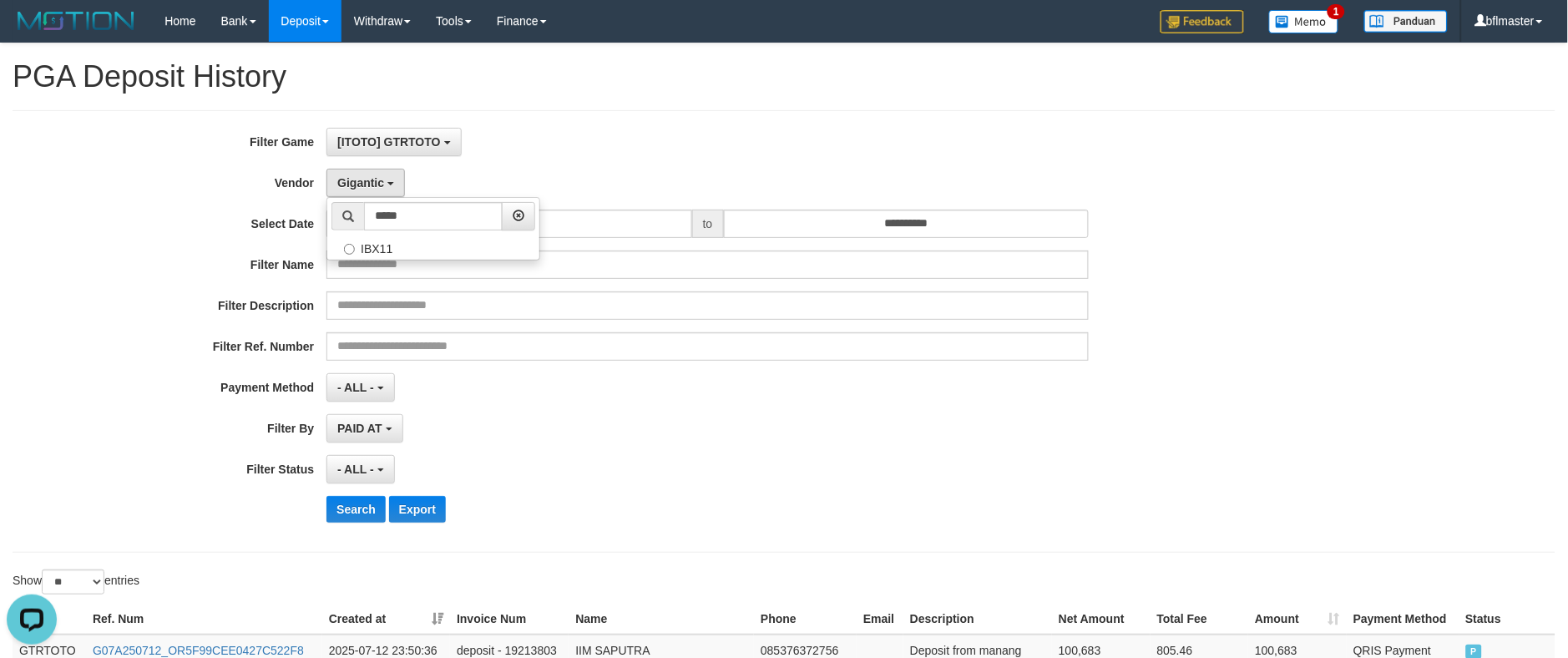 select on "**********" 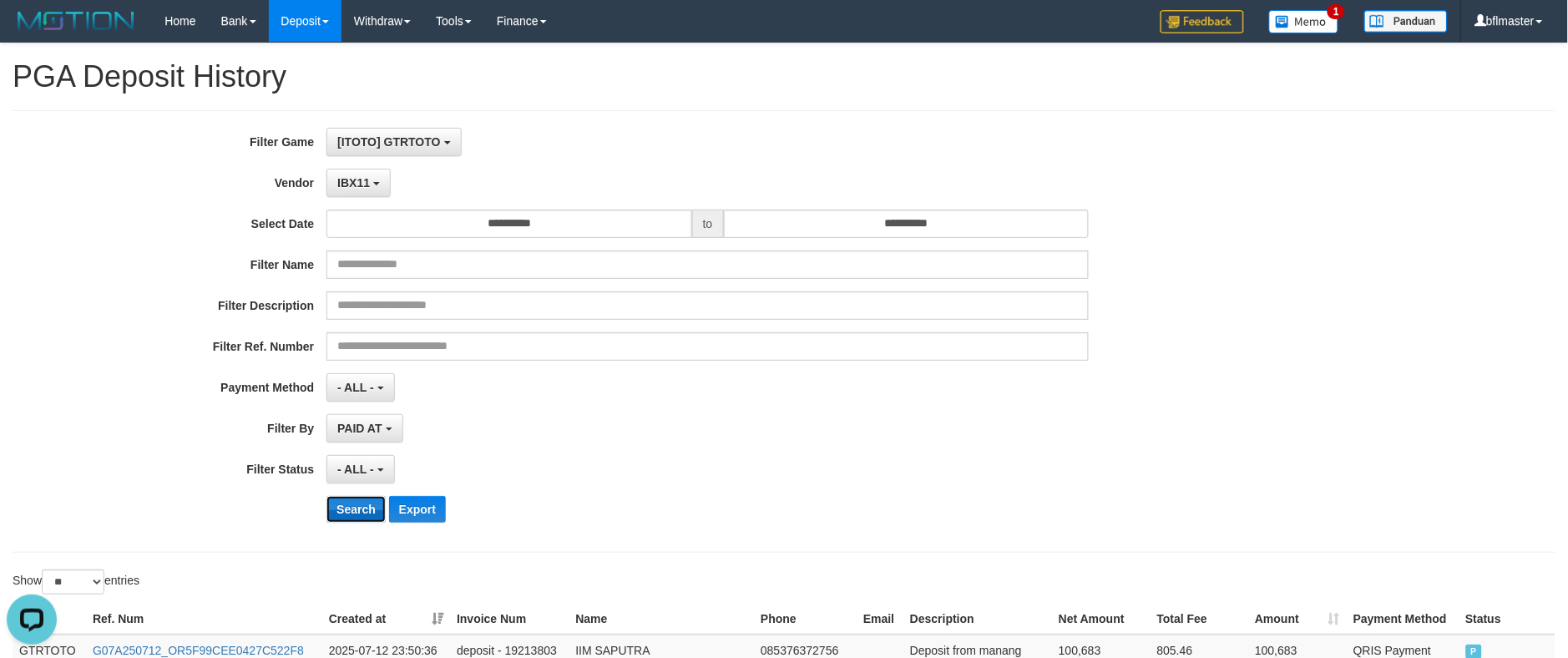 click on "Search" at bounding box center [356, 509] 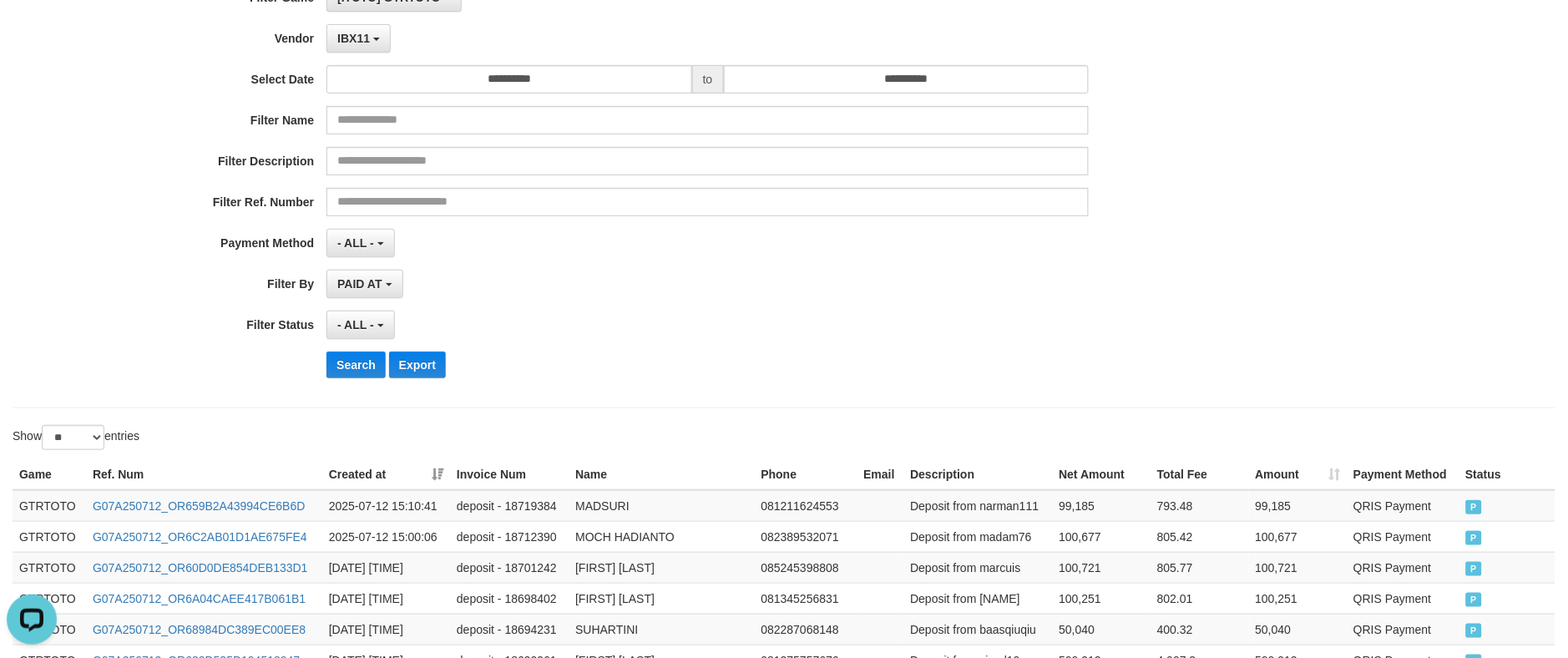 scroll, scrollTop: 0, scrollLeft: 0, axis: both 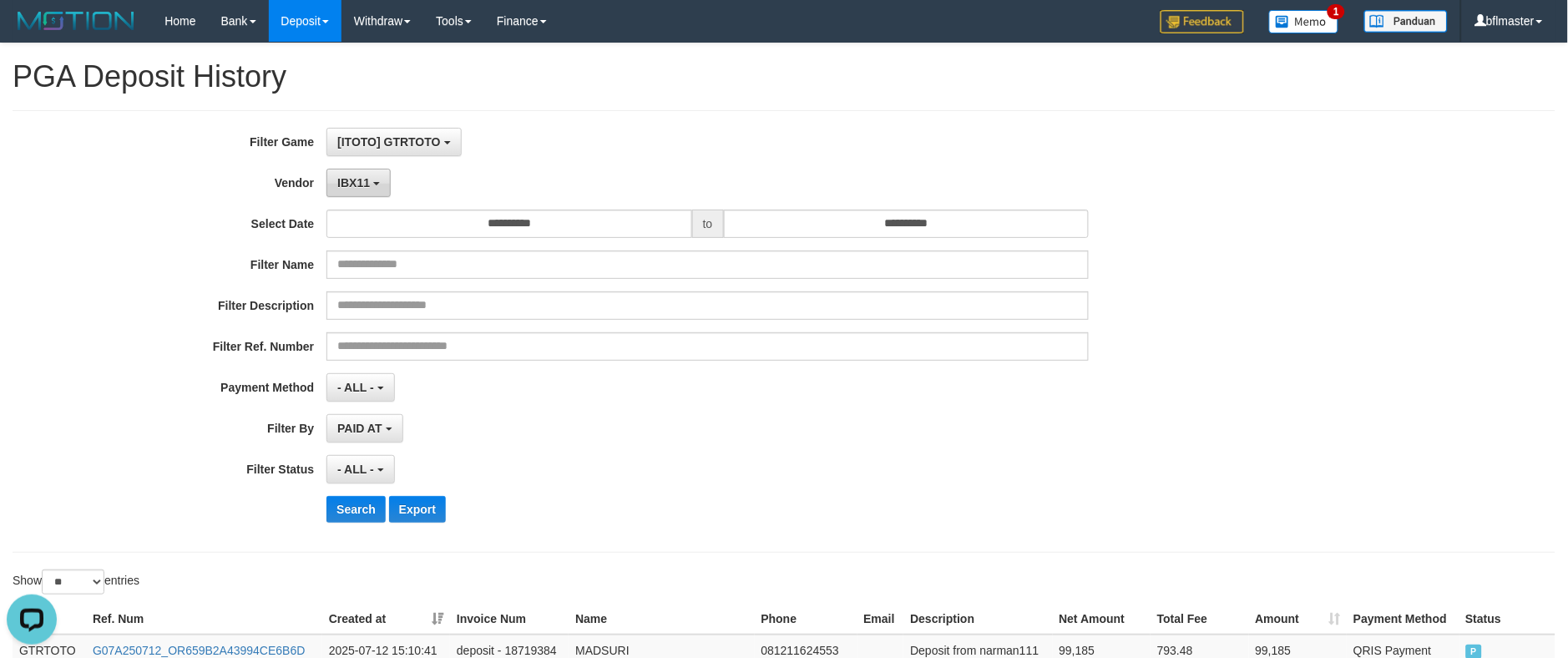 click on "IBX11" at bounding box center (358, 183) 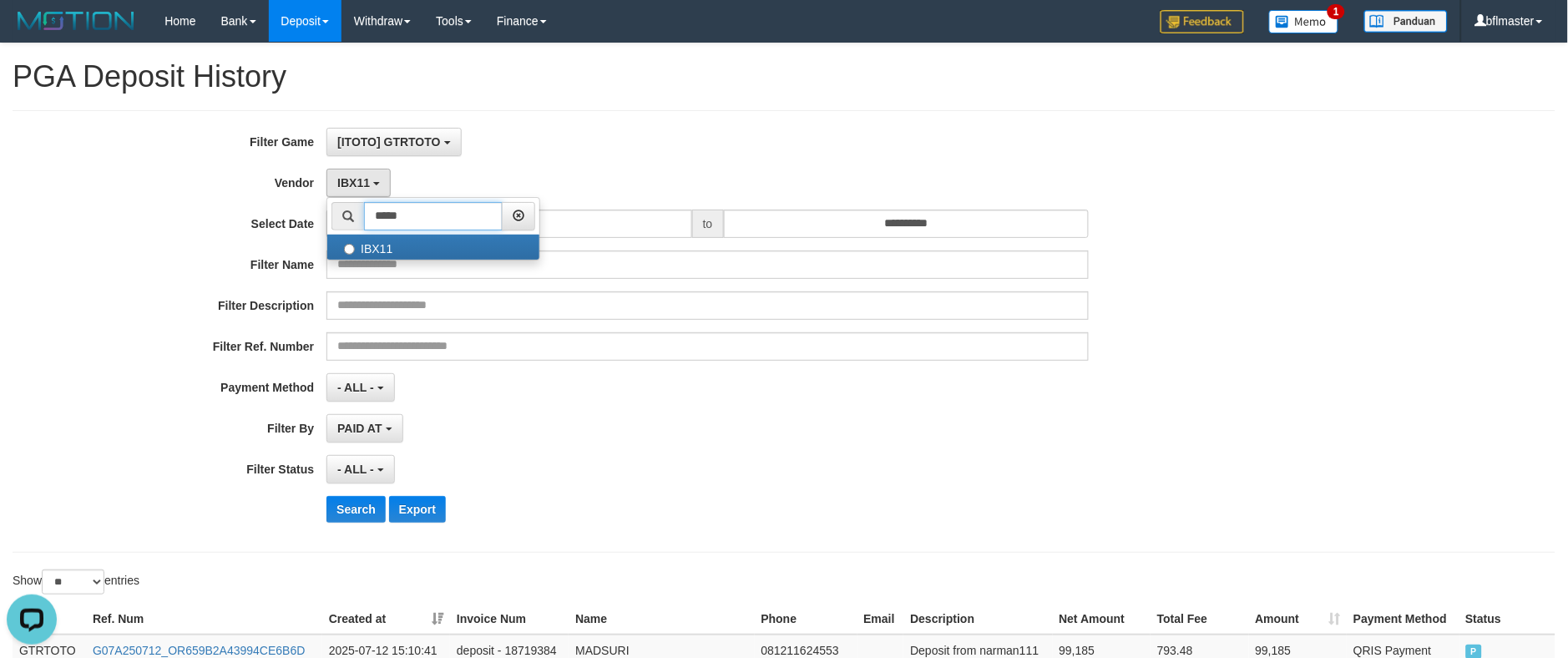 click on "*****" at bounding box center (433, 216) 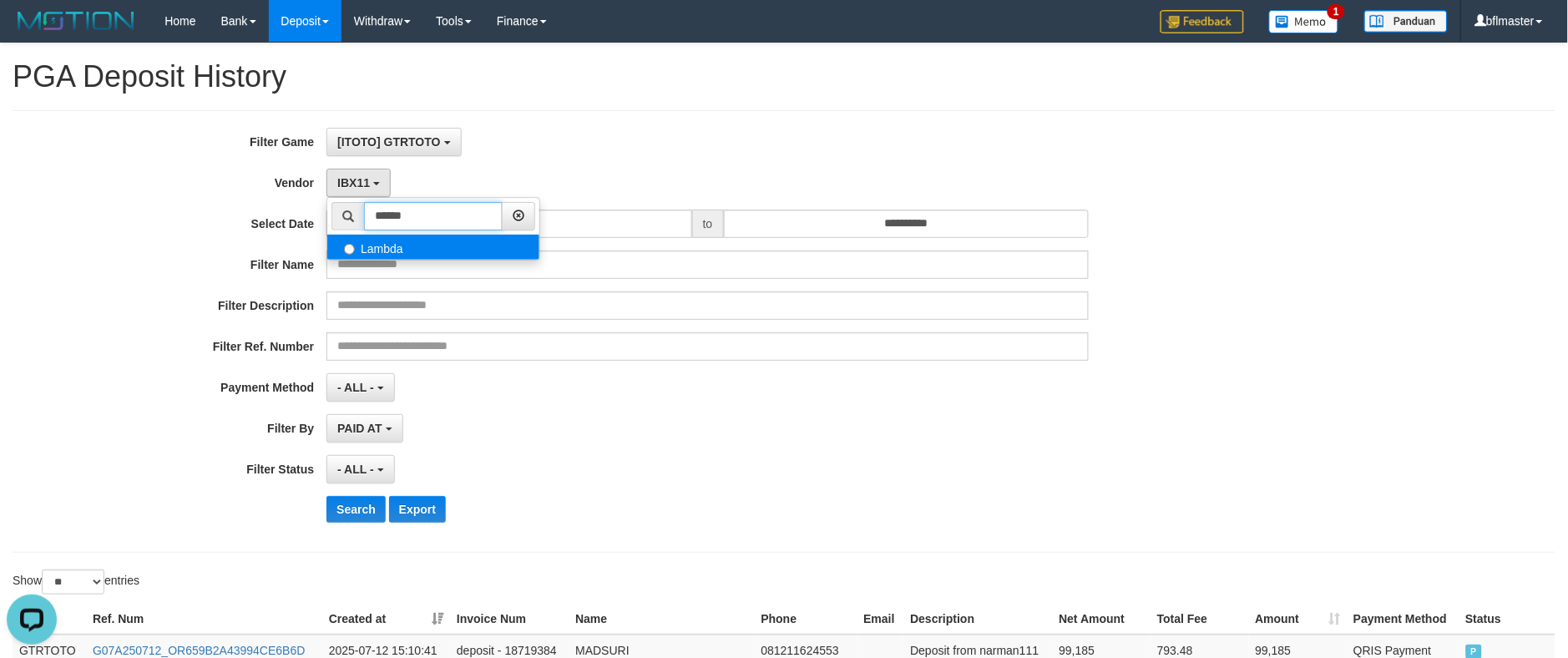 type on "******" 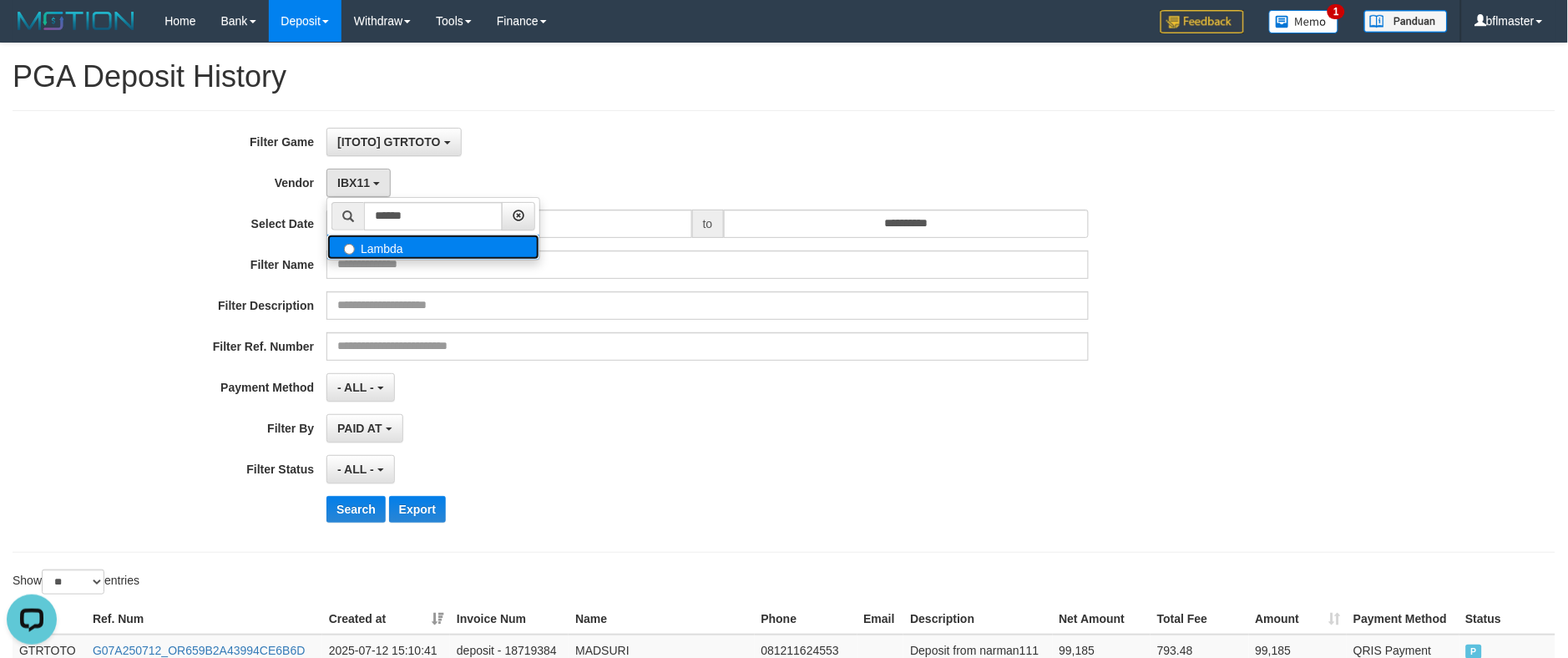 click on "Lambda" at bounding box center [433, 247] 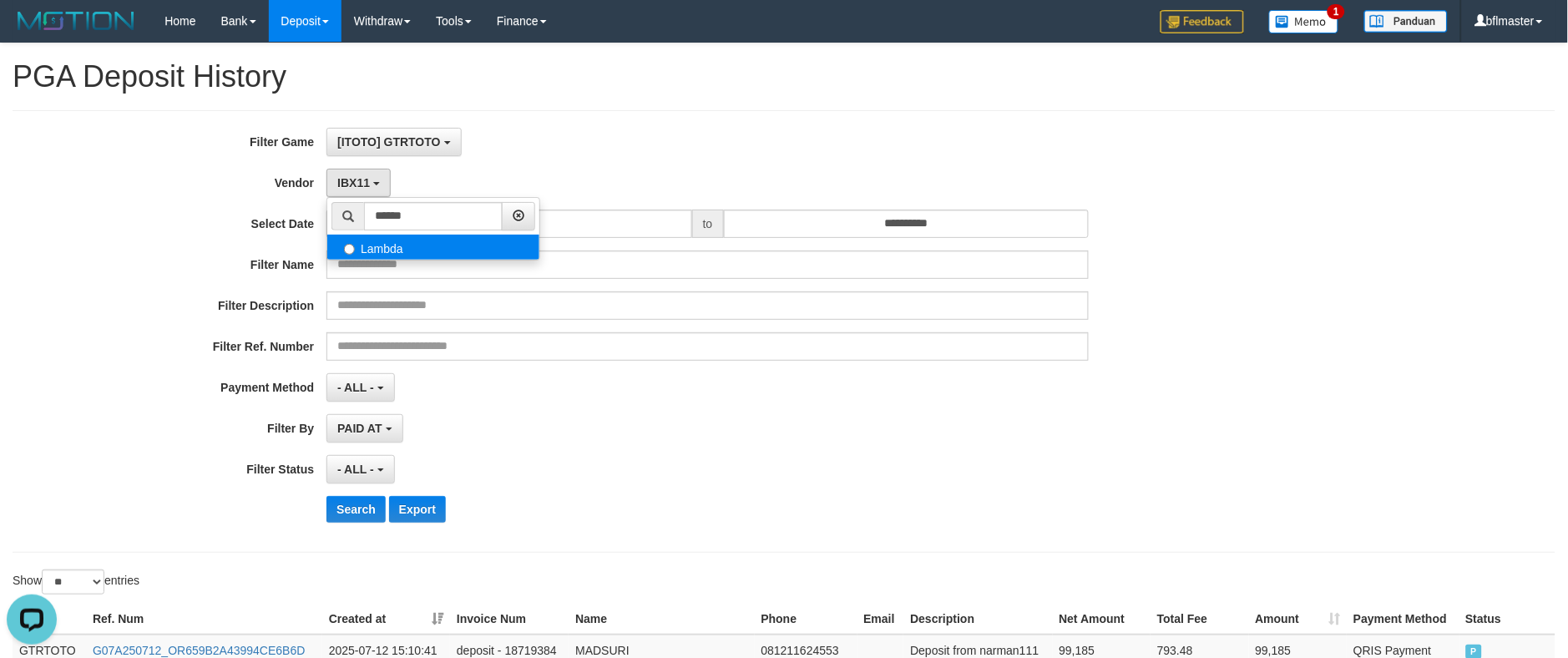 select on "**********" 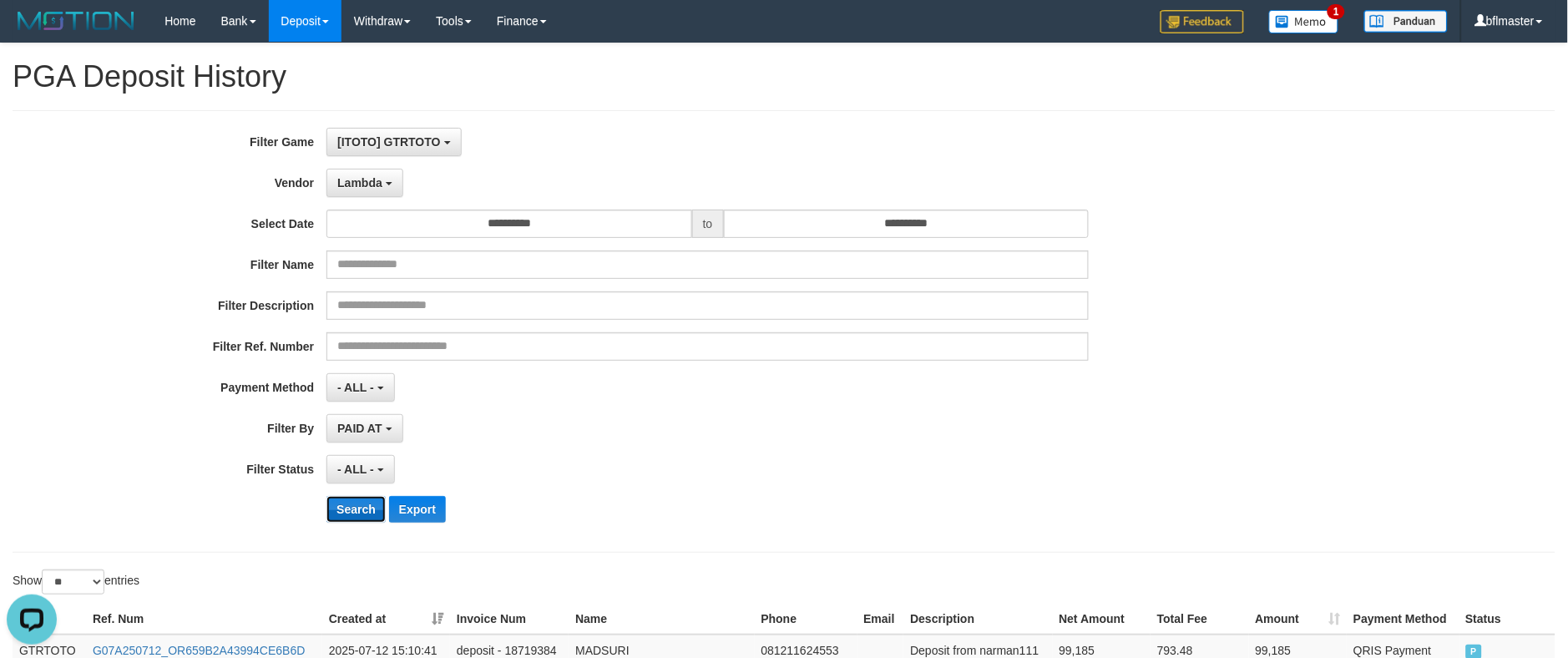 click on "Search" at bounding box center (356, 509) 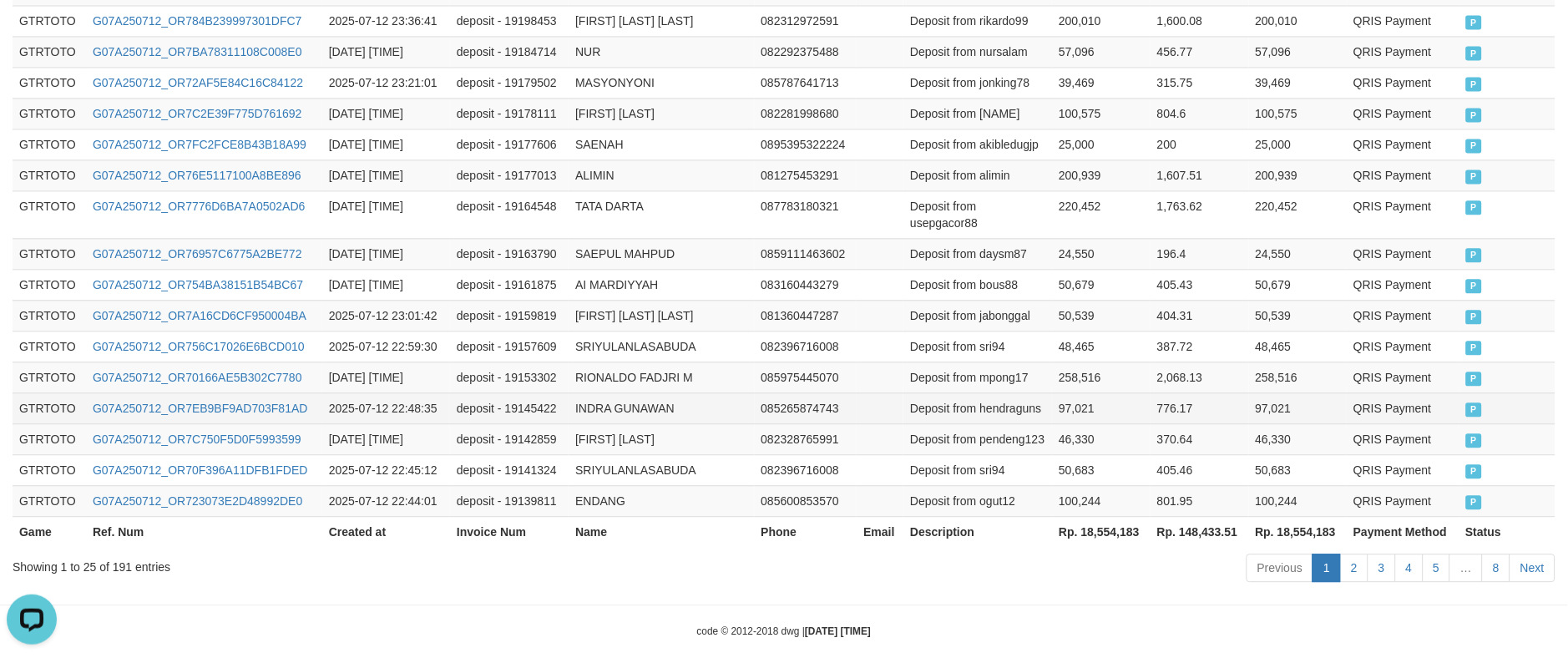 scroll, scrollTop: 932, scrollLeft: 0, axis: vertical 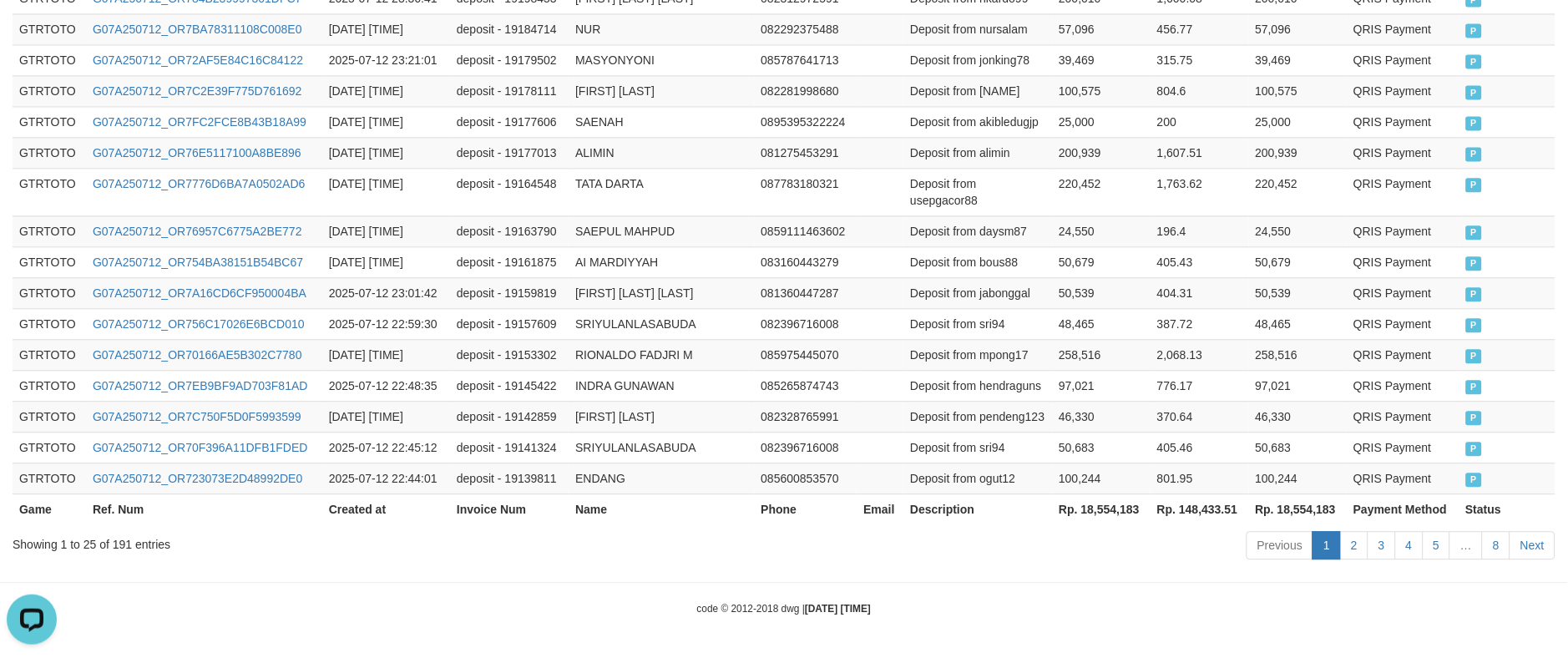 click on "Toggle navigation
Home
Bank
Account List
Load
By Website
Group
[ITOTO]													GTRTOTO
Mutasi Bank
Search
Sync
Note Mutasi
Deposit
DPS Fetch
DPS List
History
PGA History
Note DPS" at bounding box center [784, -136] 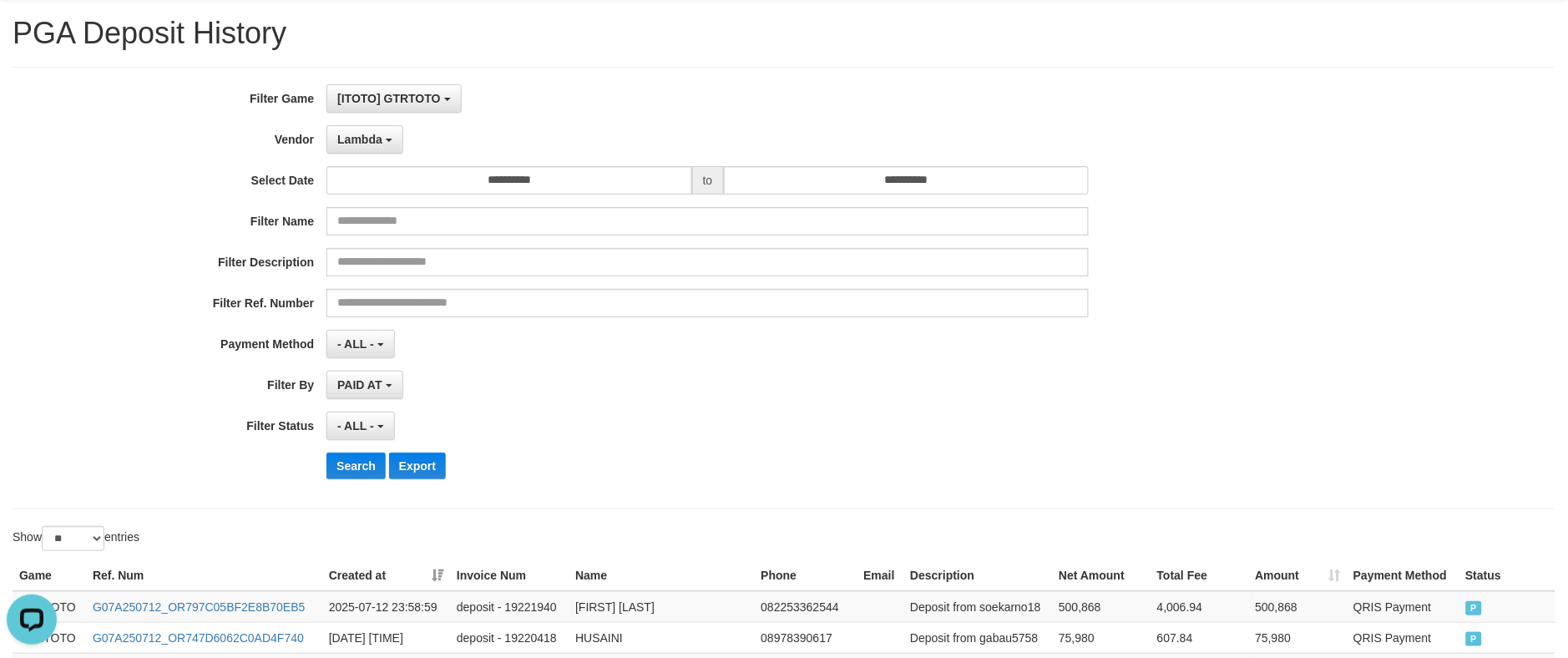 scroll, scrollTop: 0, scrollLeft: 0, axis: both 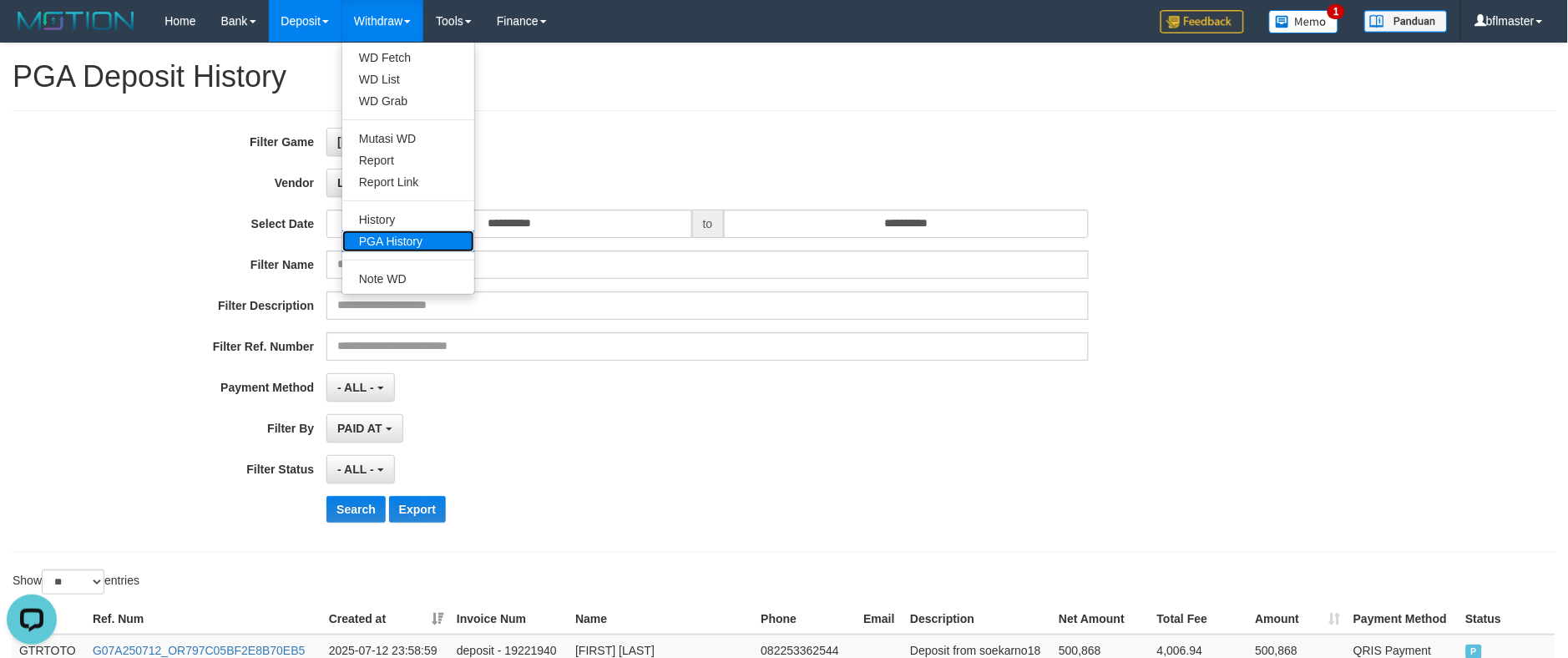 click on "PGA History" at bounding box center (408, 241) 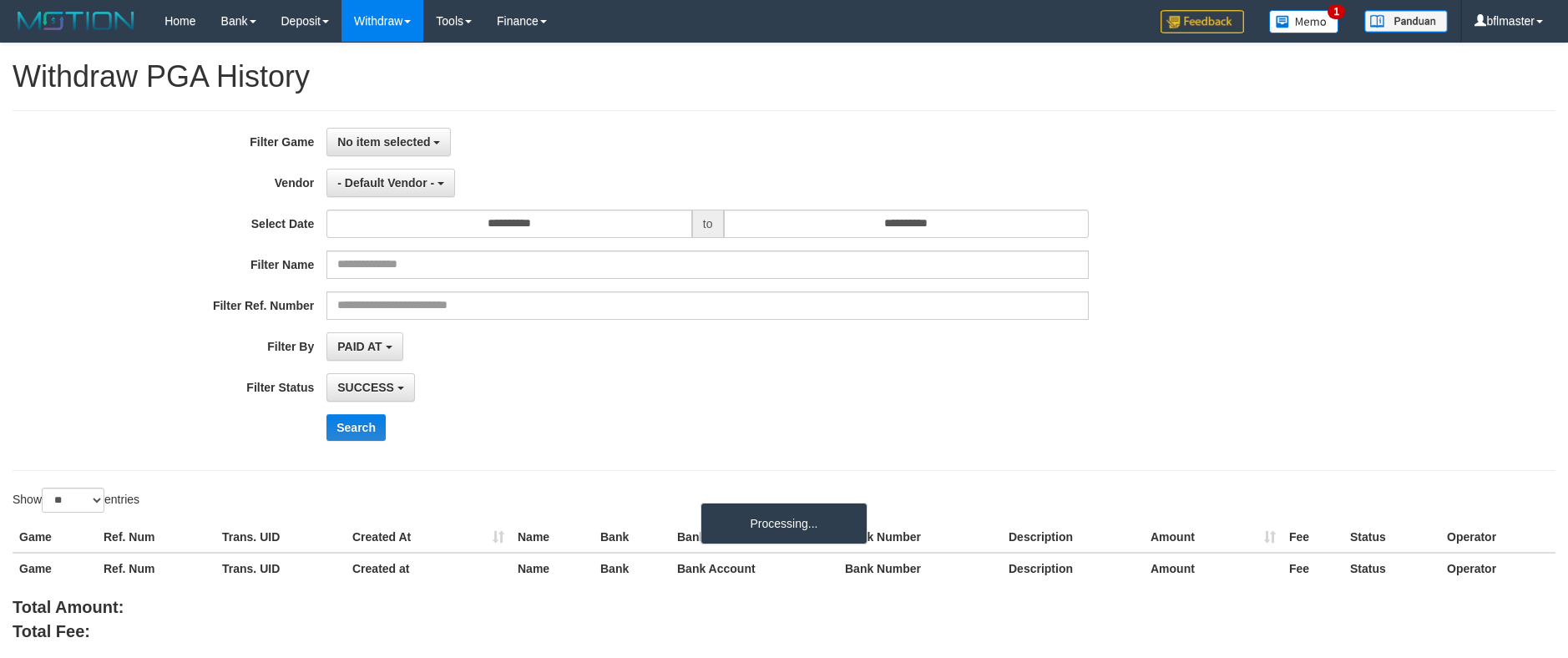 select 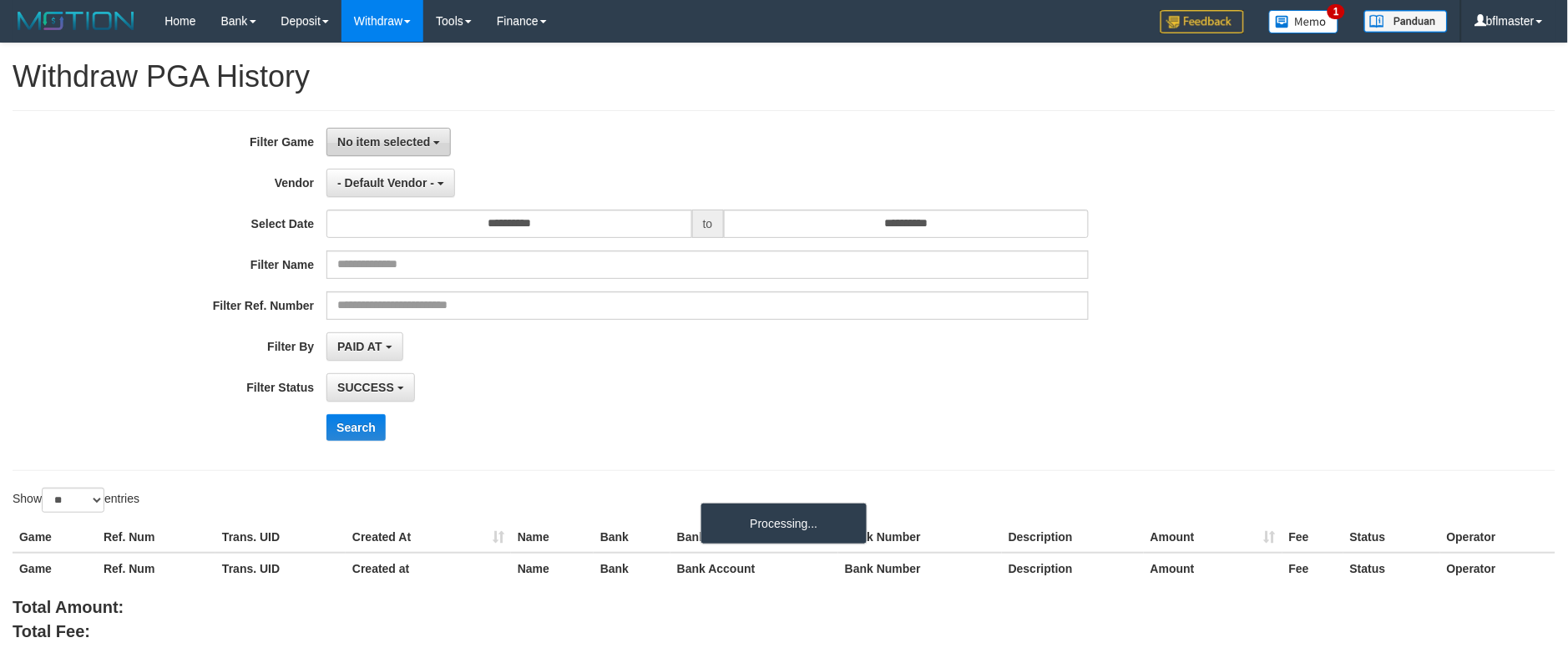 click on "No item selected" at bounding box center (383, 142) 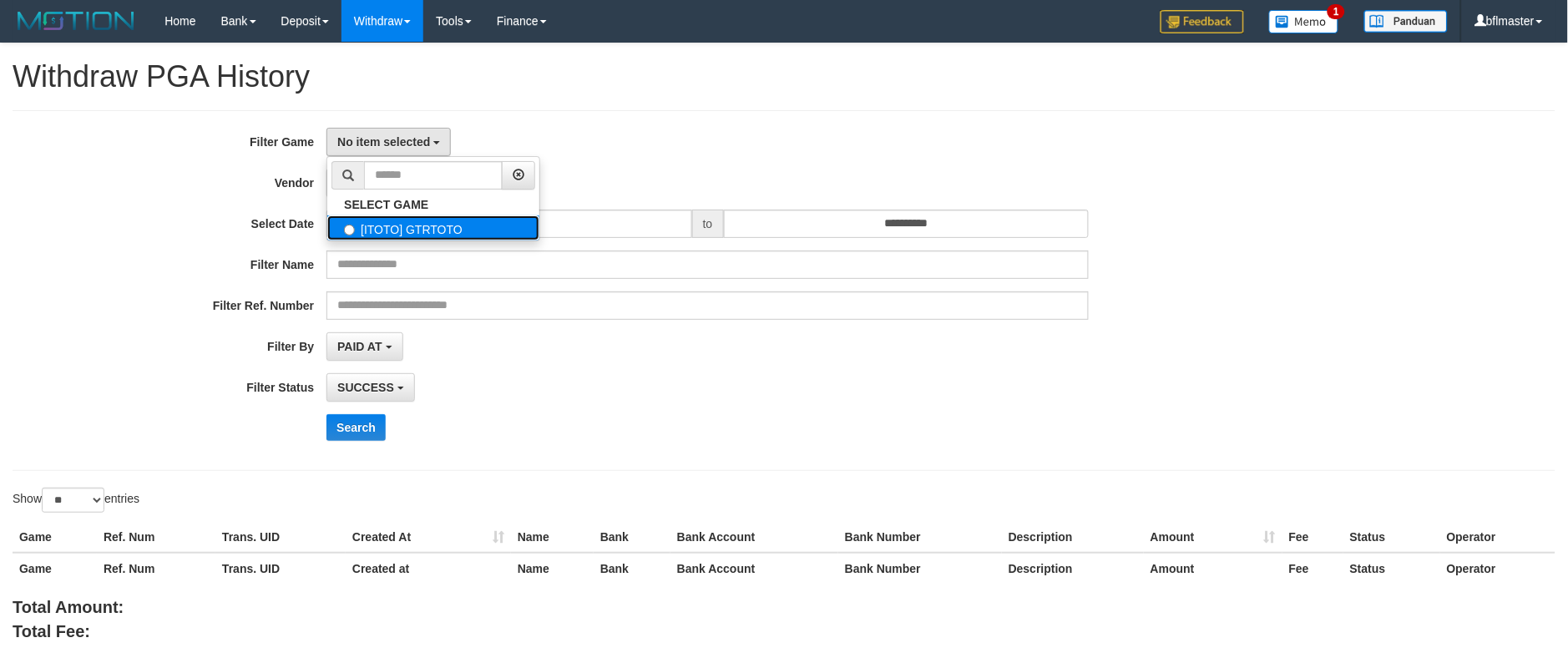 click on "[ITOTO] GTRTOTO" at bounding box center (433, 228) 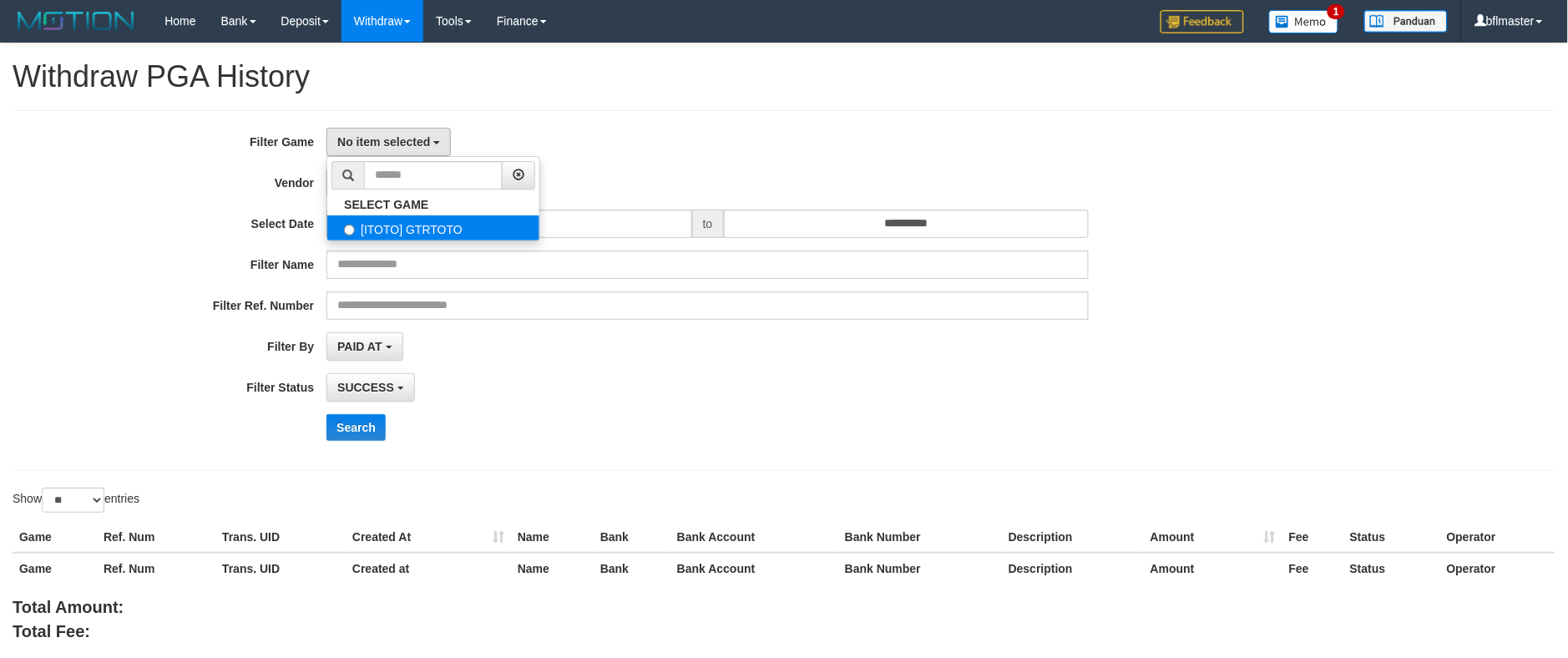 select on "***" 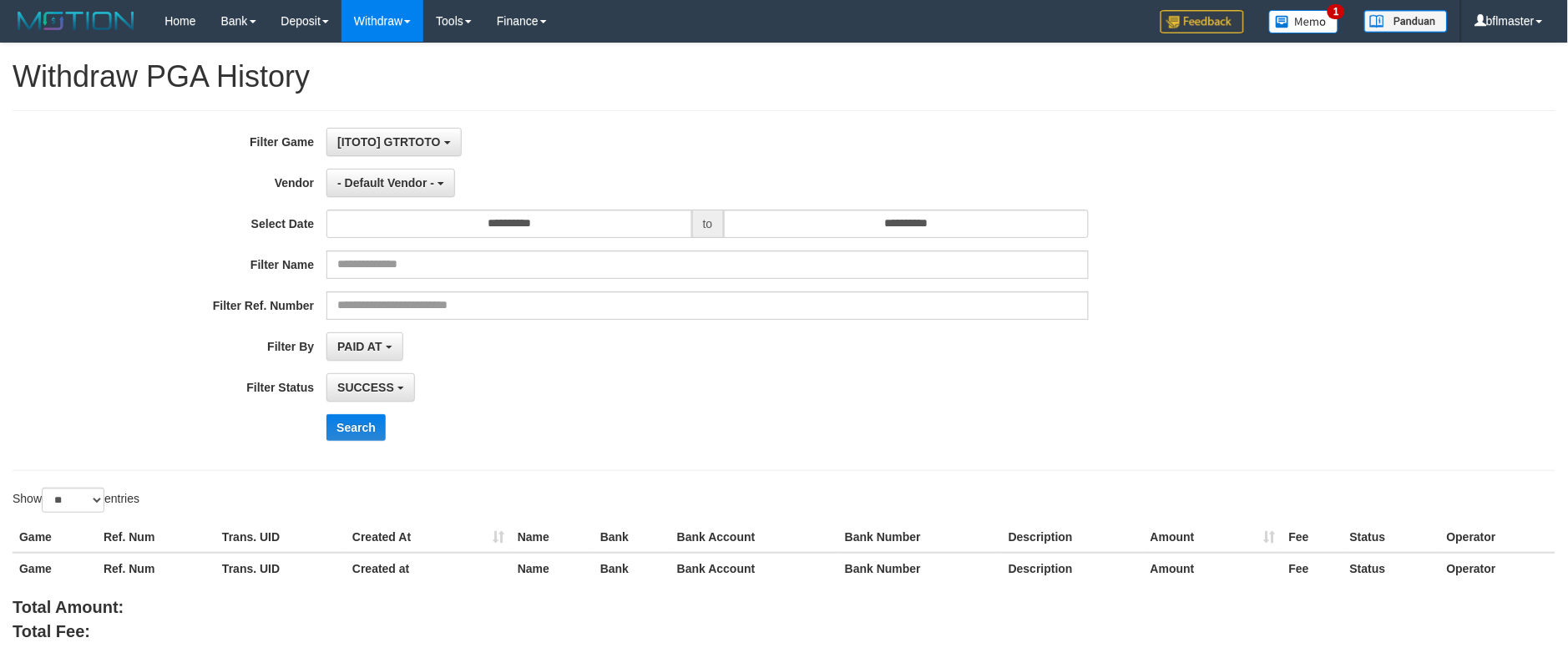 scroll, scrollTop: 14, scrollLeft: 0, axis: vertical 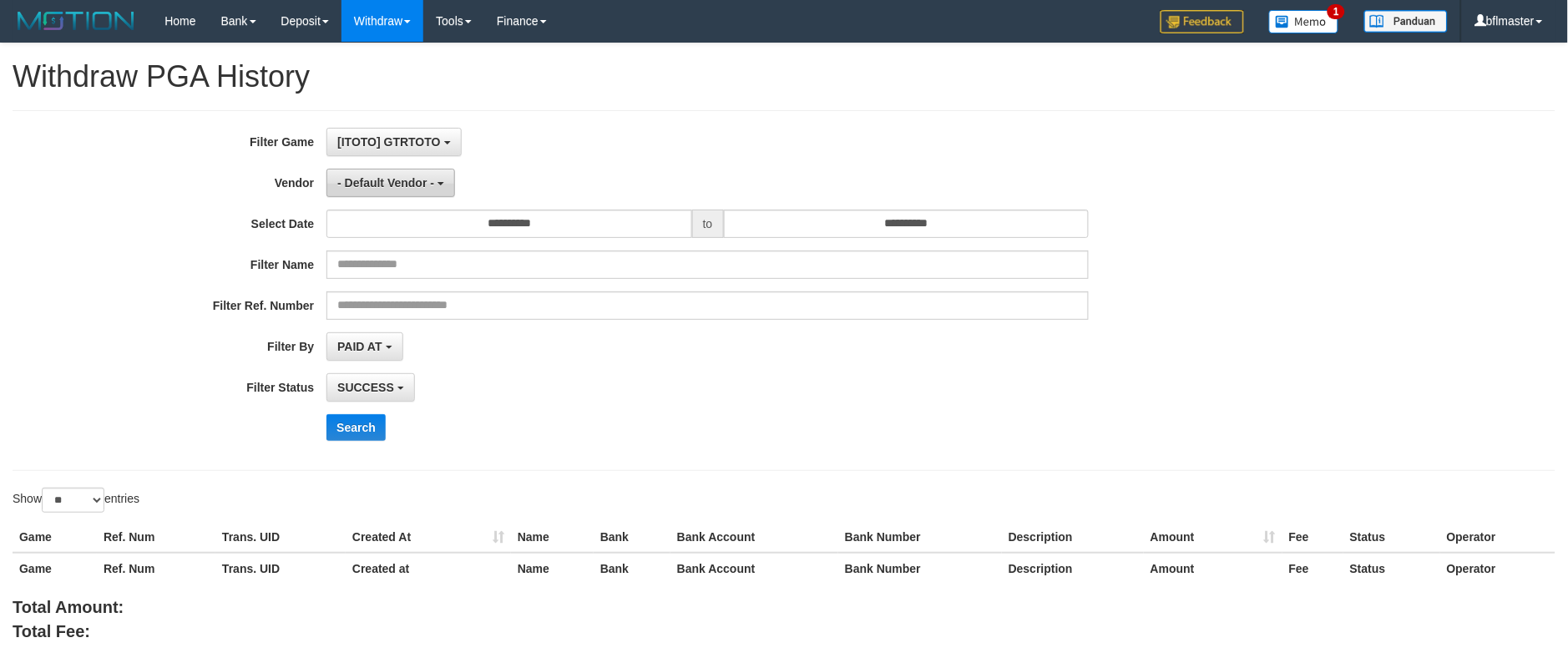 drag, startPoint x: 417, startPoint y: 182, endPoint x: 420, endPoint y: 212, distance: 30.149627 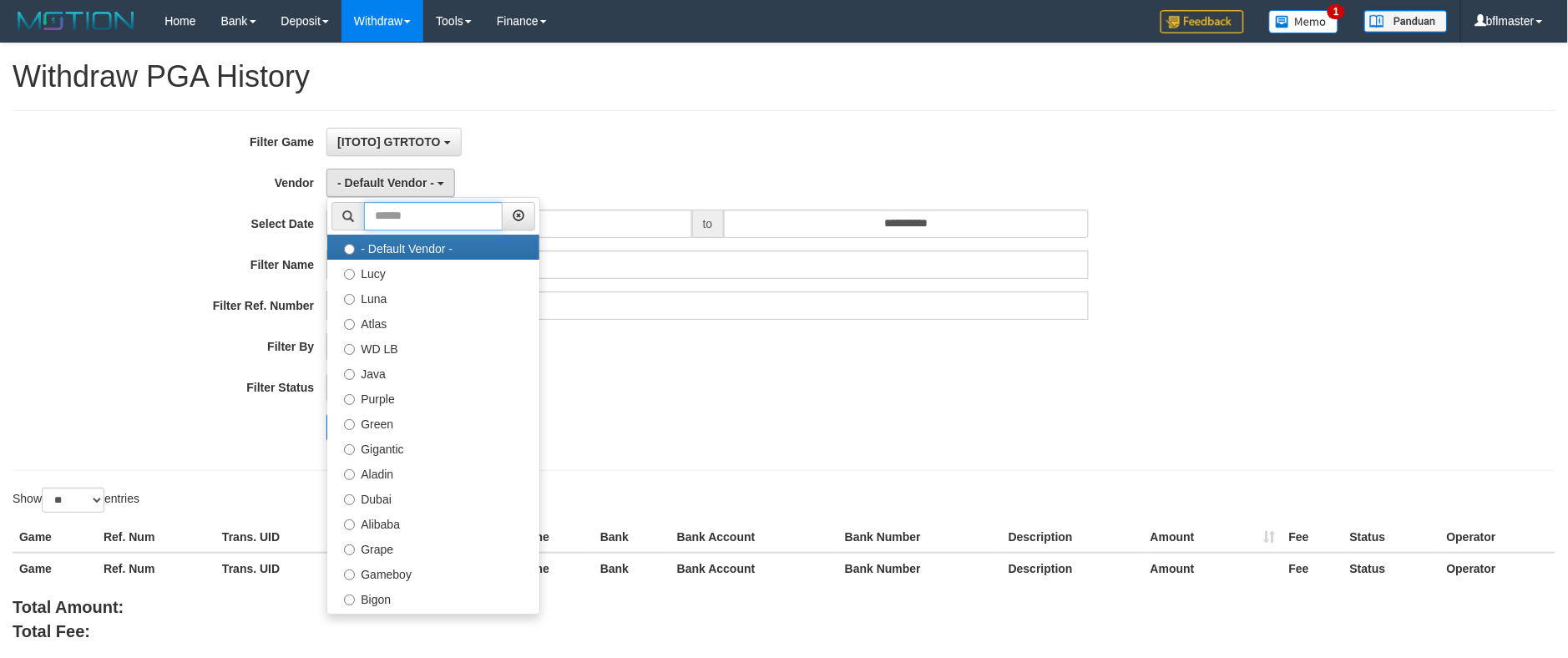 click at bounding box center [433, 216] 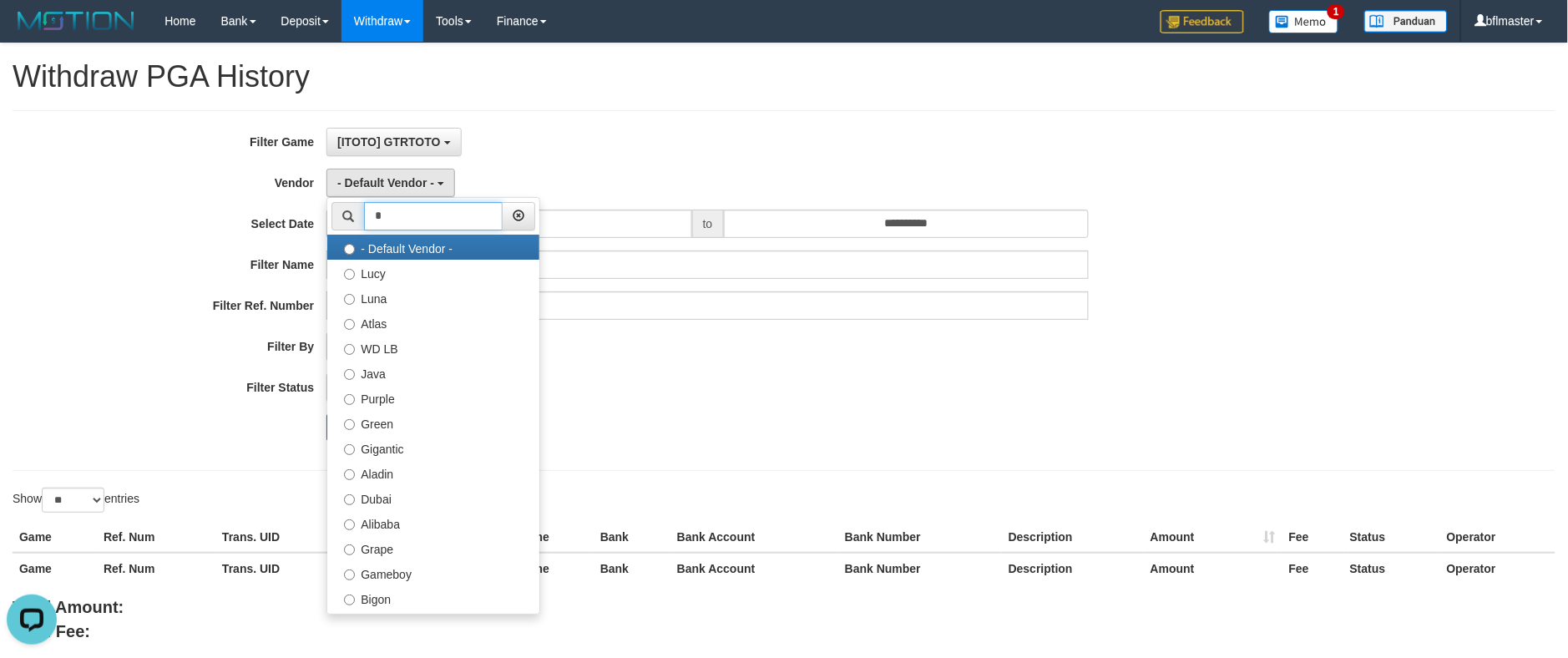scroll, scrollTop: 0, scrollLeft: 0, axis: both 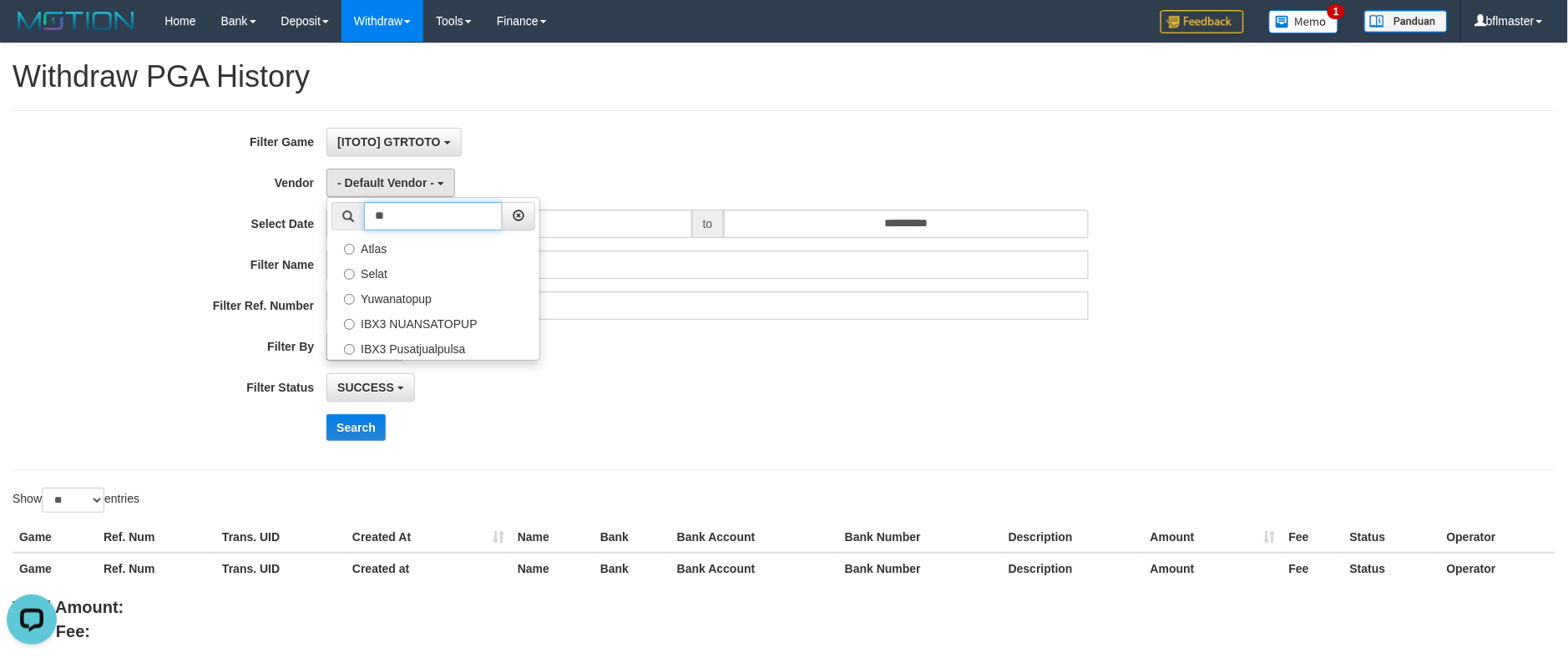 type on "**" 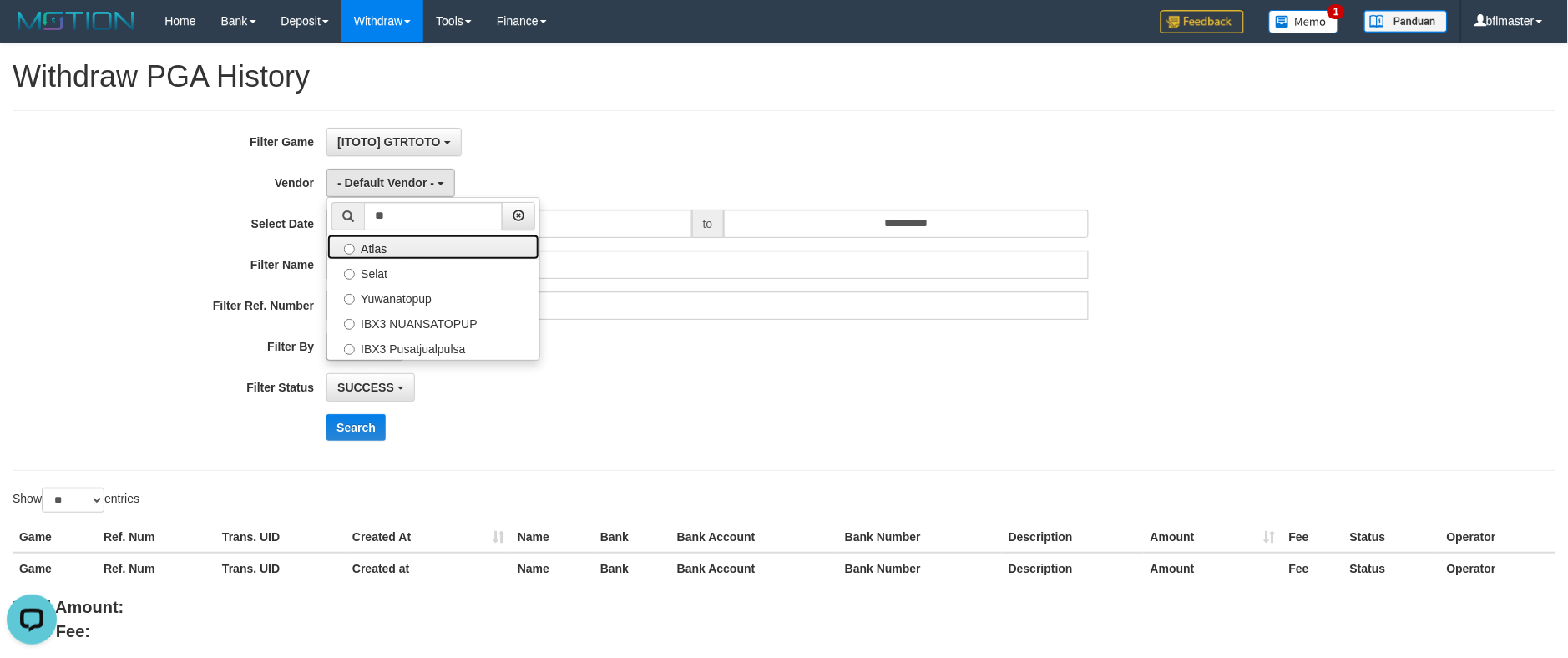 click on "Atlas" at bounding box center [433, 247] 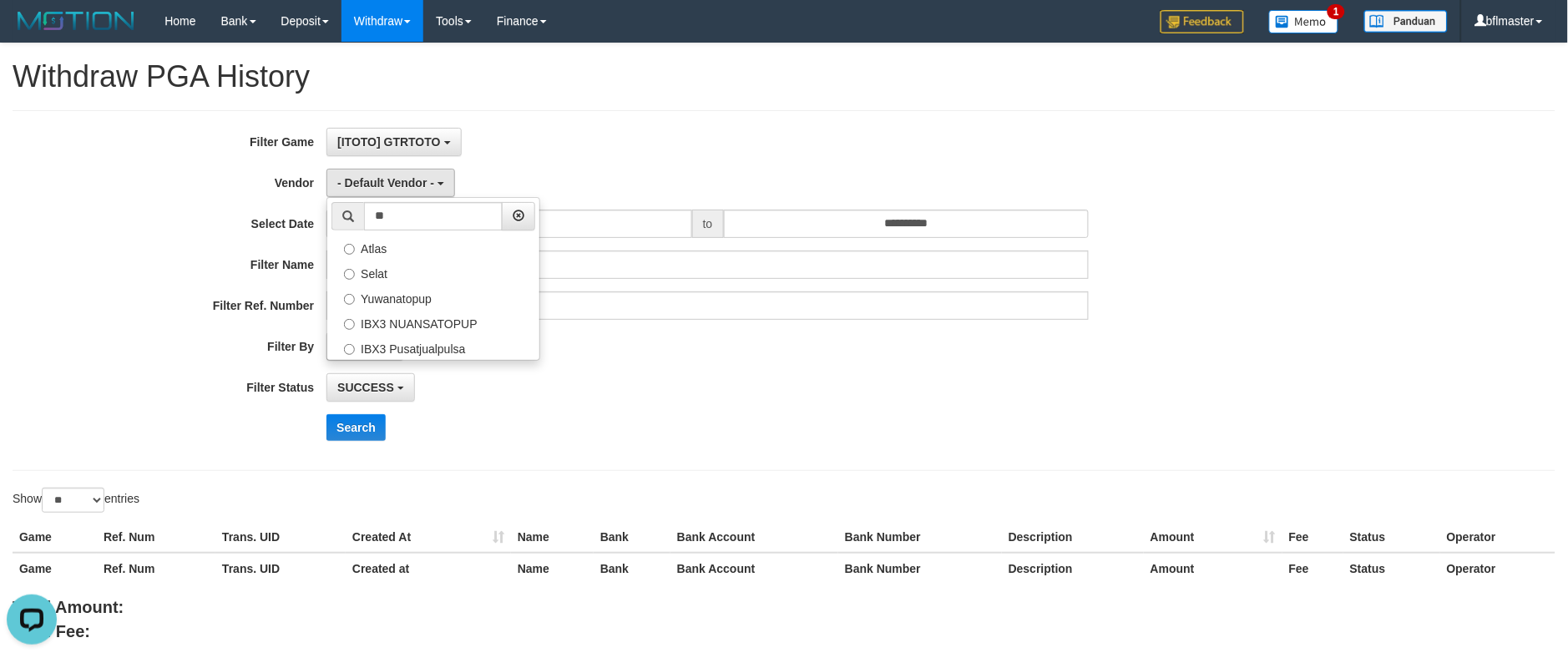 select on "**********" 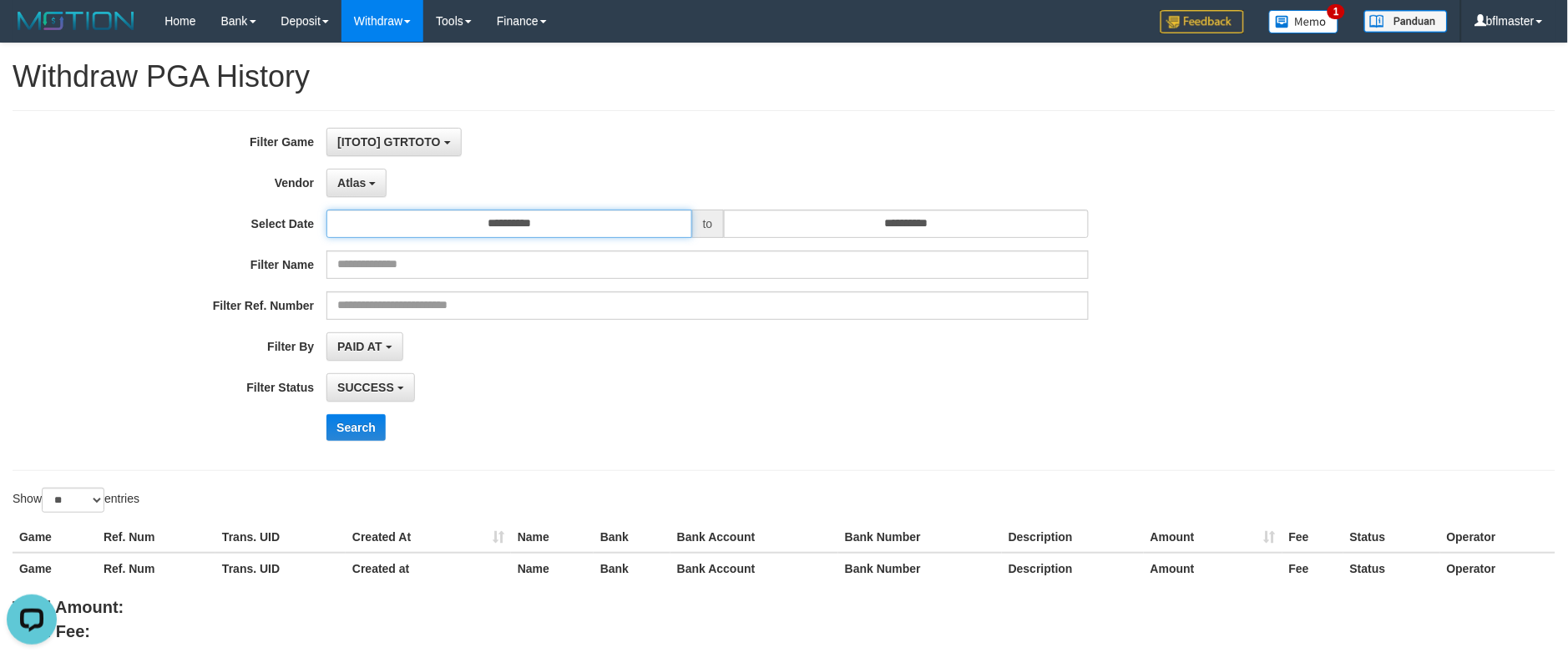 click on "**********" at bounding box center (509, 224) 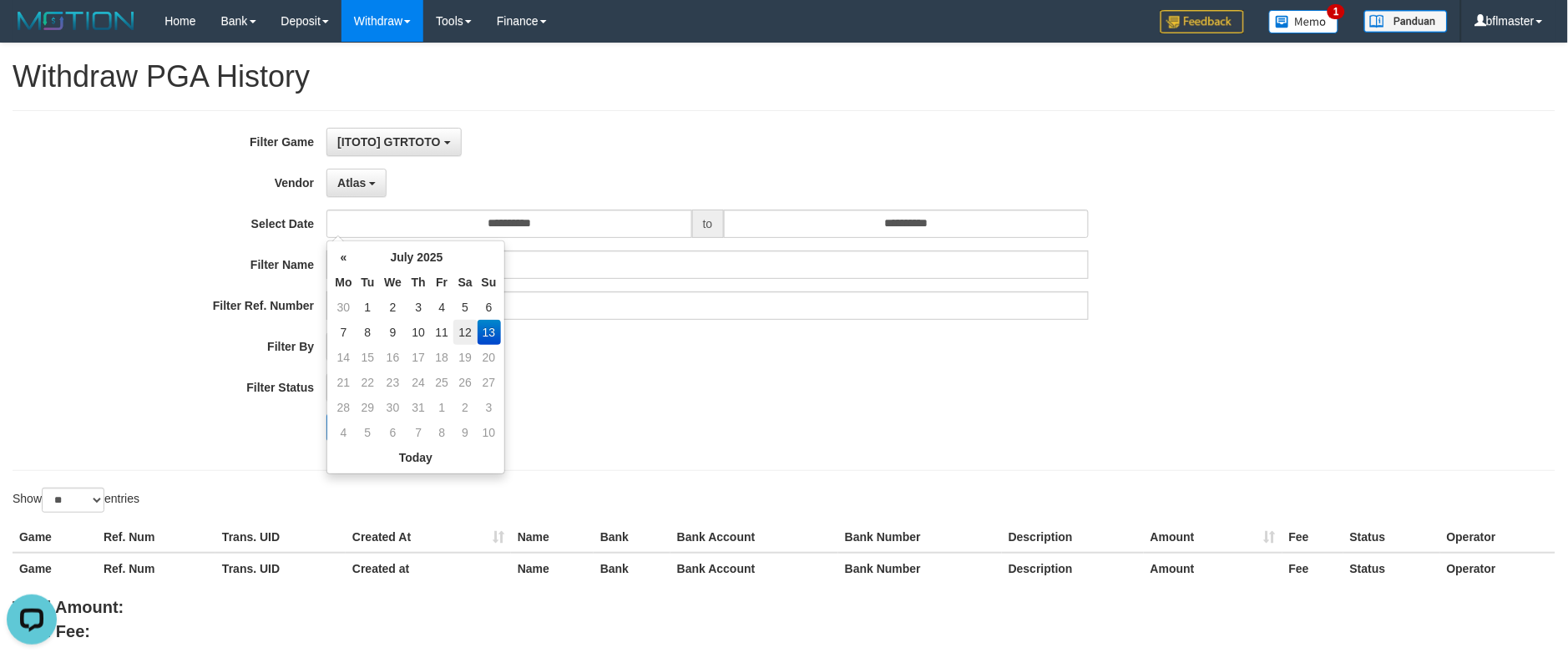 drag, startPoint x: 468, startPoint y: 326, endPoint x: 852, endPoint y: 255, distance: 390.5086 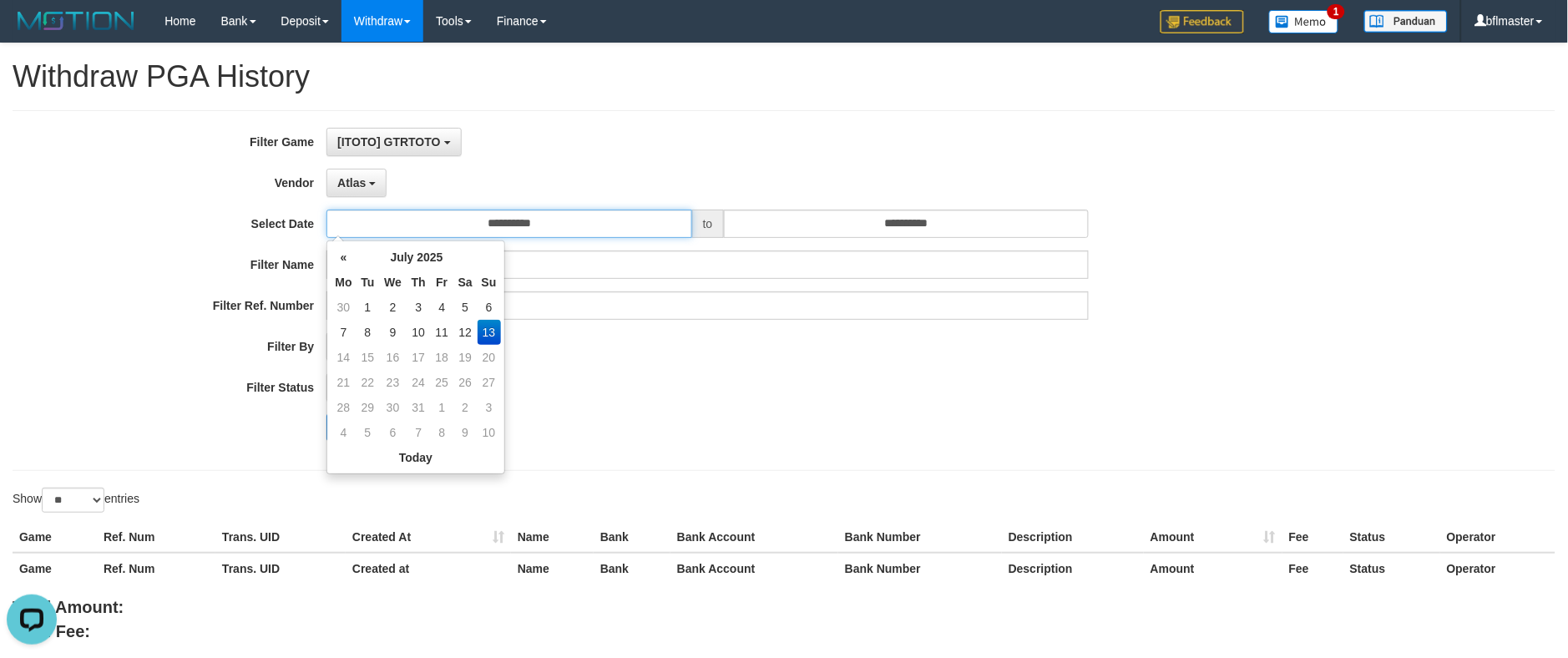 type on "**********" 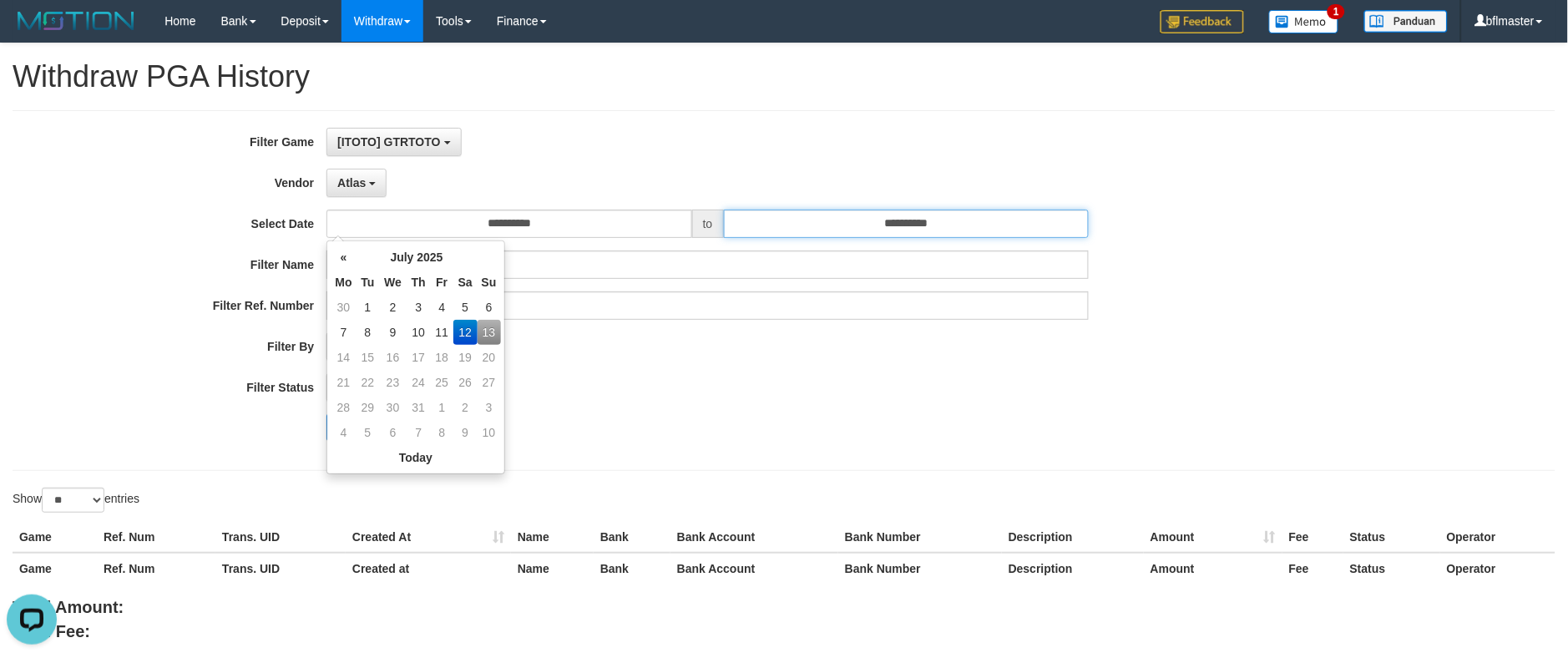 click on "**********" at bounding box center (907, 224) 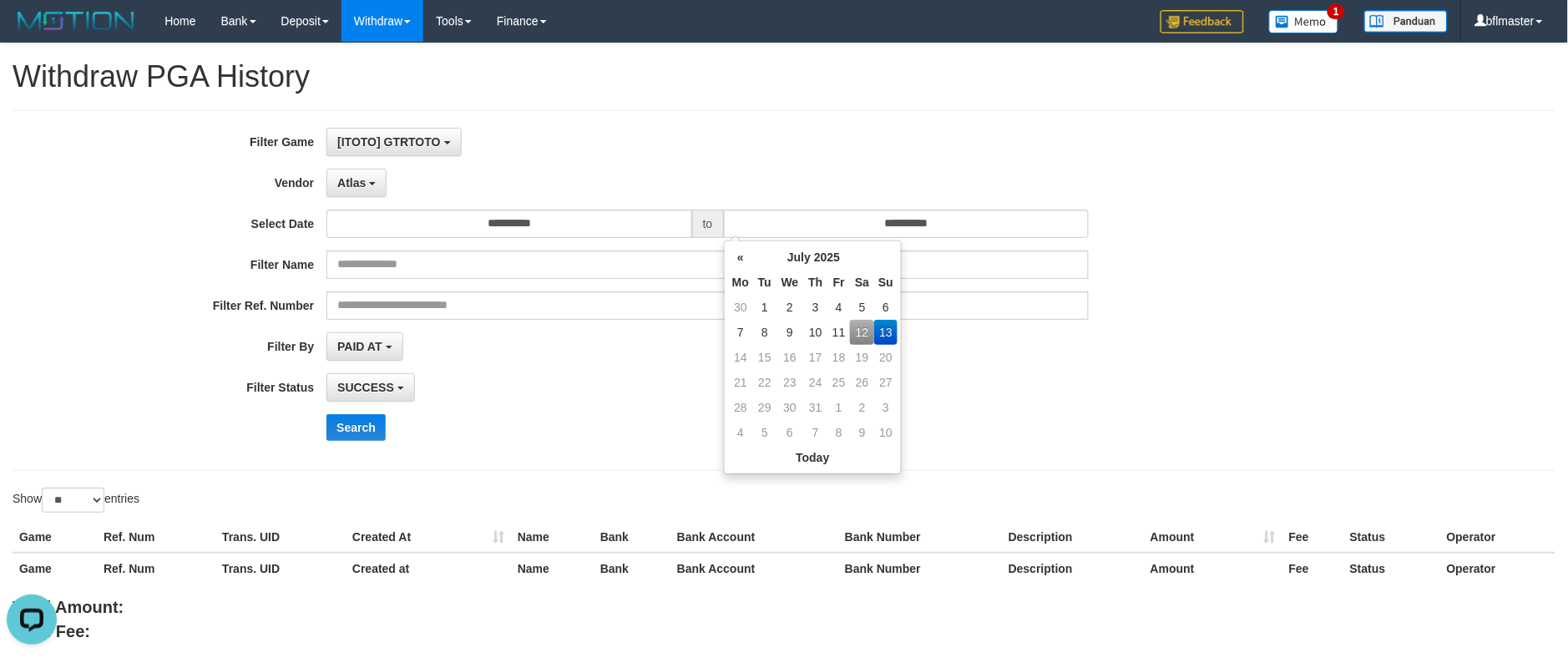 click on "12" at bounding box center [862, 332] 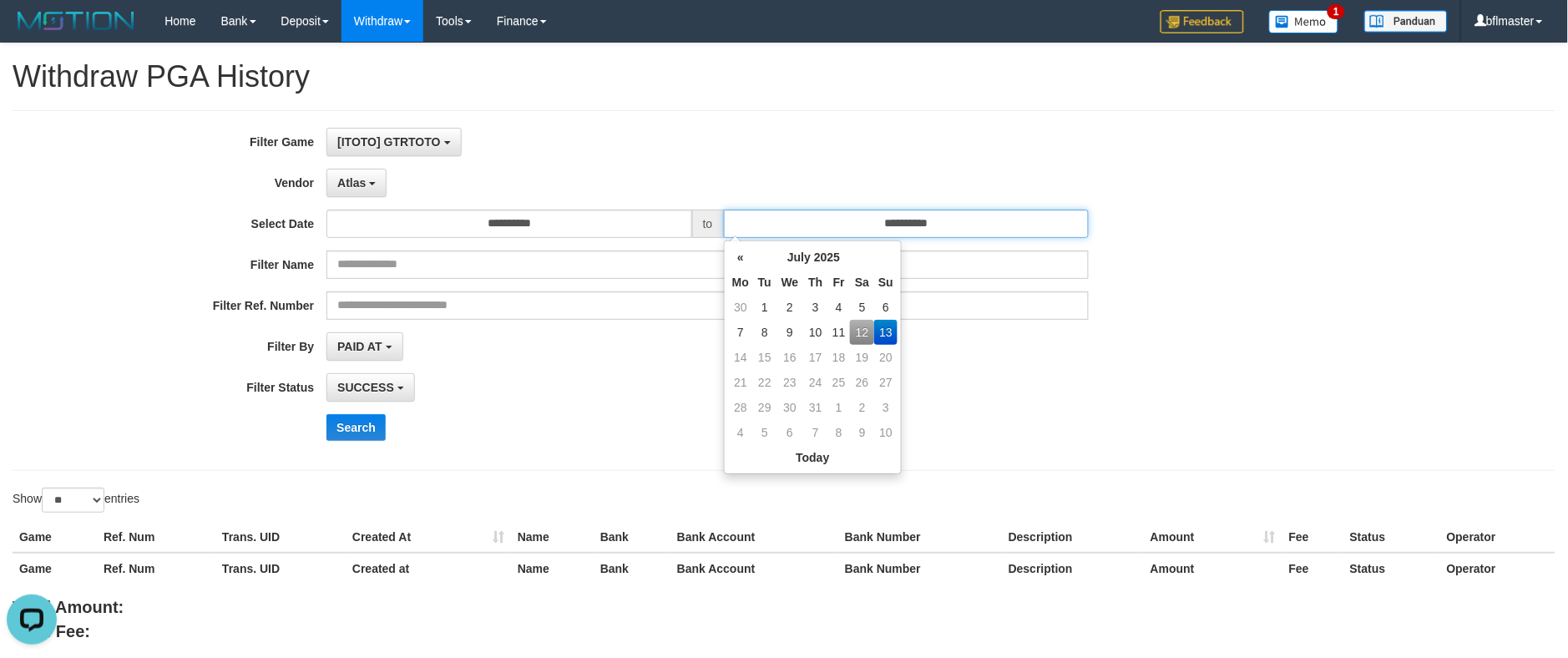 type on "**********" 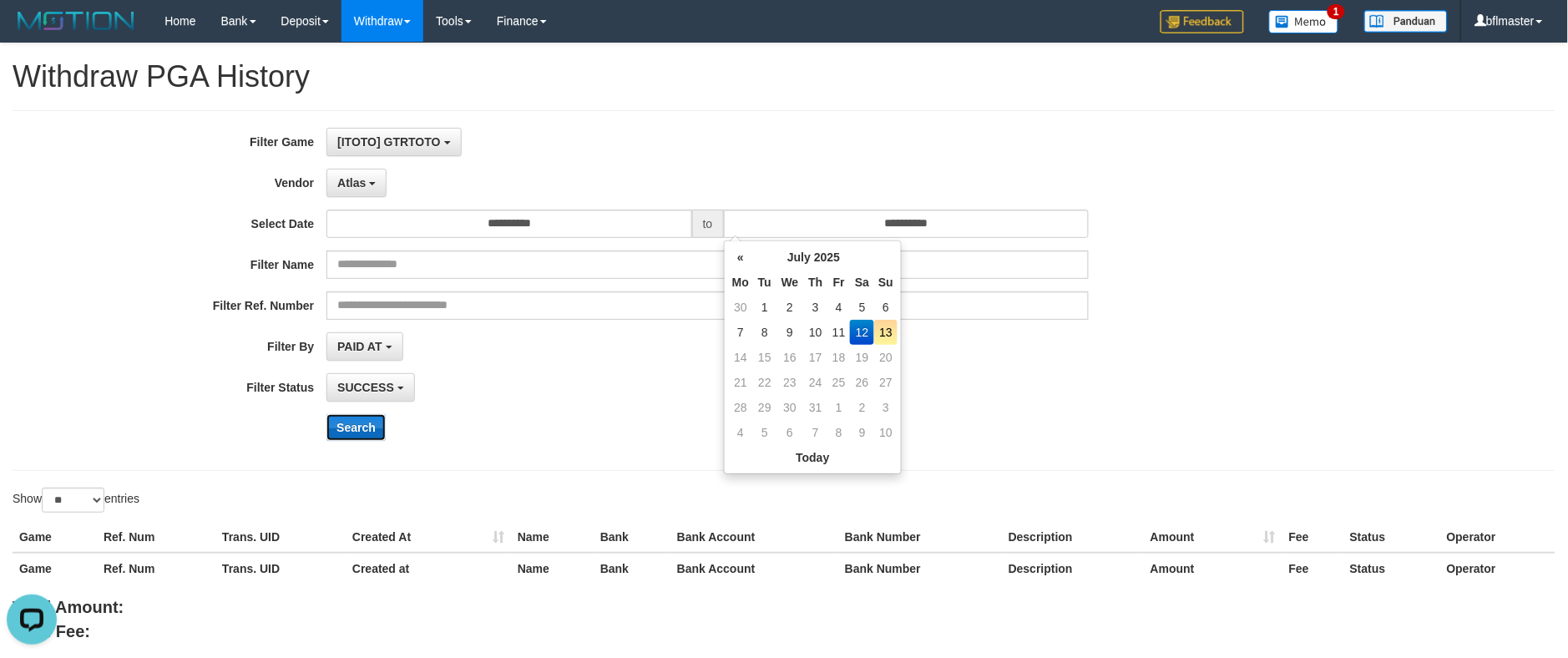 click on "Search" at bounding box center (356, 428) 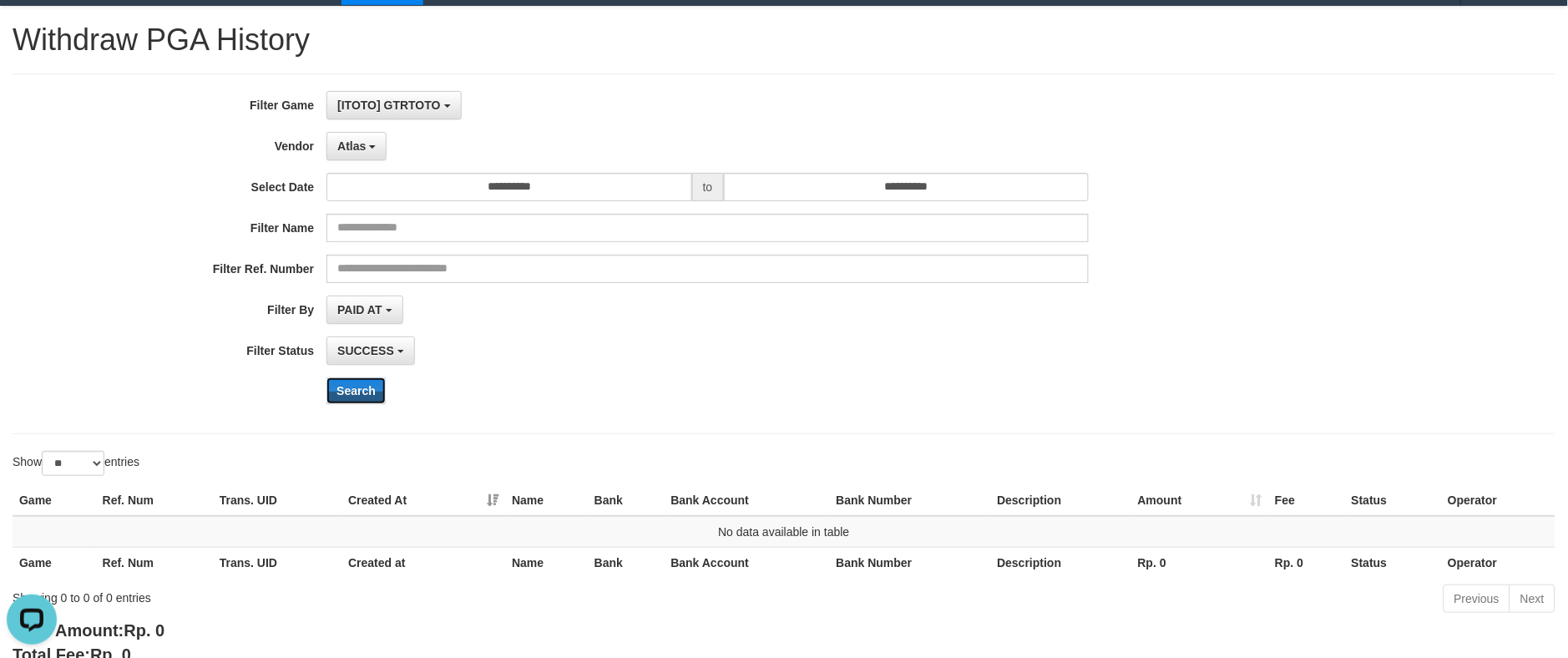 scroll, scrollTop: 0, scrollLeft: 0, axis: both 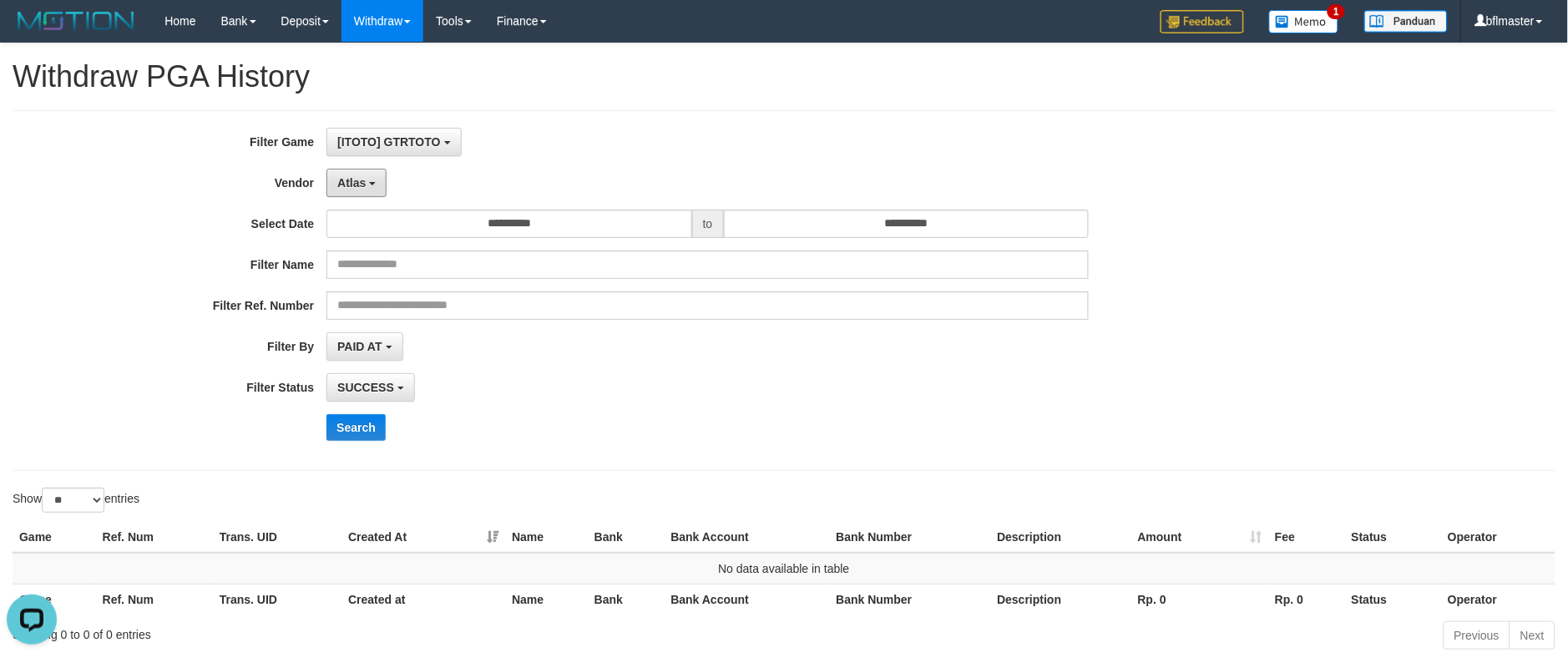 click on "Atlas" at bounding box center [352, 183] 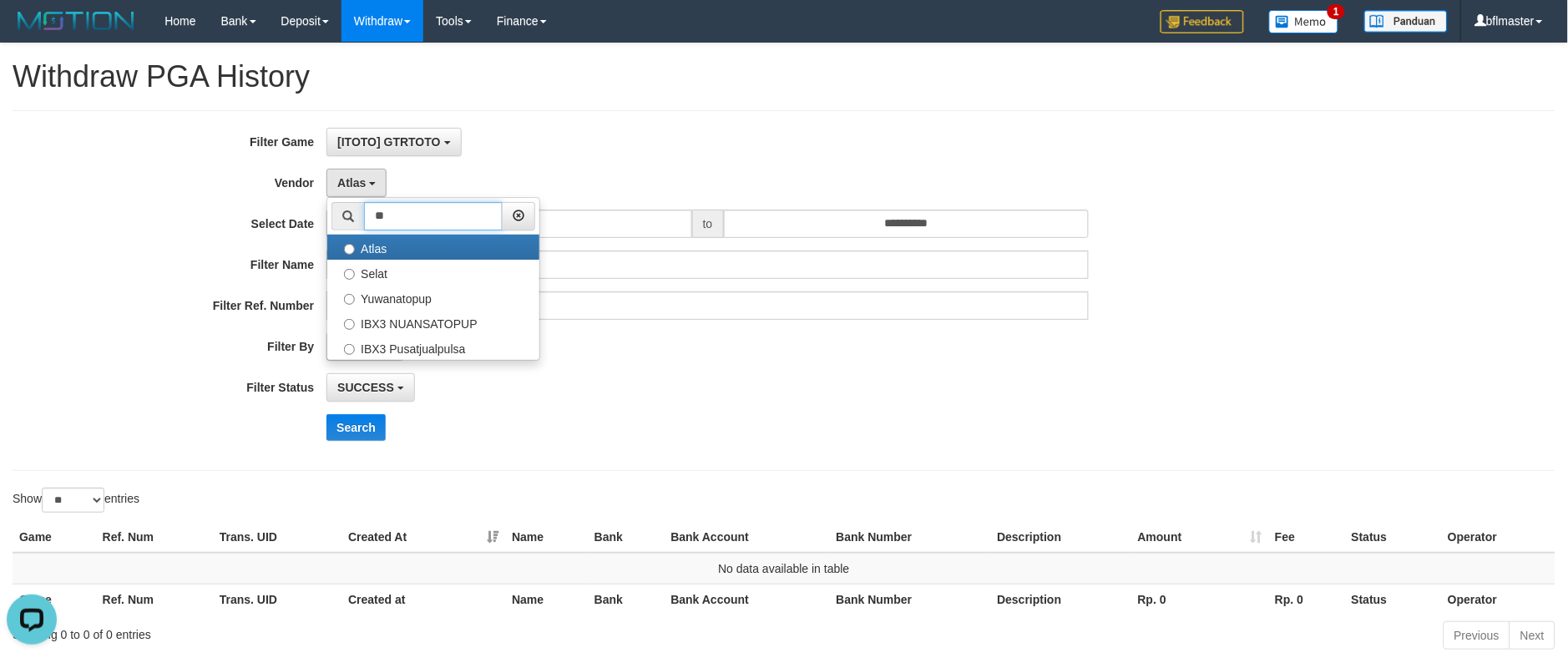 click on "**" at bounding box center [433, 216] 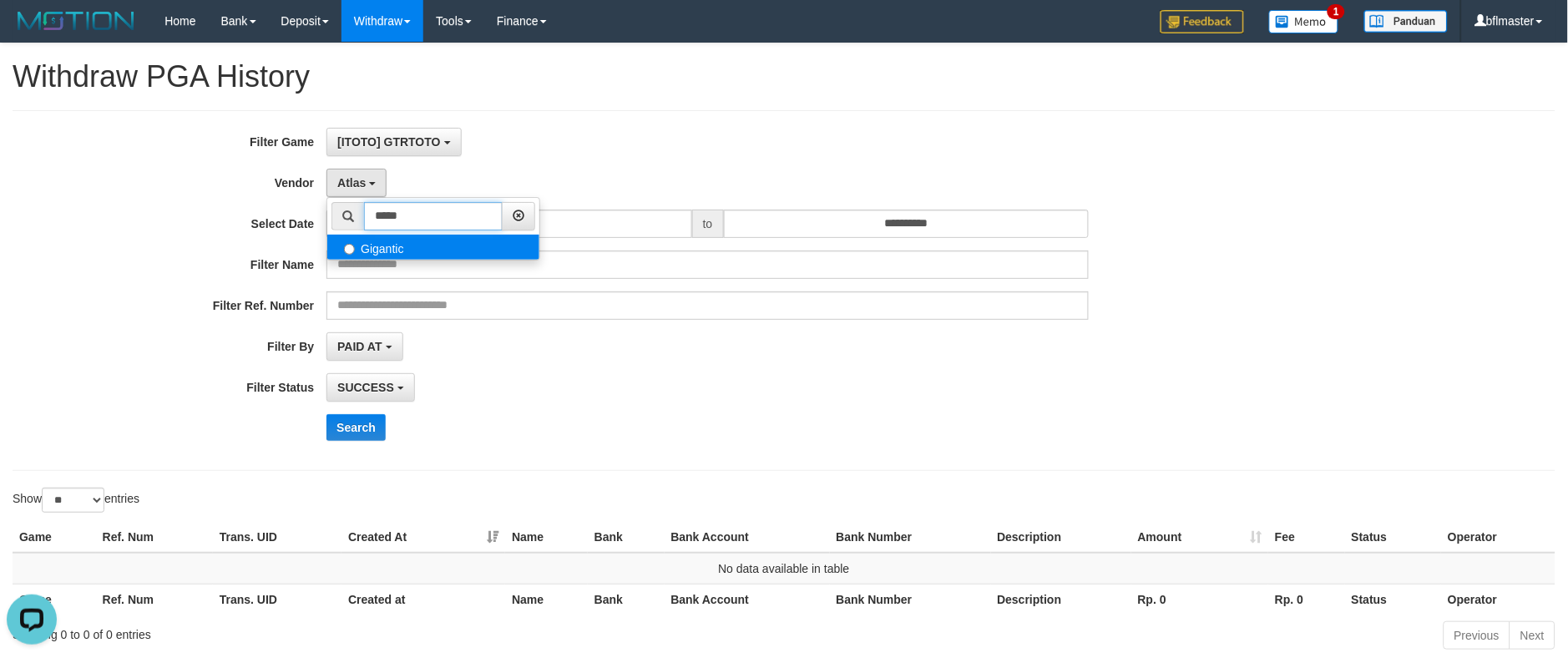 type on "*****" 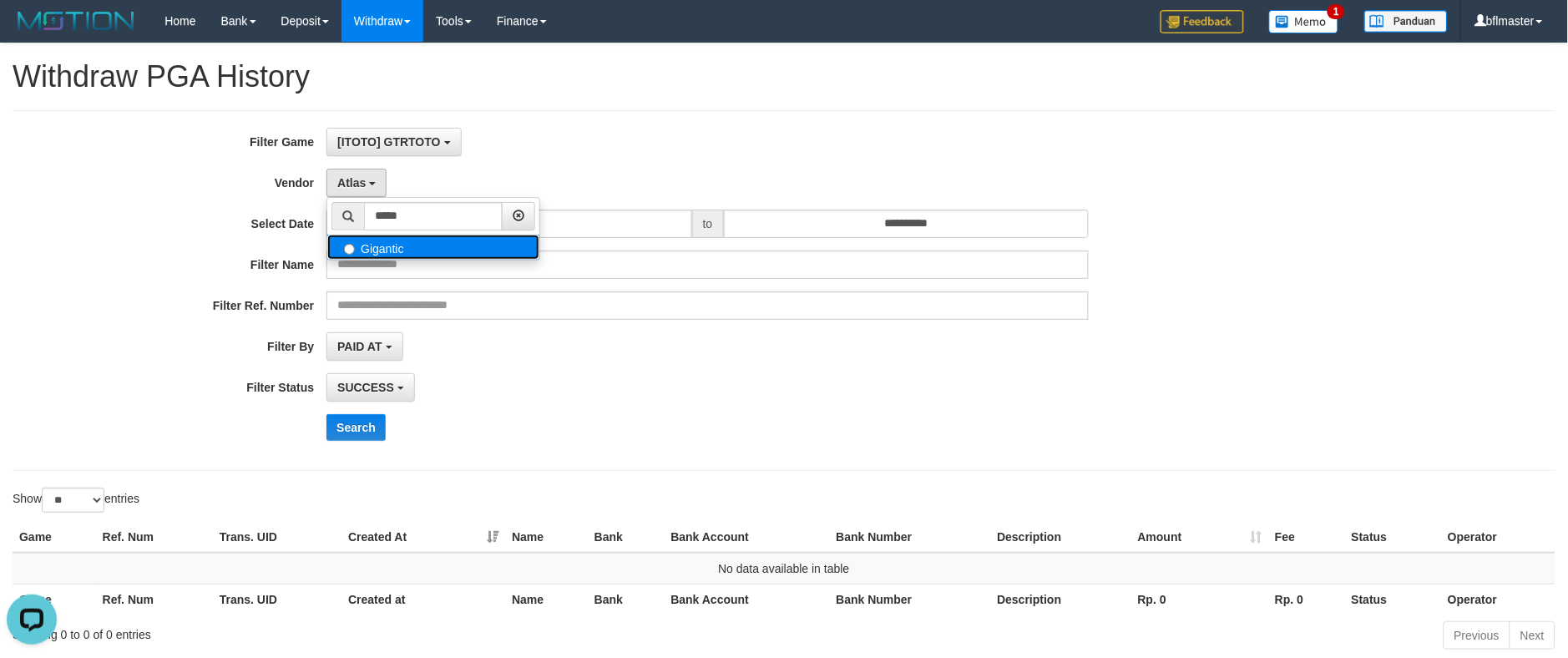 click on "Gigantic" at bounding box center (433, 247) 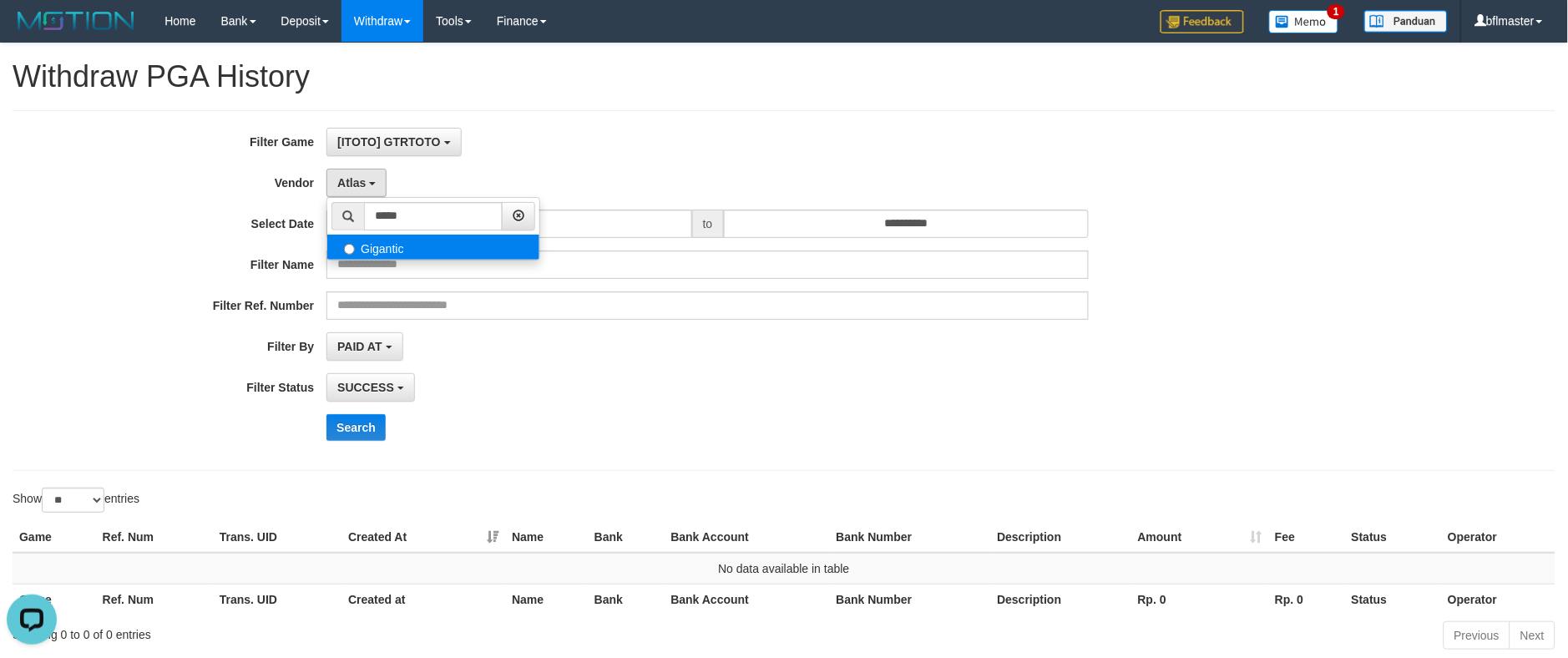 select on "**********" 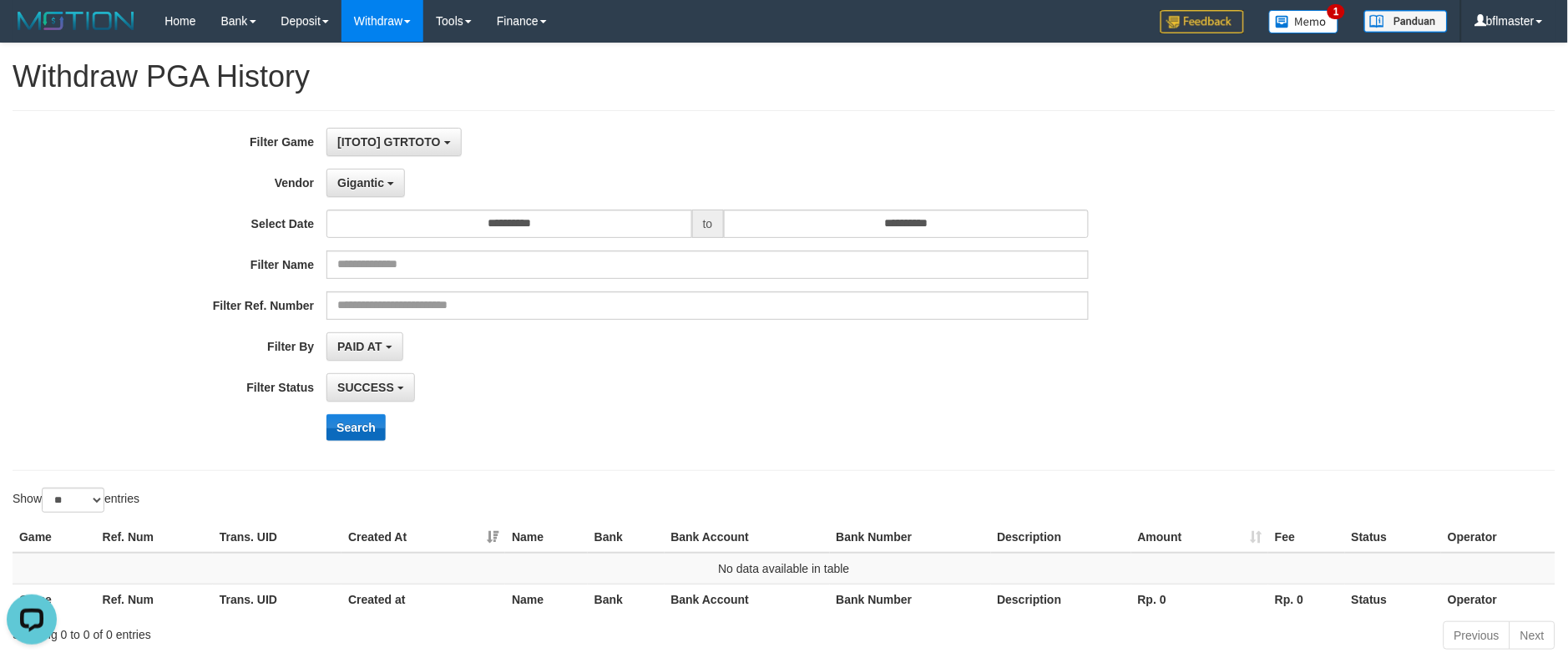 click on "**********" at bounding box center (653, 291) 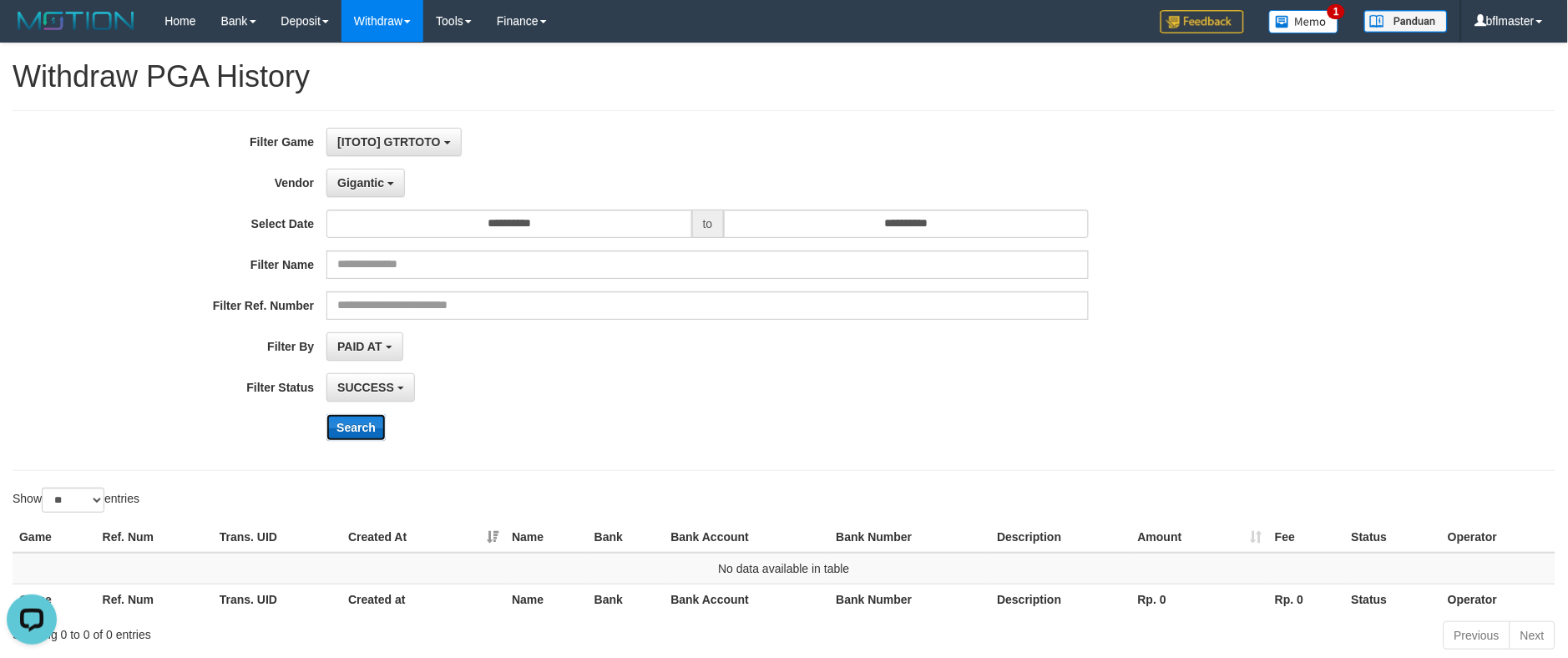 click on "Search" at bounding box center [356, 428] 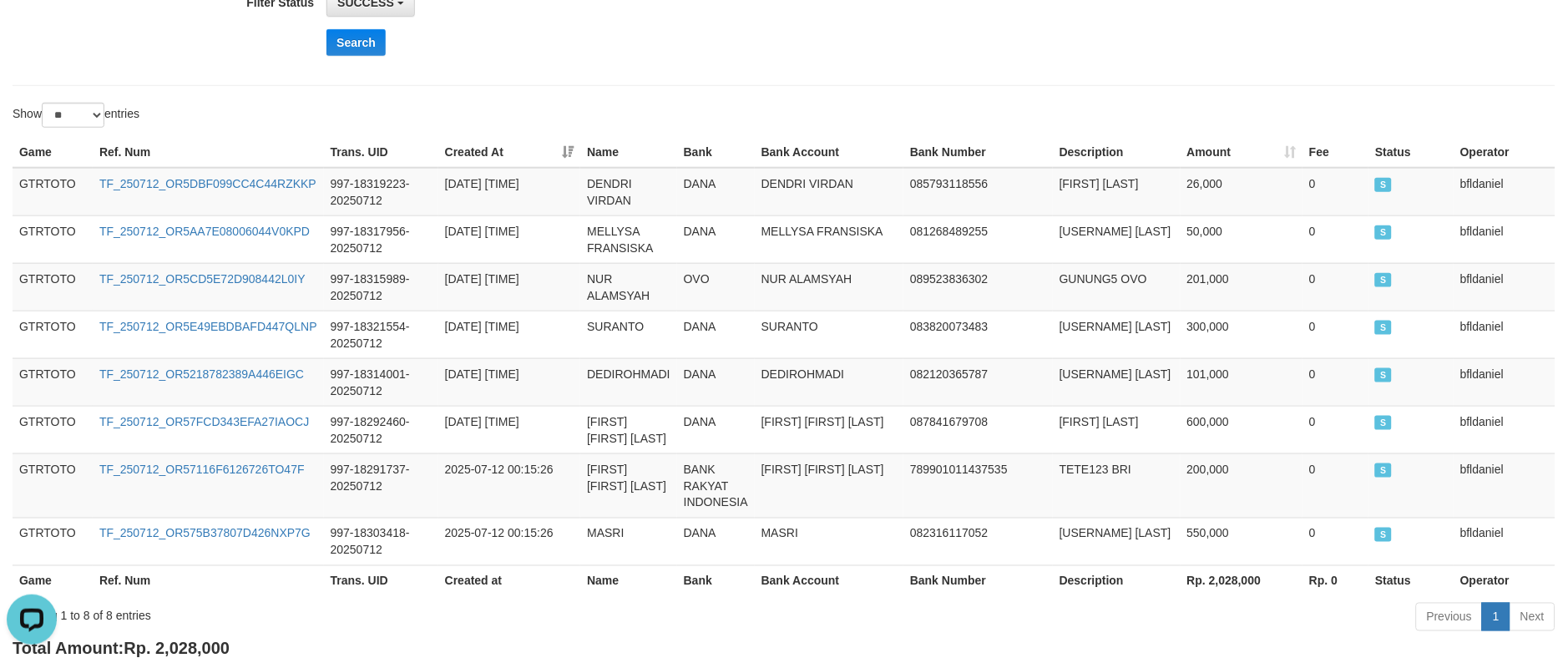 scroll, scrollTop: 0, scrollLeft: 0, axis: both 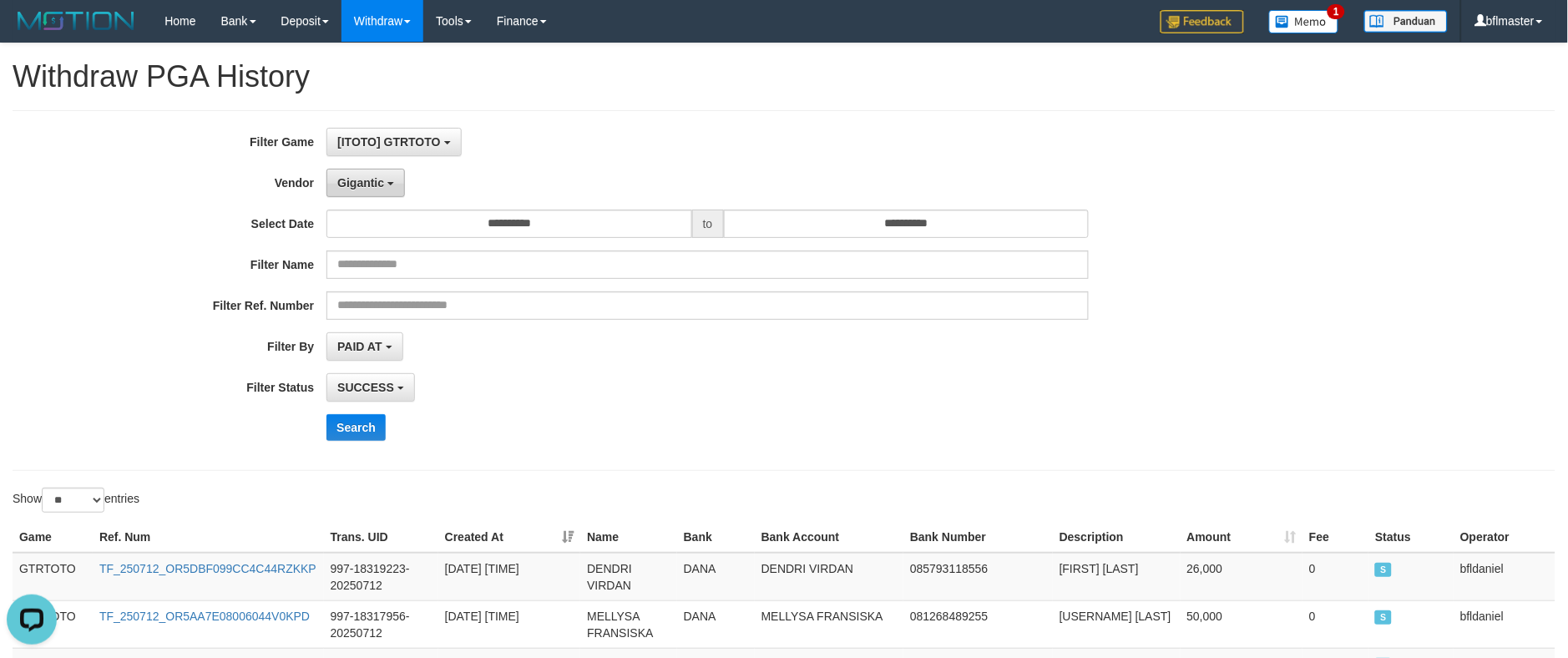 click on "Gigantic" at bounding box center [361, 183] 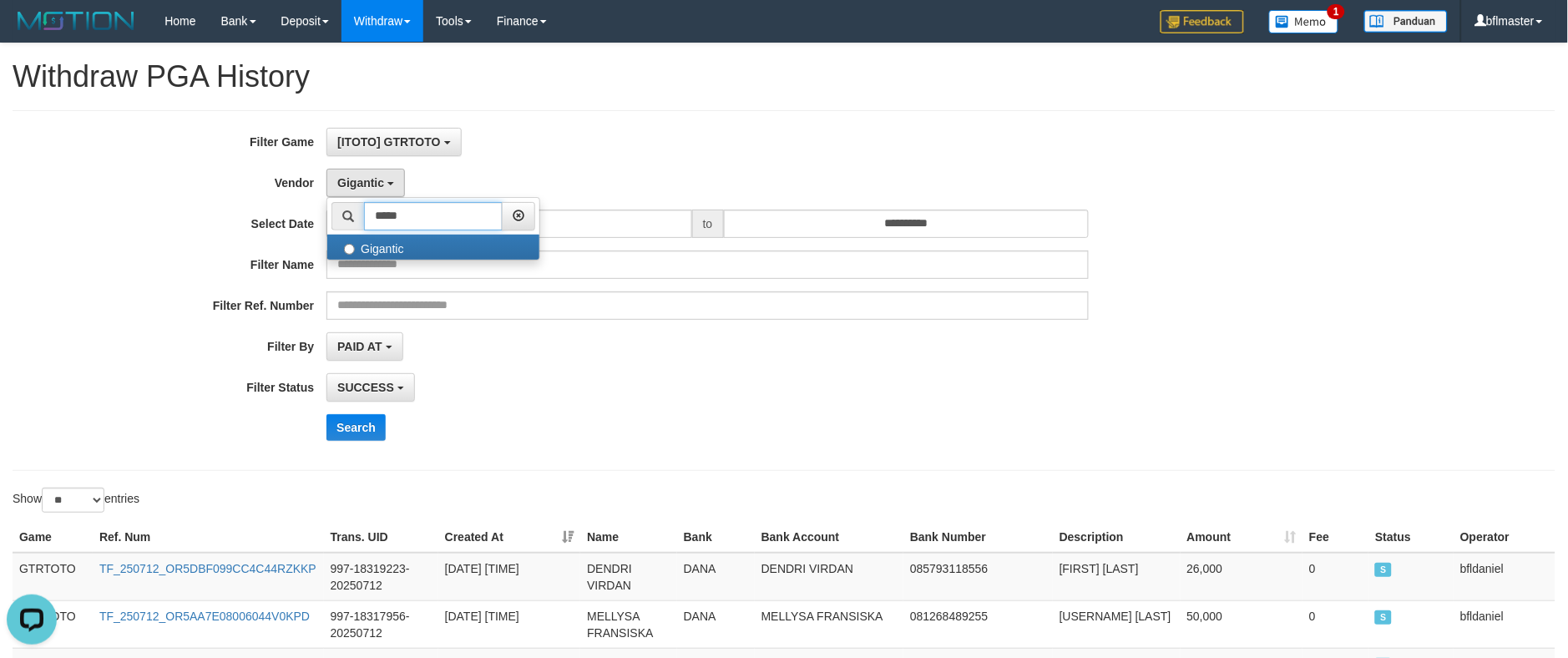 click on "*****" at bounding box center (433, 216) 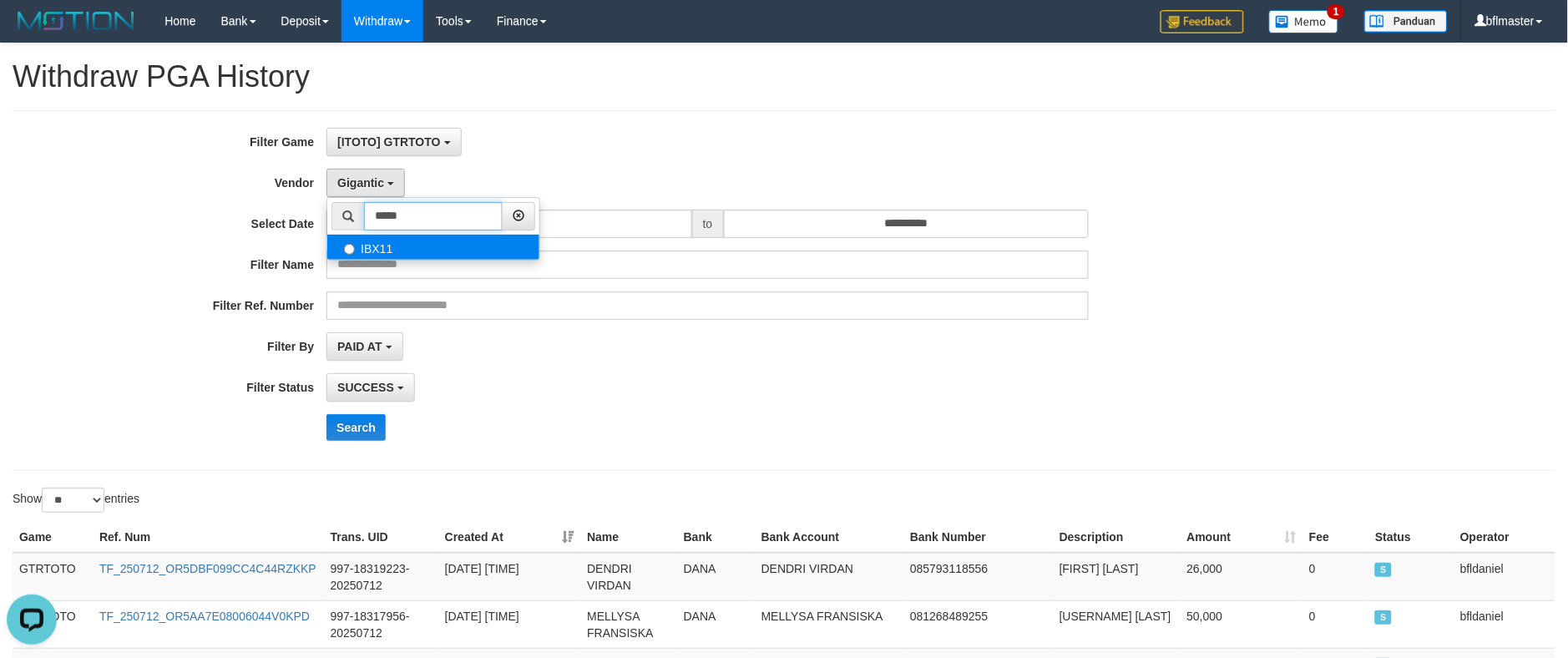 type on "*****" 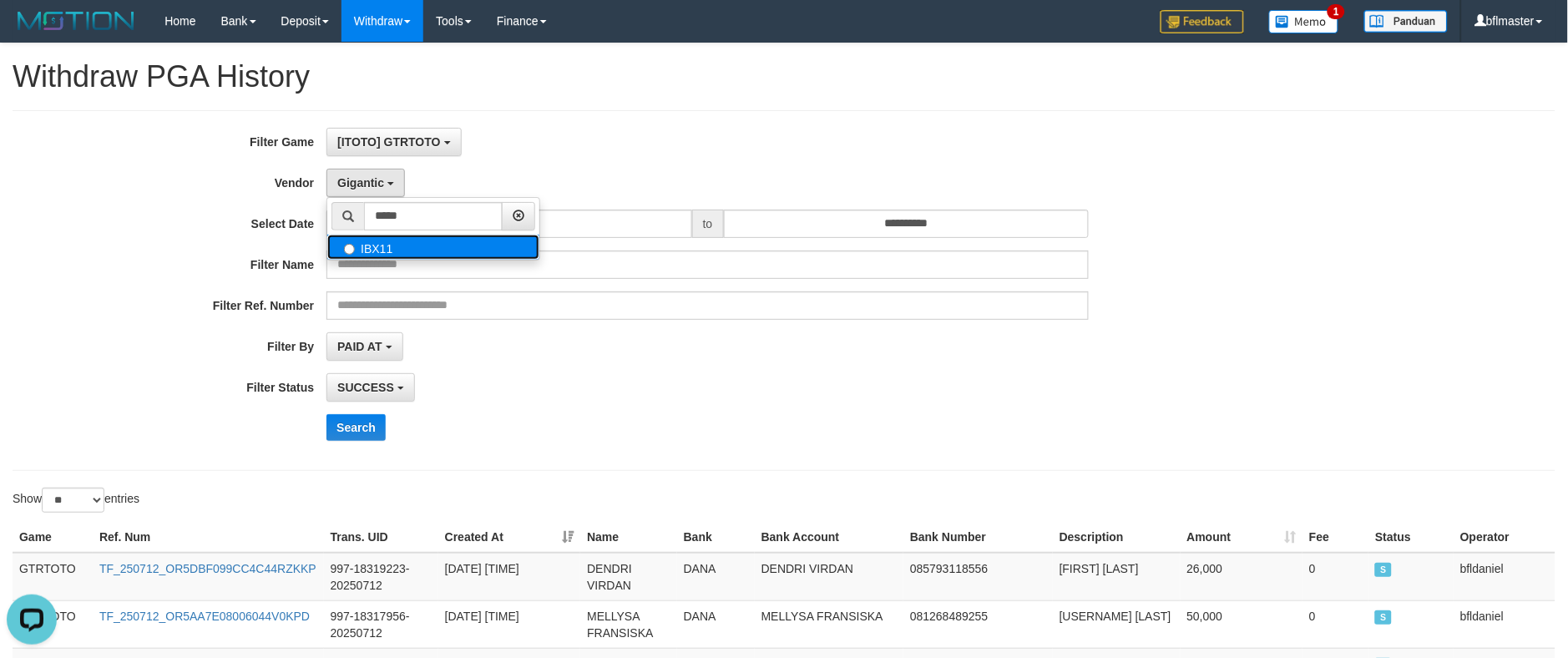 click on "IBX11" at bounding box center (433, 247) 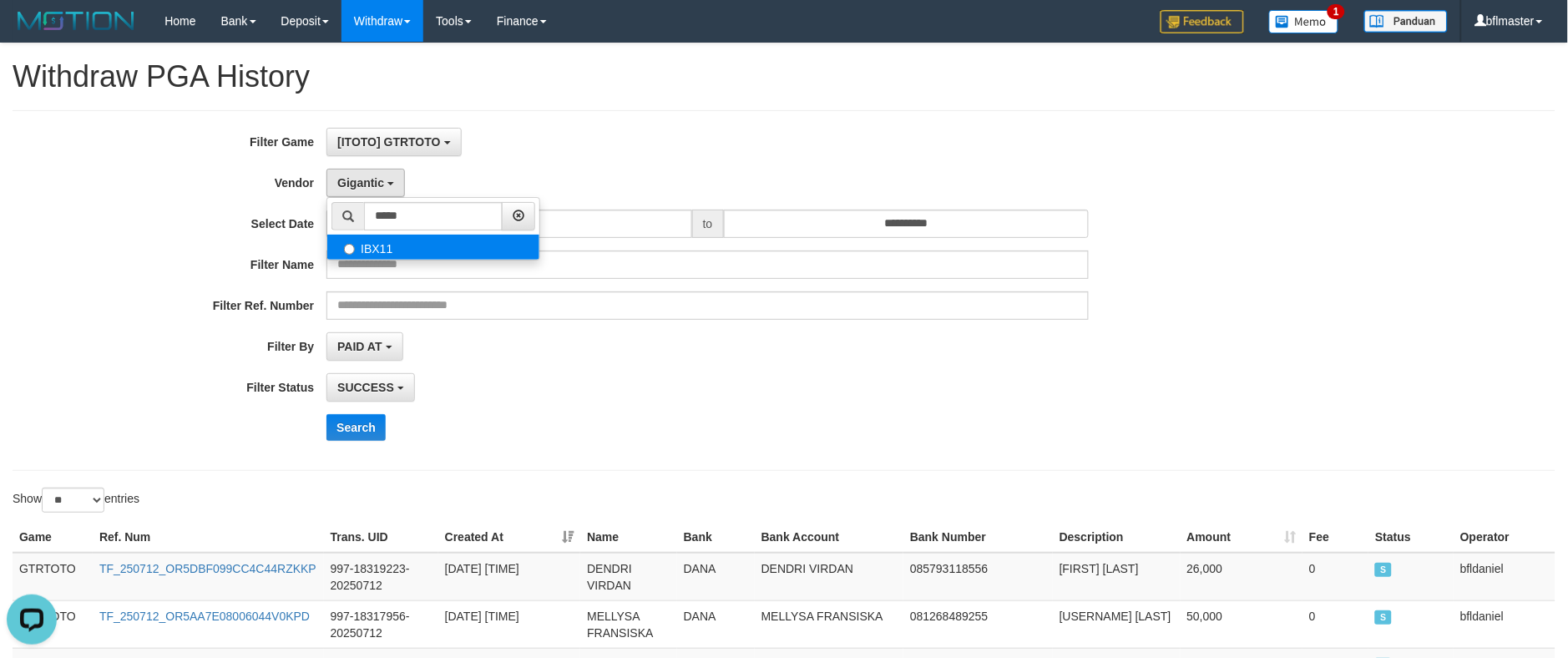 select on "**********" 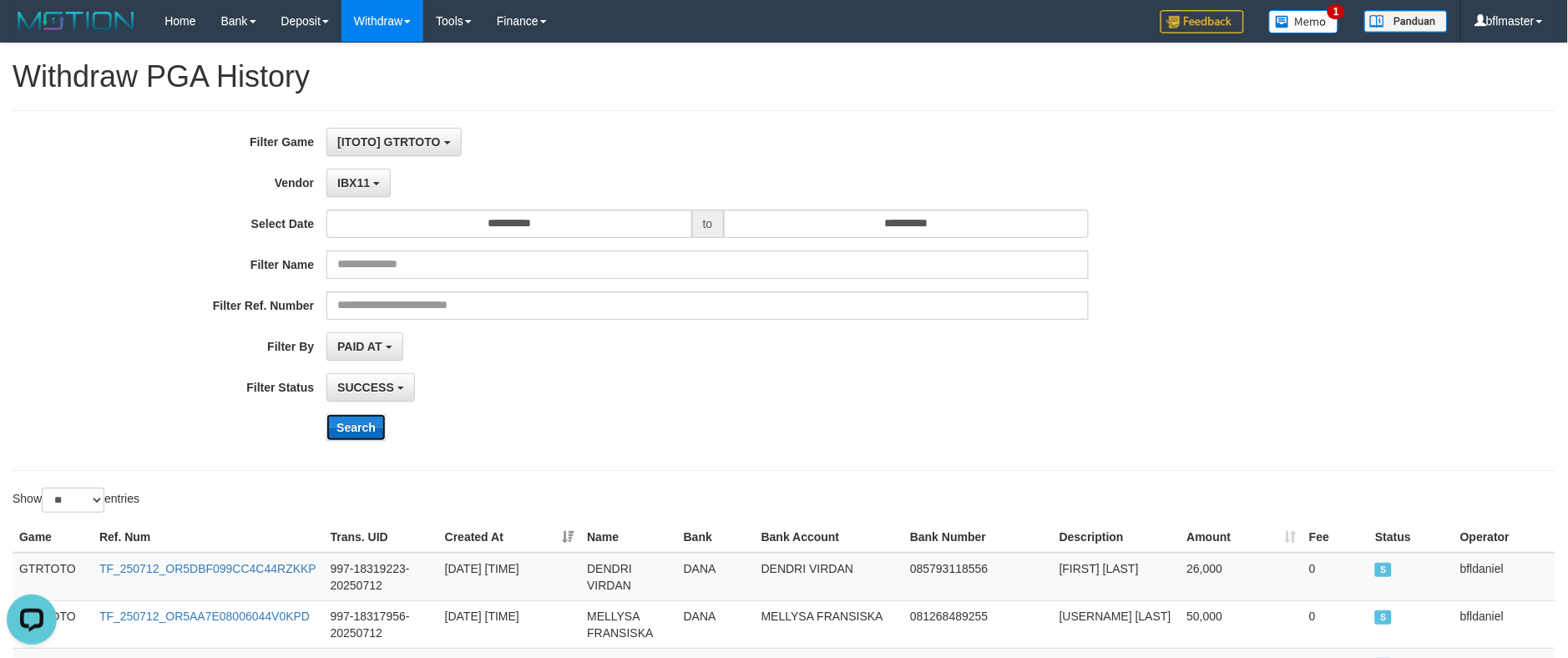 click on "Search" at bounding box center (356, 428) 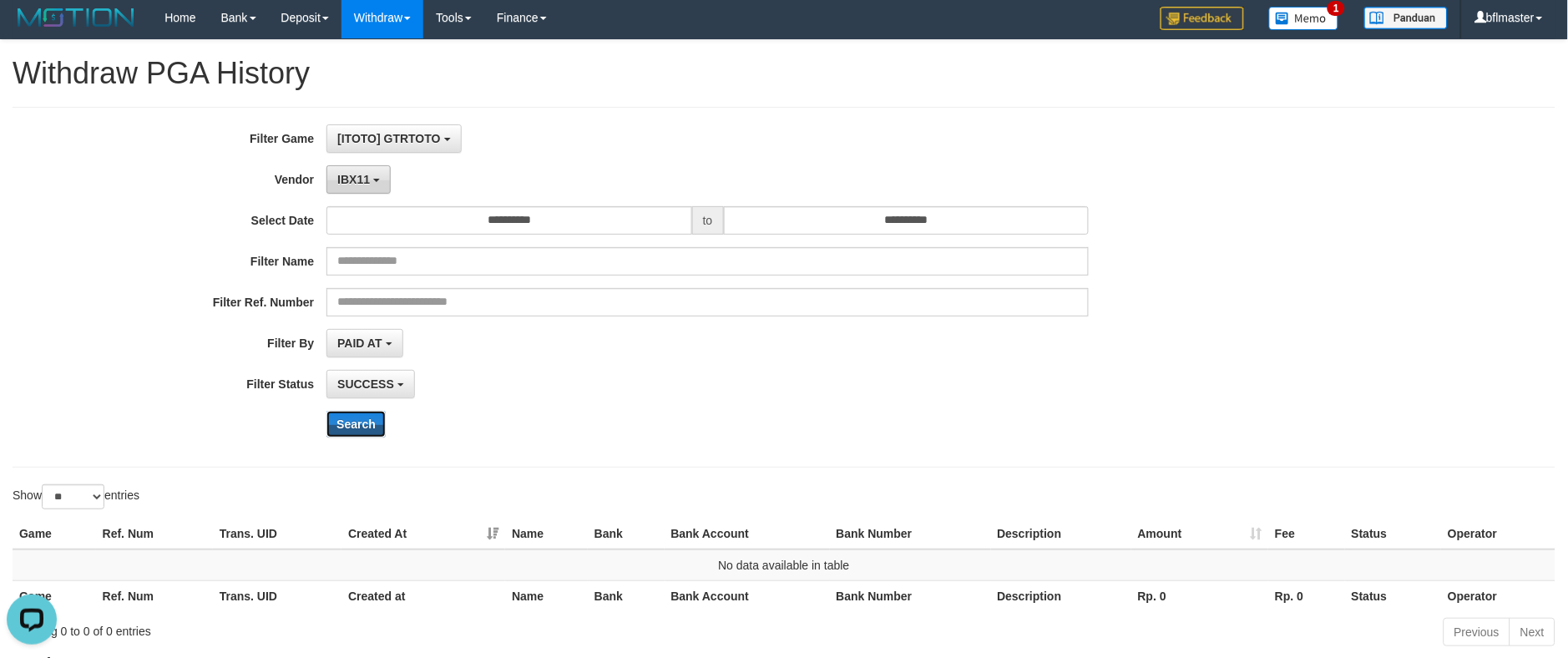 scroll, scrollTop: 0, scrollLeft: 0, axis: both 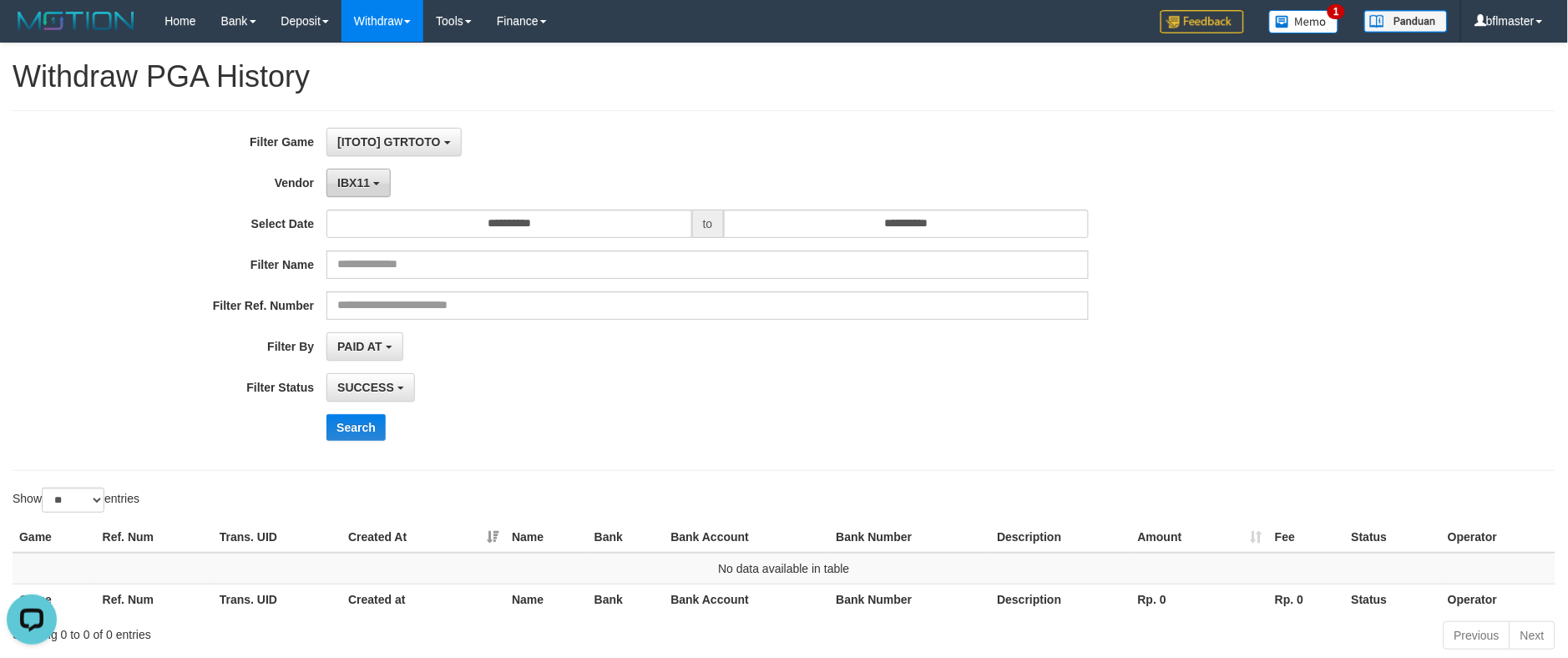 click on "IBX11" at bounding box center (358, 183) 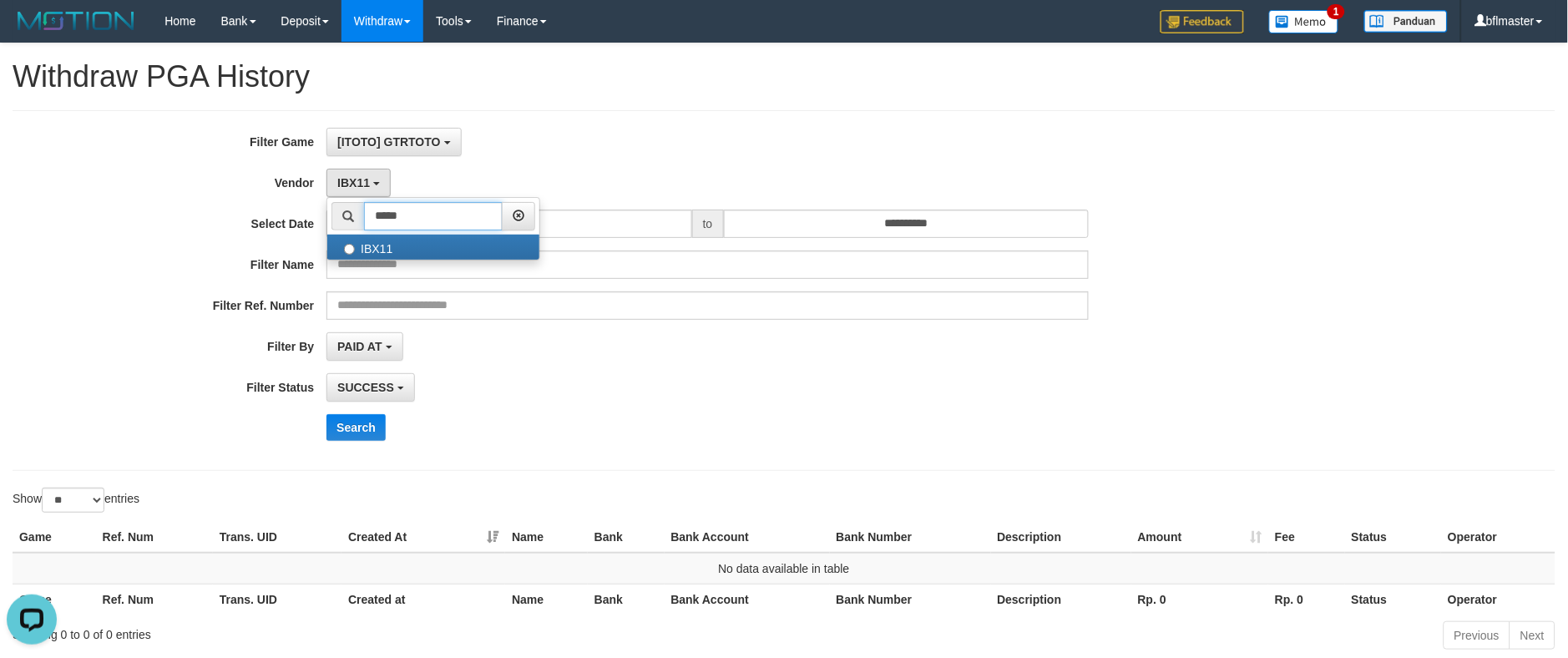 click on "*****" at bounding box center [433, 216] 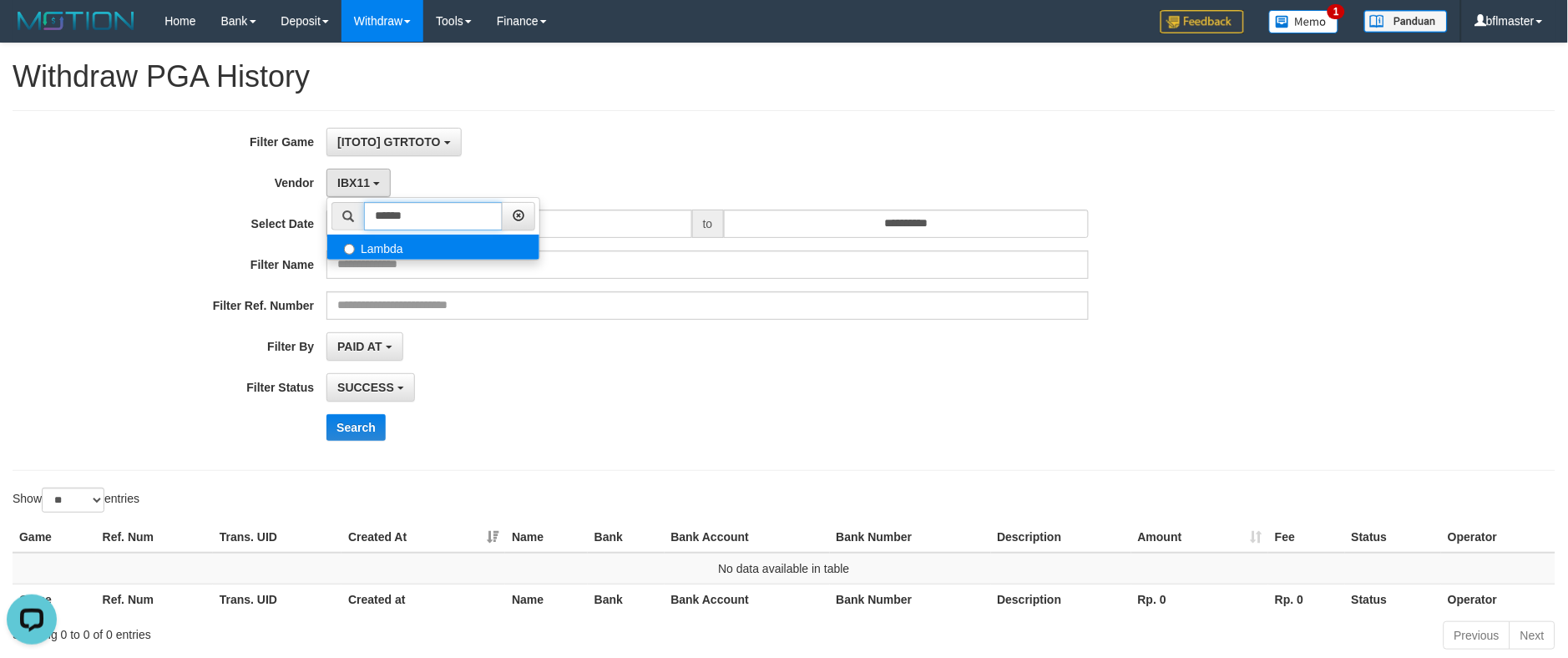 type on "******" 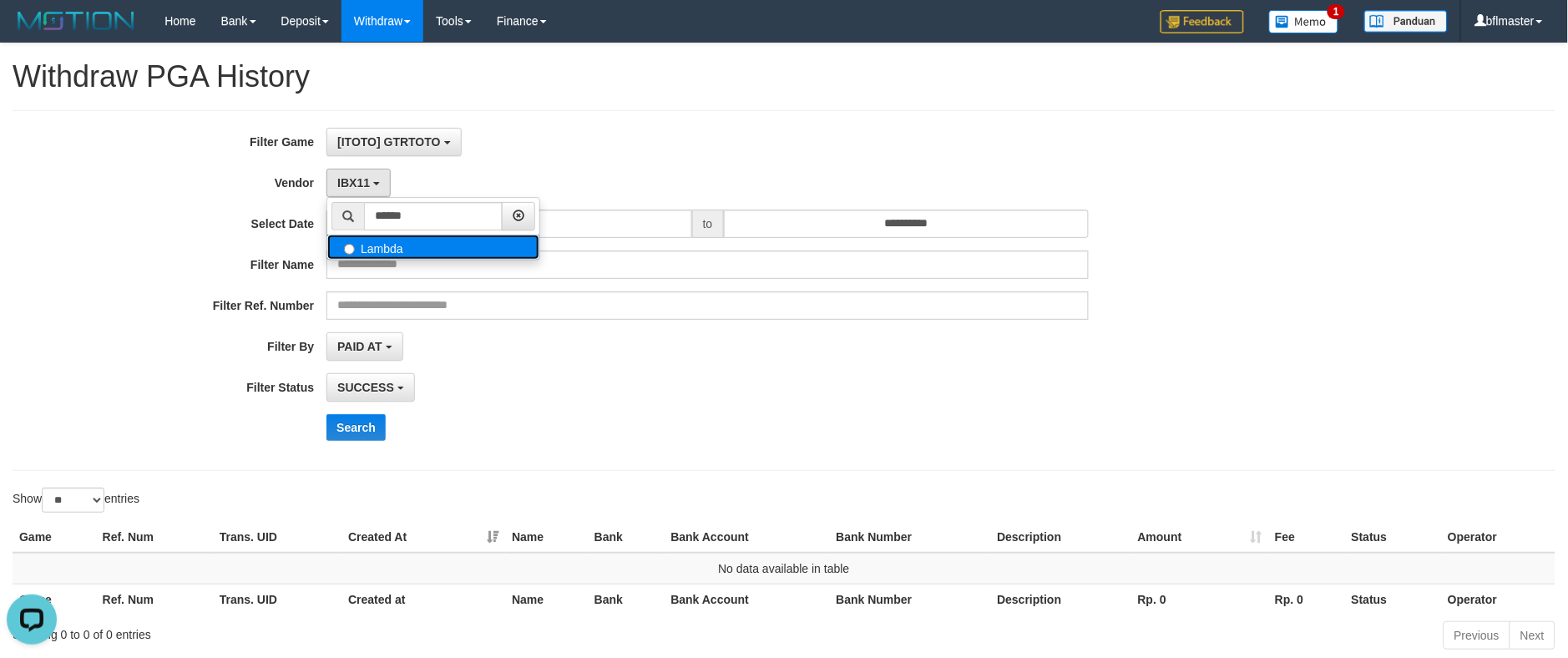 click on "Lambda" at bounding box center [433, 247] 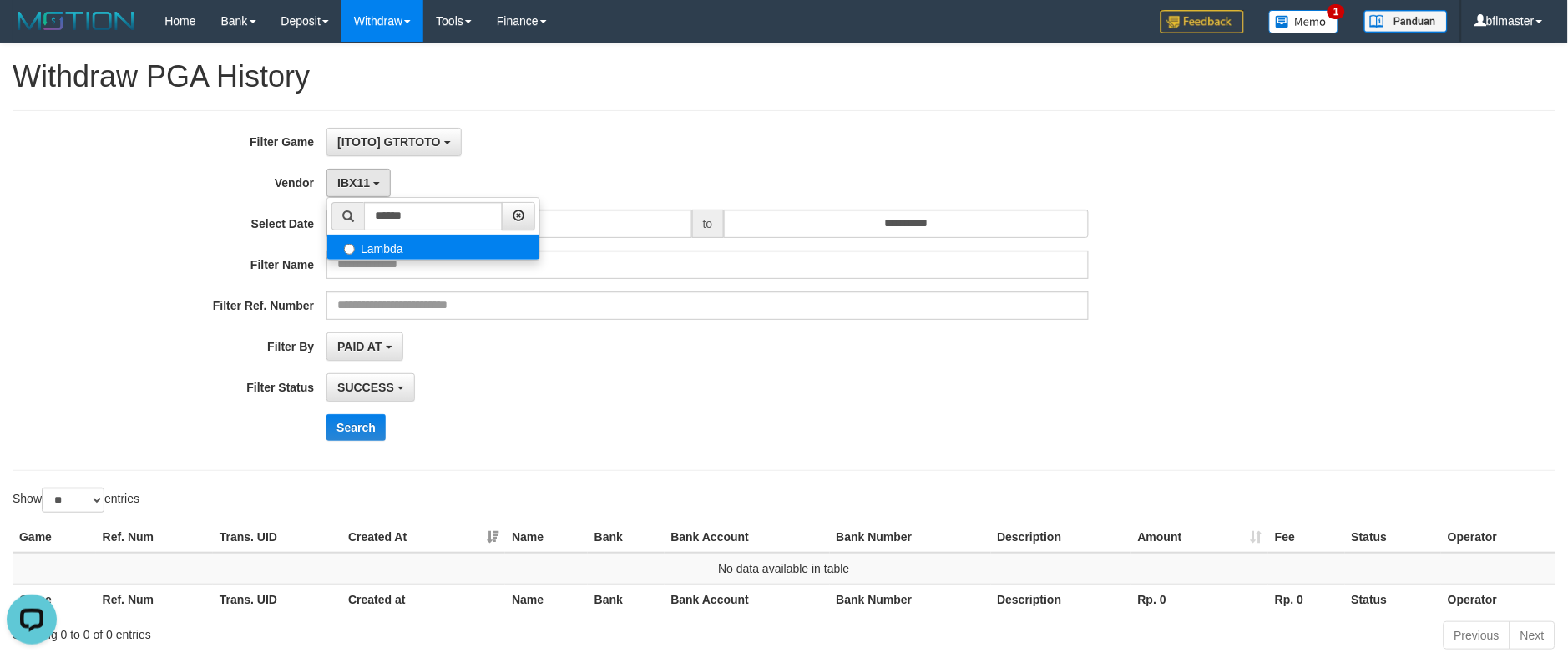 select on "**********" 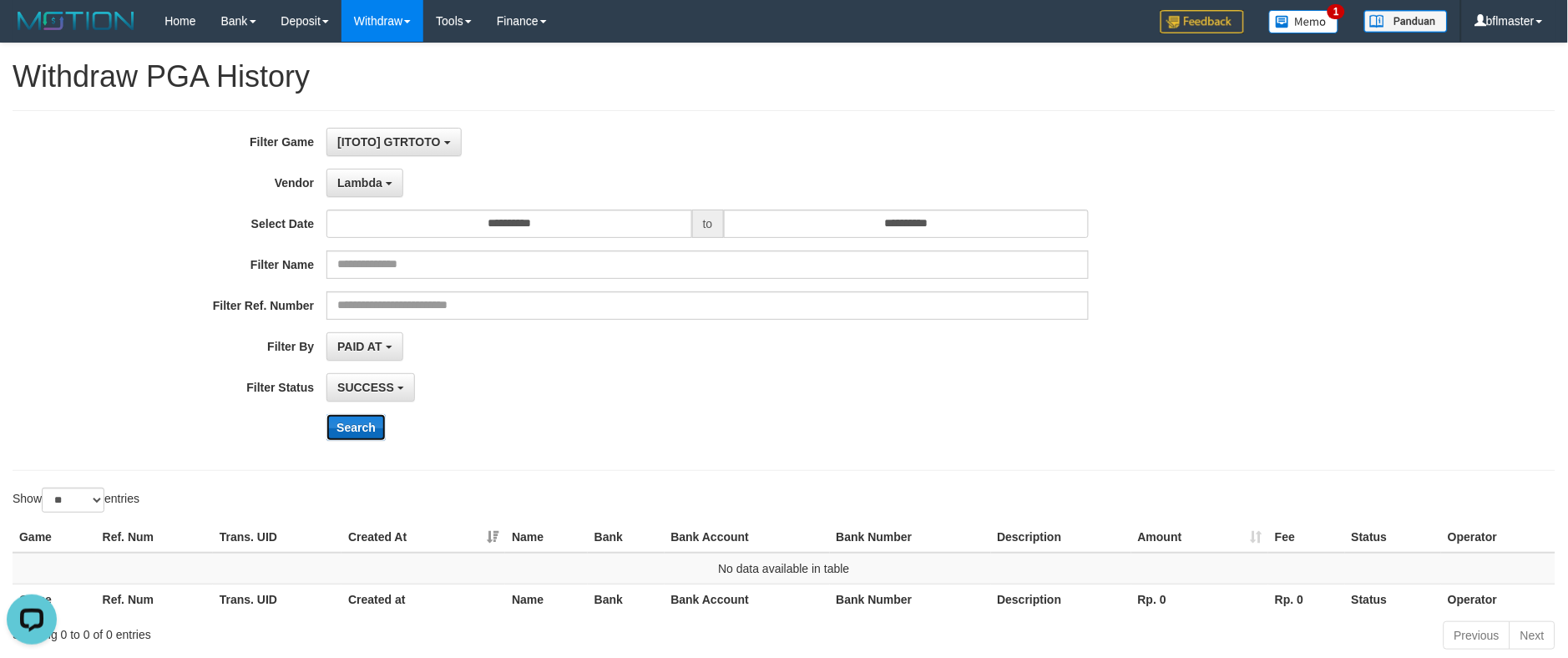 click on "Search" at bounding box center [356, 428] 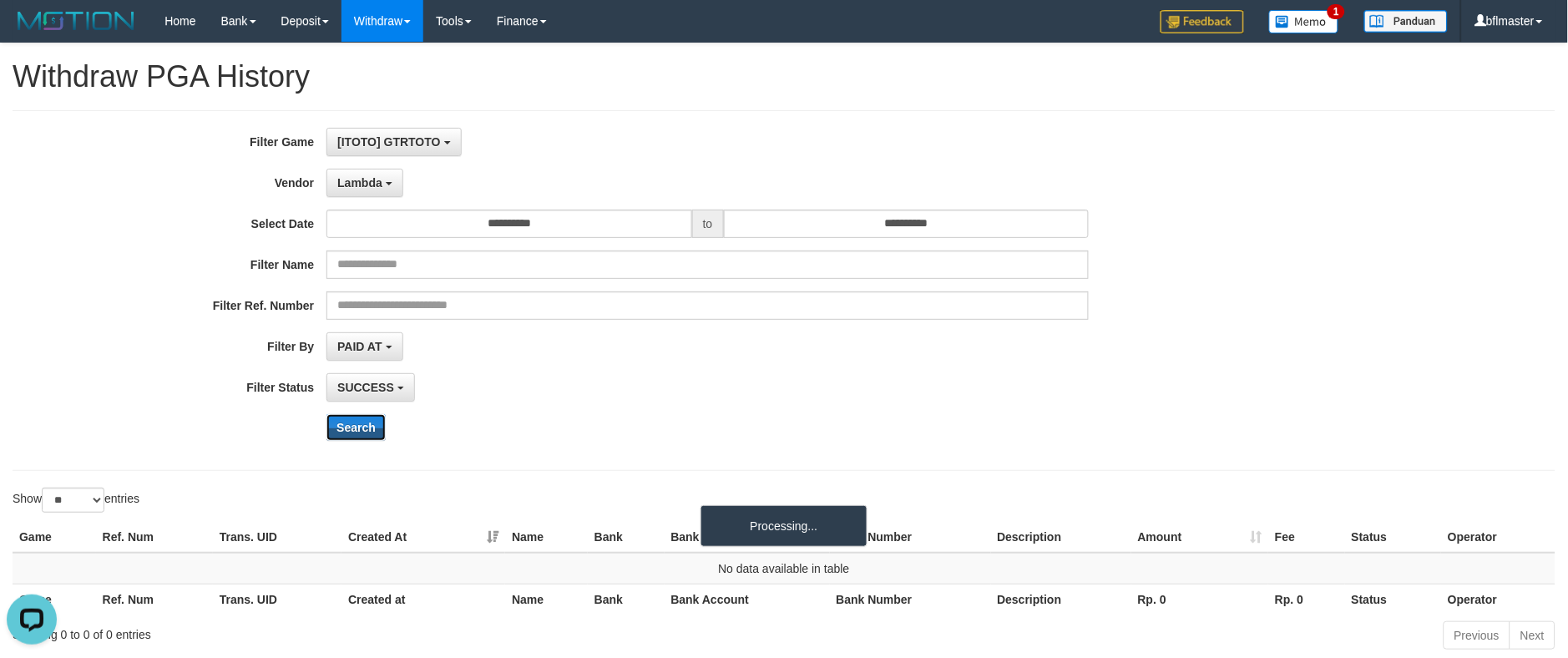 scroll, scrollTop: 139, scrollLeft: 0, axis: vertical 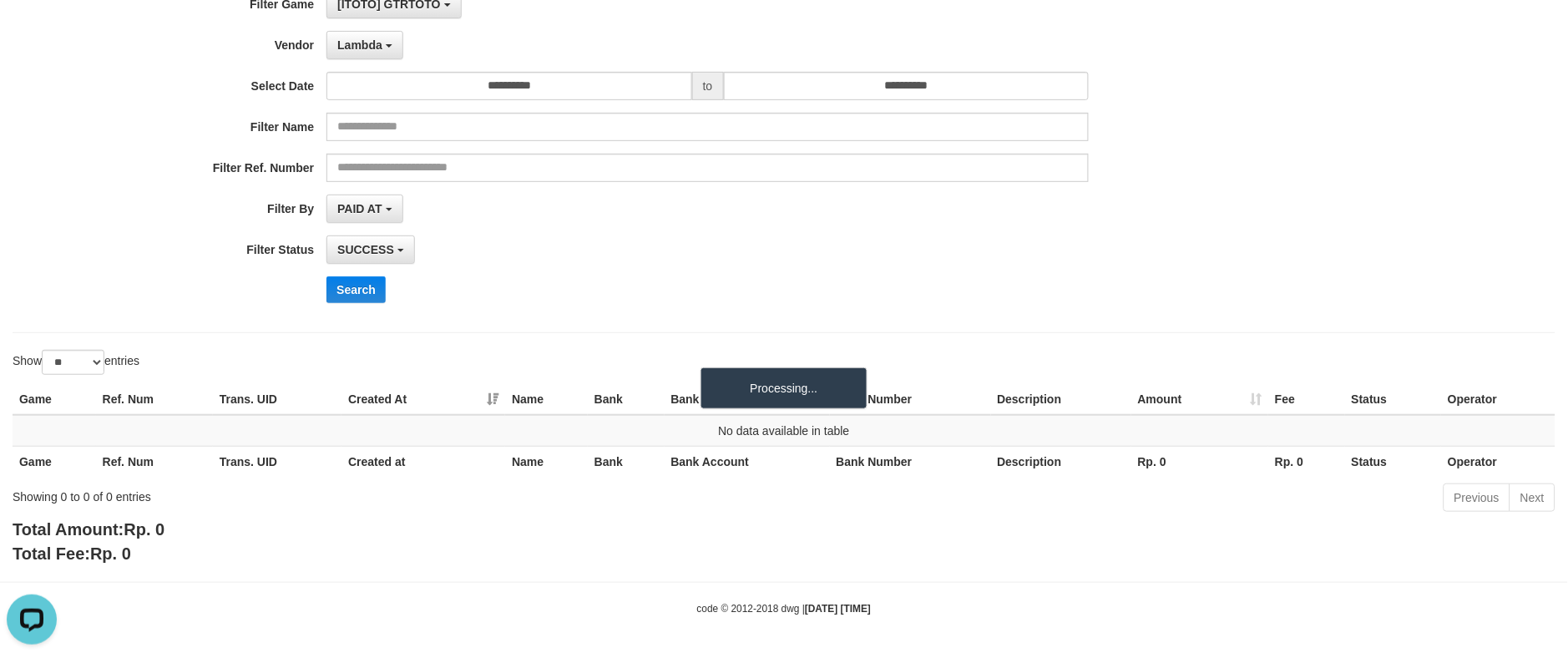 click on "**********" at bounding box center (653, 153) 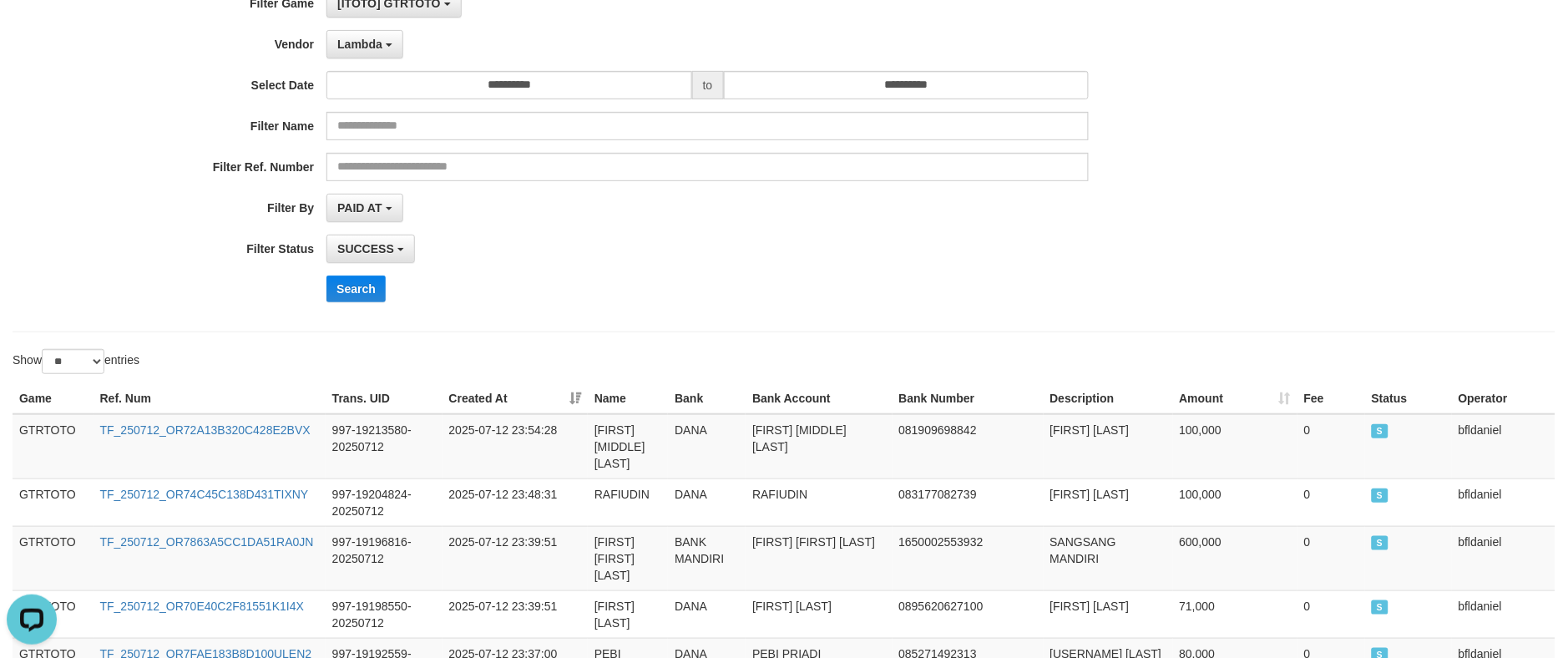 scroll, scrollTop: 1415, scrollLeft: 0, axis: vertical 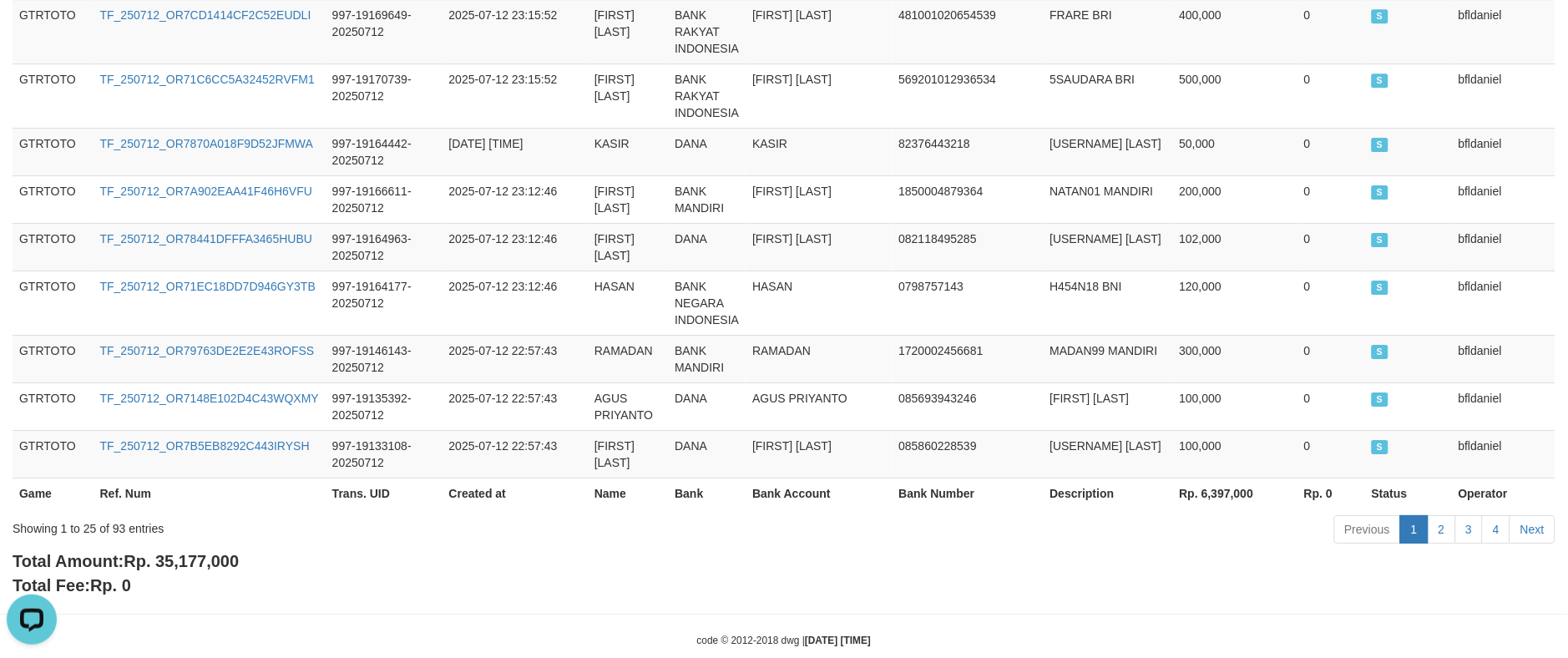 click on "Total Amount:  Rp. 35,177,000
Total Fee:  Rp. 0" at bounding box center (784, 573) 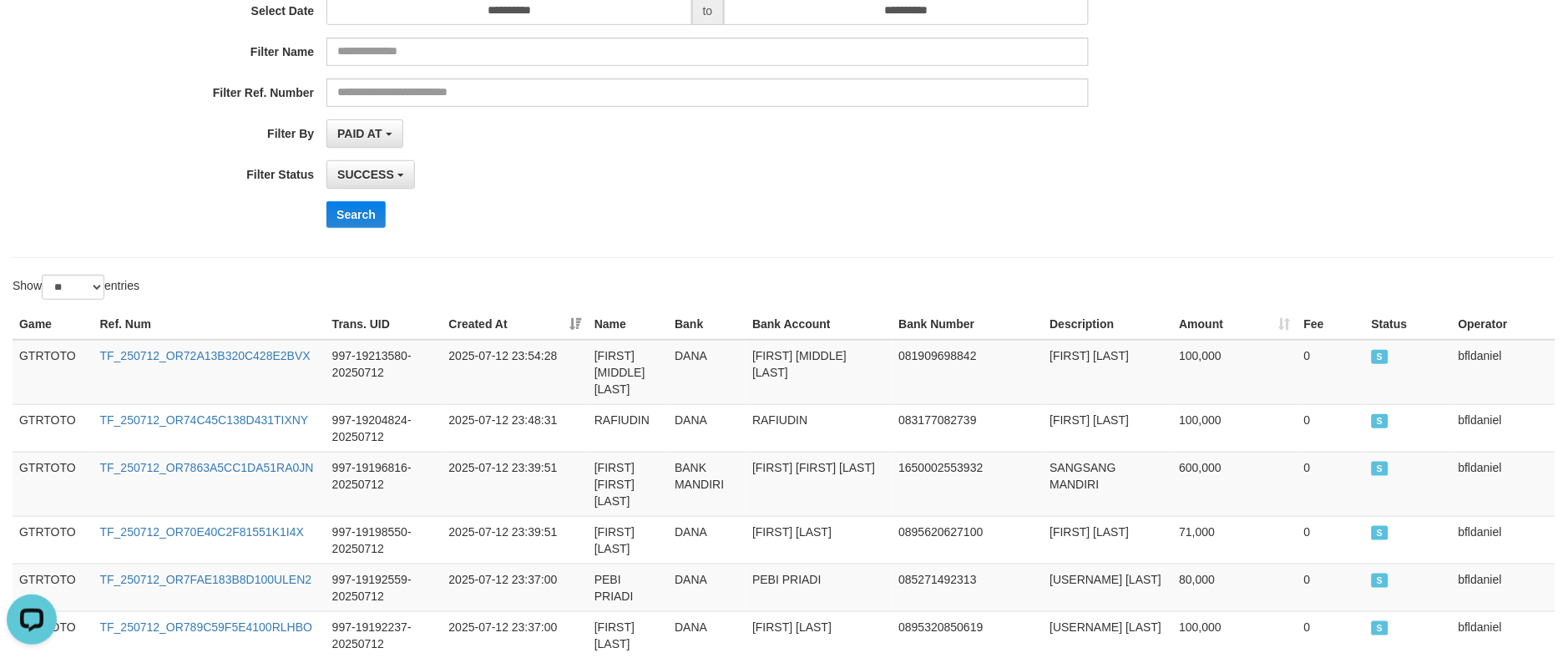 scroll, scrollTop: 0, scrollLeft: 0, axis: both 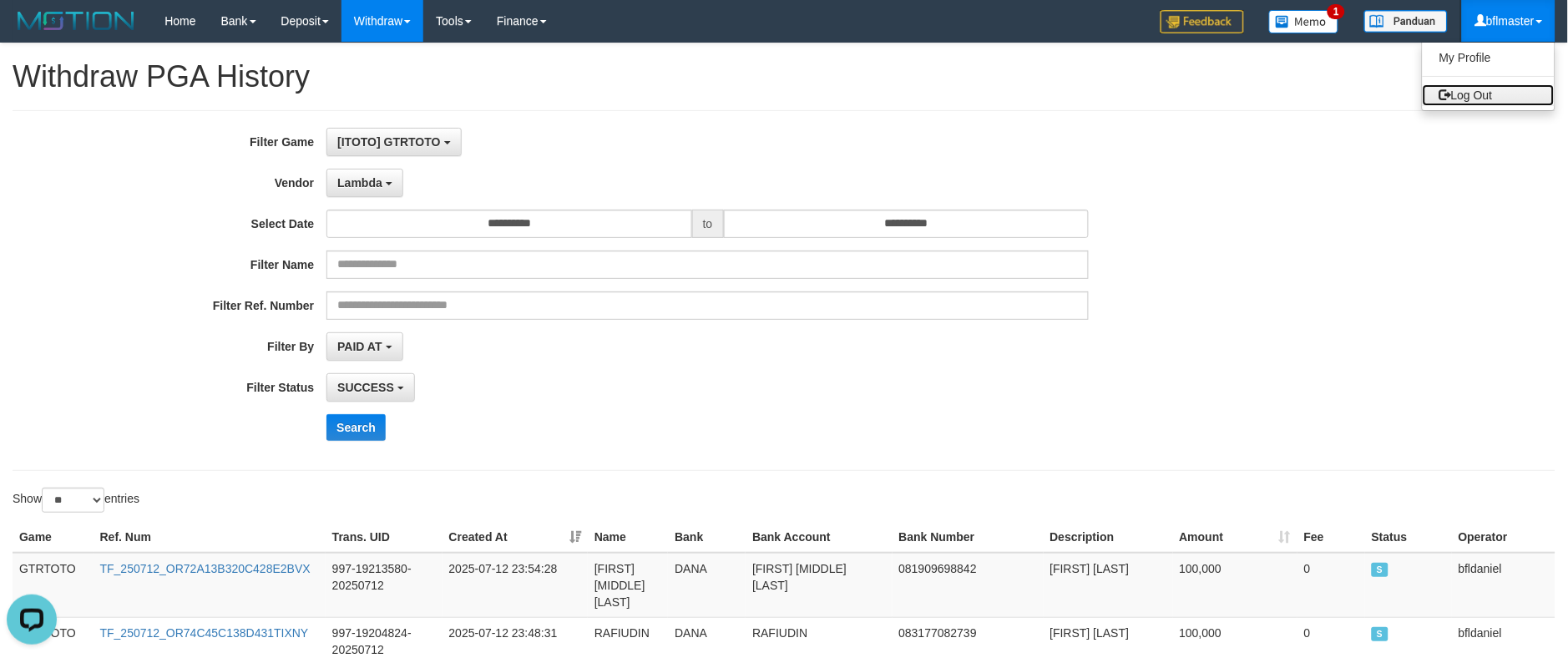 click on "Log Out" at bounding box center [1489, 95] 